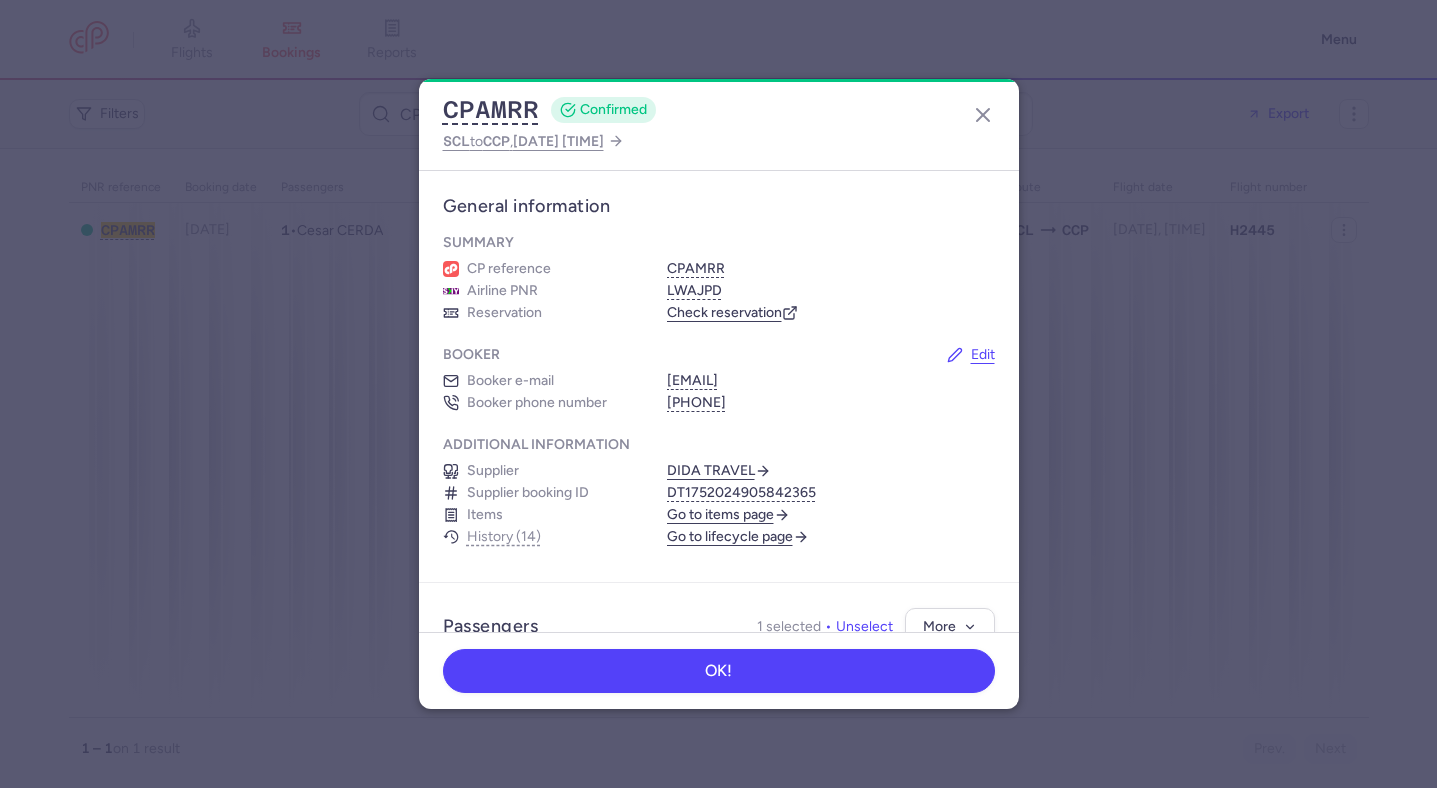 scroll, scrollTop: 0, scrollLeft: 0, axis: both 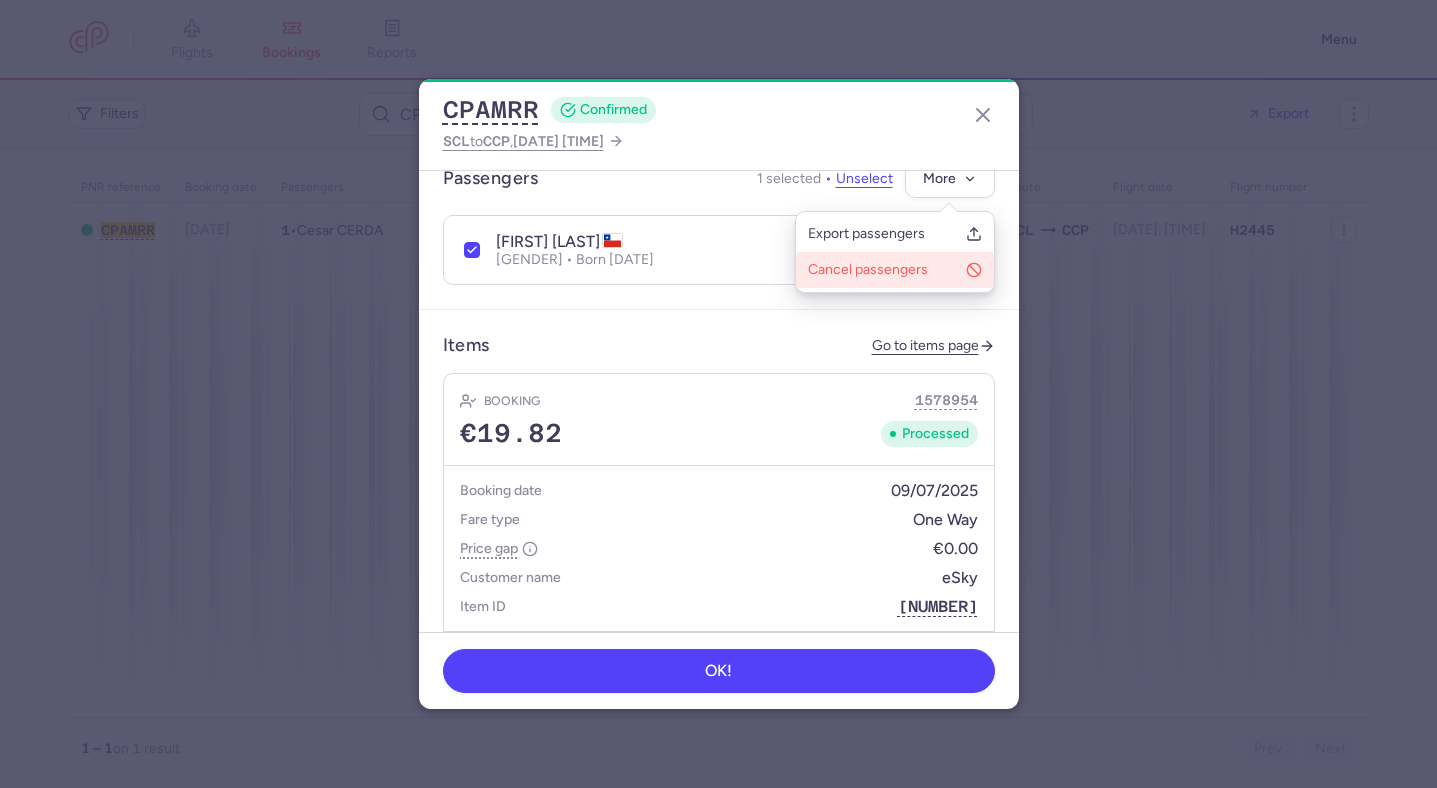 click on "Cancel passengers" at bounding box center [883, 270] 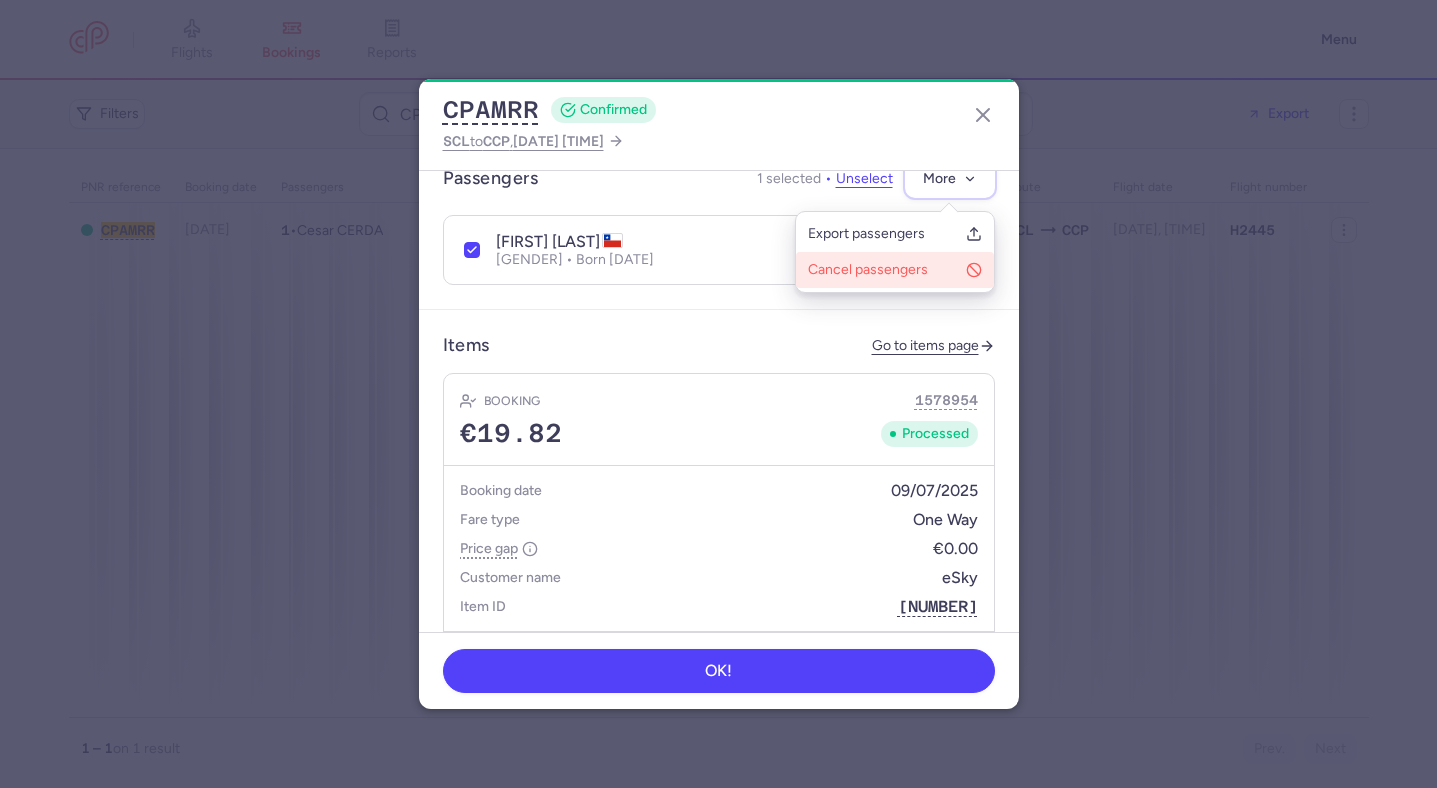 scroll, scrollTop: 439, scrollLeft: 0, axis: vertical 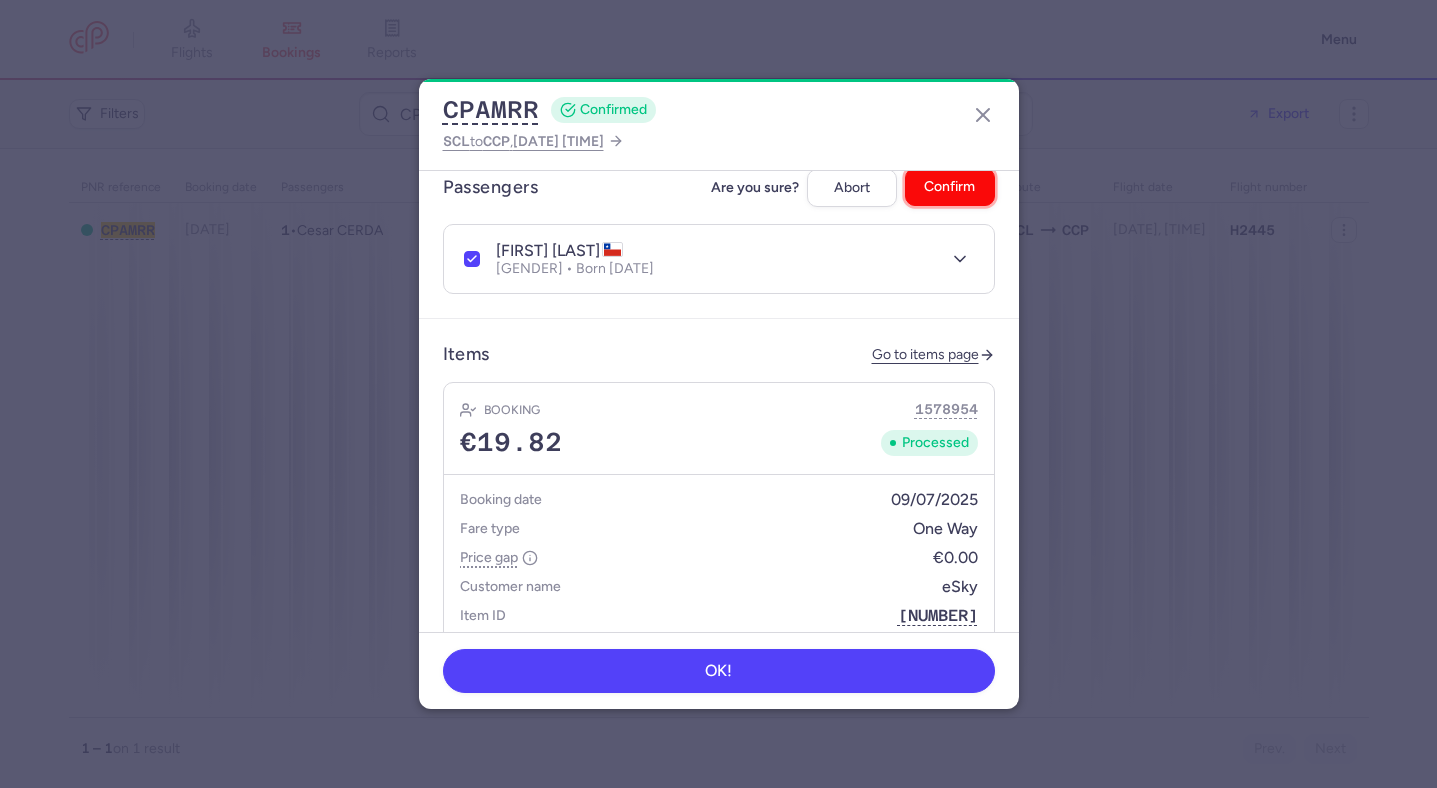 click on "Confirm" at bounding box center (949, 186) 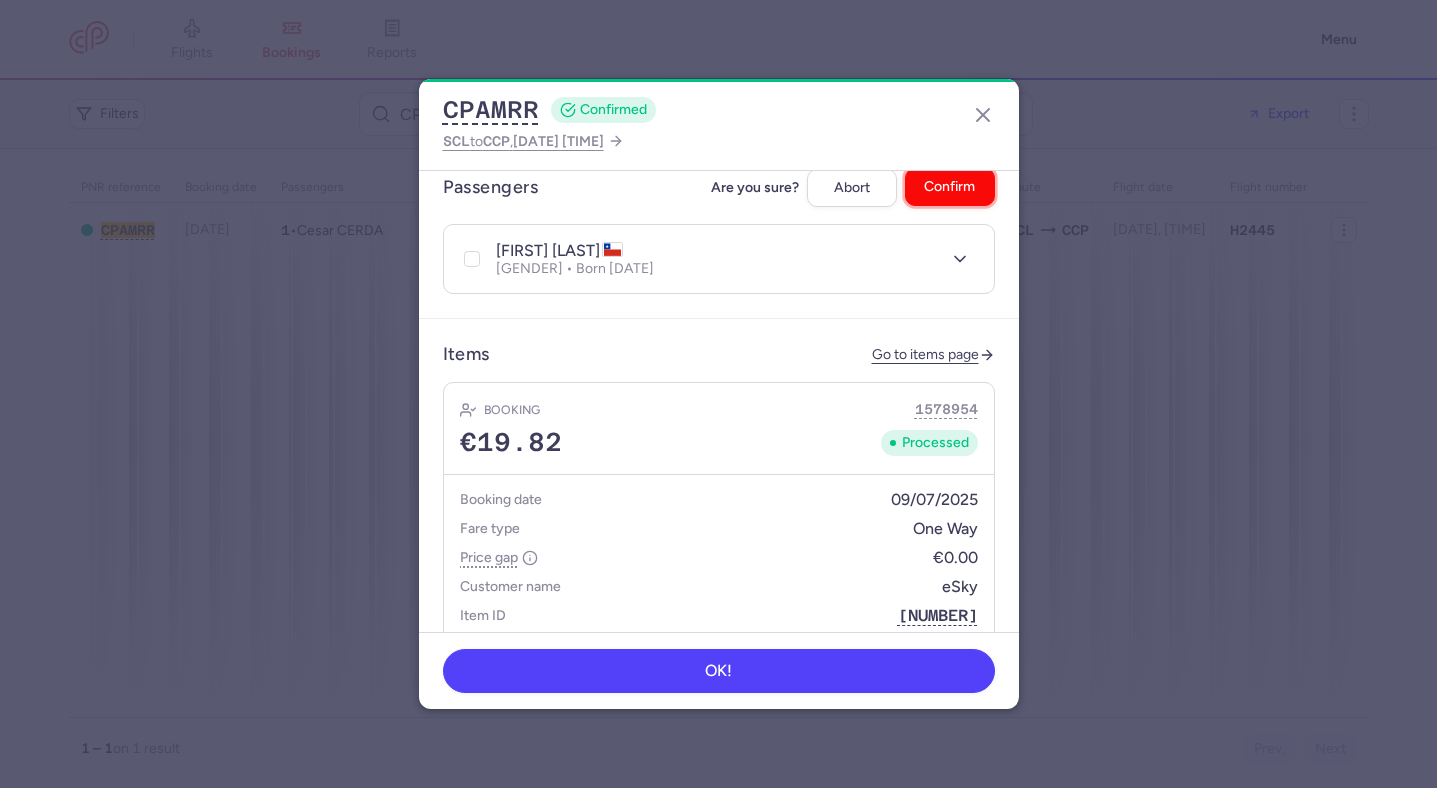 checkbox on "false" 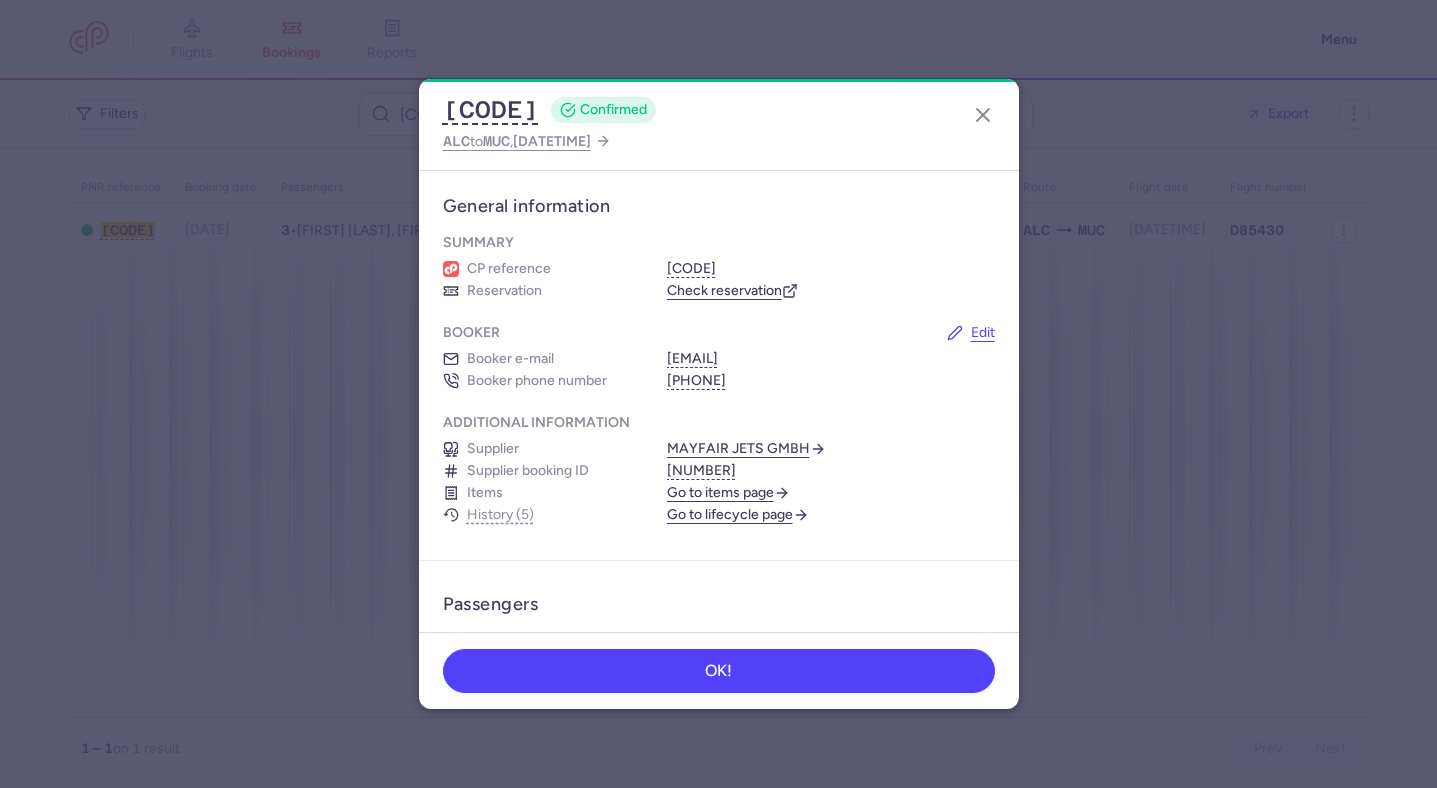 scroll, scrollTop: 0, scrollLeft: 0, axis: both 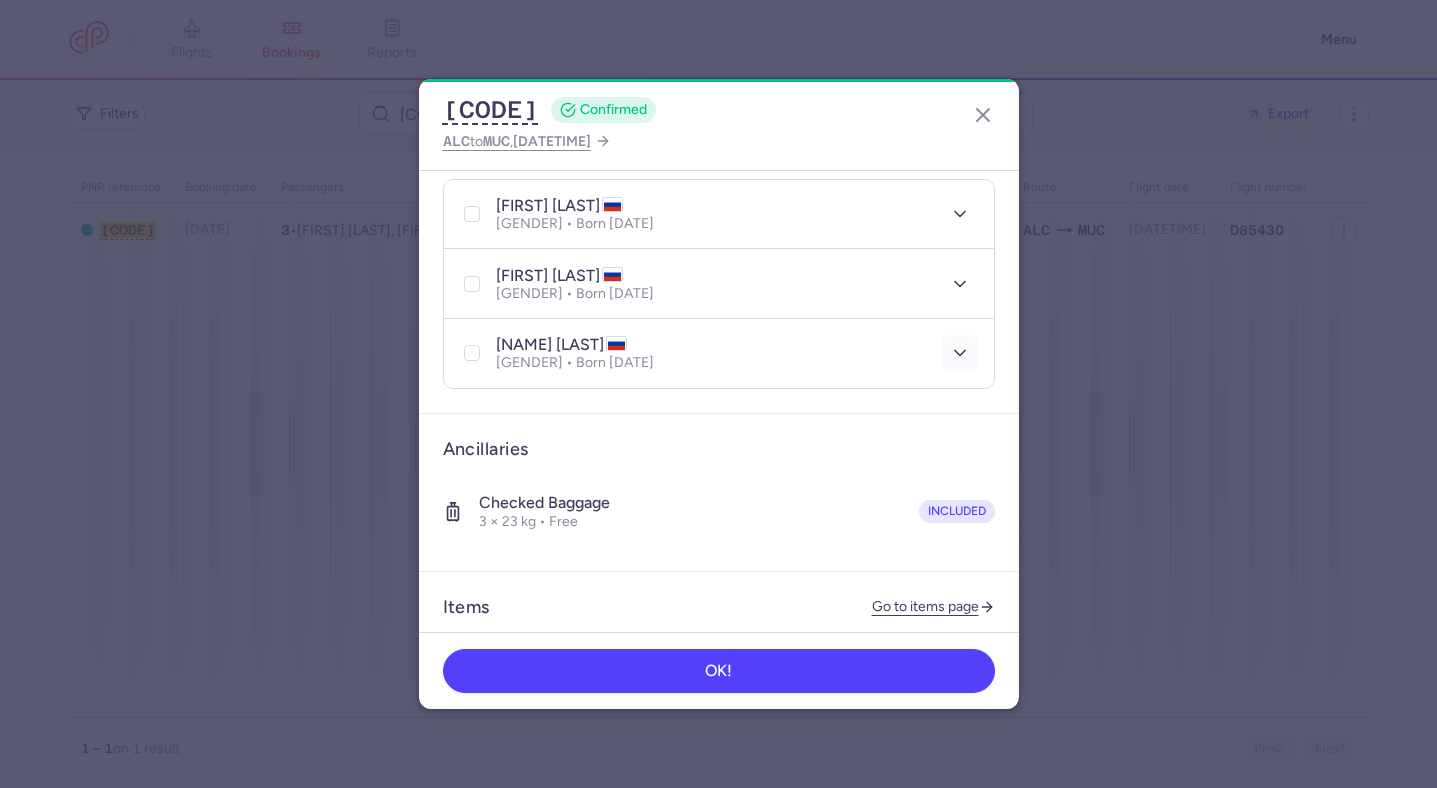 click 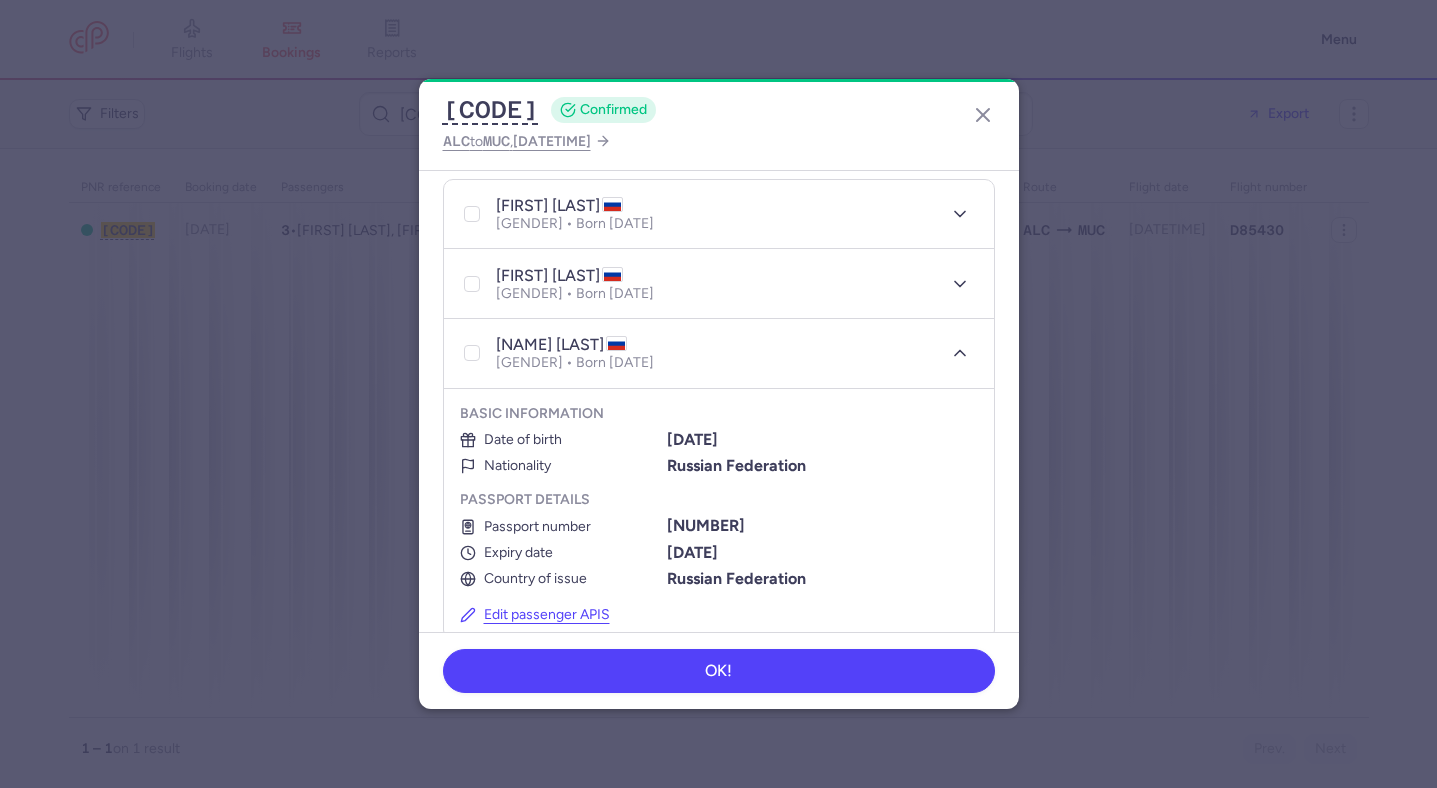 scroll, scrollTop: 510, scrollLeft: 0, axis: vertical 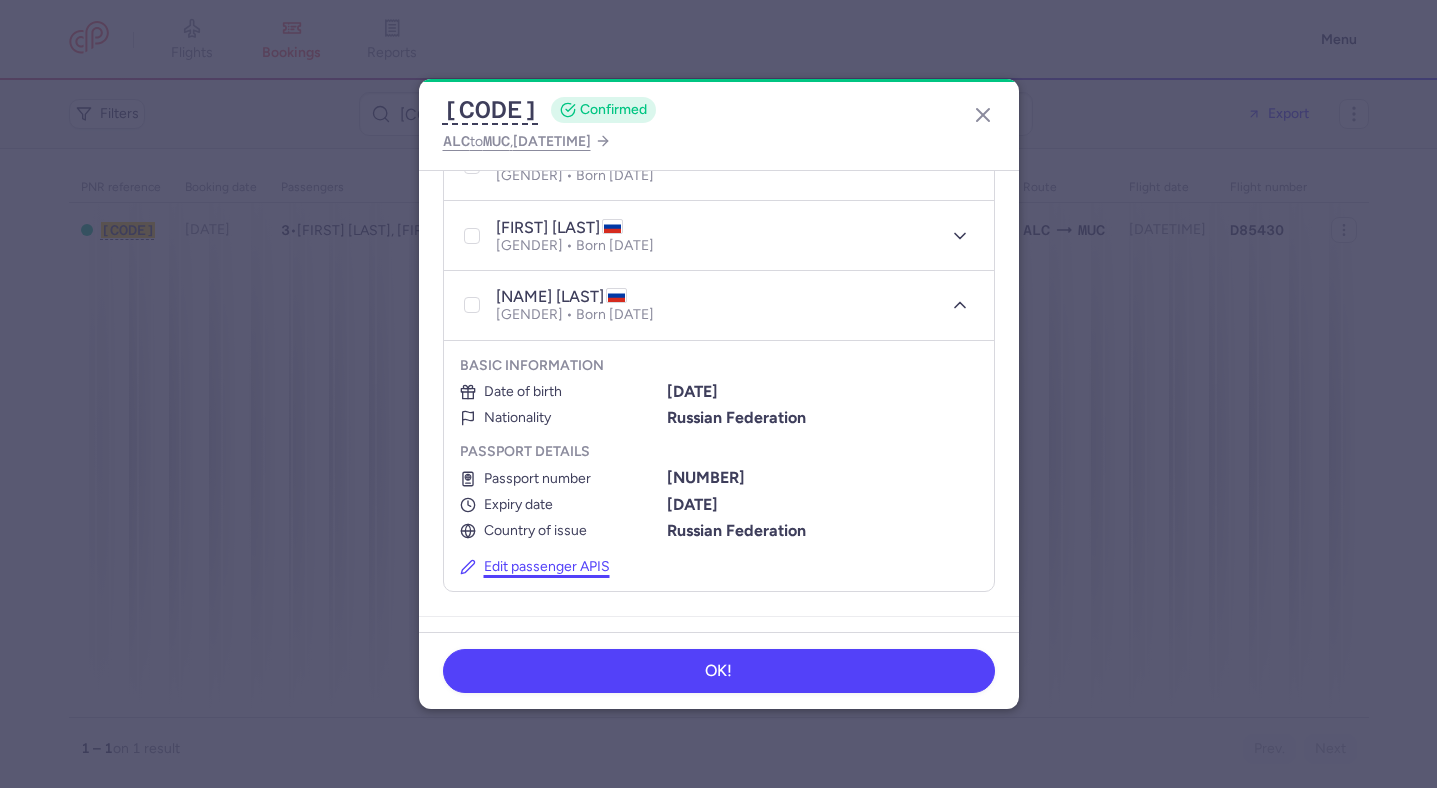 click on "Edit passenger APIS" at bounding box center (535, 567) 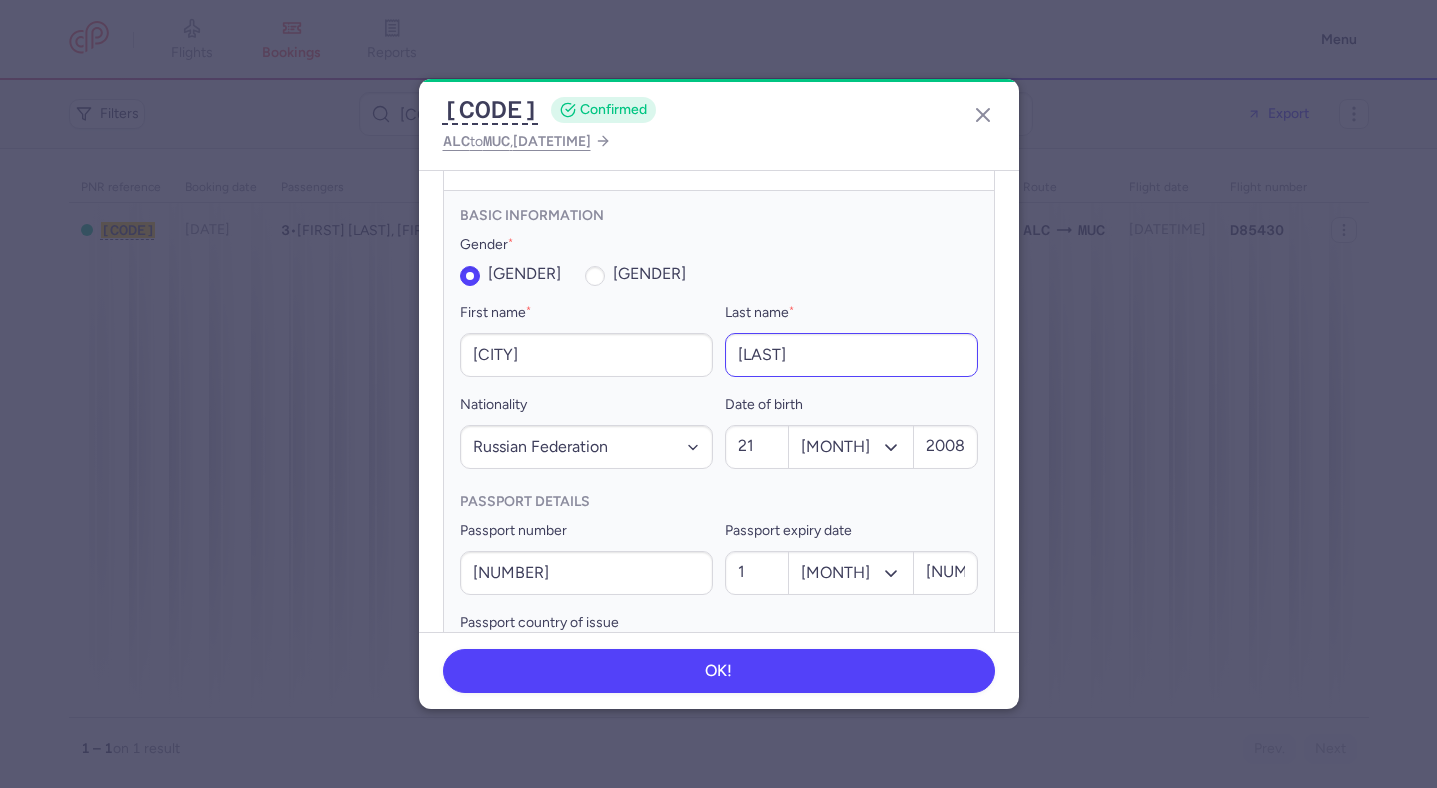 scroll, scrollTop: 682, scrollLeft: 0, axis: vertical 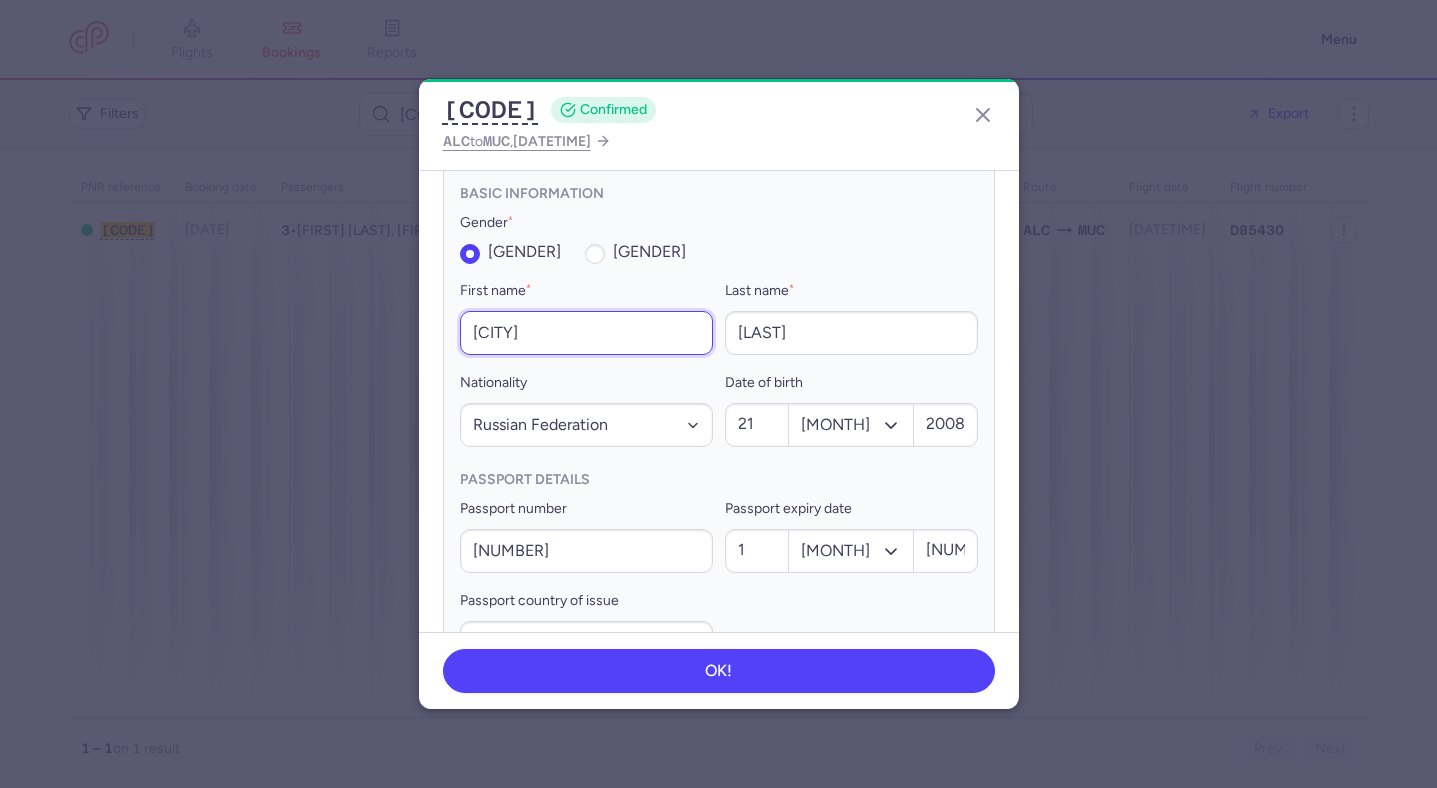 click on "agana" at bounding box center [586, 333] 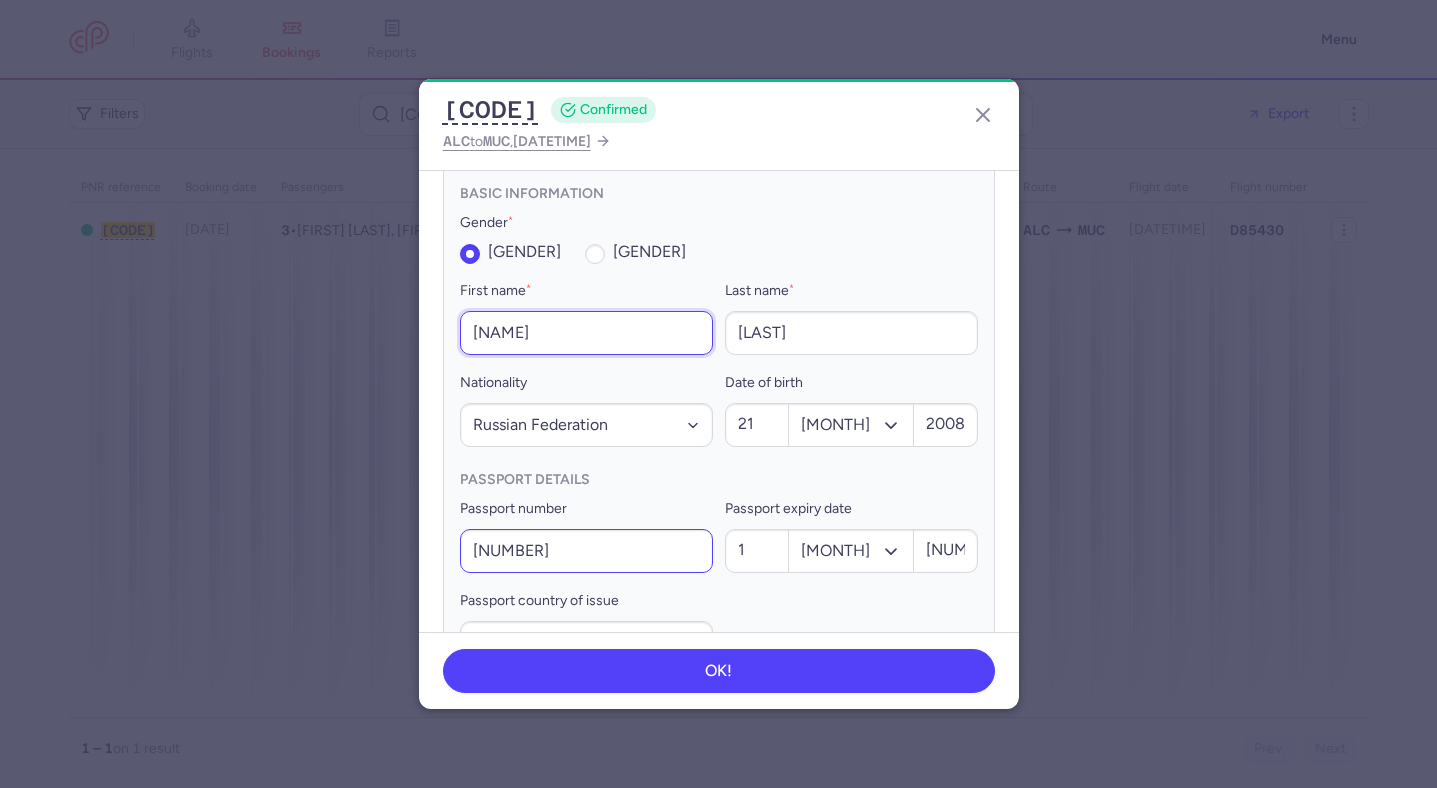 type on "agata" 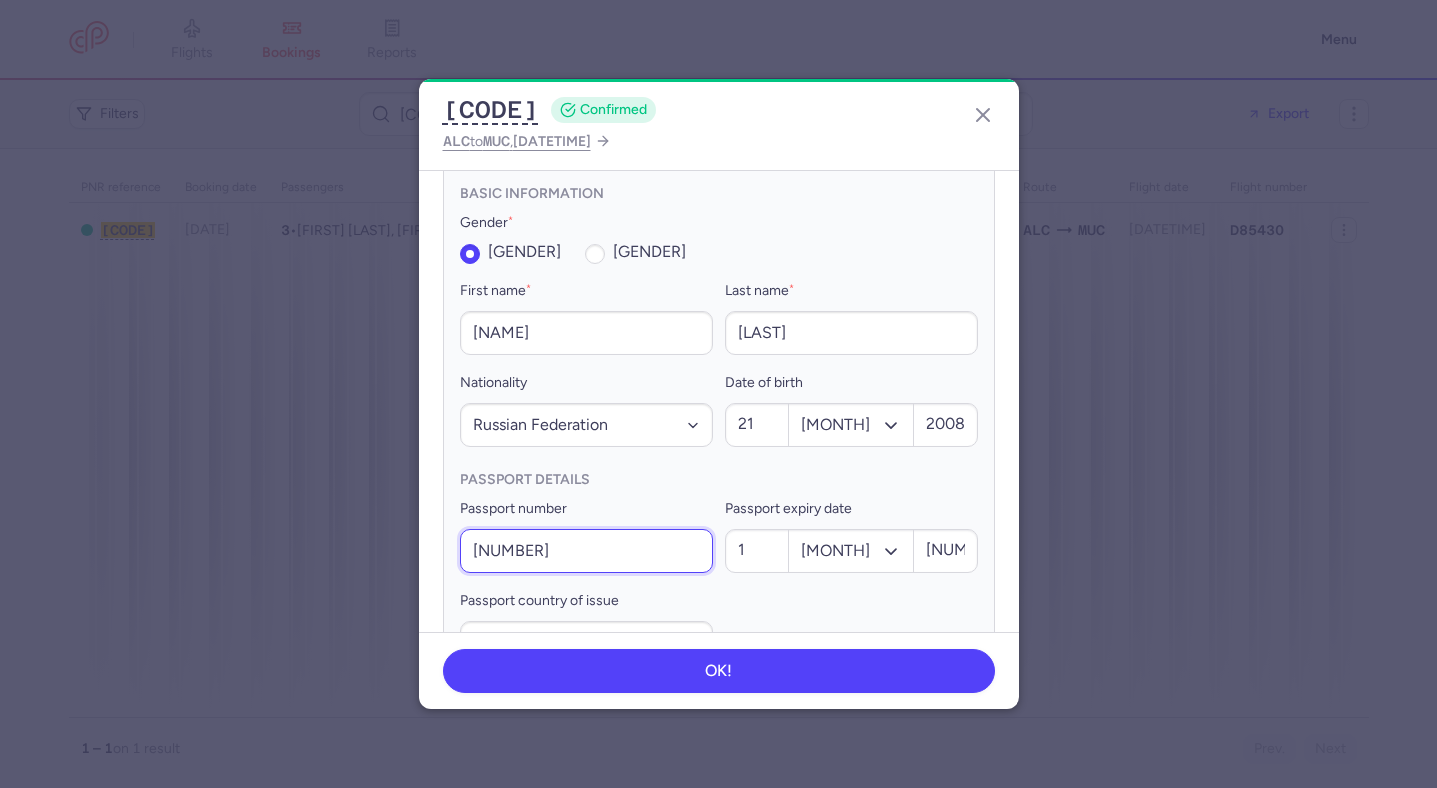 click on "661514726" at bounding box center [586, 551] 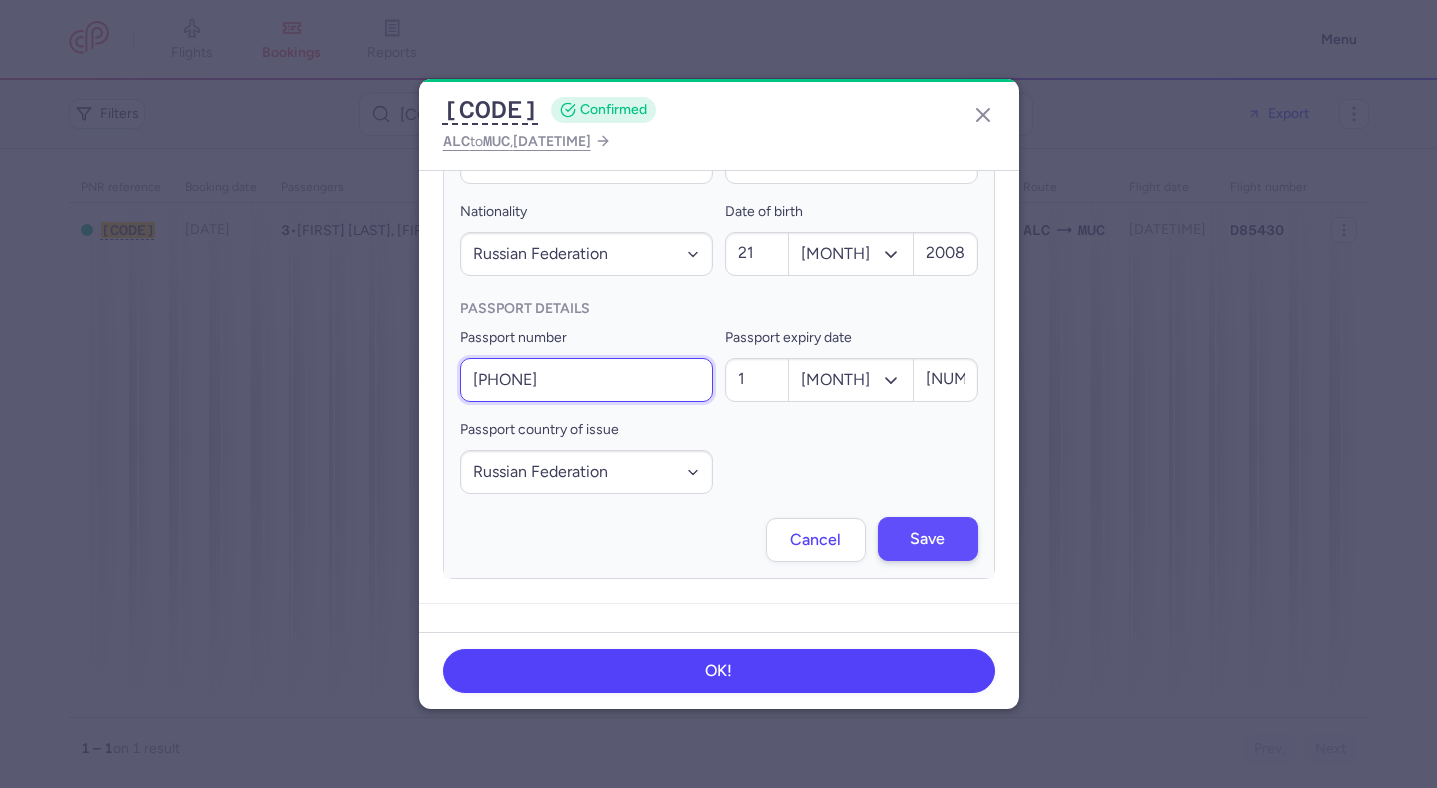 scroll, scrollTop: 859, scrollLeft: 0, axis: vertical 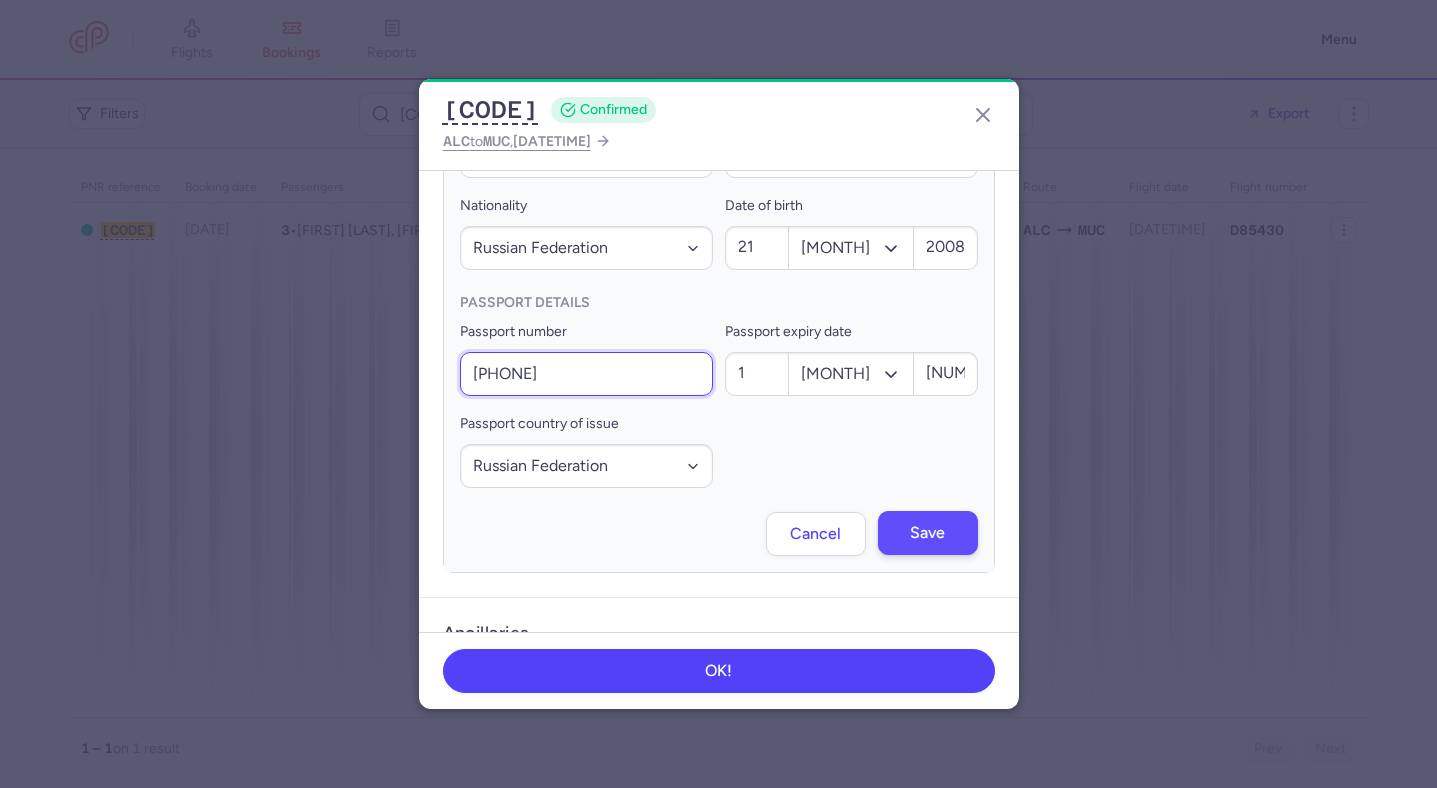 type on "775958775" 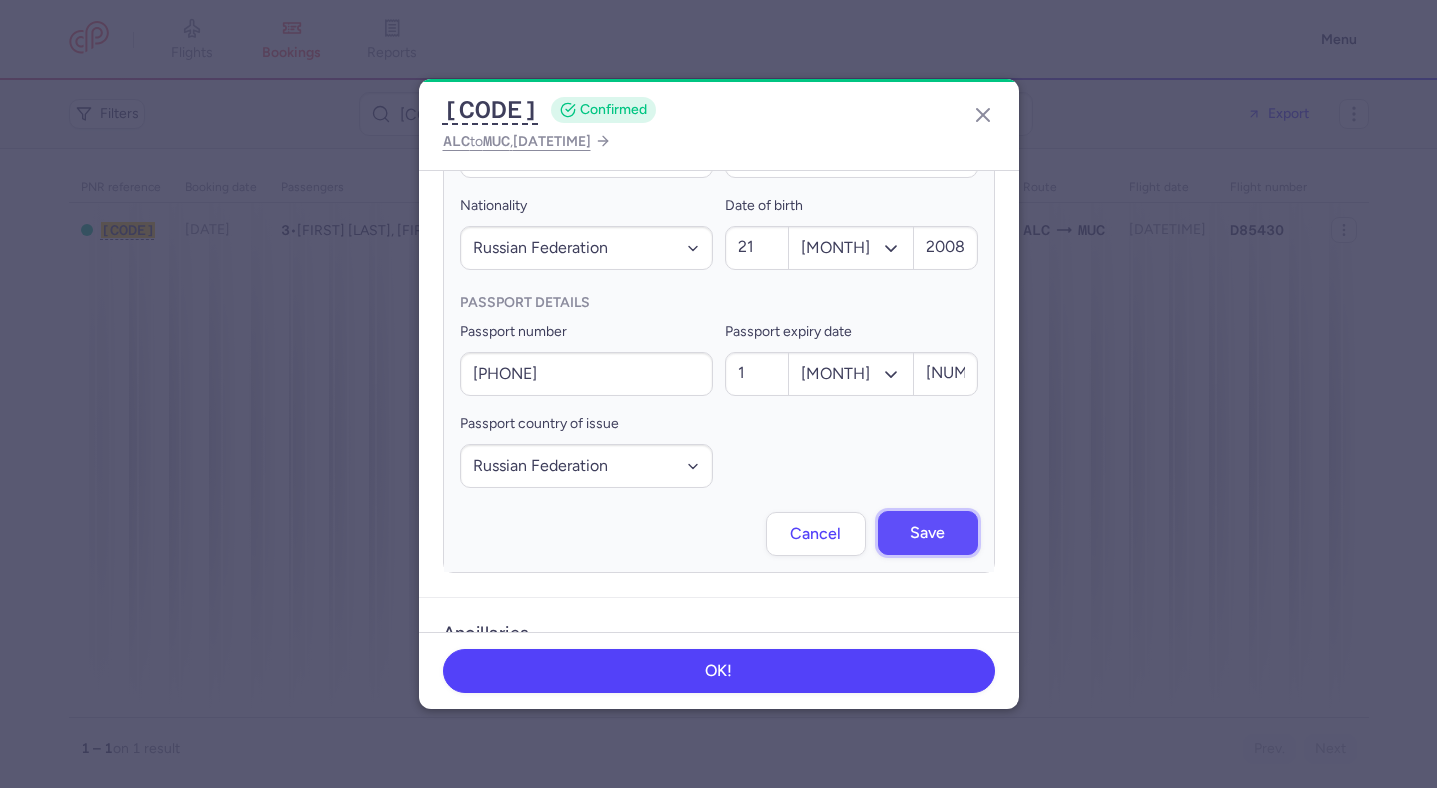 click on "Save" at bounding box center (928, 533) 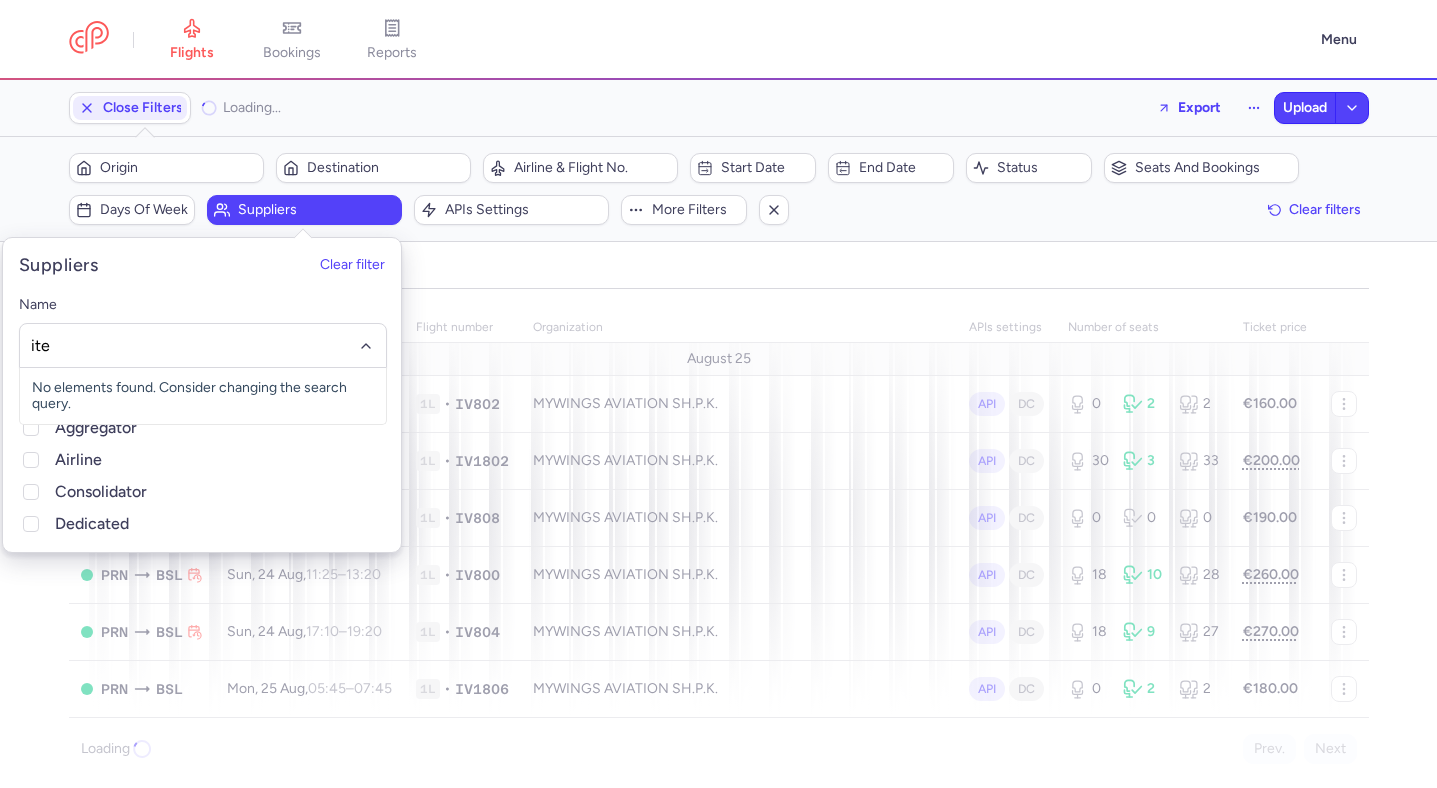 scroll, scrollTop: 0, scrollLeft: 0, axis: both 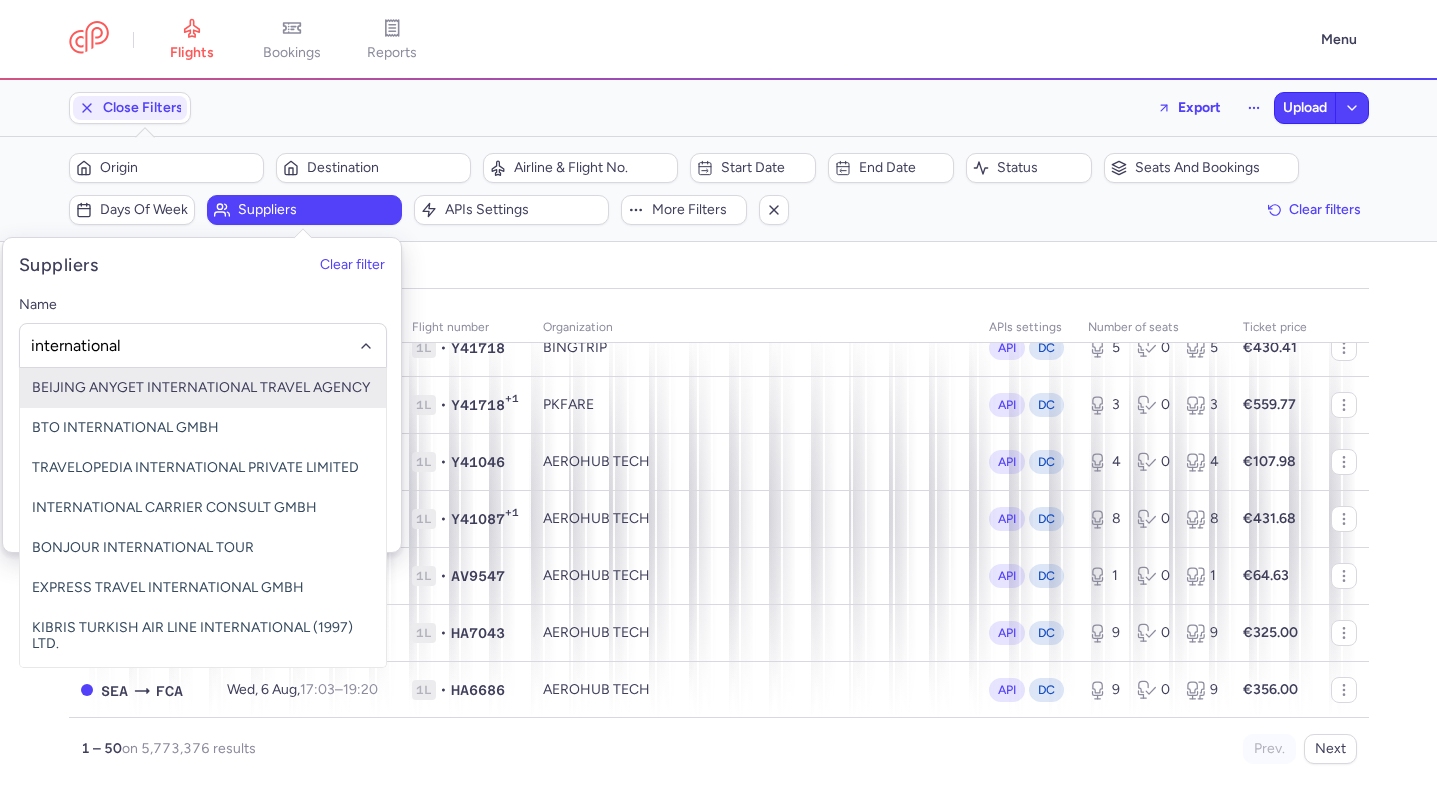 type on "international c" 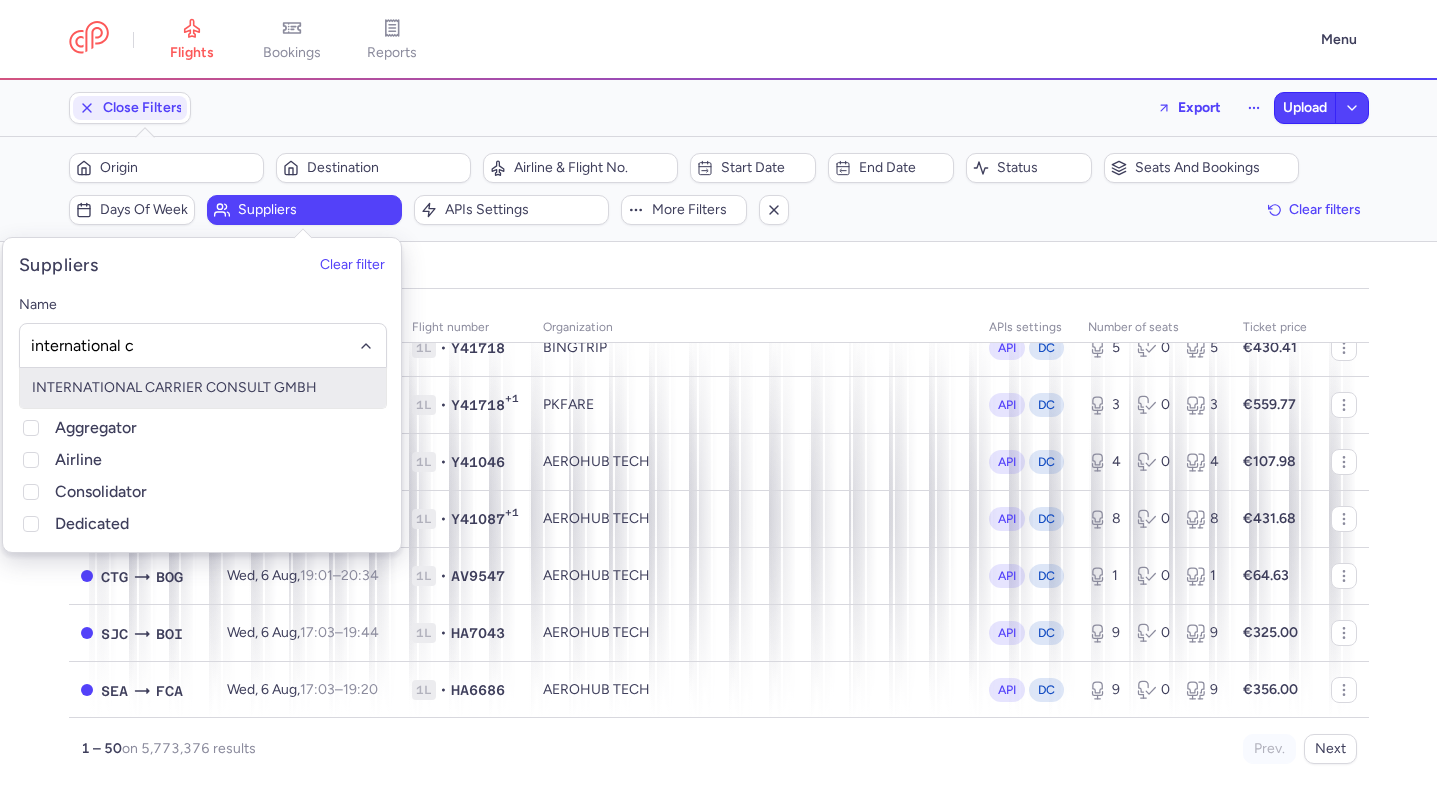 type 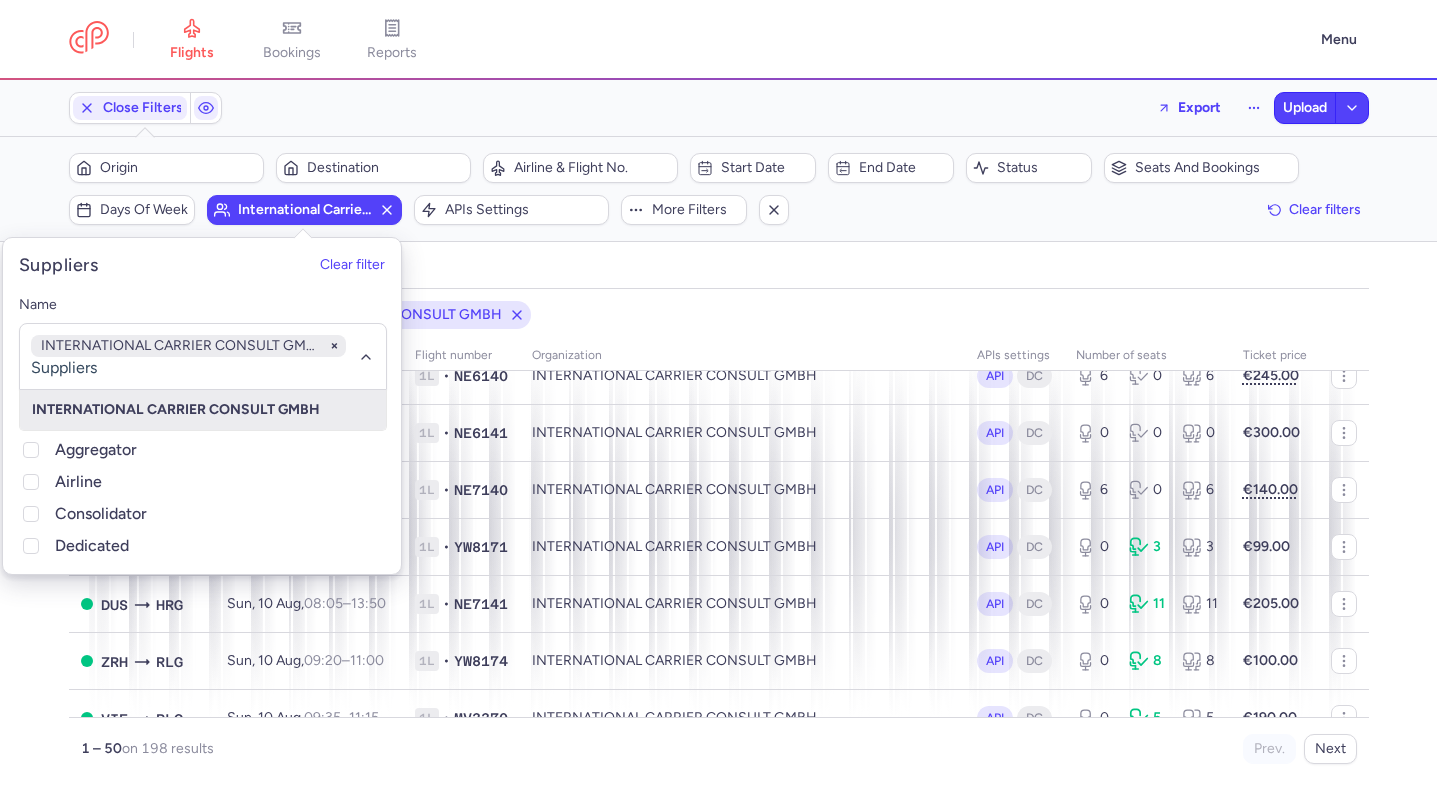 click on "organizations names: INTERNATIONAL CARRIER CONSULT GMBH" at bounding box center (719, 315) 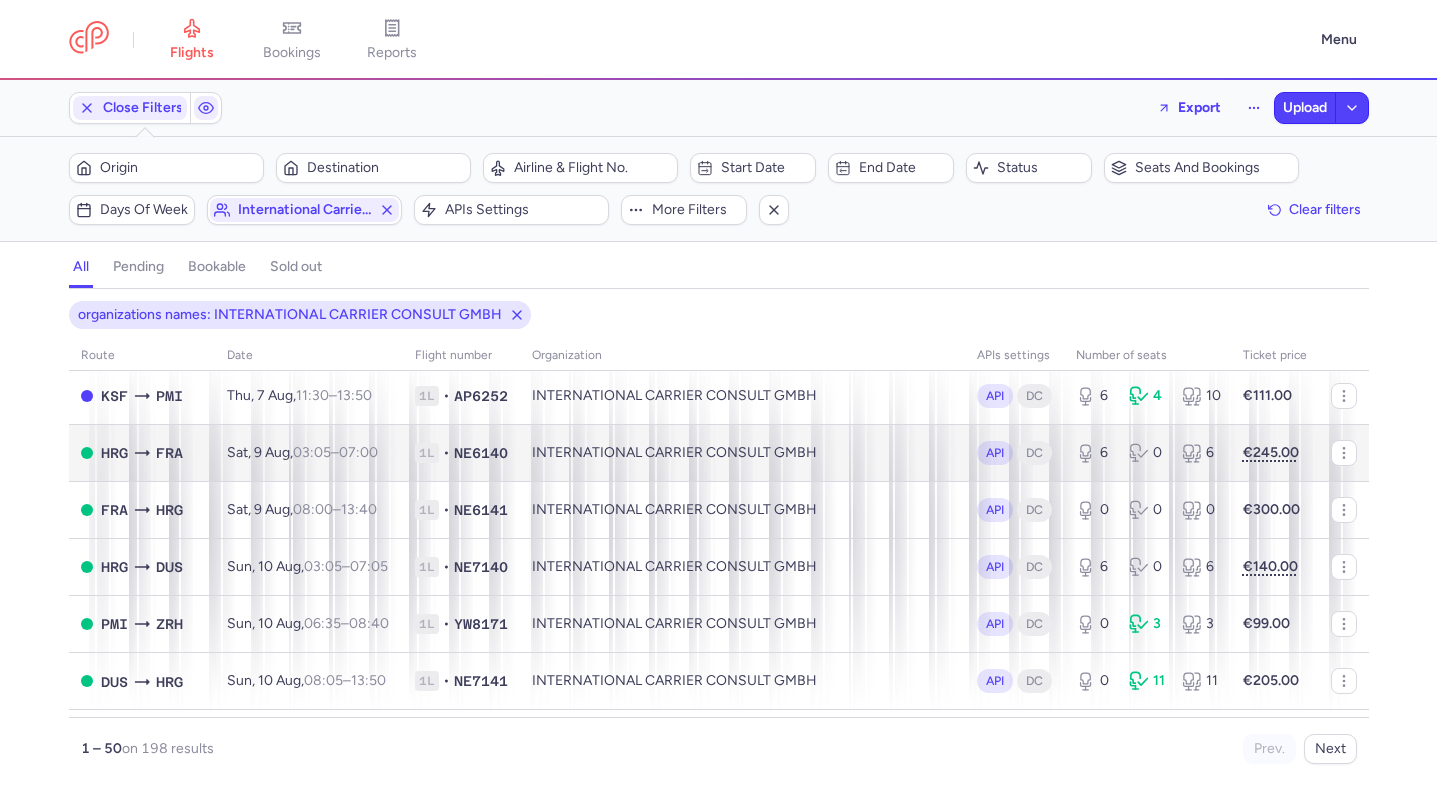 scroll, scrollTop: 0, scrollLeft: 0, axis: both 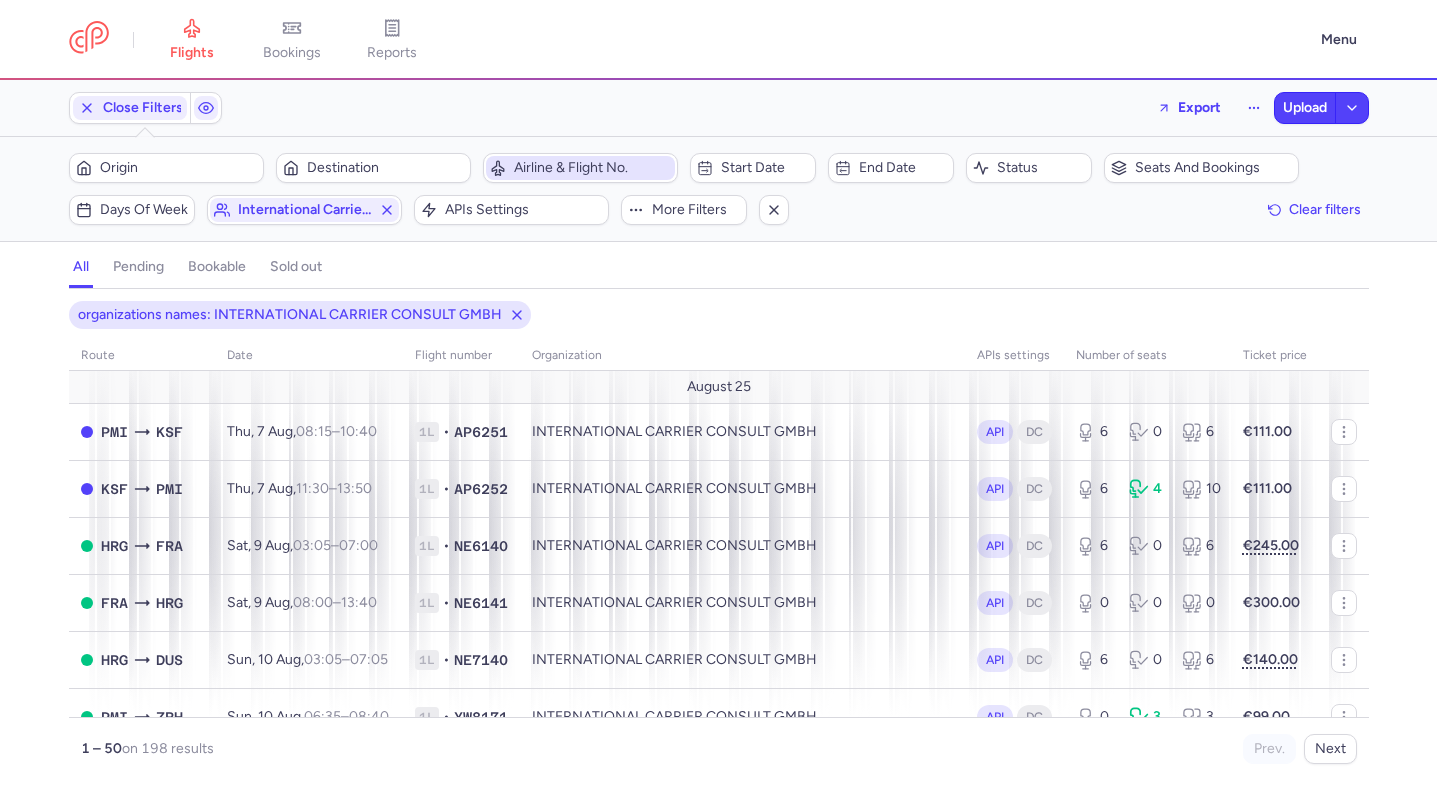 click on "Airline & Flight No." at bounding box center [580, 168] 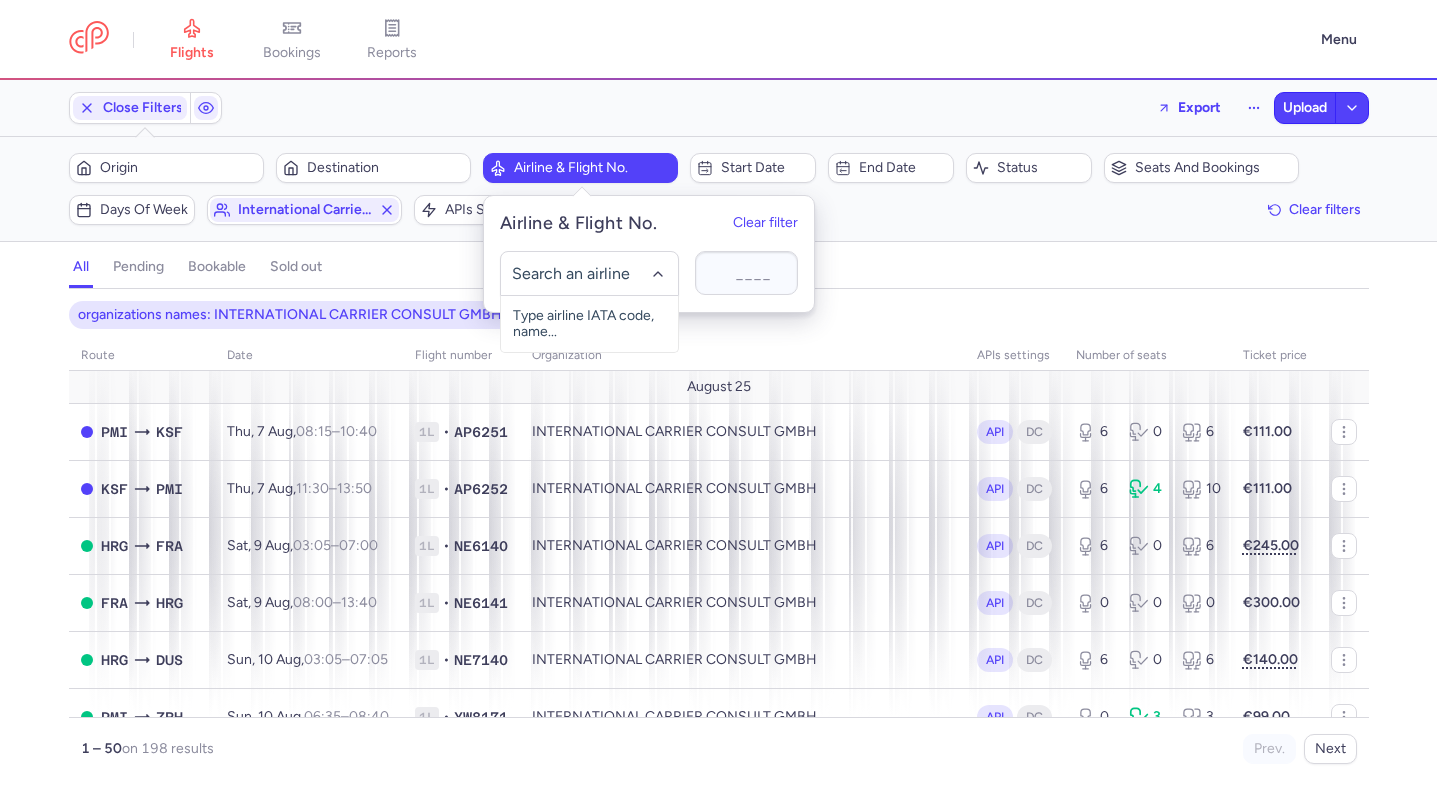 click 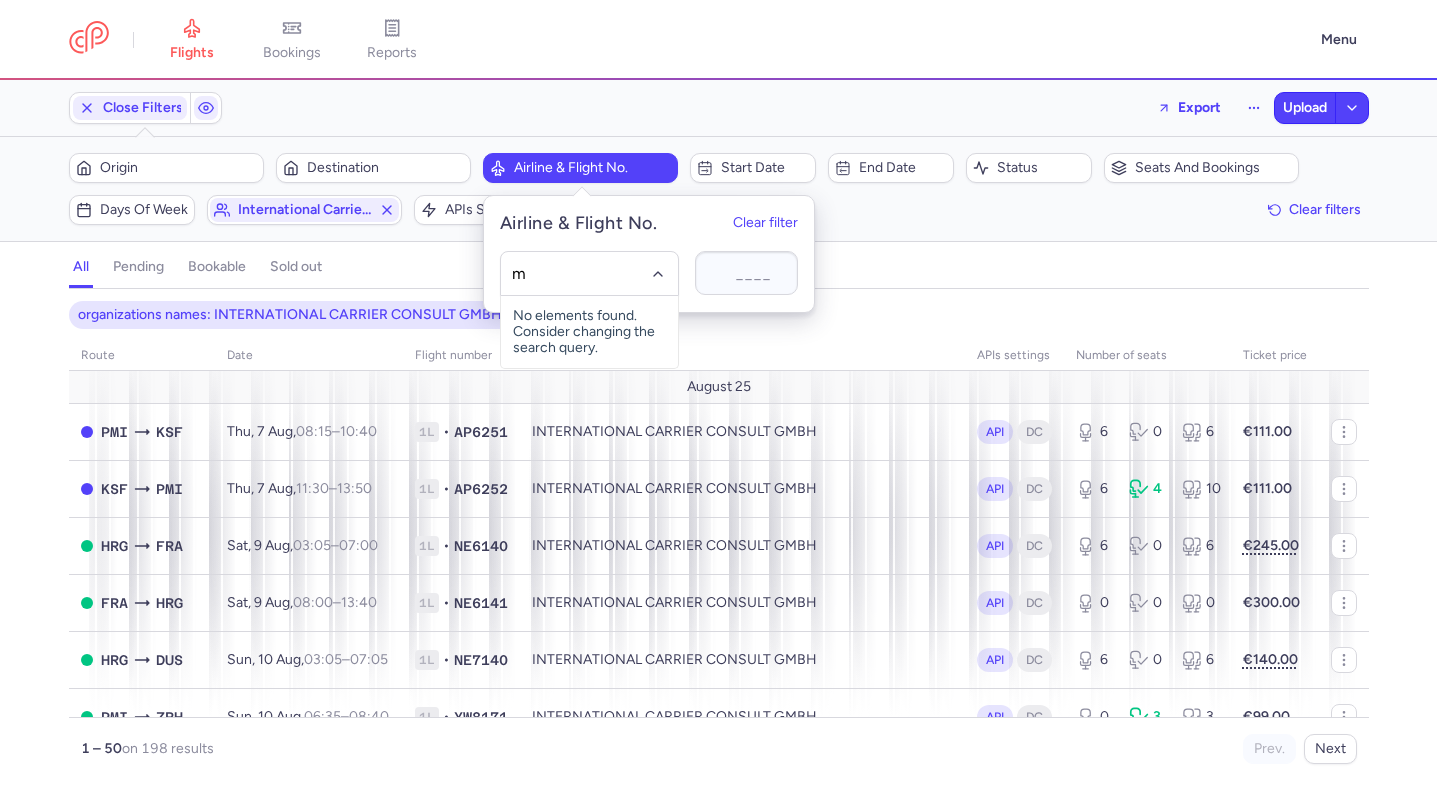 type on "mv" 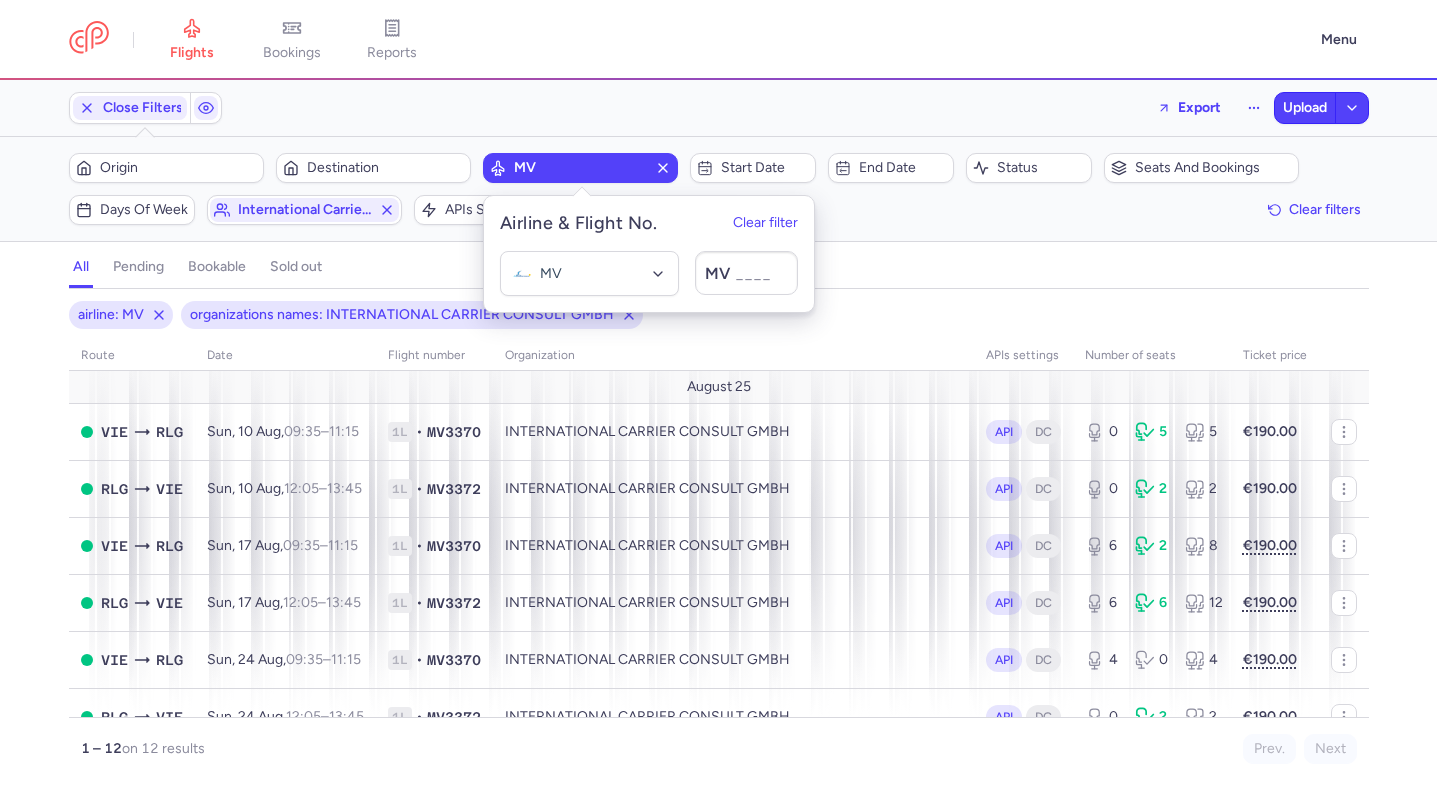 click on "all pending bookable sold out" at bounding box center [719, 271] 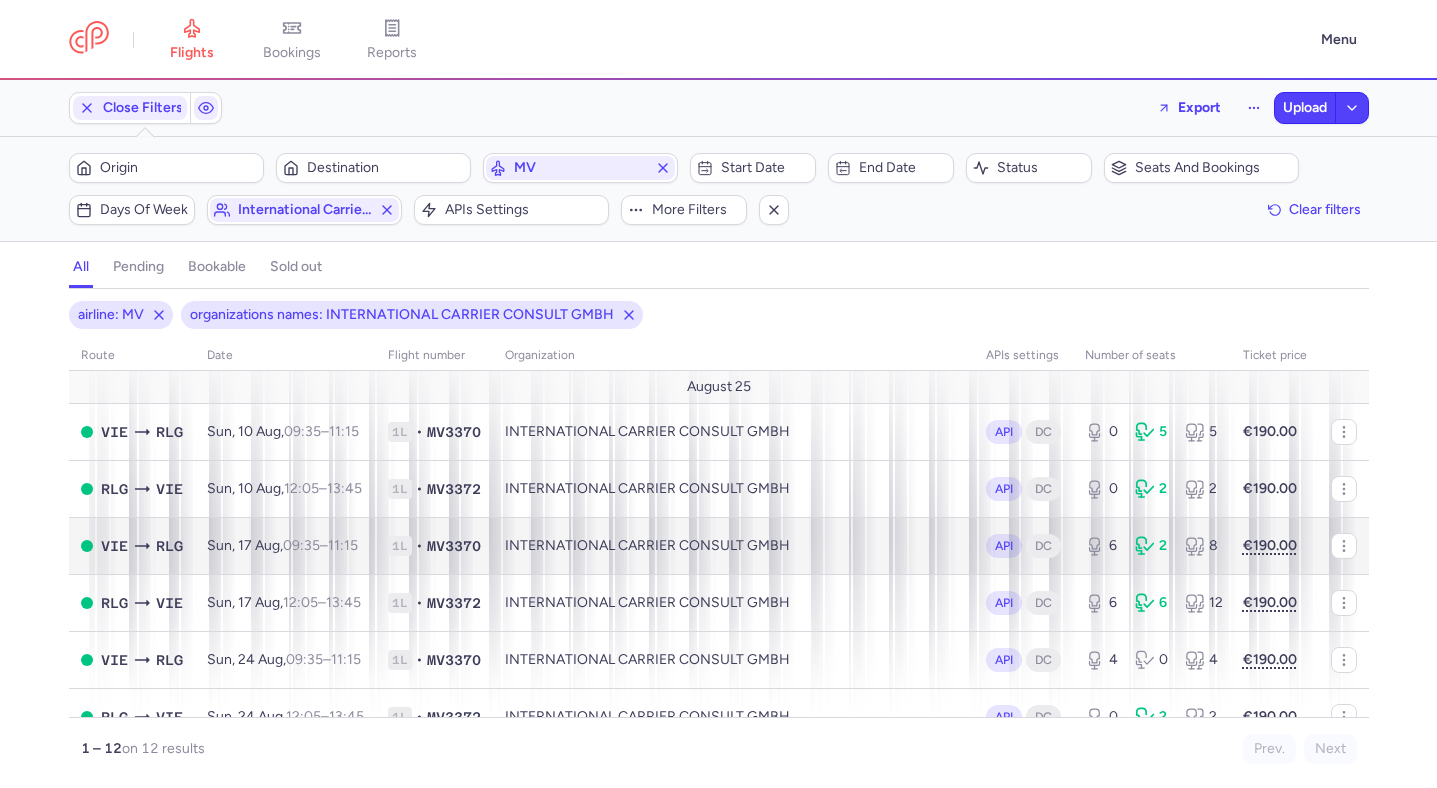 scroll, scrollTop: 406, scrollLeft: 0, axis: vertical 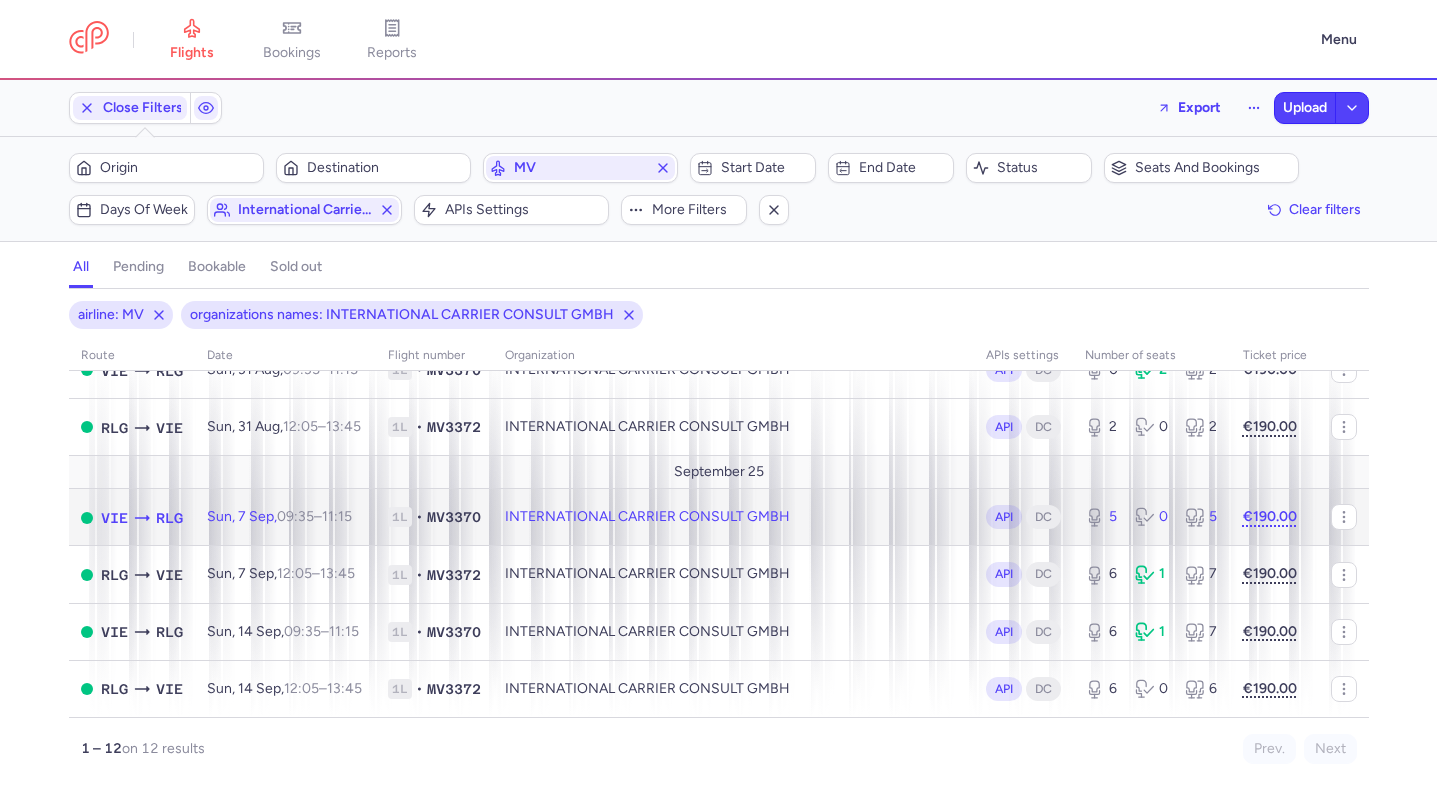 click on "INTERNATIONAL CARRIER CONSULT GMBH" at bounding box center (733, 517) 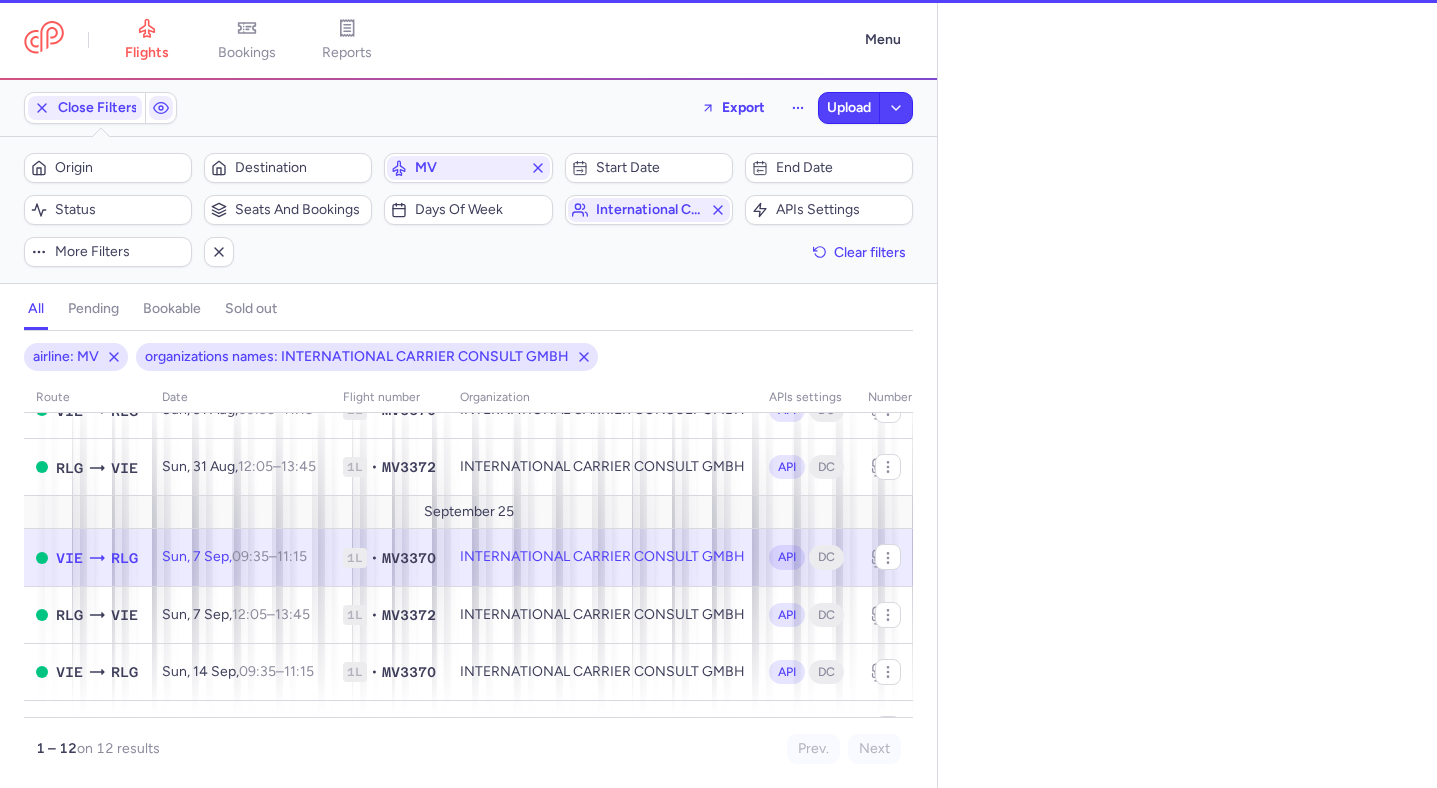 select on "hours" 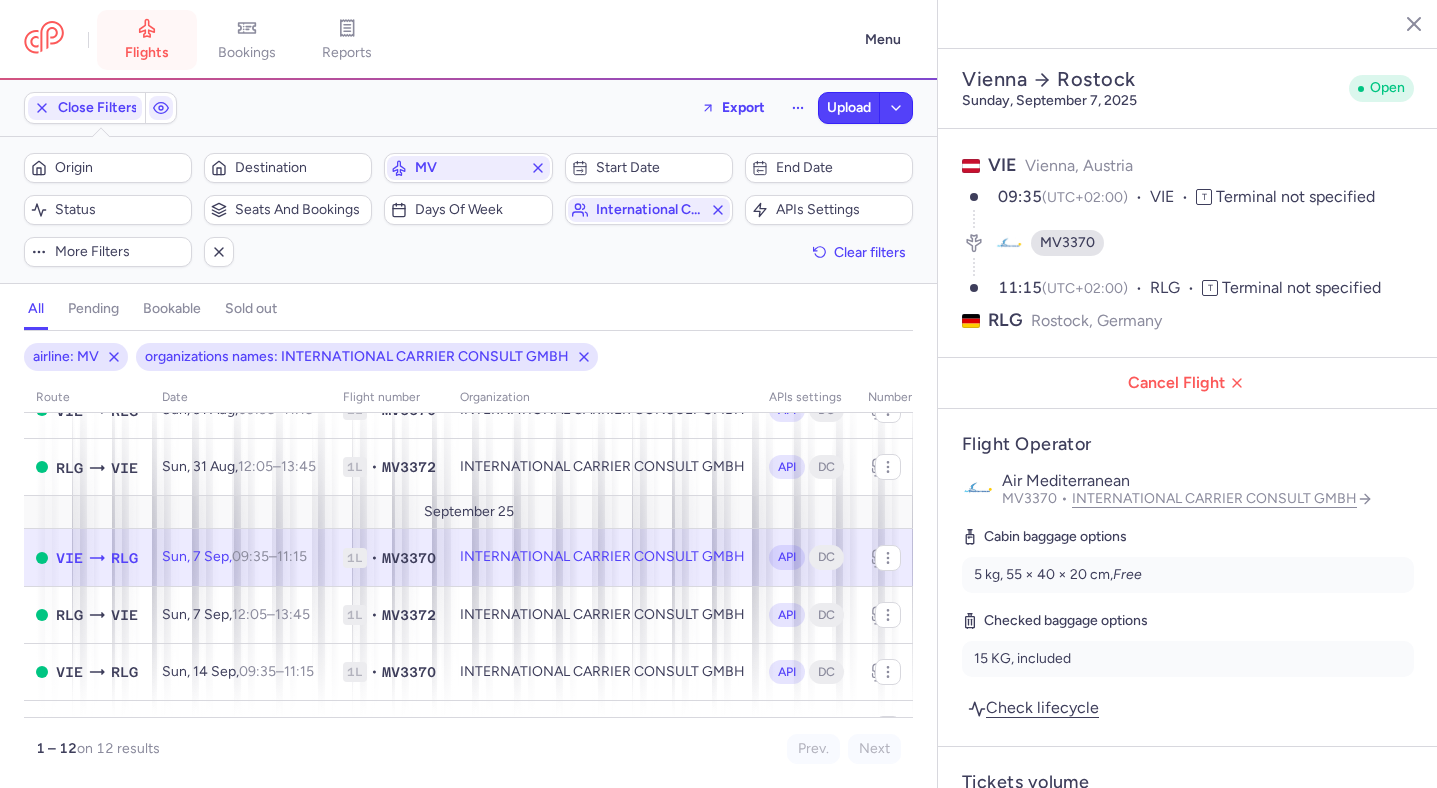 click on "flights" at bounding box center (147, 40) 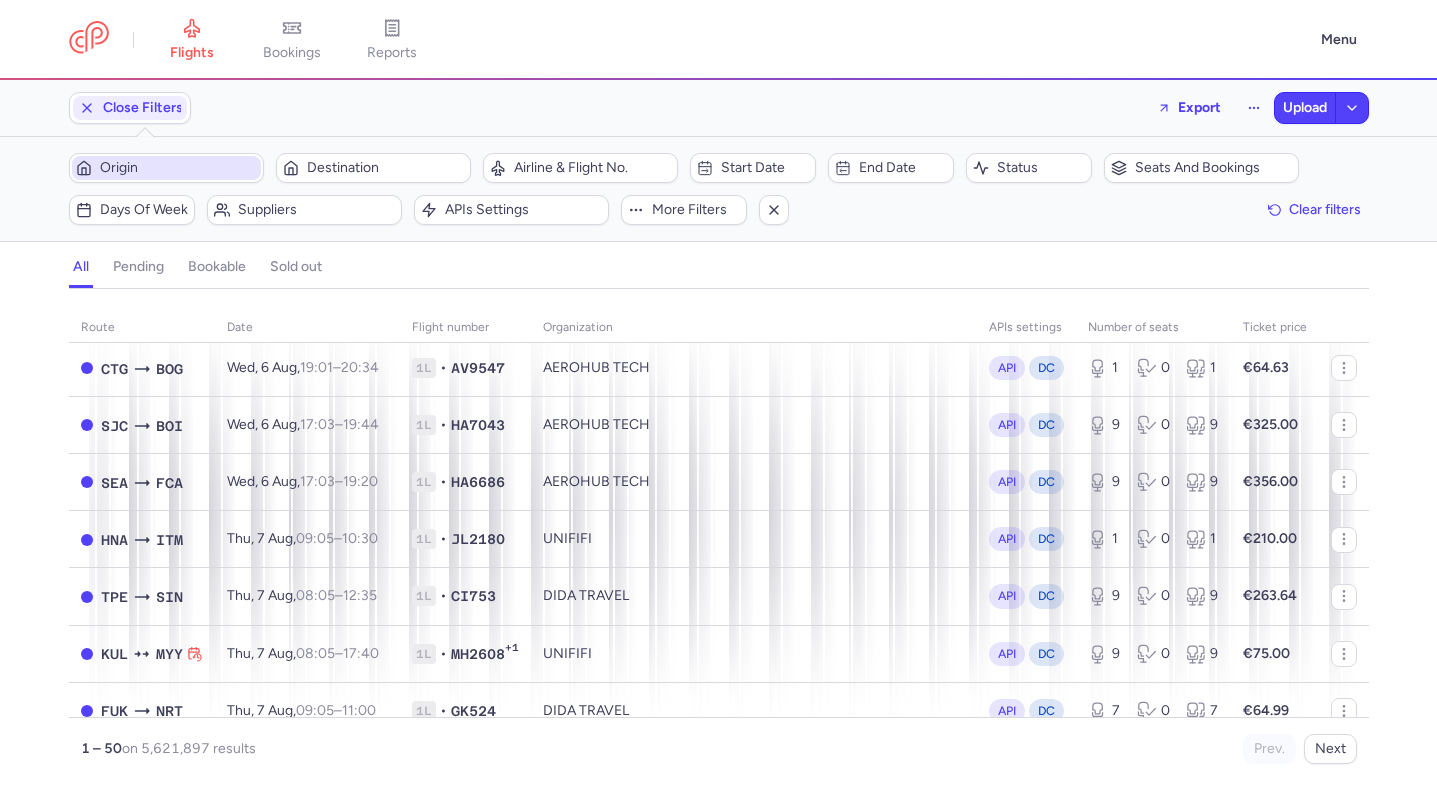 click on "Origin" at bounding box center (178, 168) 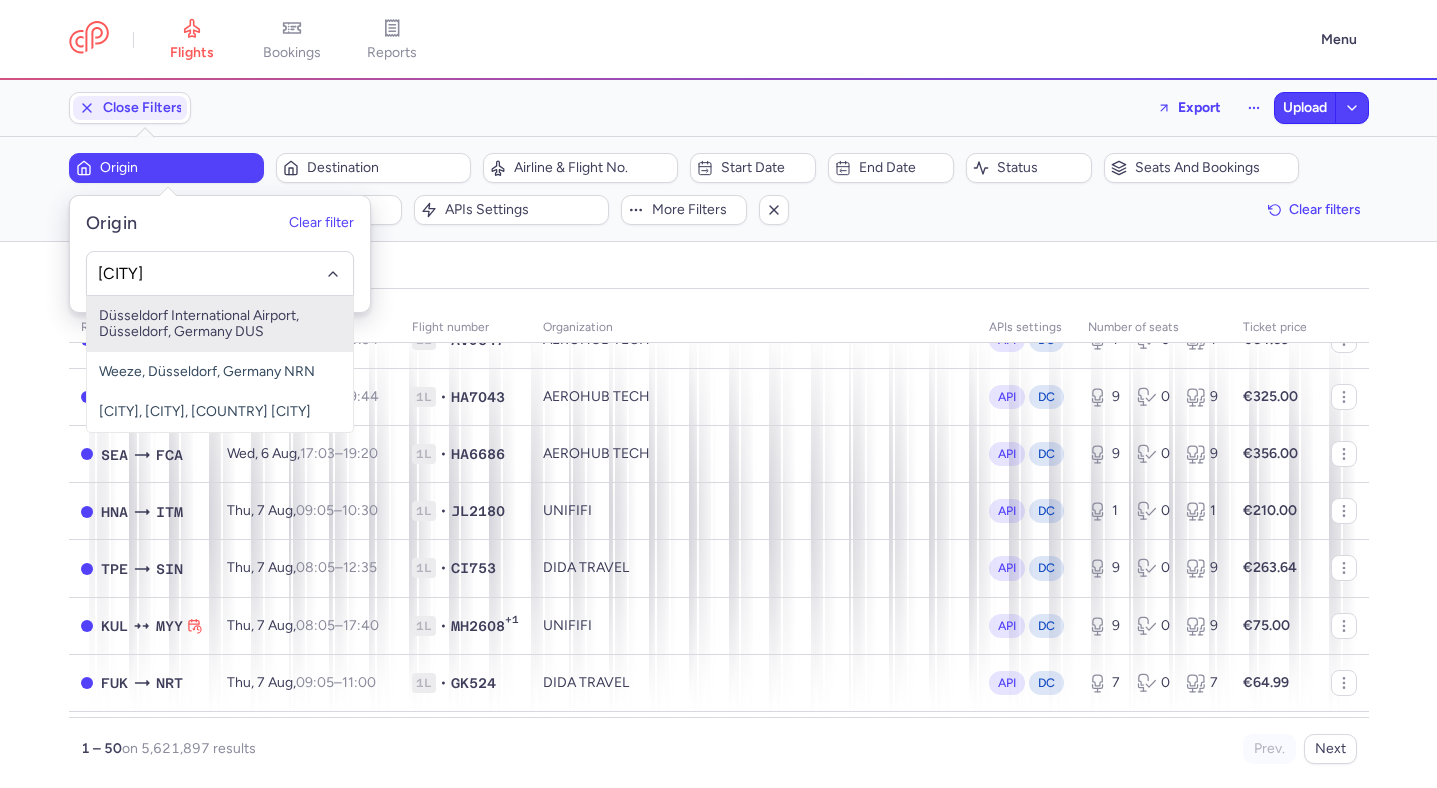 click on "Düsseldorf International Airport, Düsseldorf, Germany DUS" at bounding box center (220, 324) 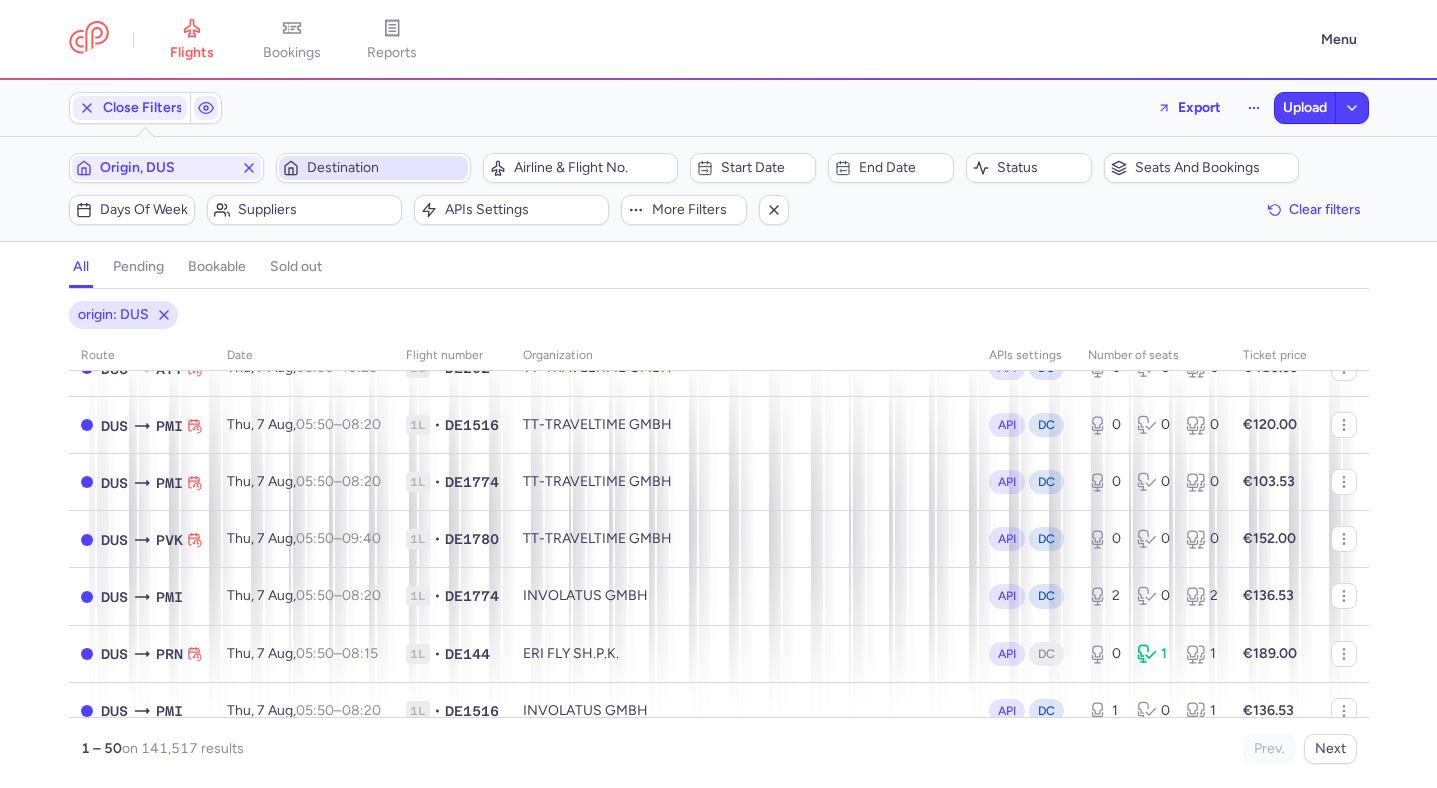 click on "Destination" at bounding box center [385, 168] 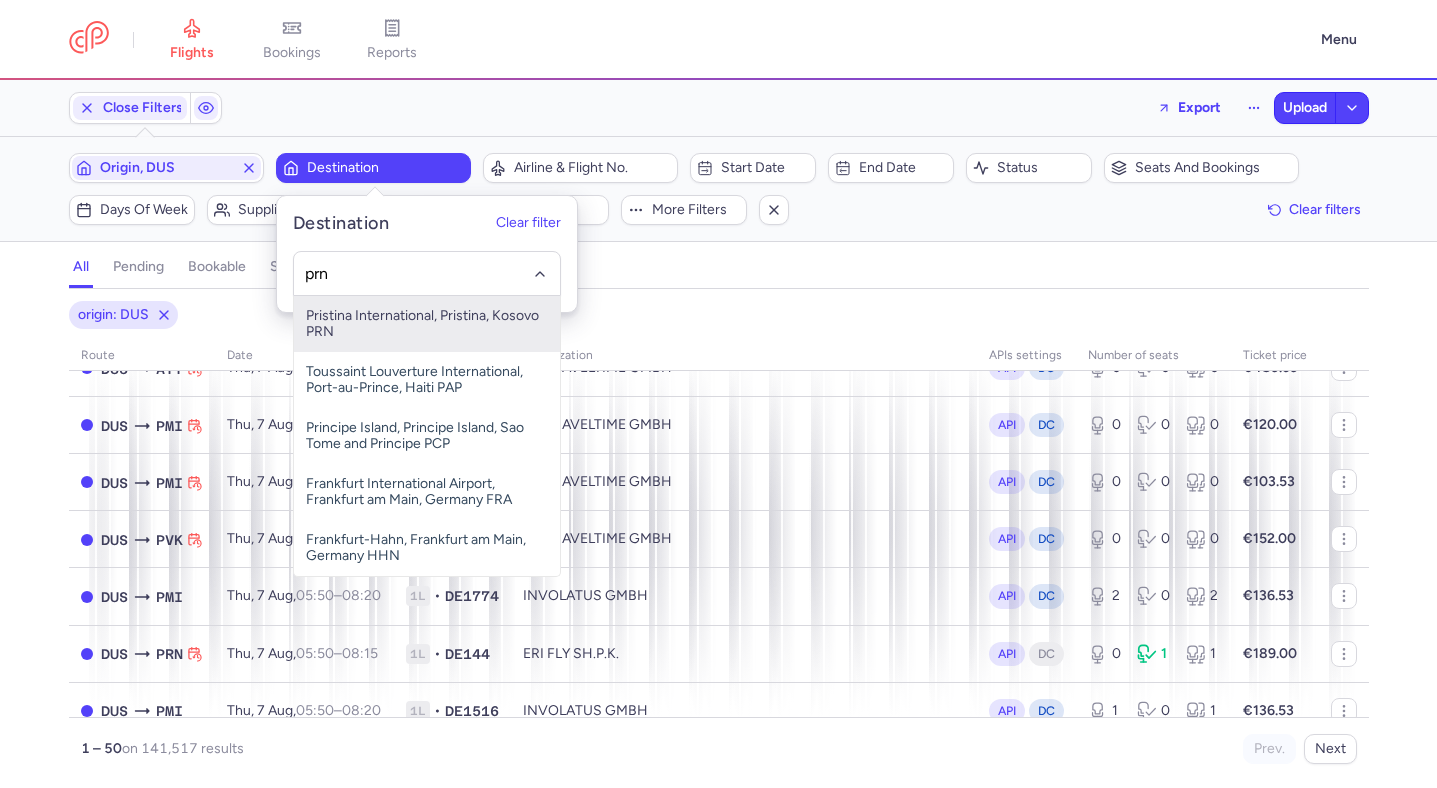 type on "prn" 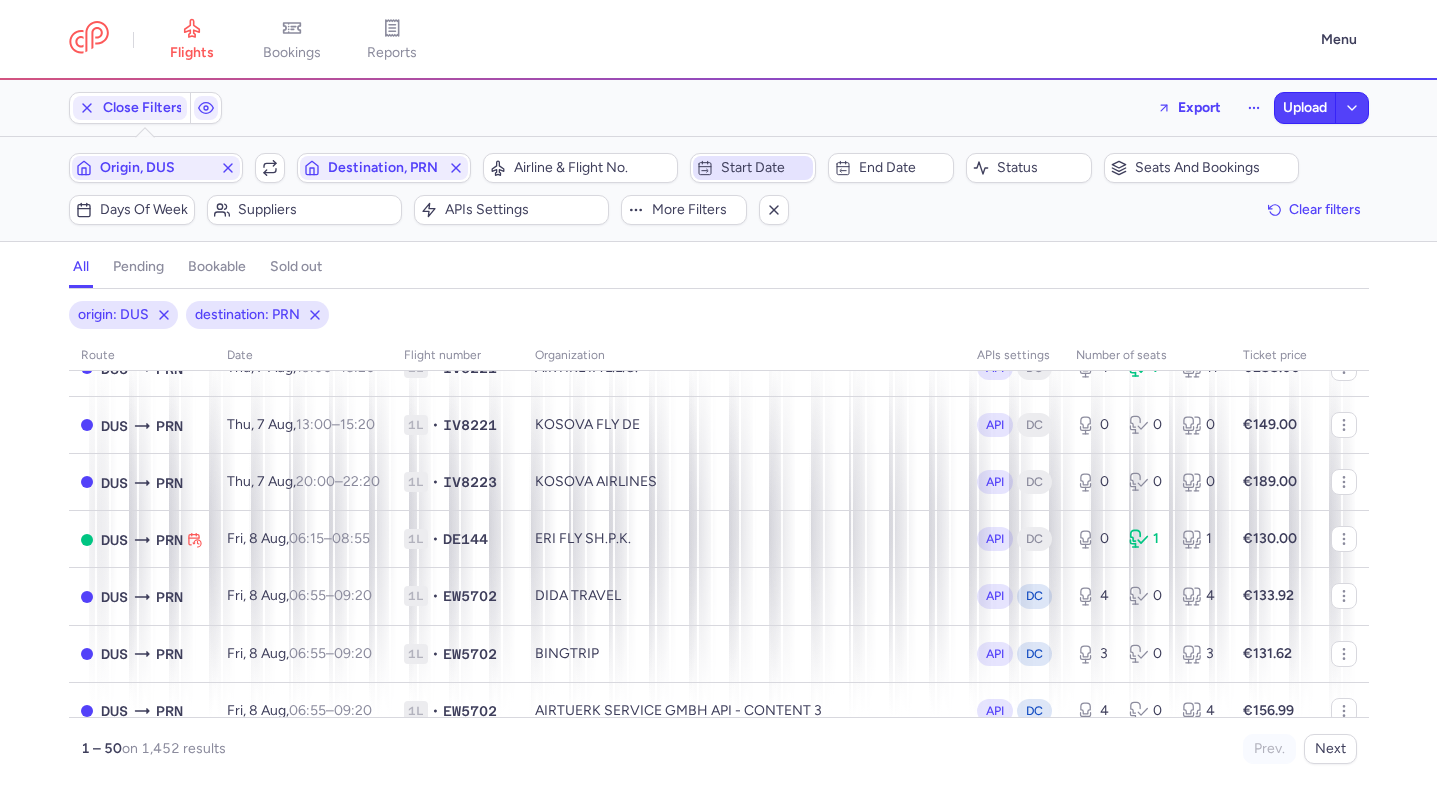click on "Start date" at bounding box center [753, 168] 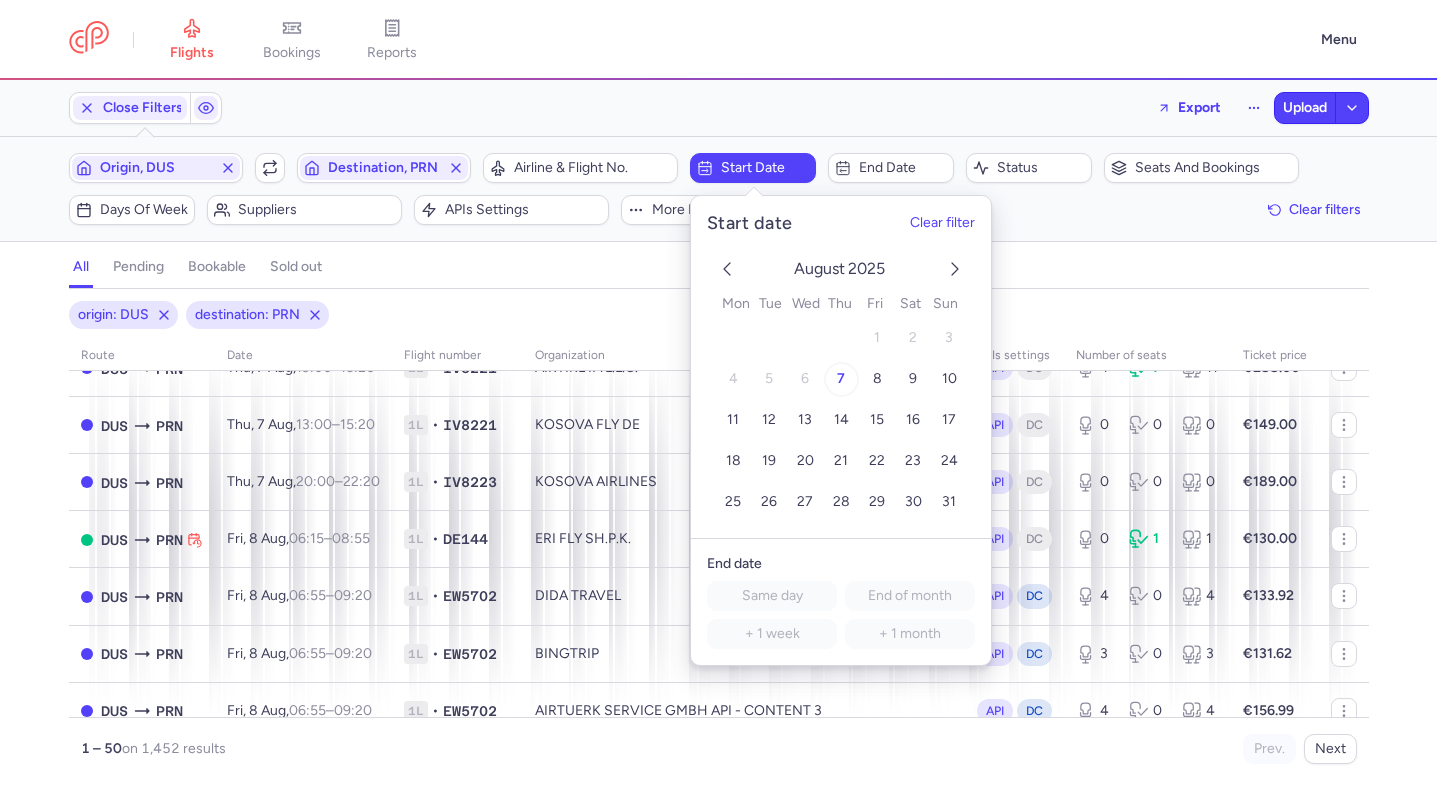 click on "7" at bounding box center (840, 379) 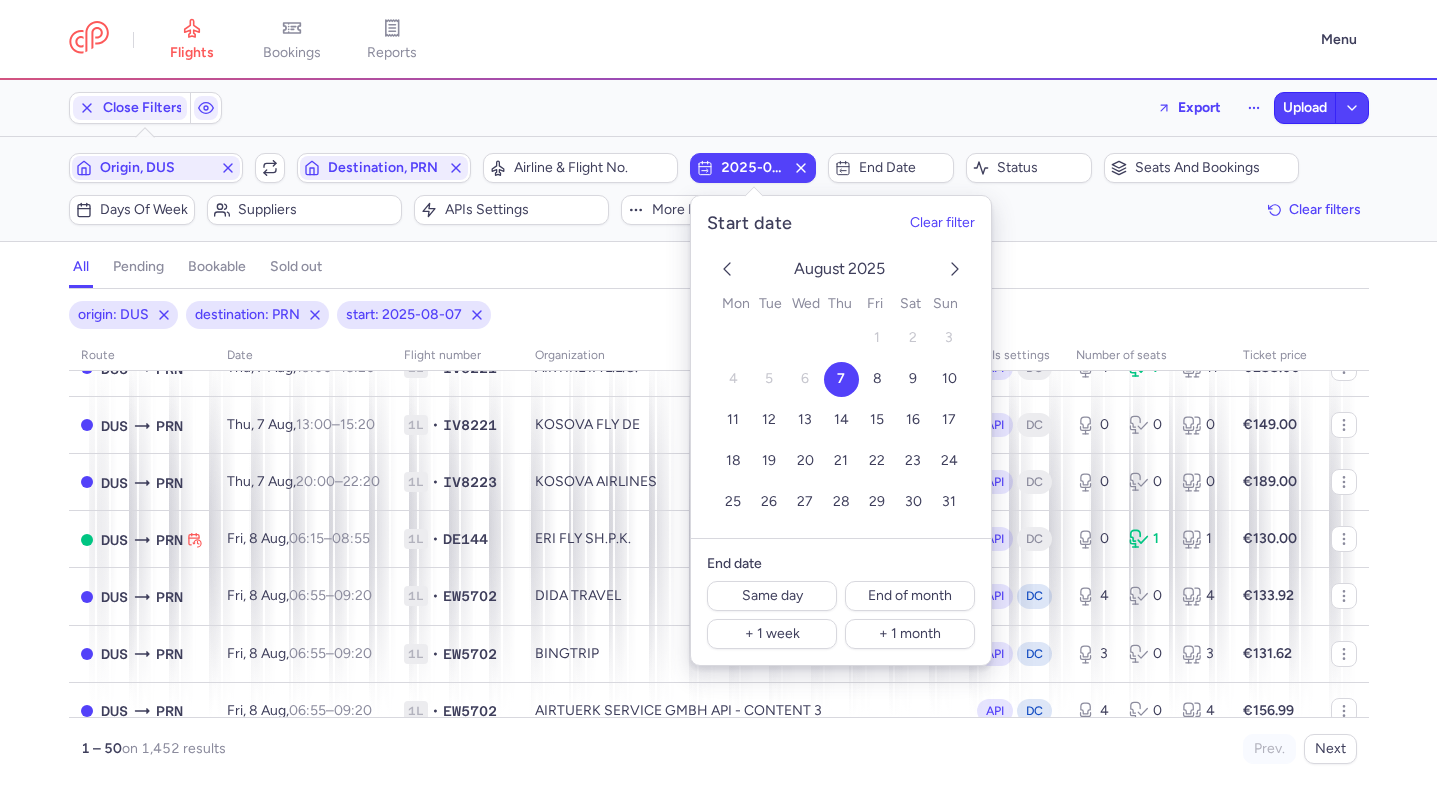 click on "all pending bookable sold out 3" at bounding box center [719, 267] 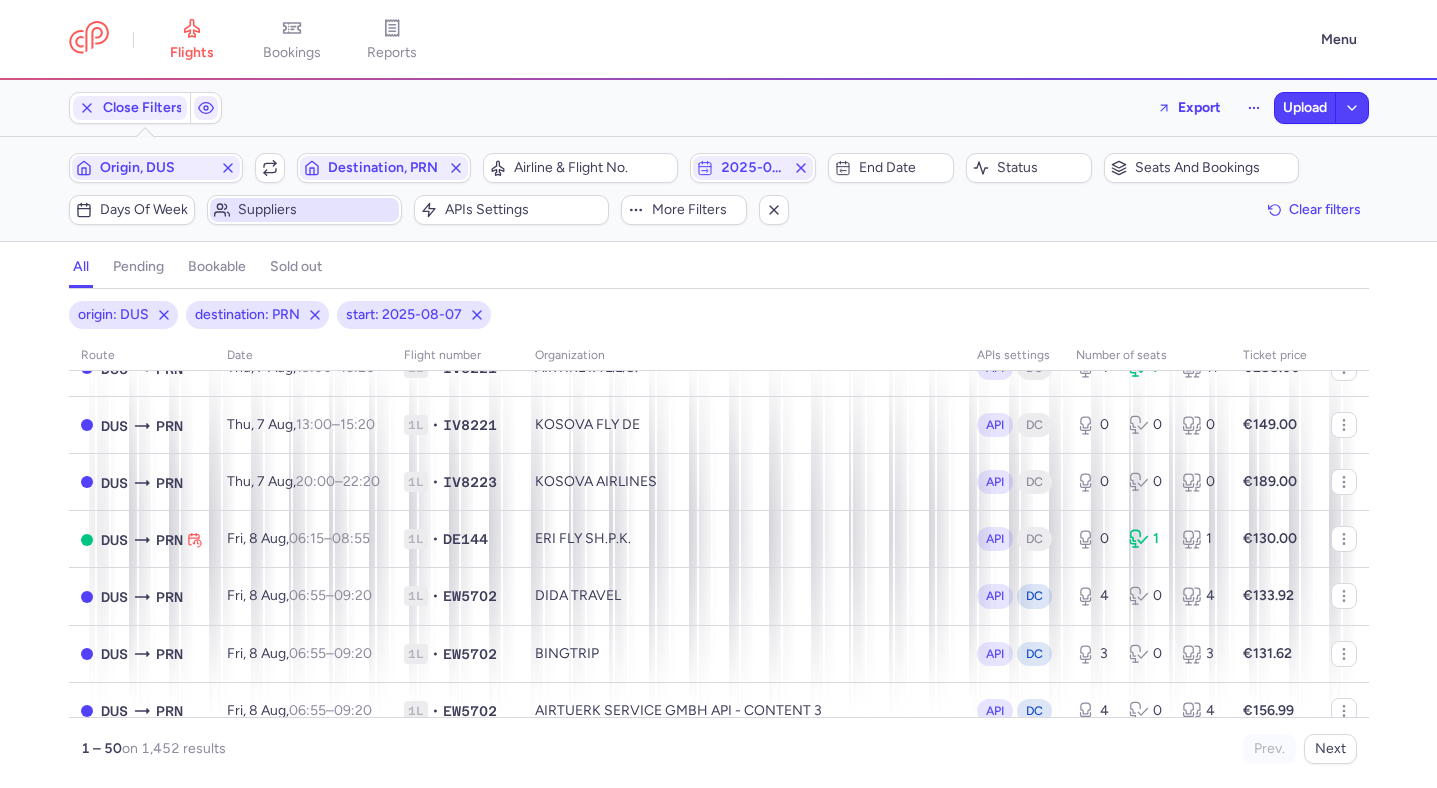 click on "Suppliers" at bounding box center [316, 210] 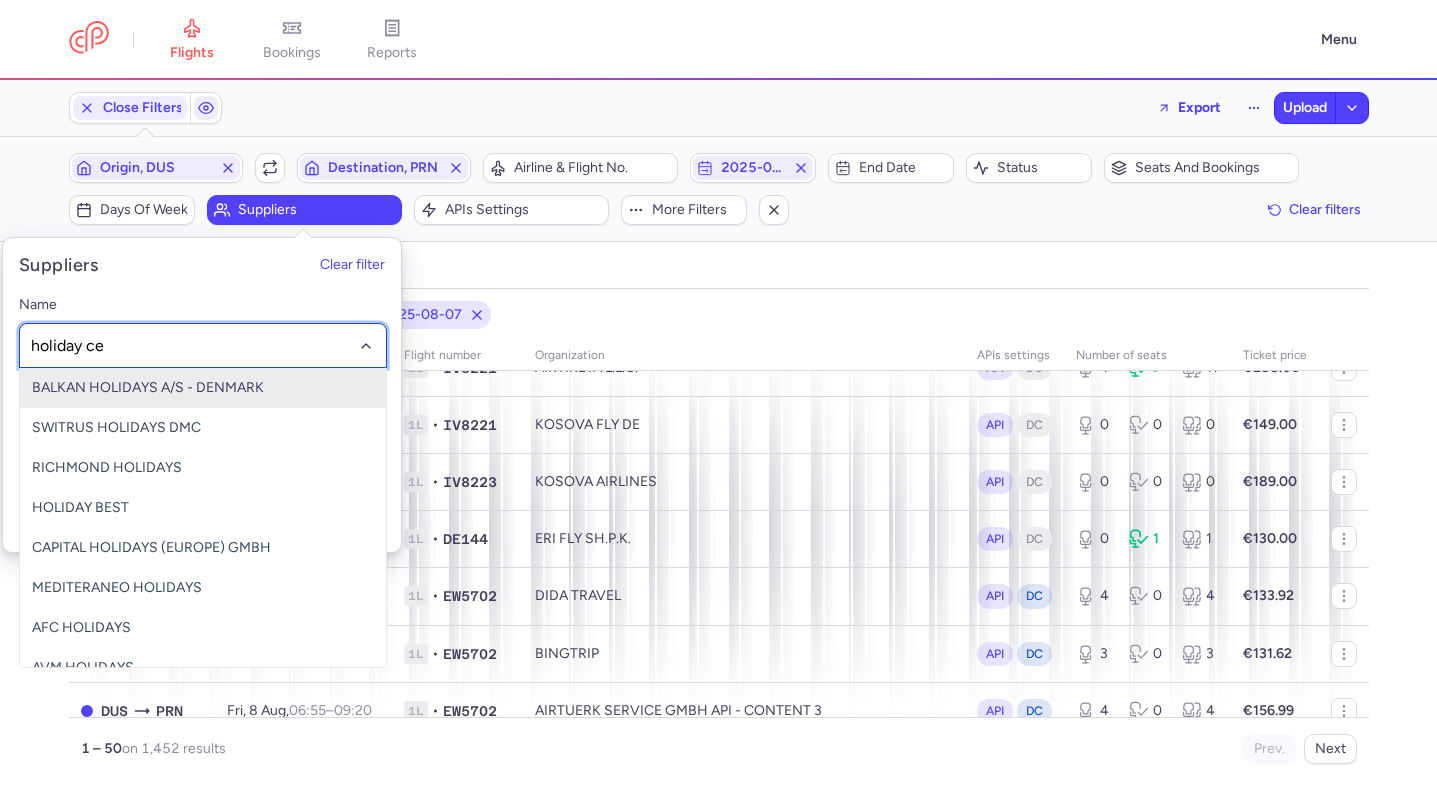 type on "holiday cen" 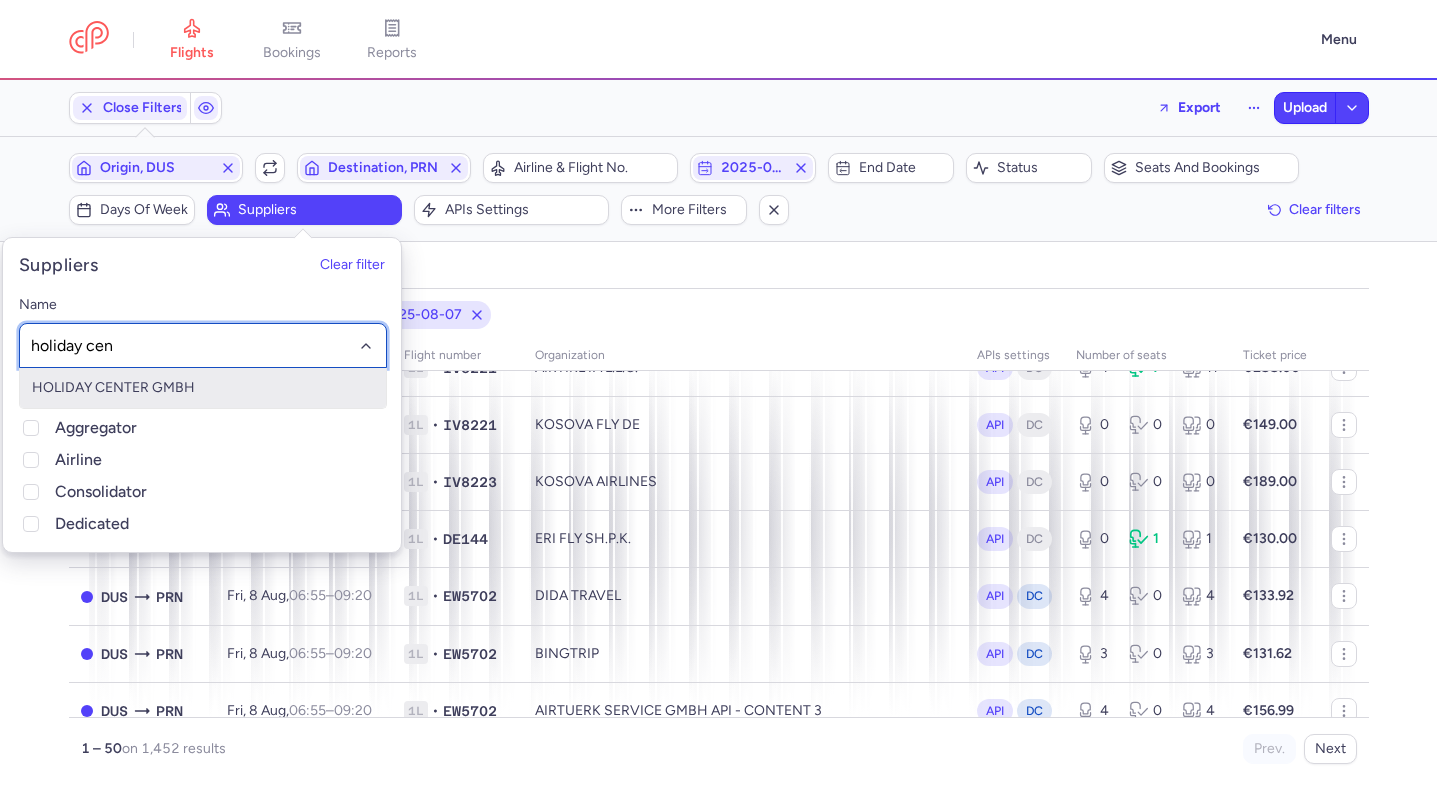 click on "HOLIDAY CENTER GMBH" at bounding box center [203, 388] 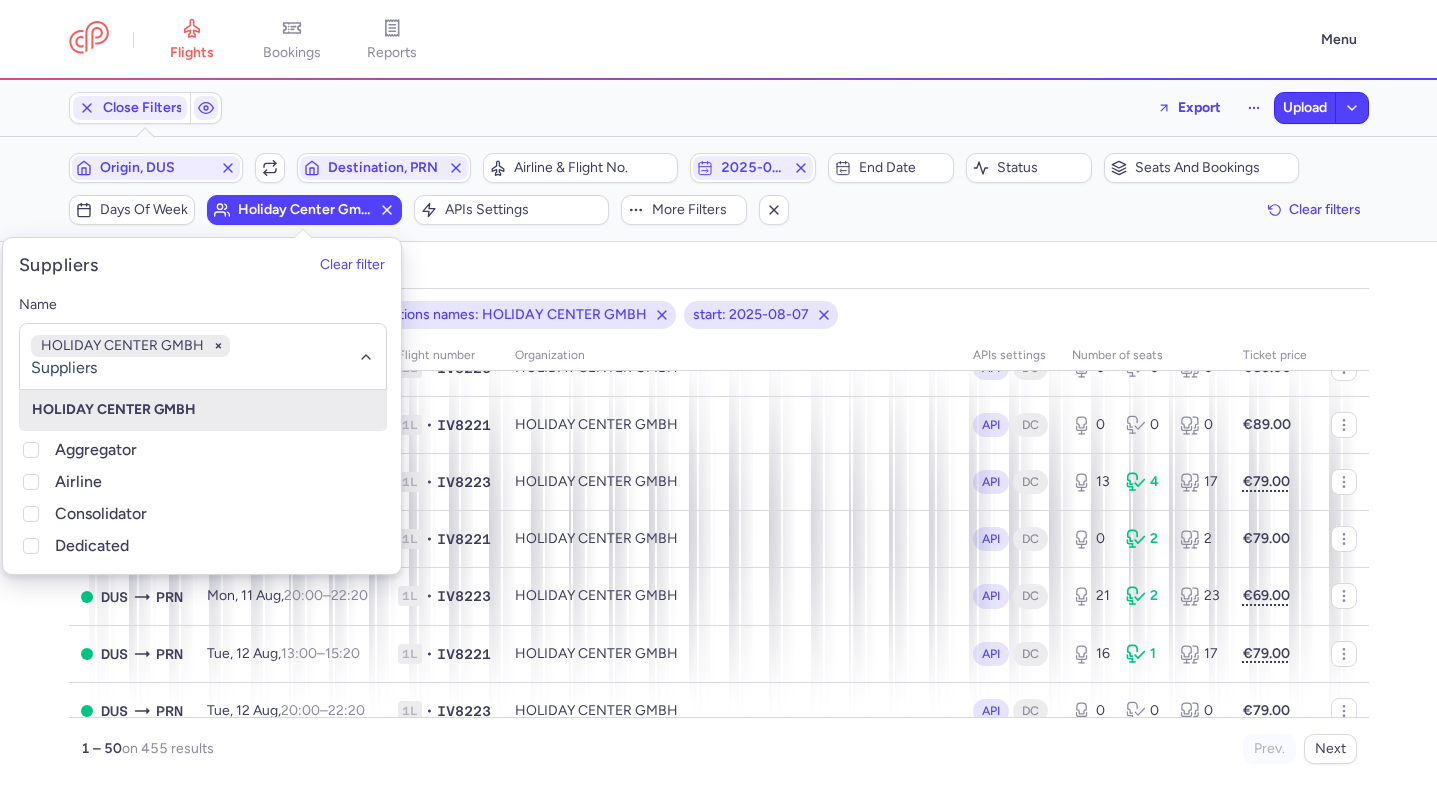 click on "origin: DUS destination: PRN organizations names: HOLIDAY CENTER GMBH start: 2025-08-07 route date Flight number organization APIs settings number of seats Ticket price August 25  DUS  PRN Thu, 7 Aug,  13:00  –  15:20  +0 1L • IV8221 HOLIDAY CENTER GMBH API DC 0 0 0 €189.00  DUS  PRN Fri, 8 Aug,  13:00  –  15:20  +0 1L • IV8221 HOLIDAY CENTER GMBH API DC 0 2 2 €159.00  DUS  PRN Fri, 8 Aug,  20:00  –  22:20  +0 1L • IV8223 HOLIDAY CENTER GMBH API DC 0 5 5 €169.00  DUS  PRN Sat, 9 Aug,  06:55  –  09:15  +0 1L • IV8225 HOLIDAY CENTER GMBH API DC 0 6 6 €119.00  DUS  PRN Sat, 9 Aug,  13:00  –  15:20  +0 1L • IV8221 HOLIDAY CENTER GMBH API DC 0 0 0 €109.00  DUS  PRN Sat, 9 Aug,  20:00  –  22:20  +0 1L • IV8223 HOLIDAY CENTER GMBH API DC 0 2 2 €89.00  DUS  PRN Sun, 10 Aug,  06:50  –  09:15  +0 1L • IV8225 HOLIDAY CENTER GMBH API DC 0 0 0 €89.00  DUS  PRN Sun, 10 Aug,  13:00  –  15:20  +0 1L • IV8221 HOLIDAY CENTER GMBH API DC 0 0 0 €89.00  DUS  PRN Sun, 10 Aug,  20:00" at bounding box center [718, 538] 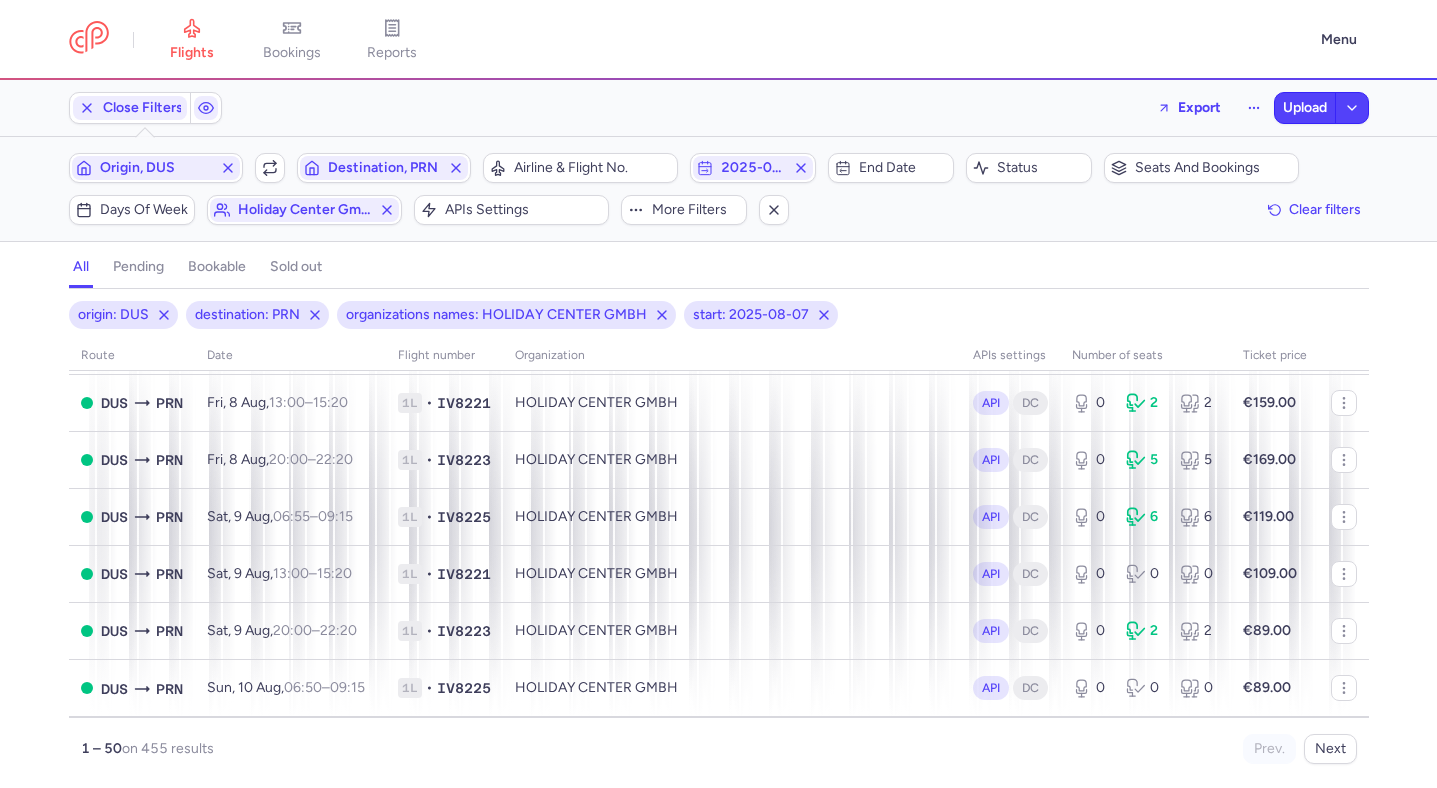scroll, scrollTop: 0, scrollLeft: 0, axis: both 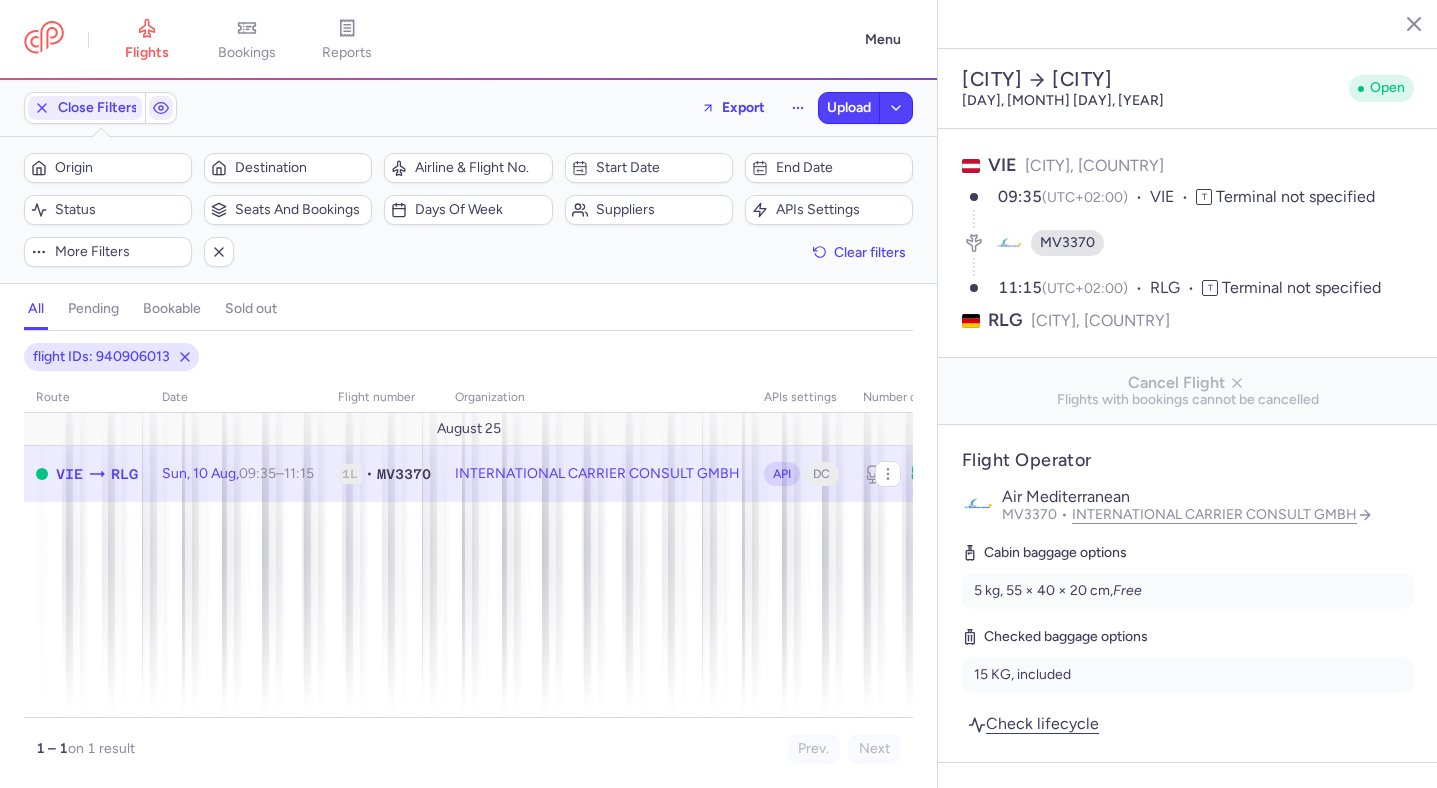 select on "hours" 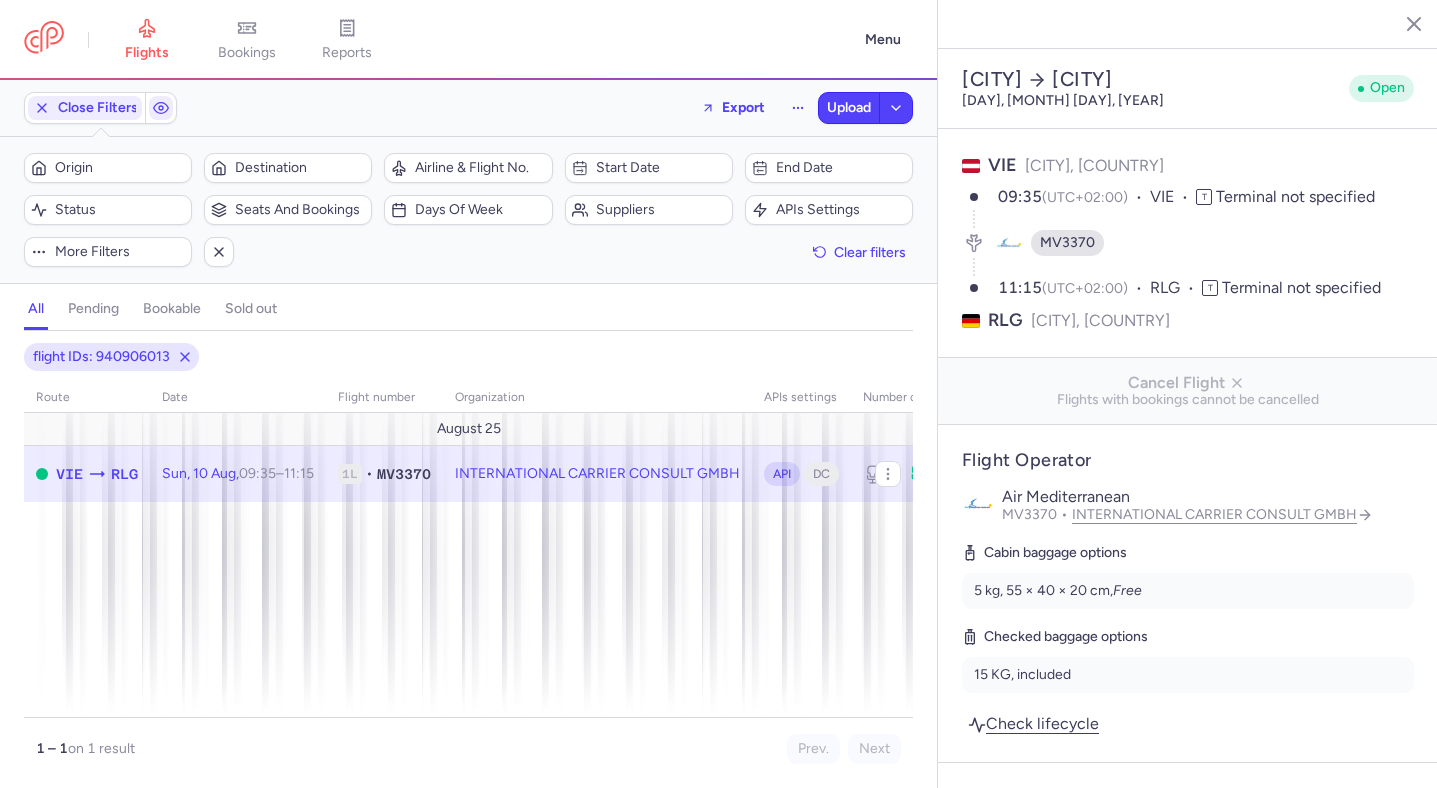 type 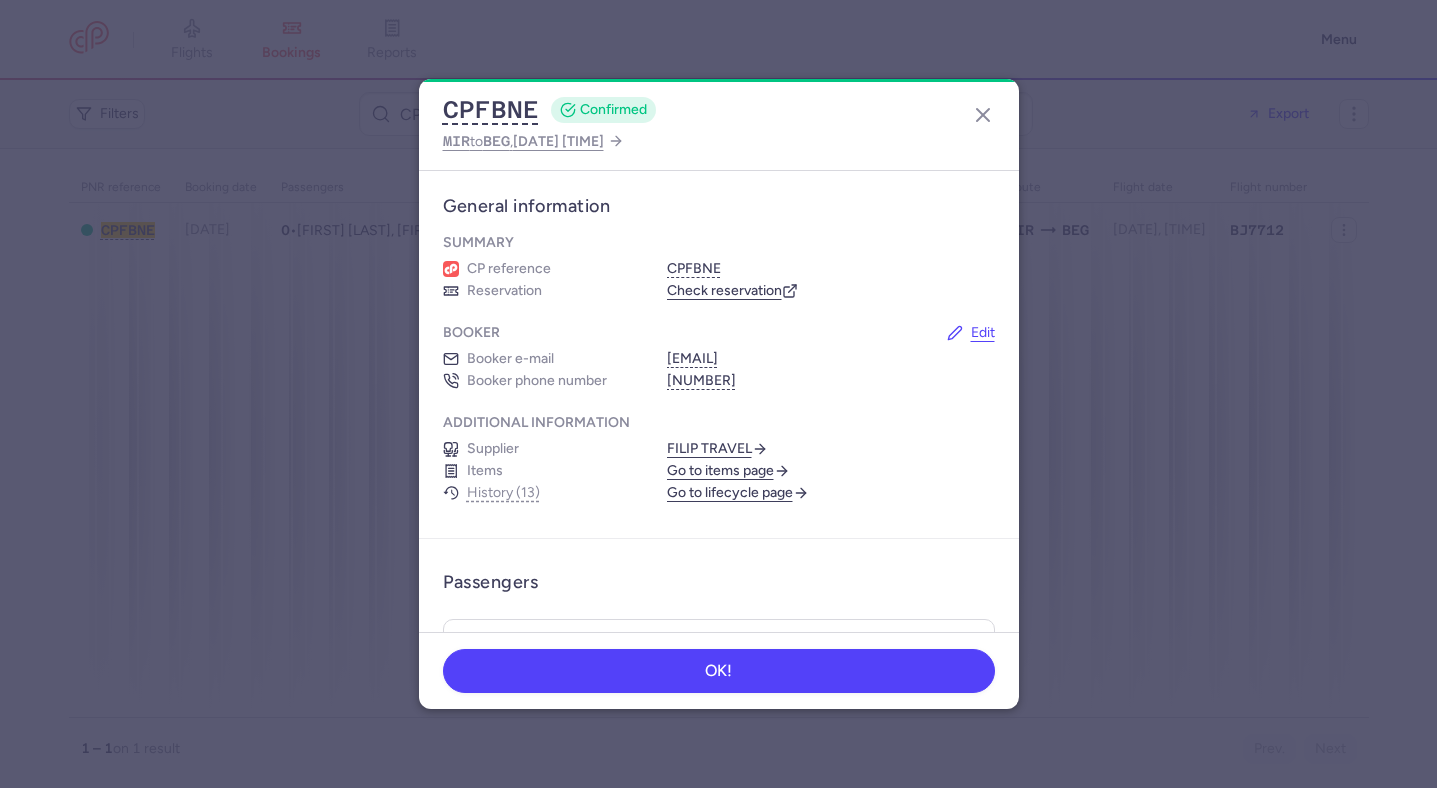 scroll, scrollTop: 0, scrollLeft: 0, axis: both 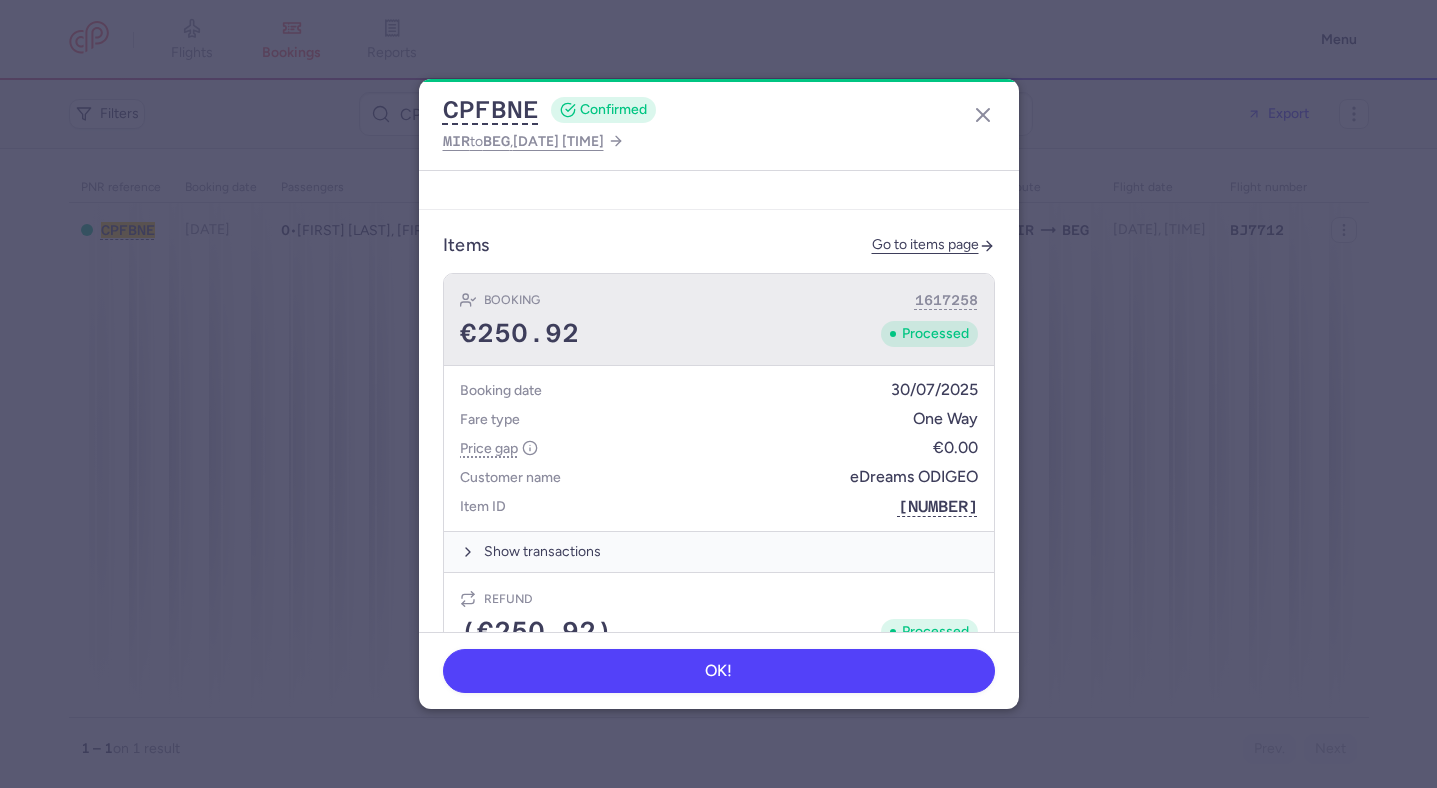 click on "Booking [NUMBER] €250.92 Processed" at bounding box center [719, 320] 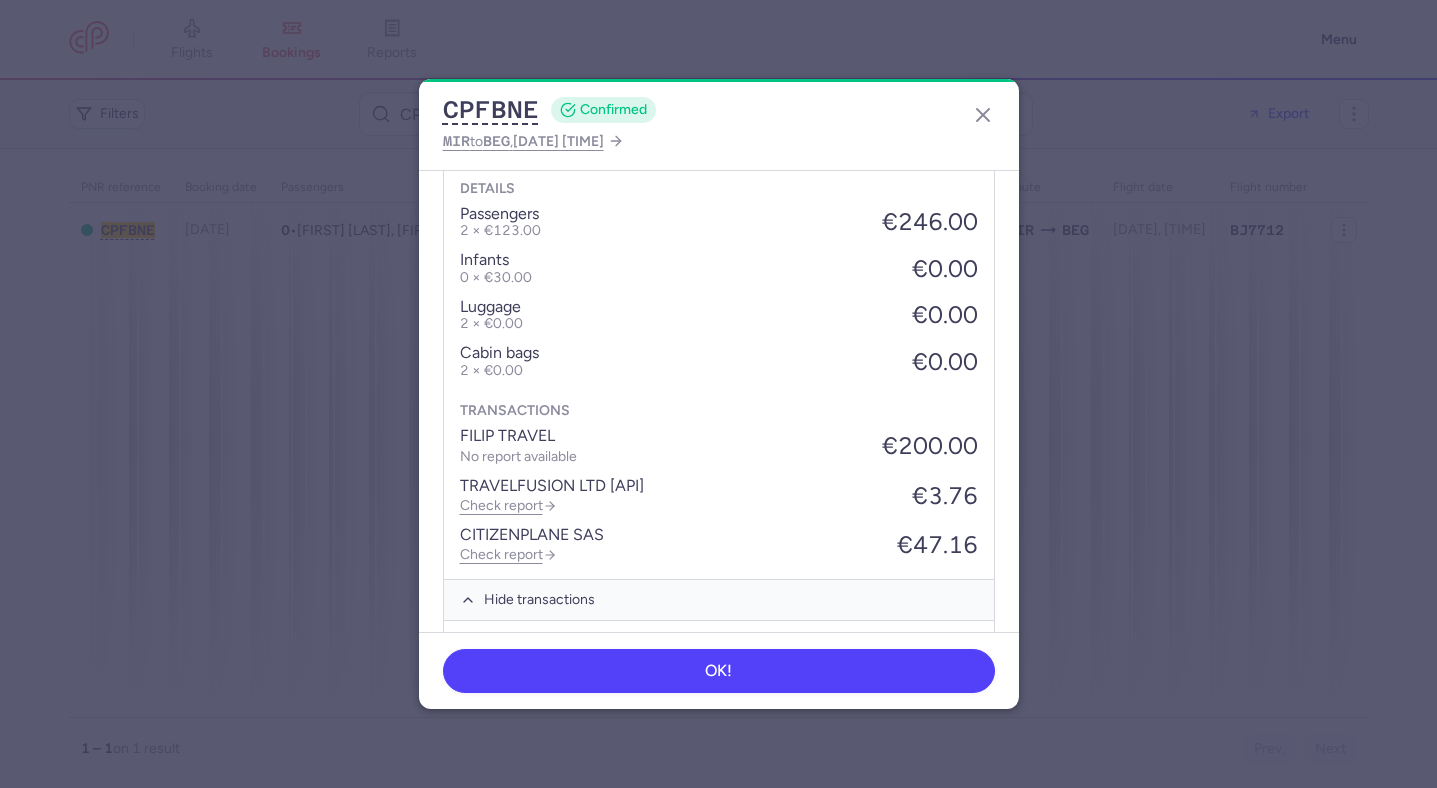 scroll, scrollTop: 1171, scrollLeft: 0, axis: vertical 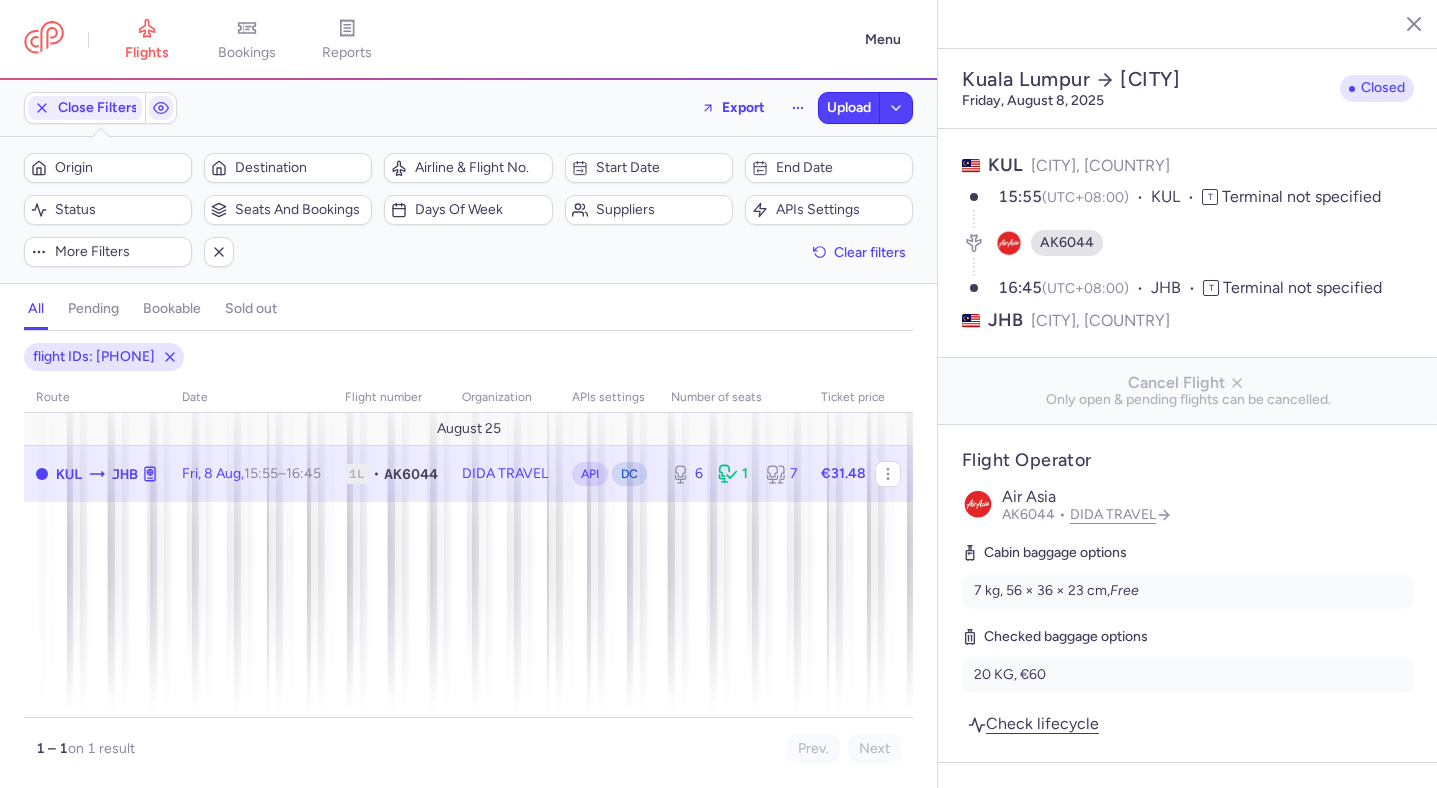 select on "days" 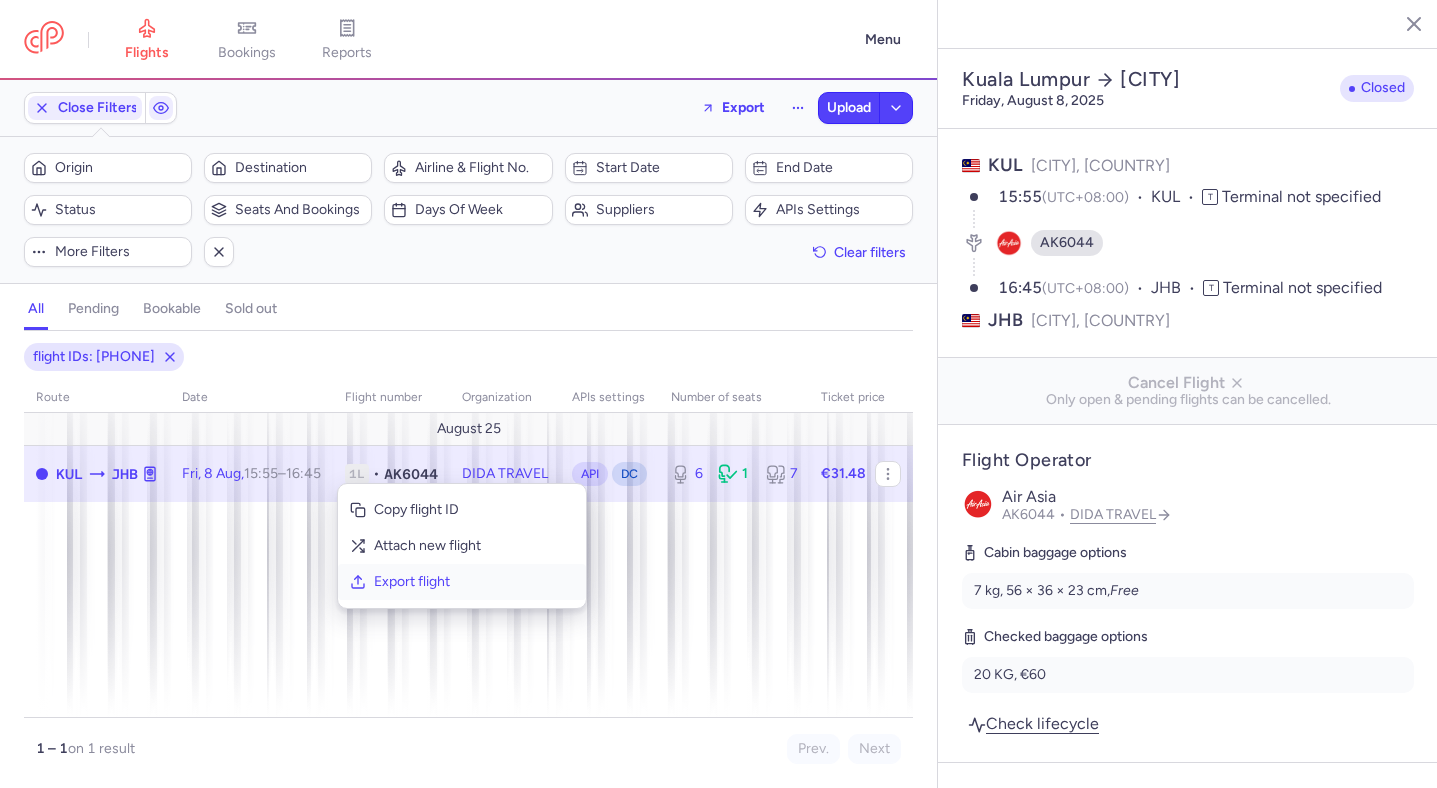 click on "Export flight" at bounding box center (474, 582) 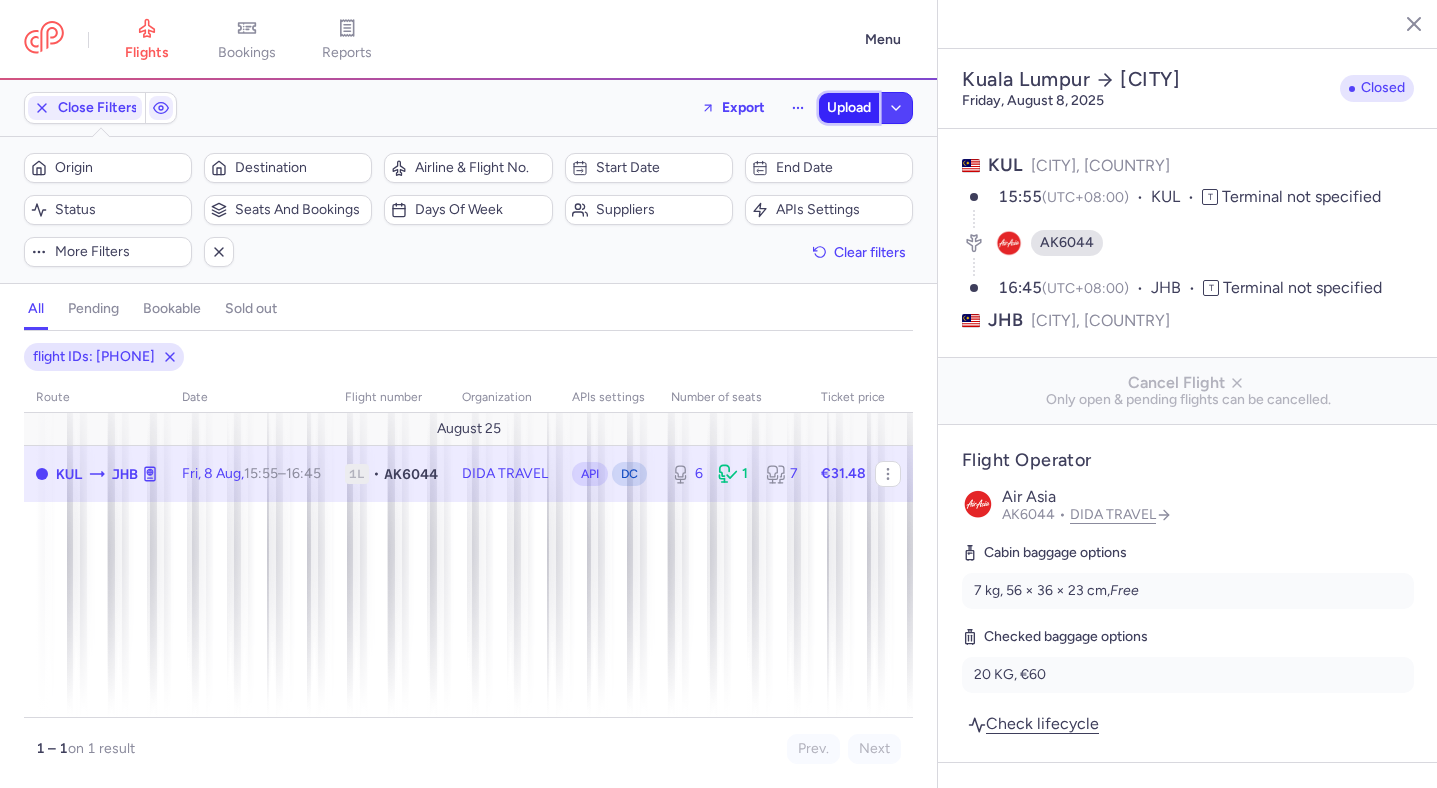 click on "Upload" at bounding box center (849, 108) 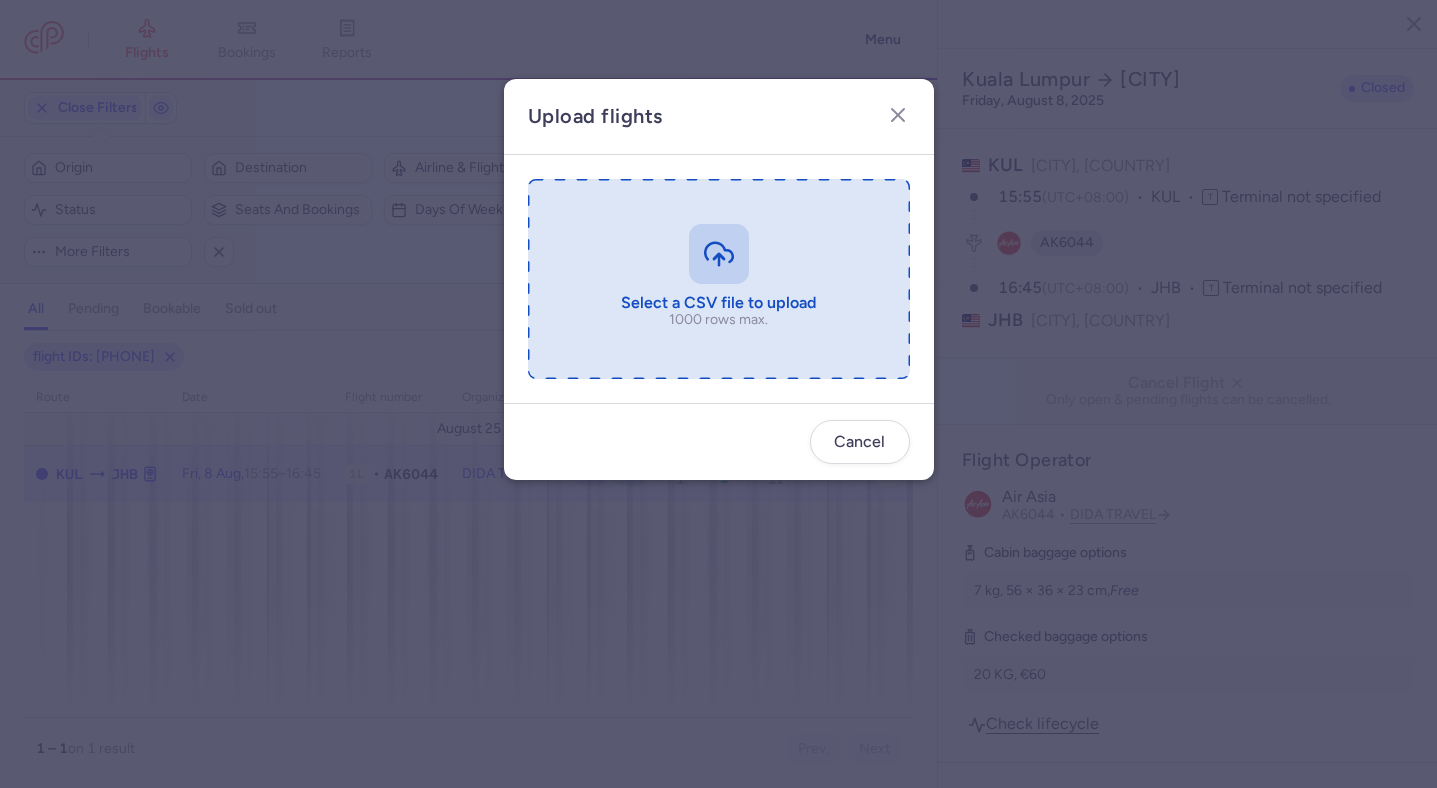 type on "C:\fakepath\export_flight_AK6044_20250807,1513.csv" 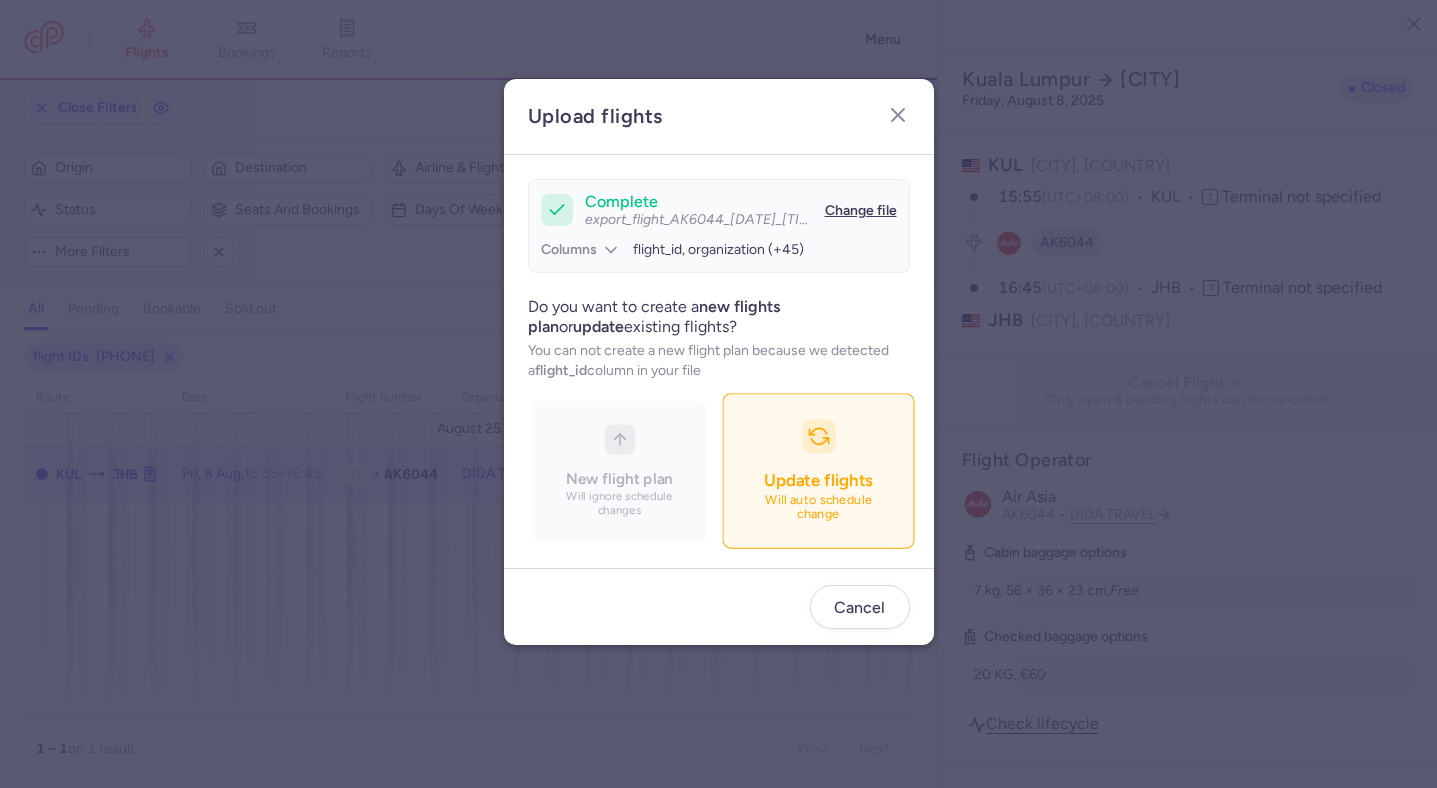 click 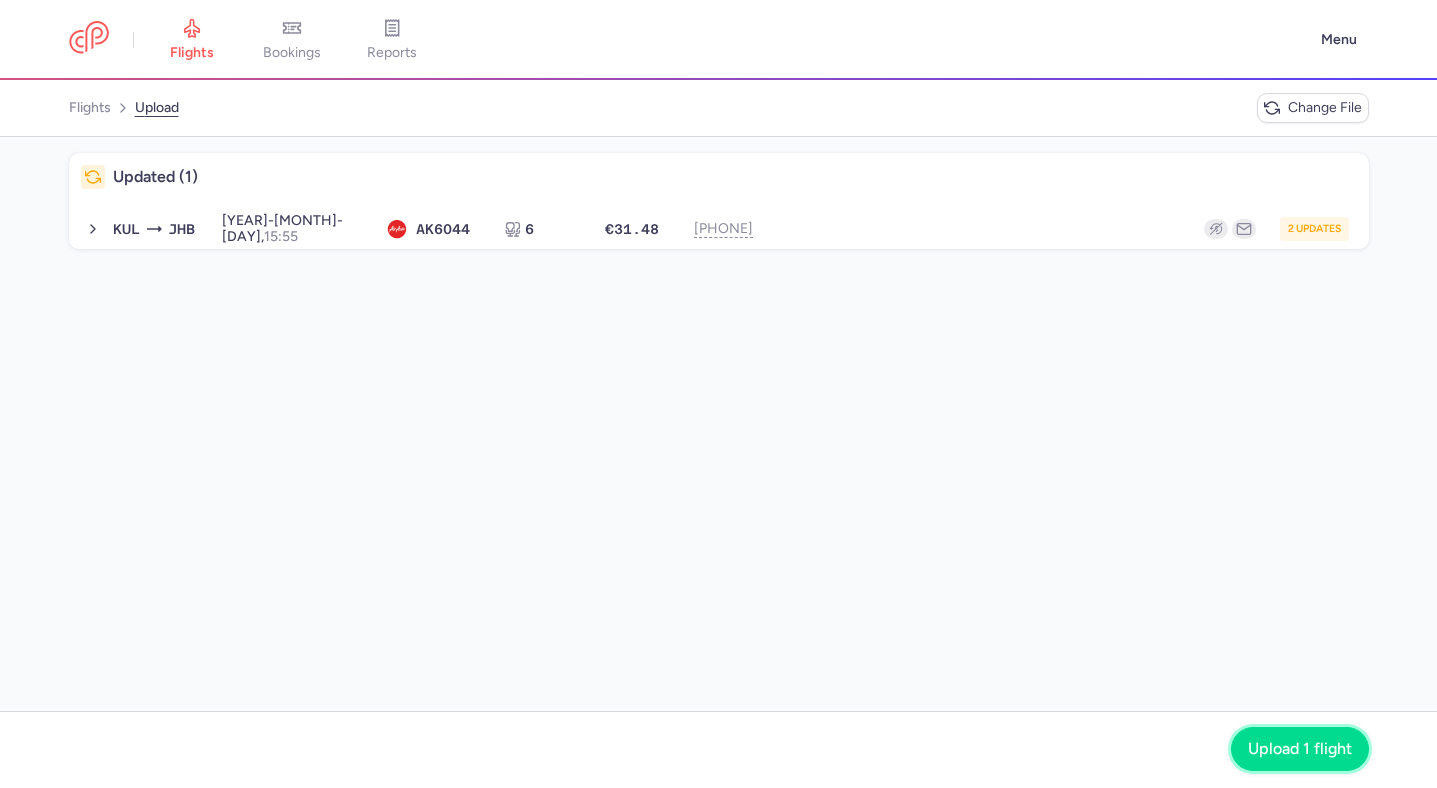 click on "Upload 1 flight" at bounding box center (1300, 749) 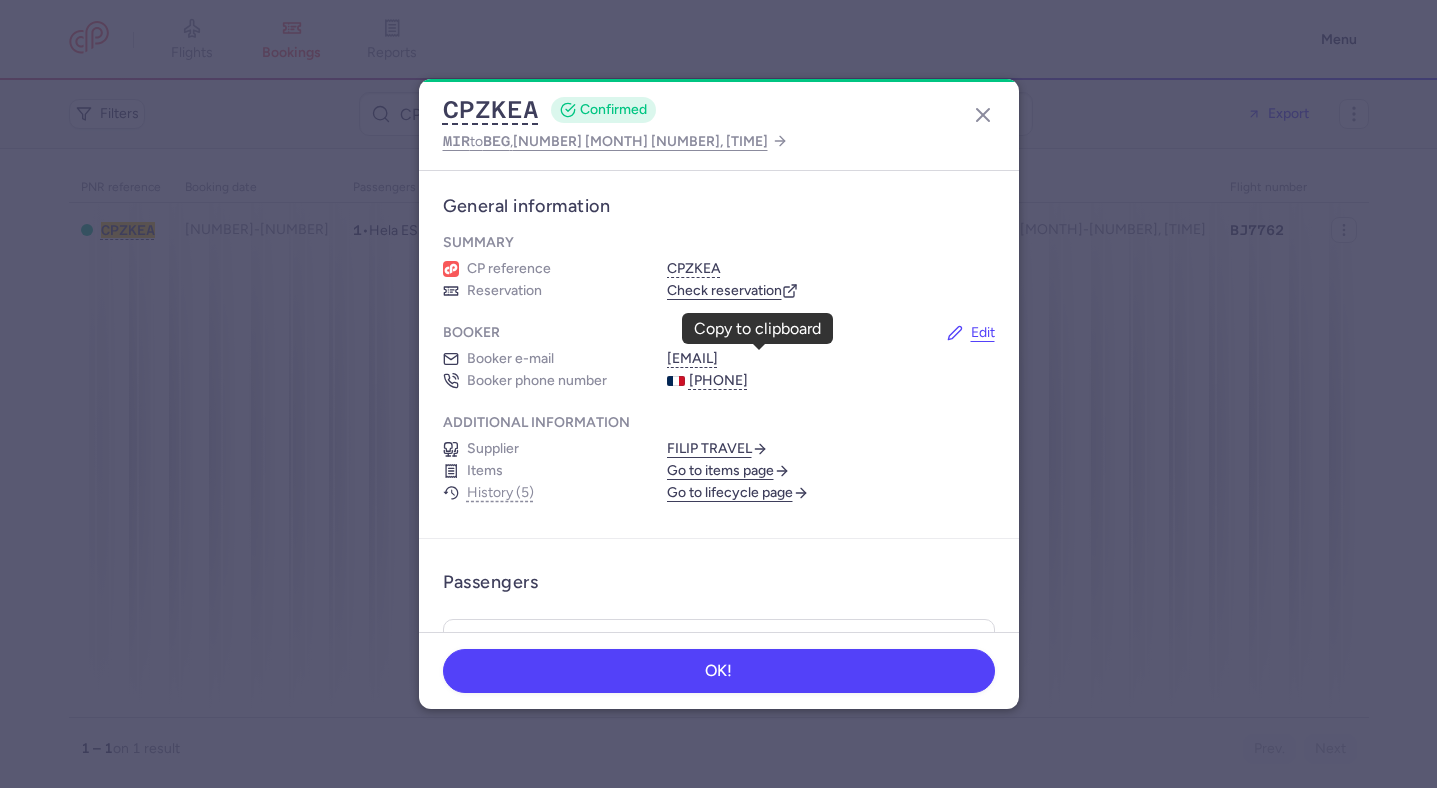 scroll, scrollTop: 0, scrollLeft: 0, axis: both 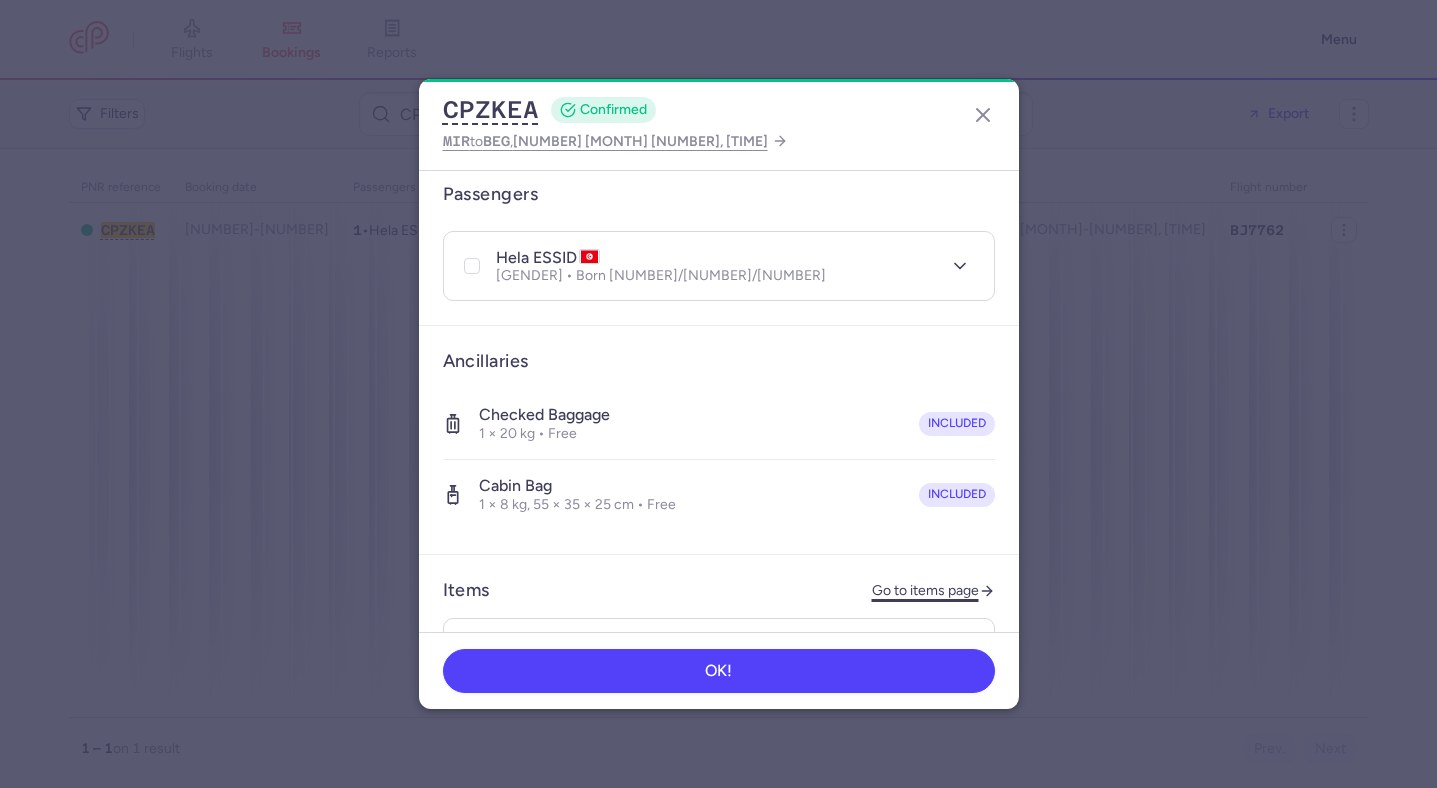 click on "Go to items page" 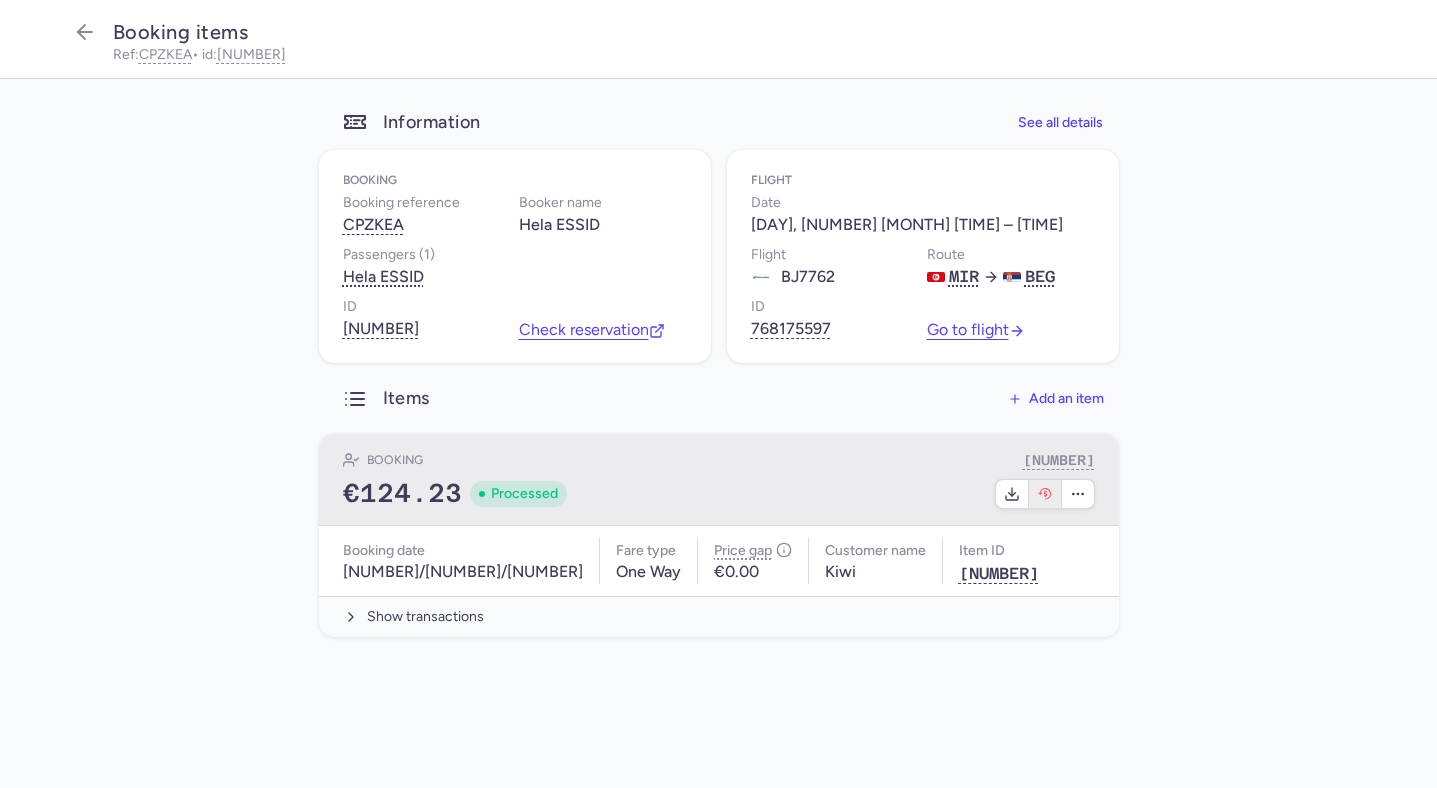 click 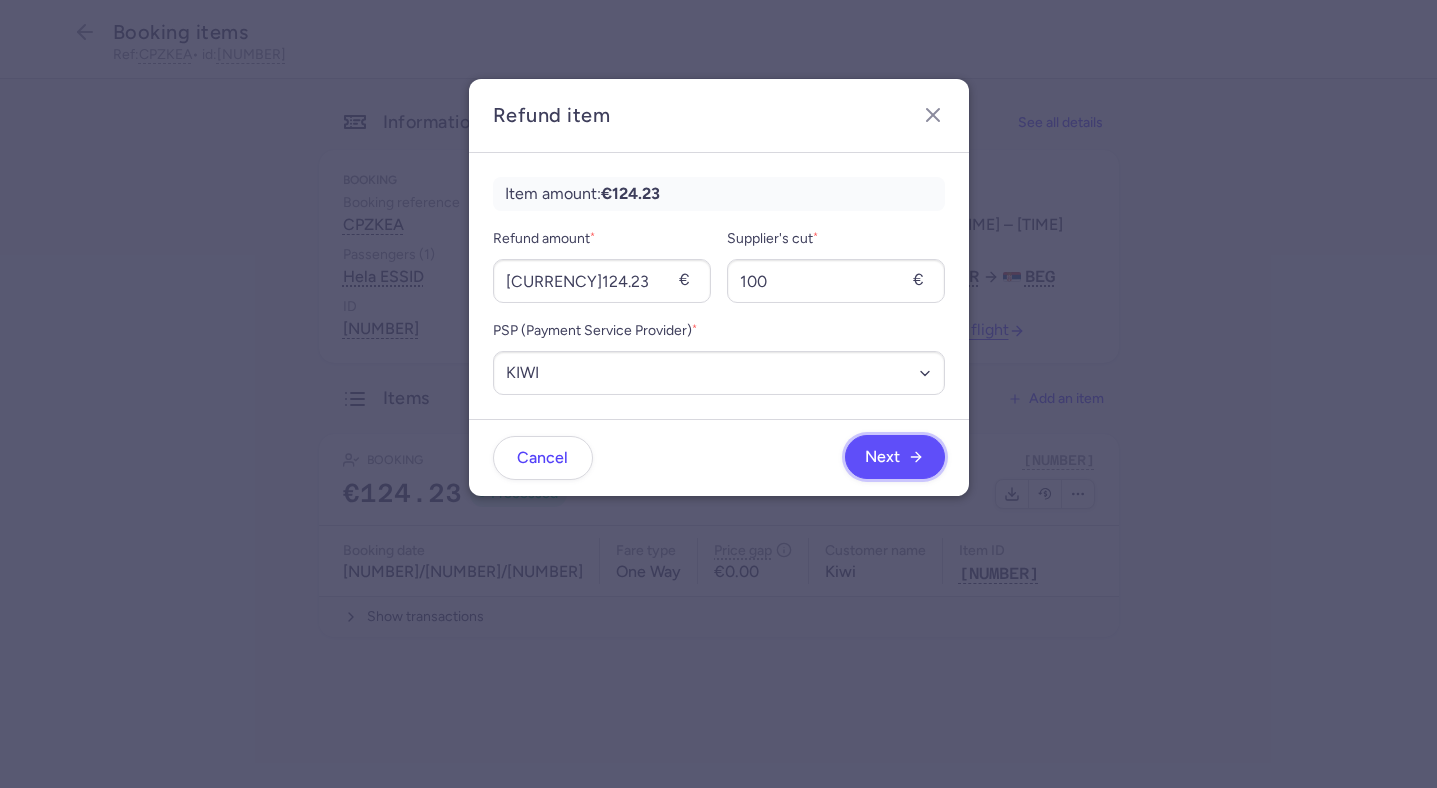 click on "Next" at bounding box center [895, 457] 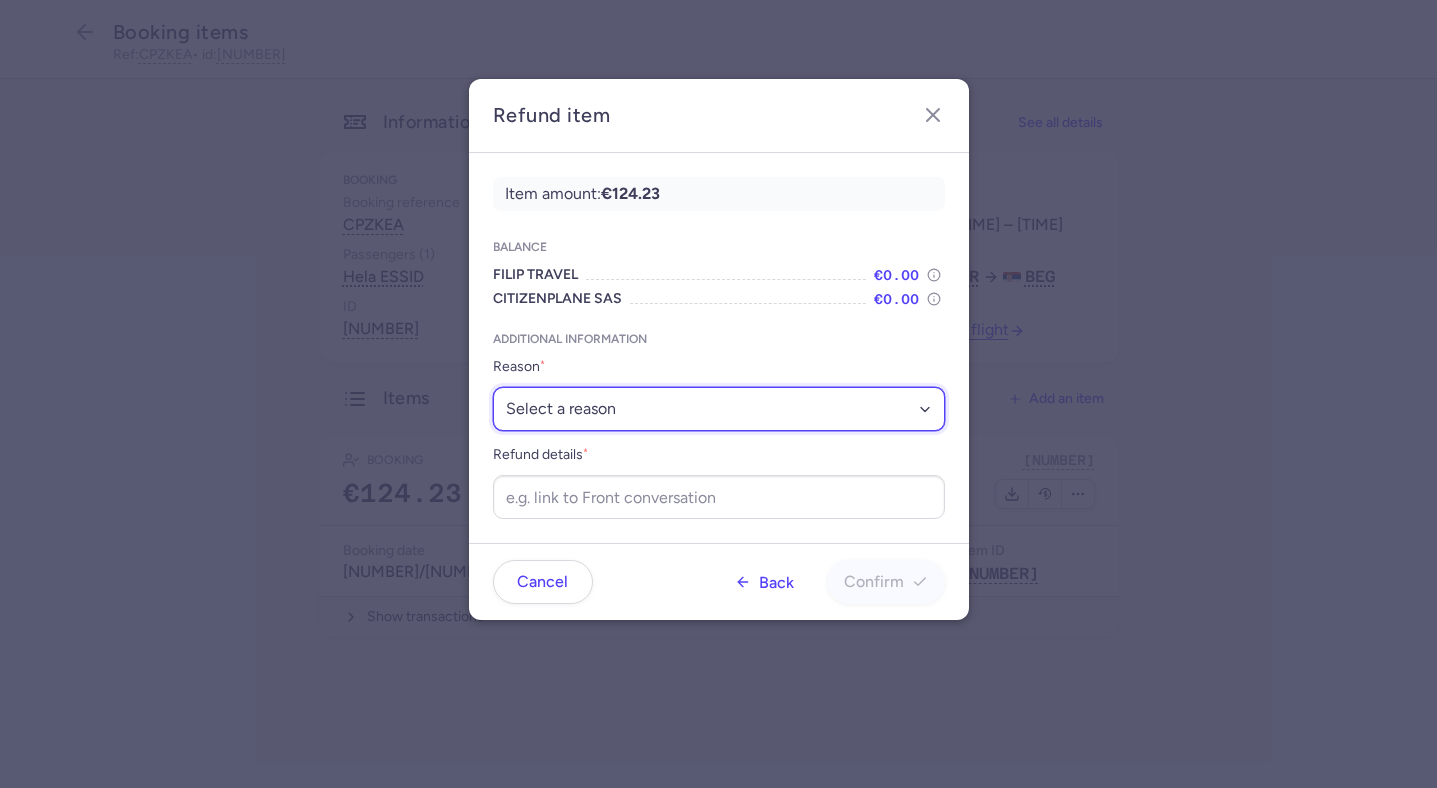 click on "Select a reason ✈️ Airline ceasing ops 💼 Ancillary issue 📄 APIS missing ⚙️ CitizenPlane error ⛔️ Denied boarding 🔁 Duplicate ❌ Flight canceled 🕵🏼‍♂️ Fraud 🎁 Goodwill 🎫 Goodwill allowance 🙃 Other 💺 Overbooking 💸 Refund with penalty 🙅 Schedule change not accepted 🤕 Supplier error 💵 Tax refund ❓ Unconfirmed booking" at bounding box center [719, 409] 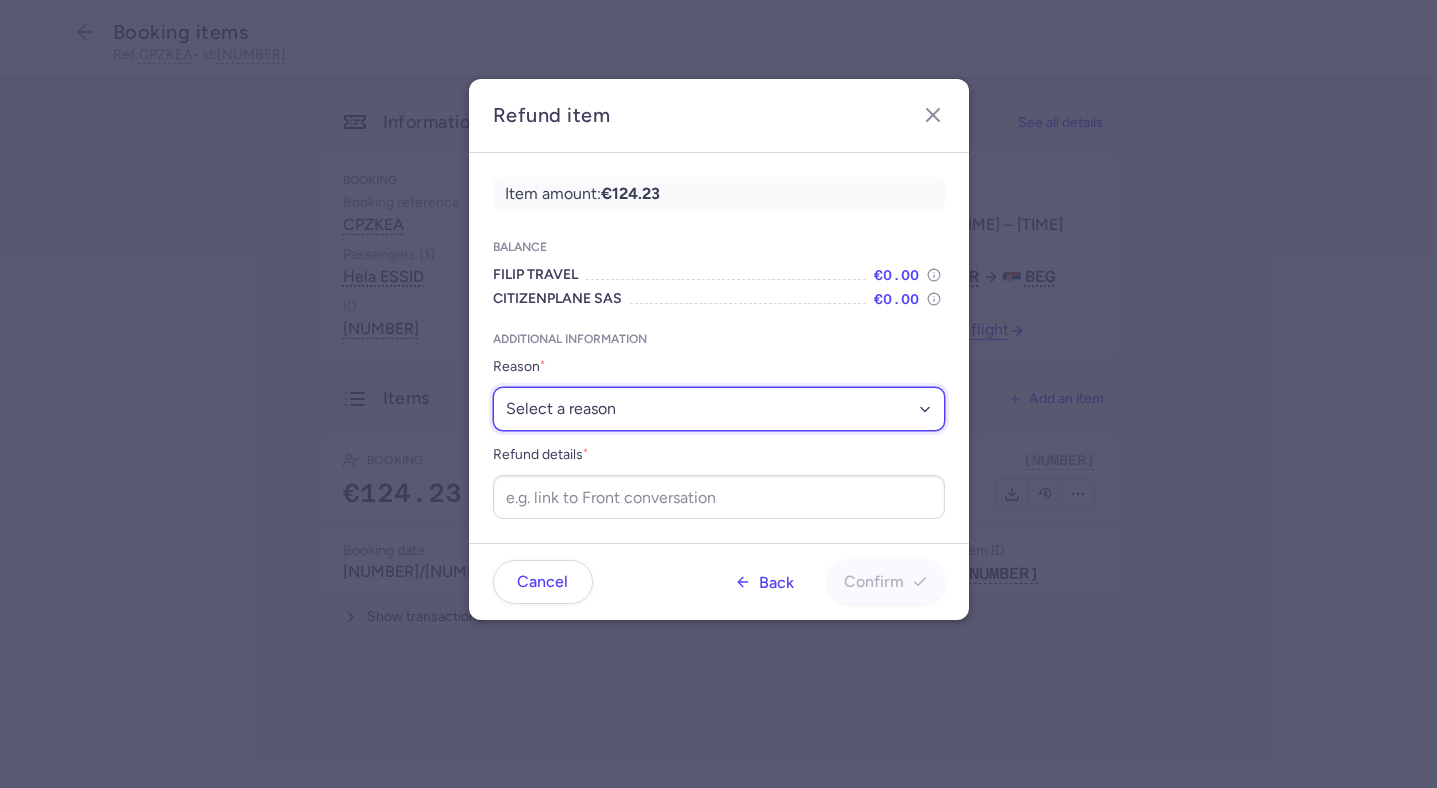 select on "OTHER" 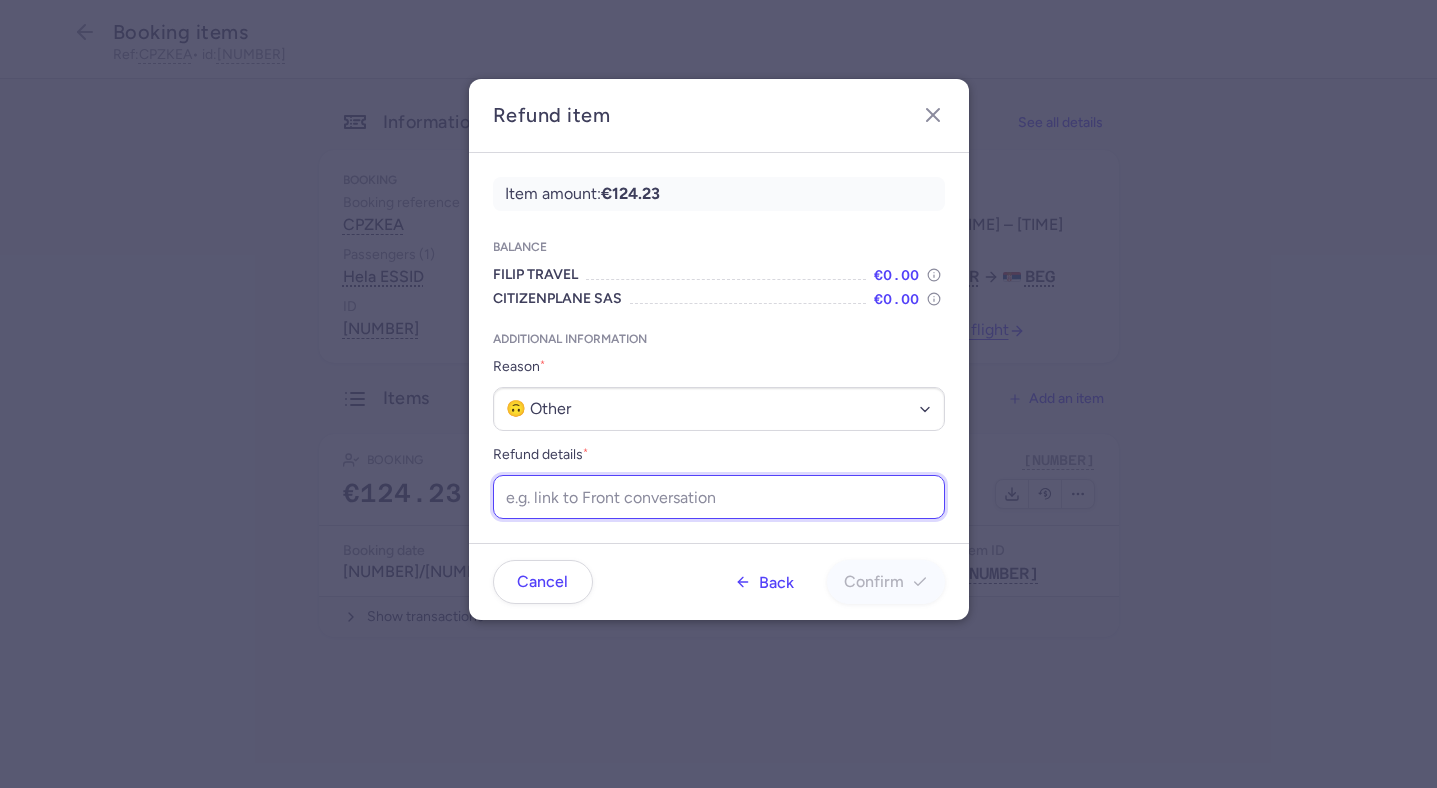 click on "Refund details  *" at bounding box center [719, 497] 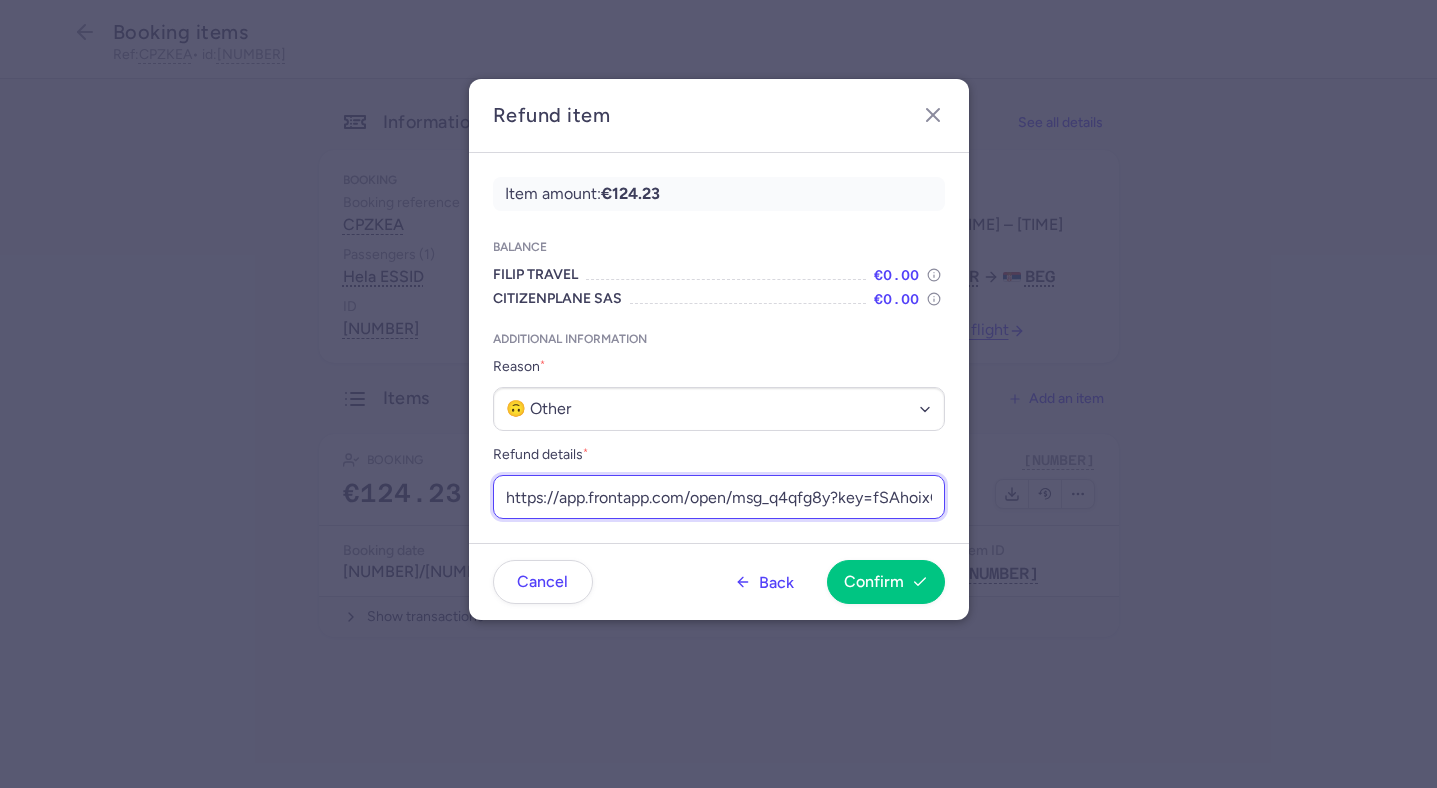 scroll, scrollTop: 0, scrollLeft: 229, axis: horizontal 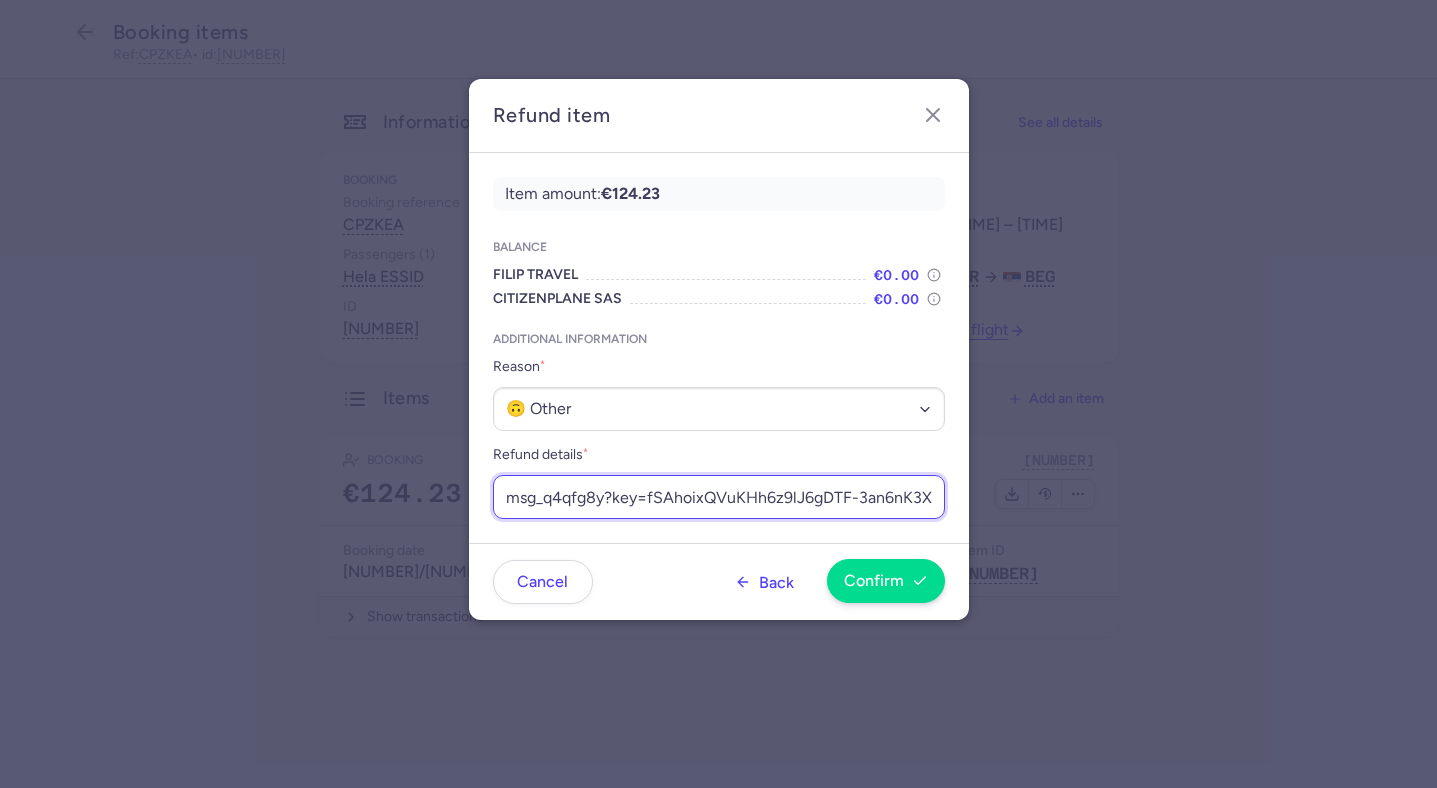 type on "https://app.frontapp.com/open/msg_q4qfg8y?key=fSAhoixQVuKHh6z9lJ6gDTF-3an6nK3X" 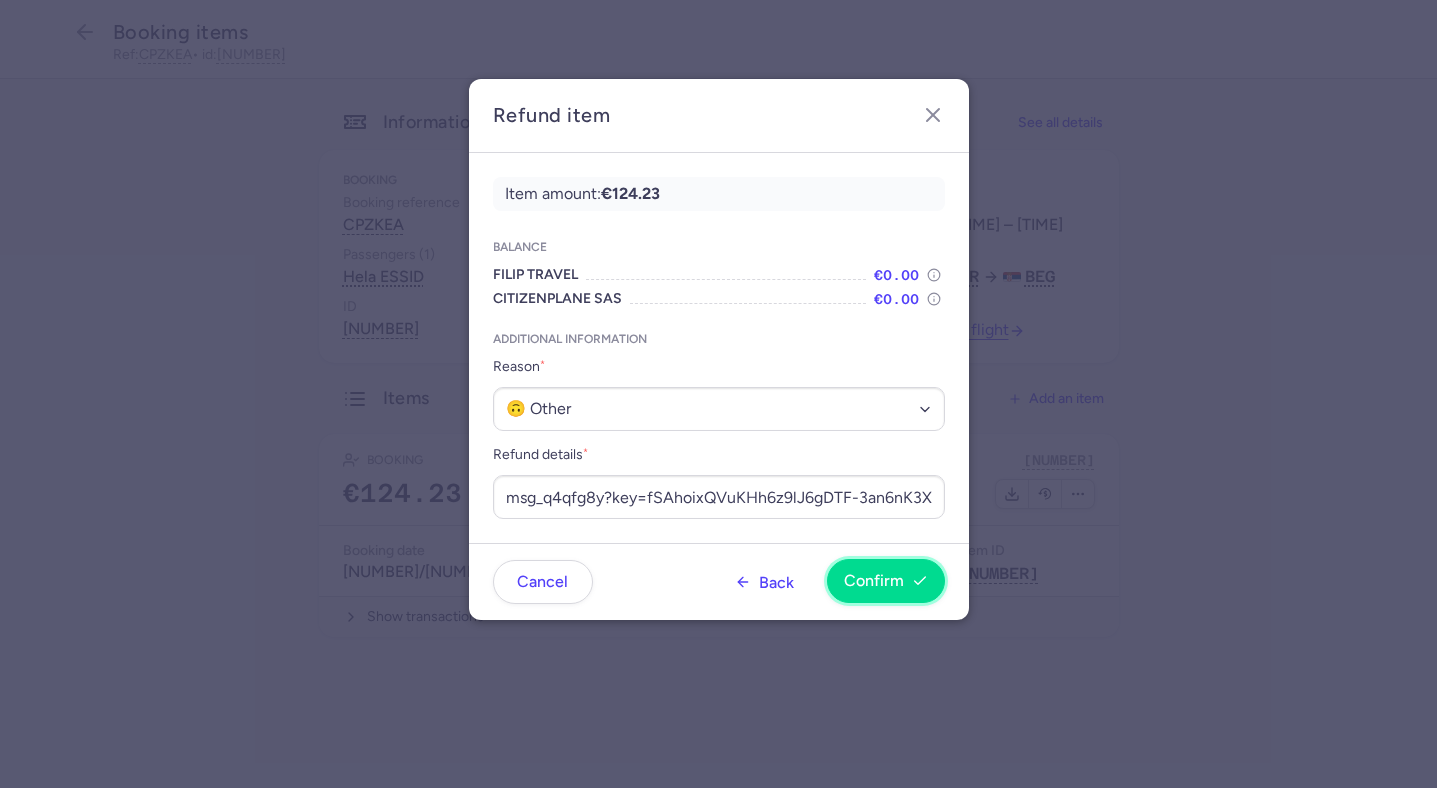 click on "Confirm" at bounding box center [886, 581] 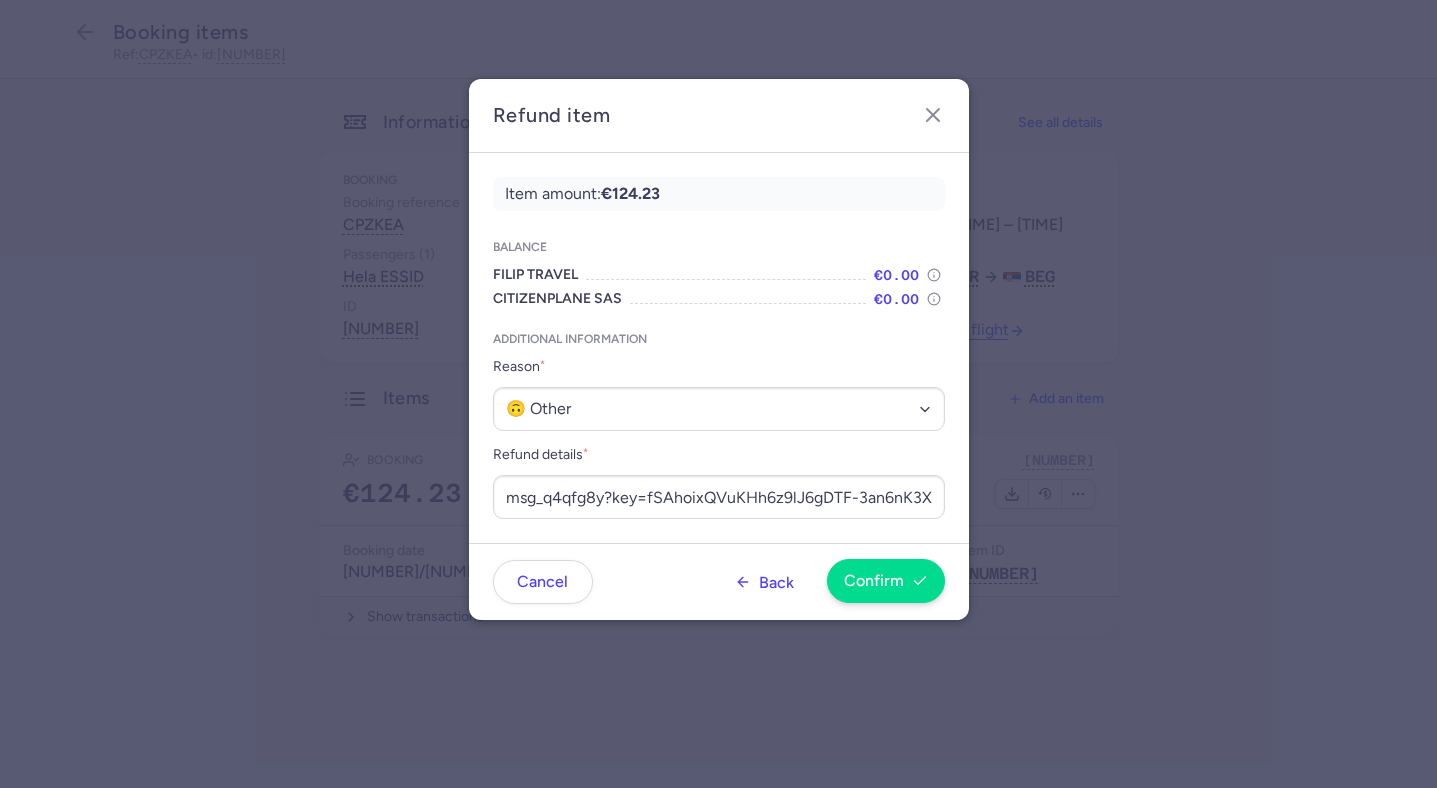 scroll, scrollTop: 0, scrollLeft: 0, axis: both 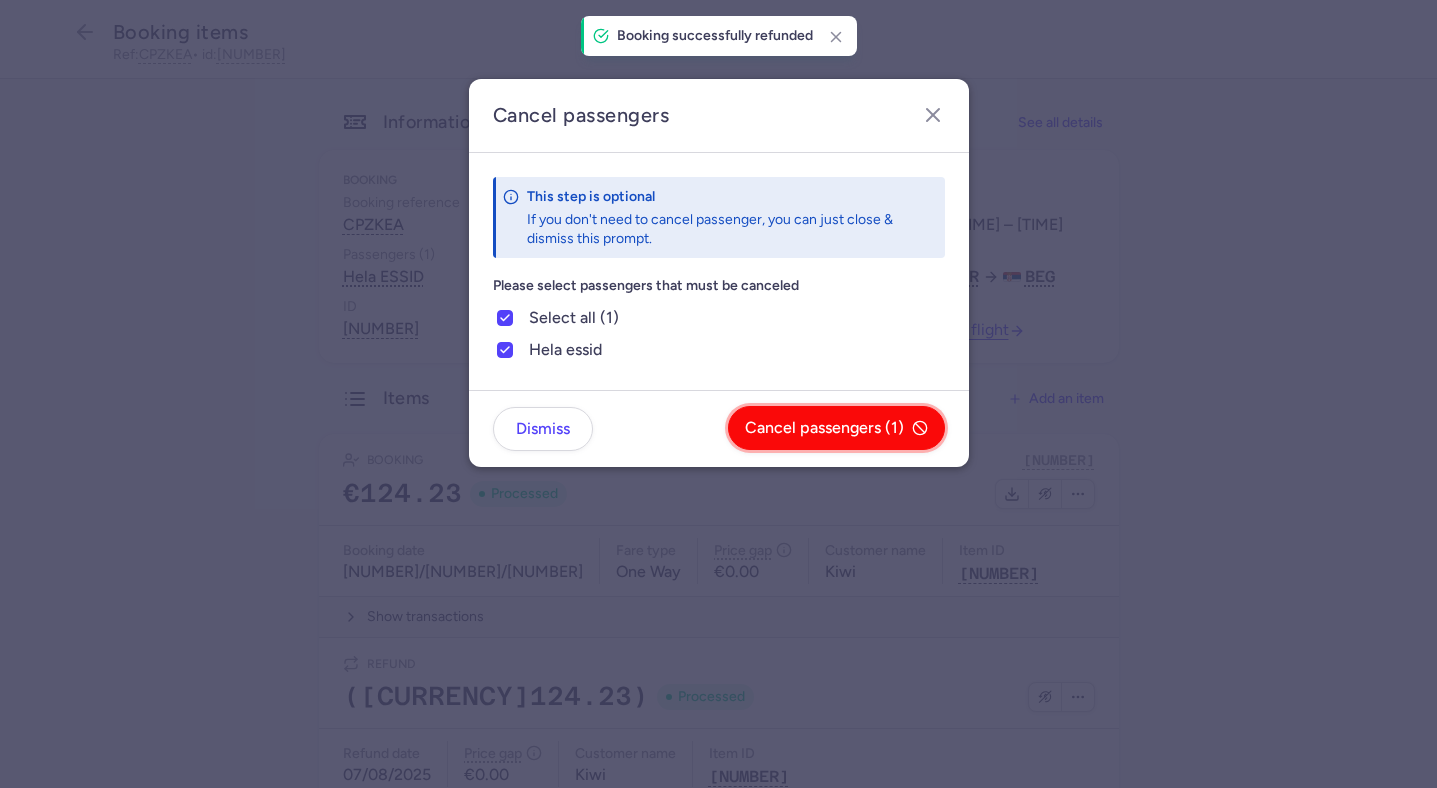 click on "Cancel passengers (1)" at bounding box center (824, 428) 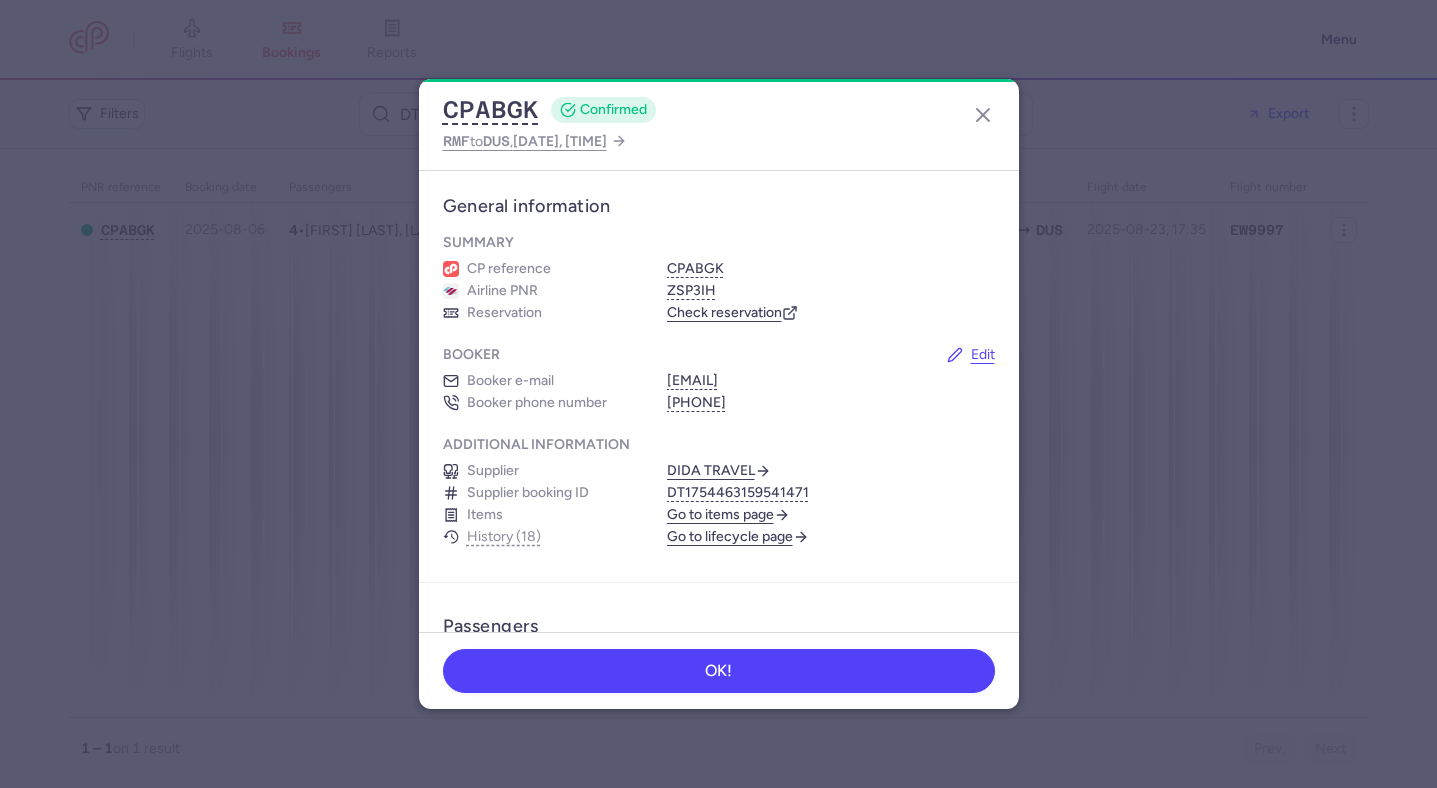 scroll, scrollTop: 0, scrollLeft: 0, axis: both 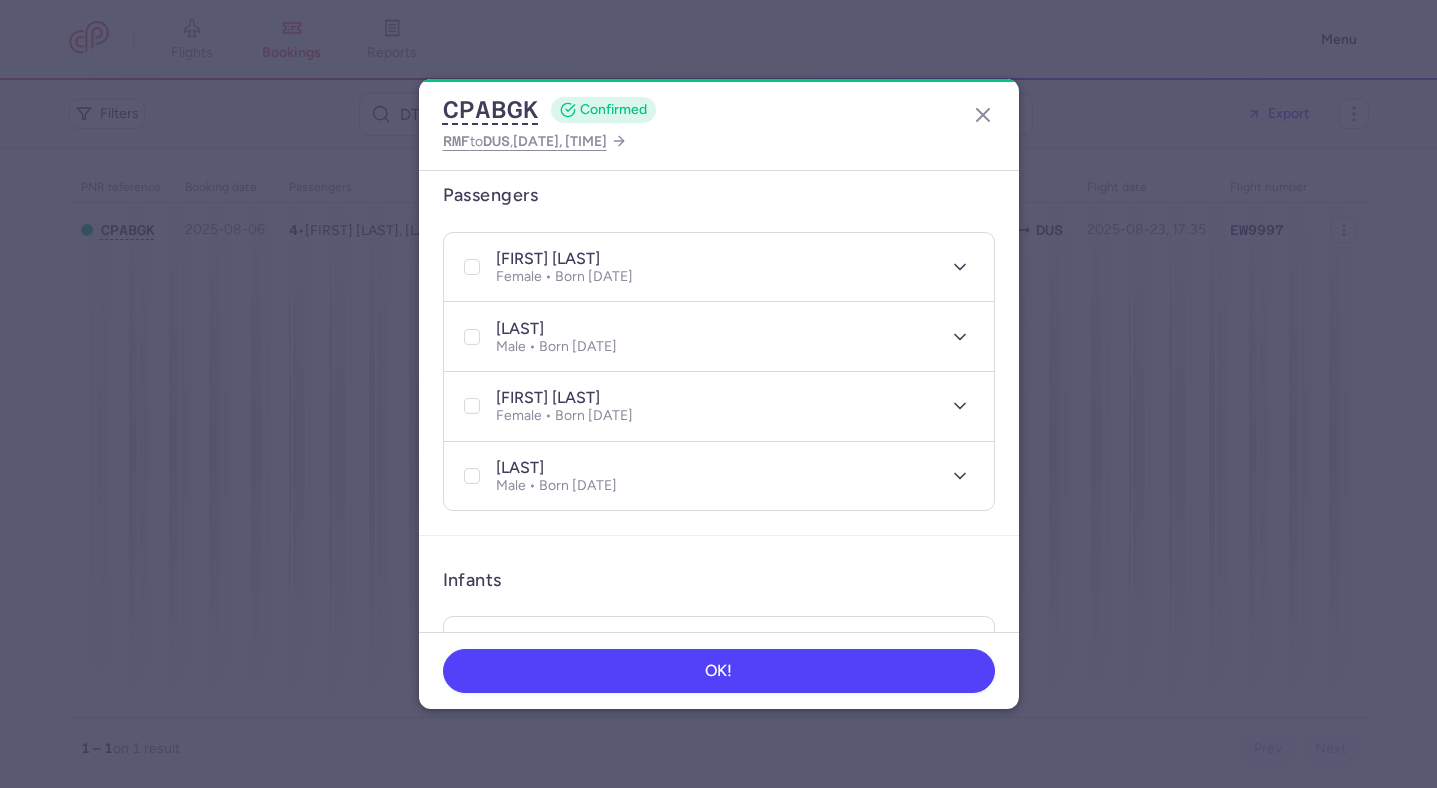 type 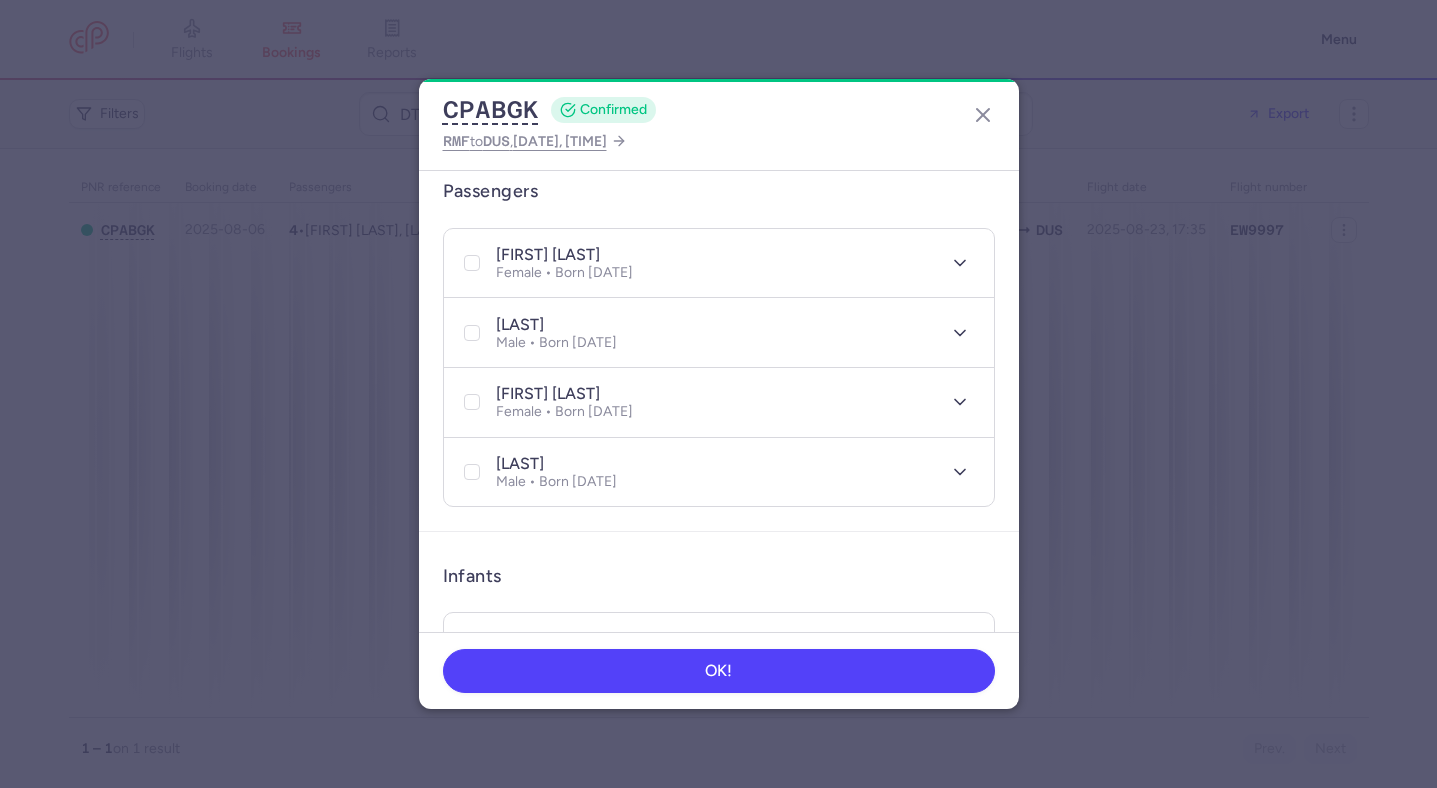 scroll, scrollTop: 412, scrollLeft: 0, axis: vertical 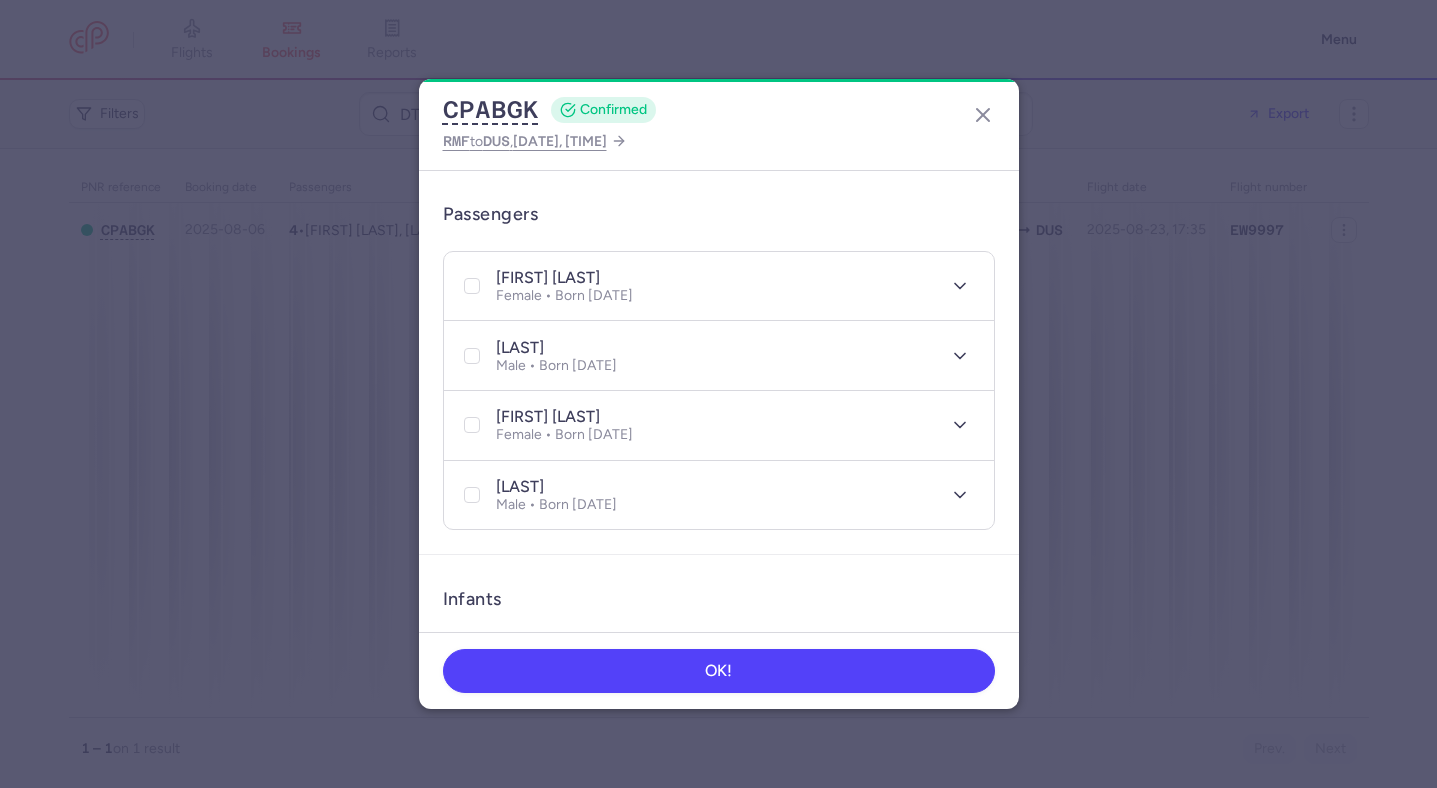 drag, startPoint x: 621, startPoint y: 343, endPoint x: 497, endPoint y: 352, distance: 124.32619 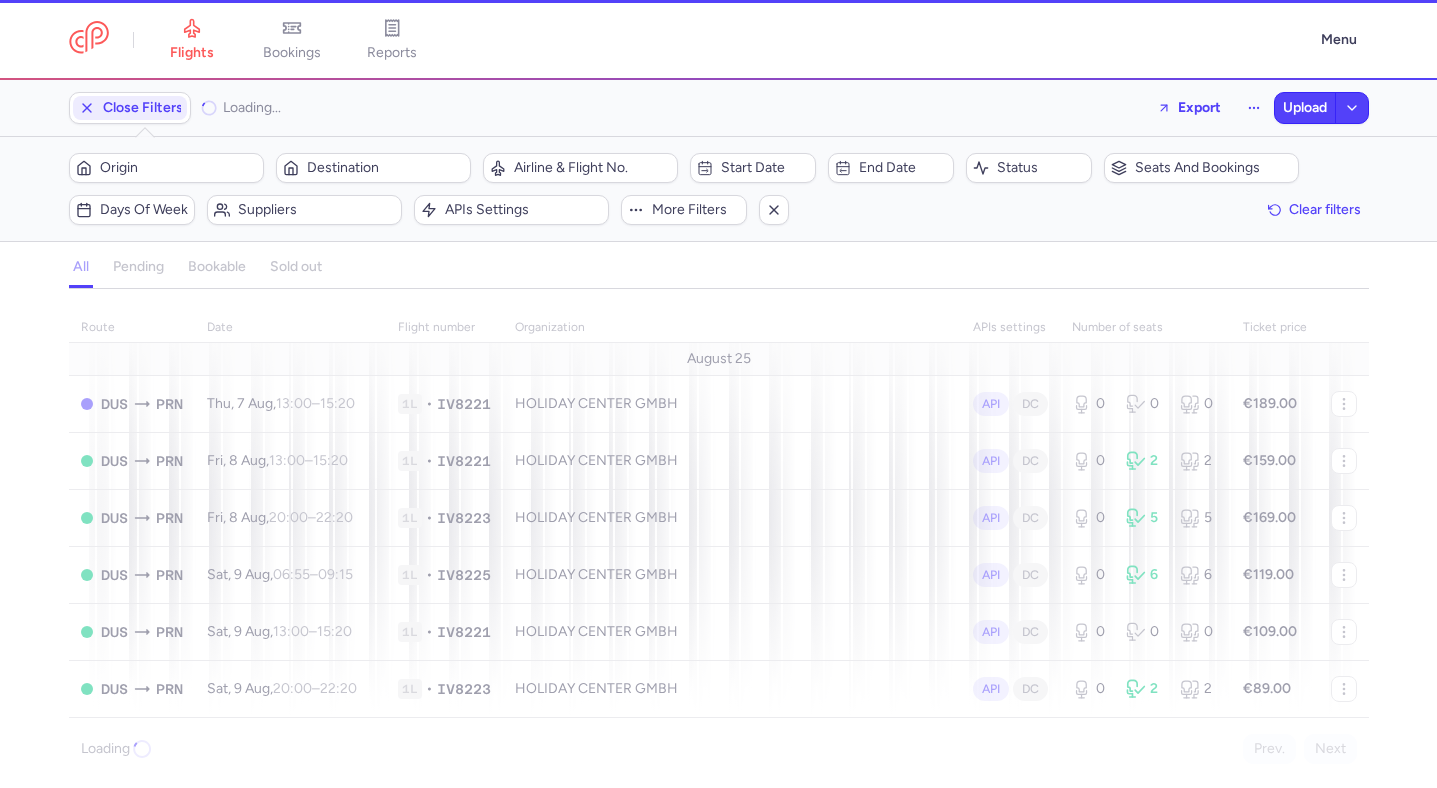 scroll, scrollTop: 0, scrollLeft: 0, axis: both 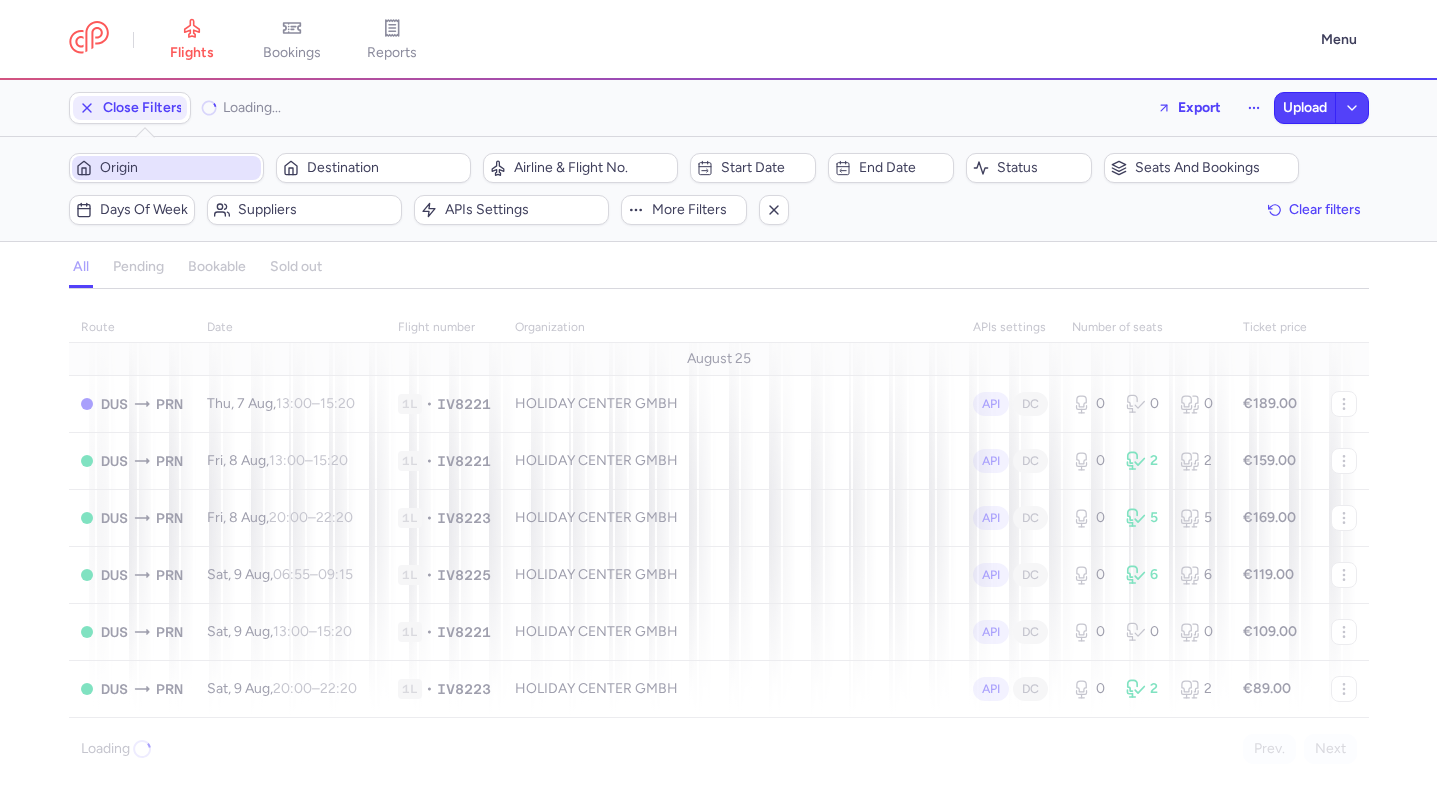 click on "Origin" at bounding box center [178, 168] 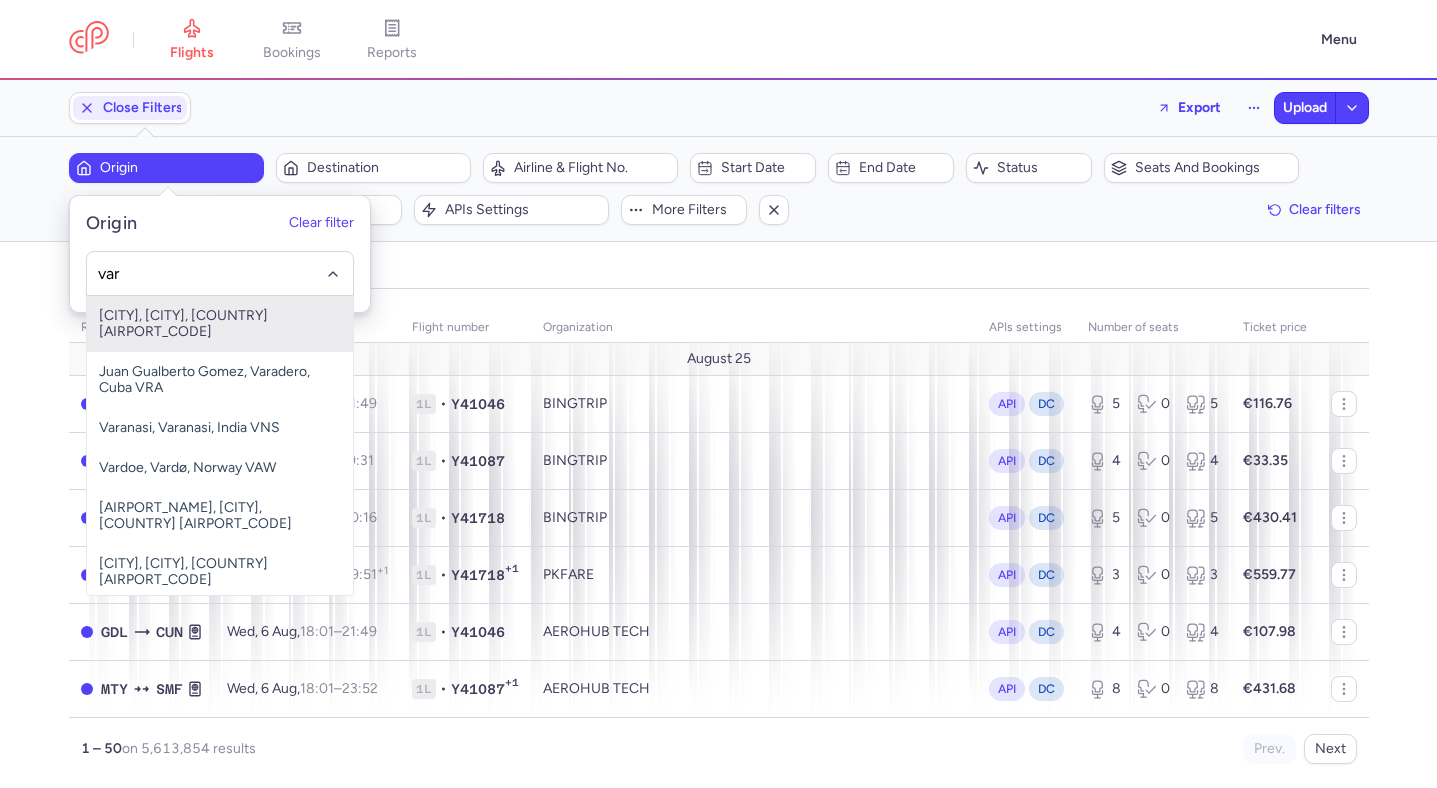 type on "var" 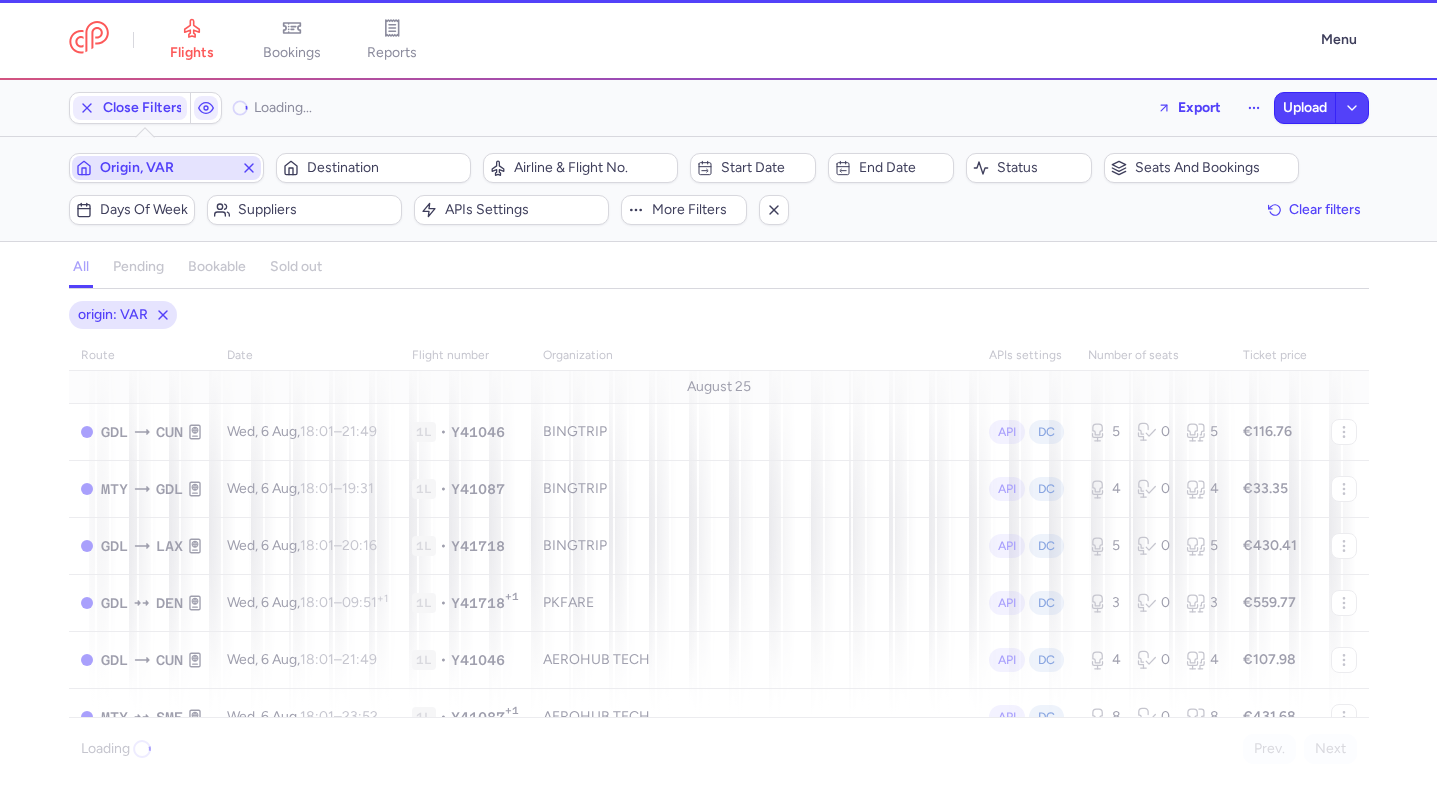 type 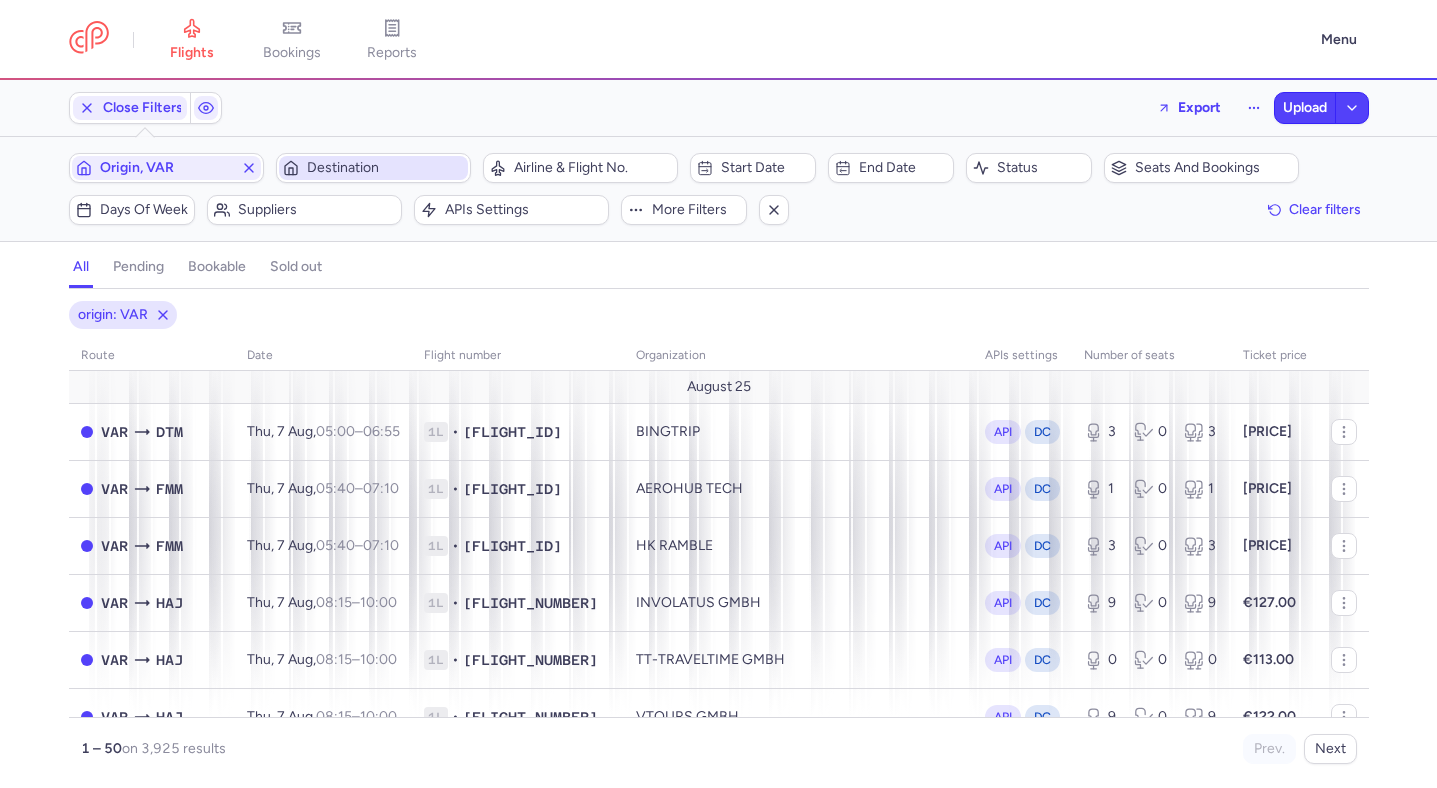 click on "Destination" at bounding box center (373, 168) 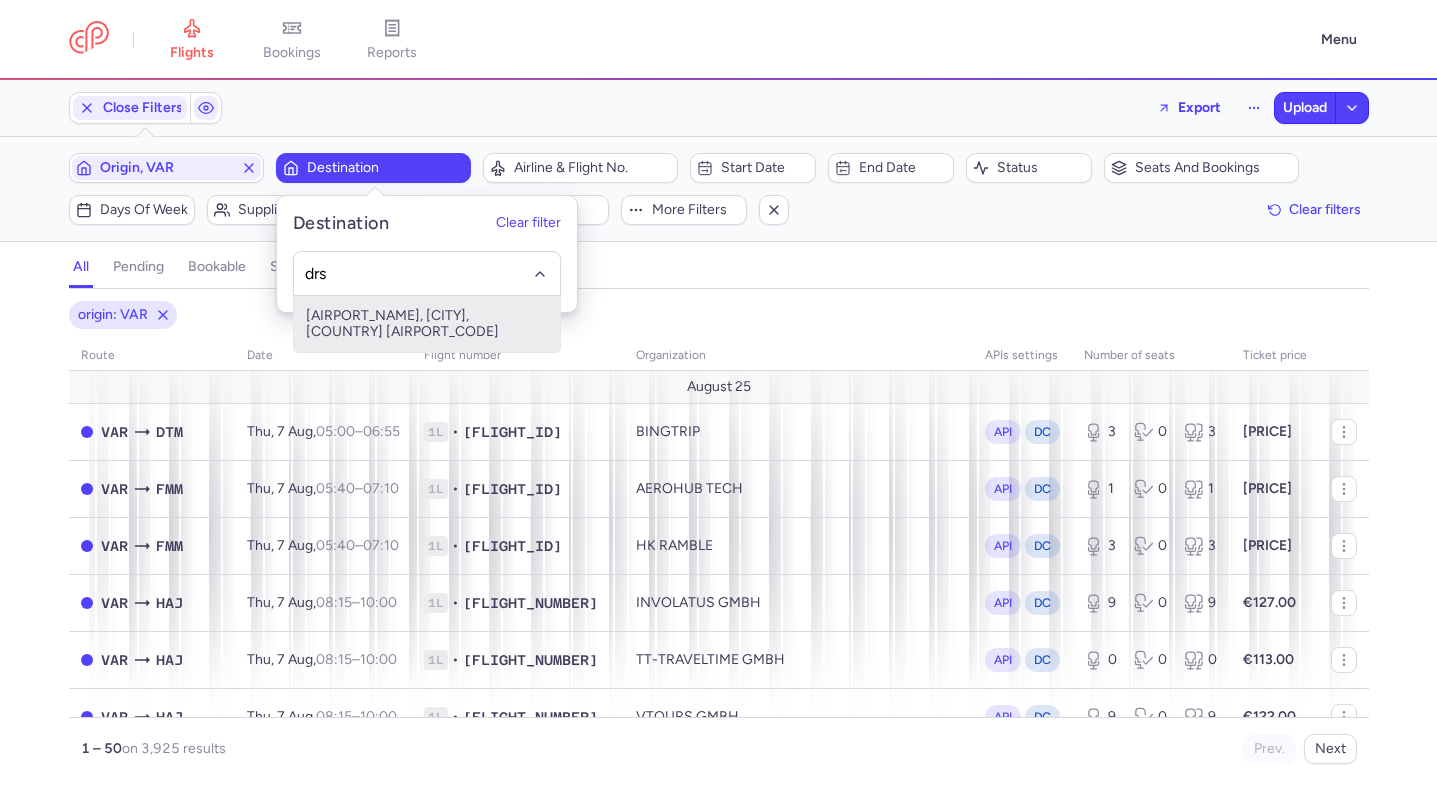 click on "[AIRPORT_NAME], [CITY], [COUNTRY] [AIRPORT_CODE]" at bounding box center [427, 324] 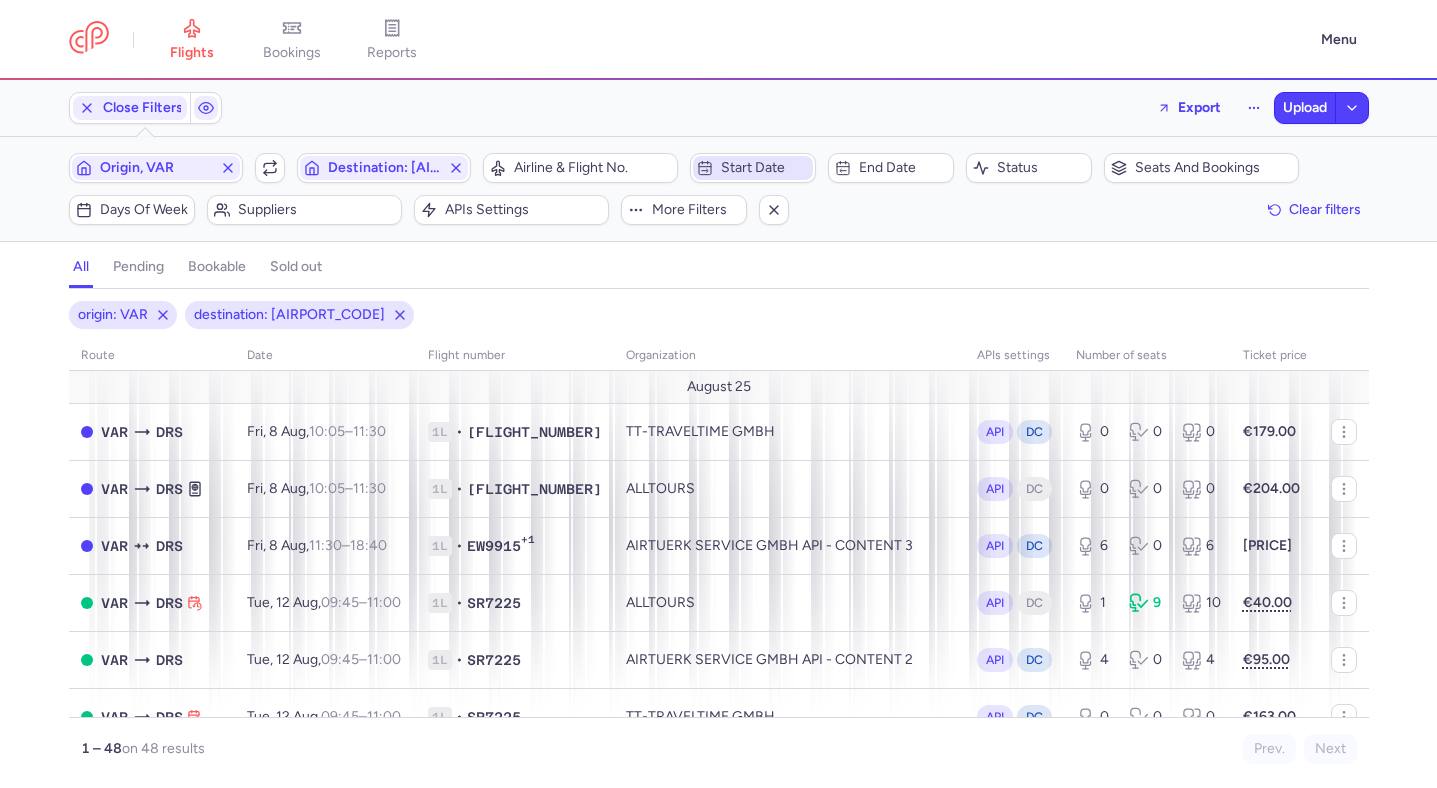 click 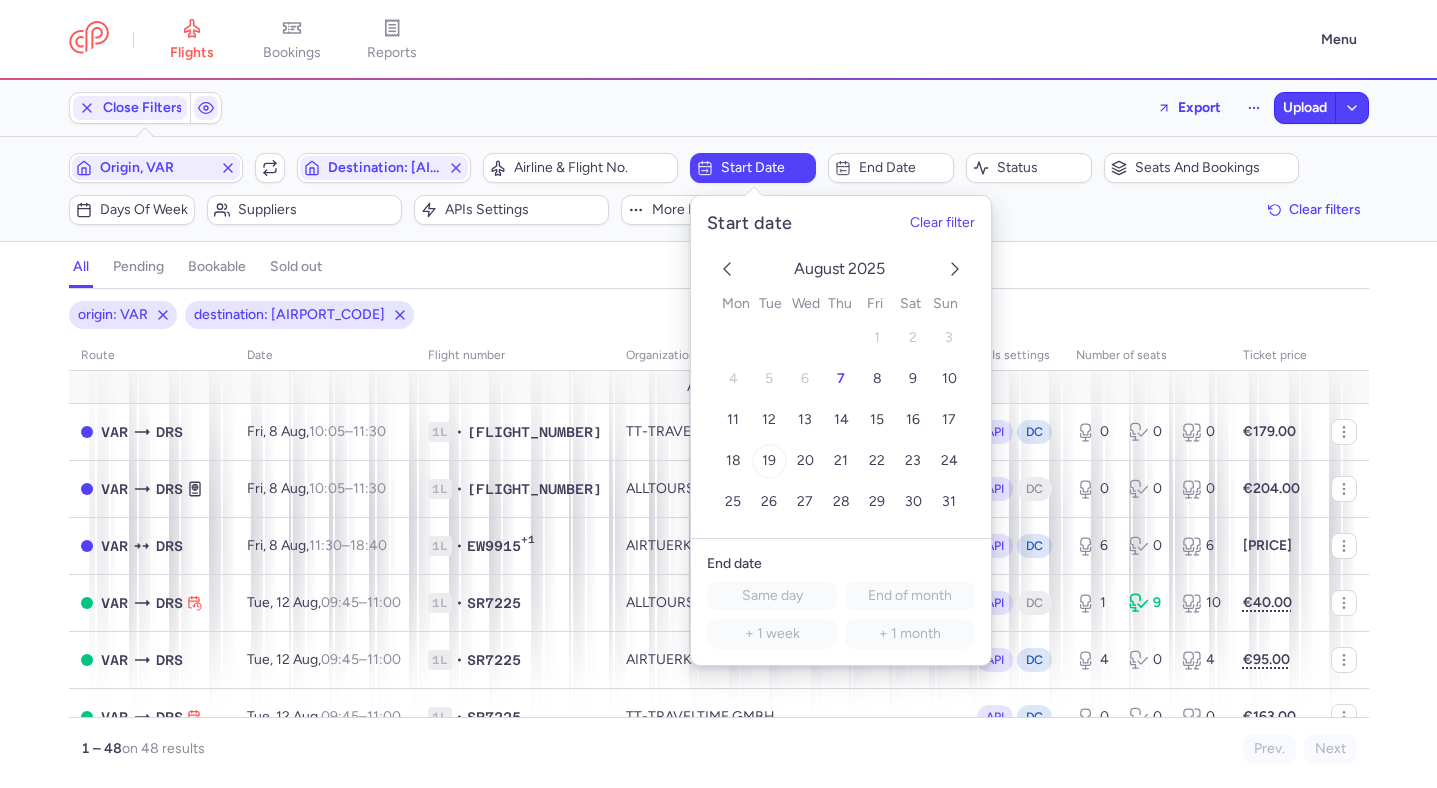 click on "19" at bounding box center (769, 461) 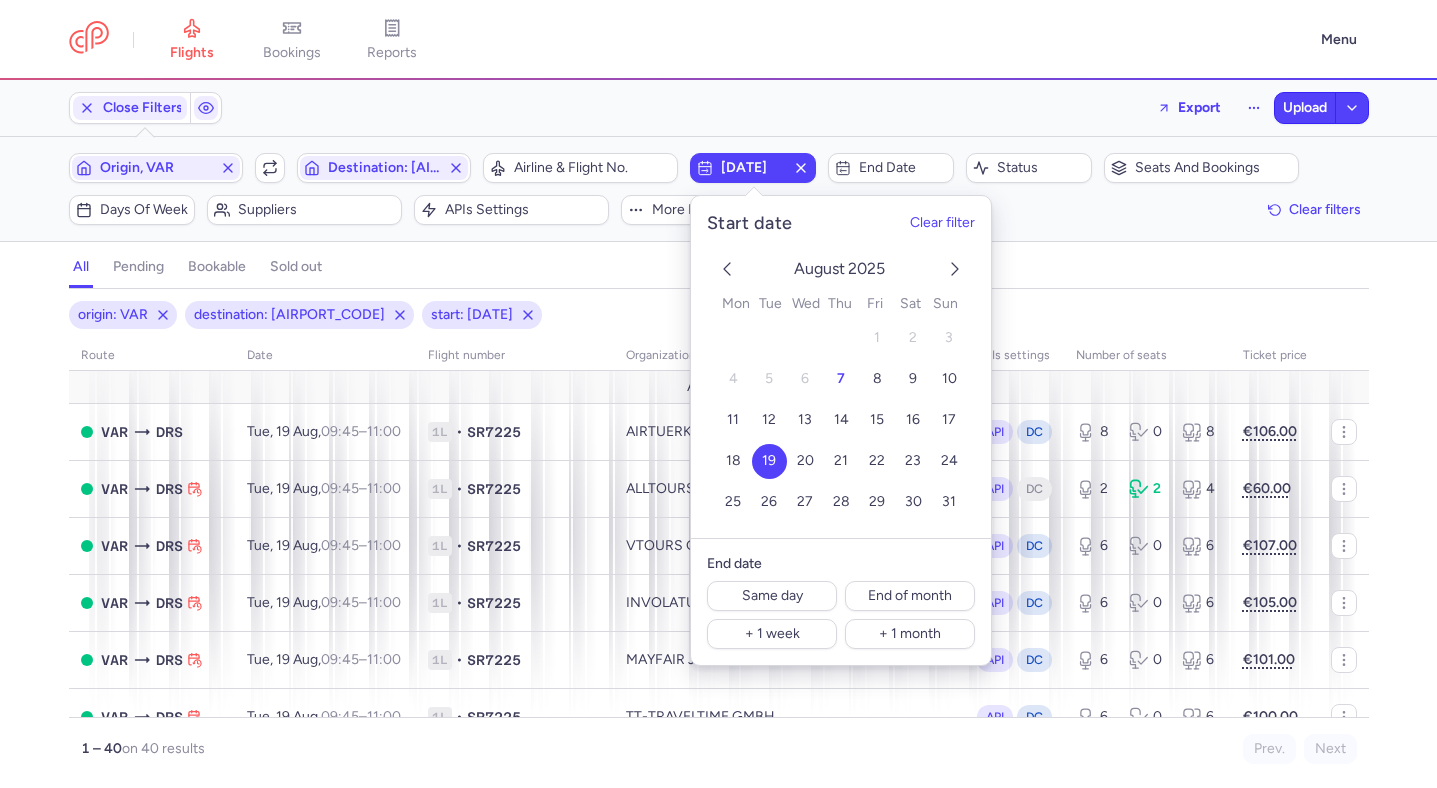 click on "all pending bookable sold out" at bounding box center [719, 271] 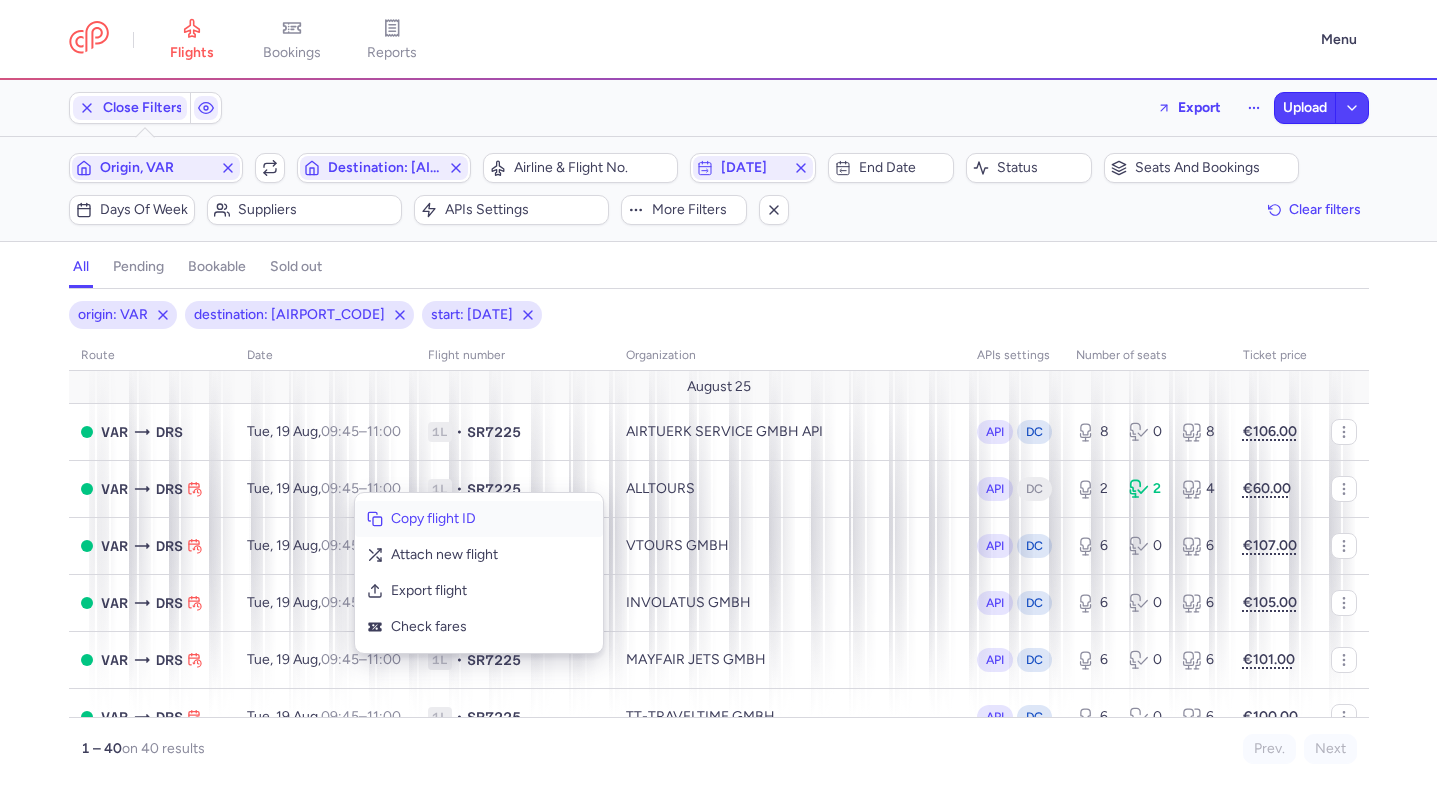 click on "Copy flight ID" at bounding box center (491, 519) 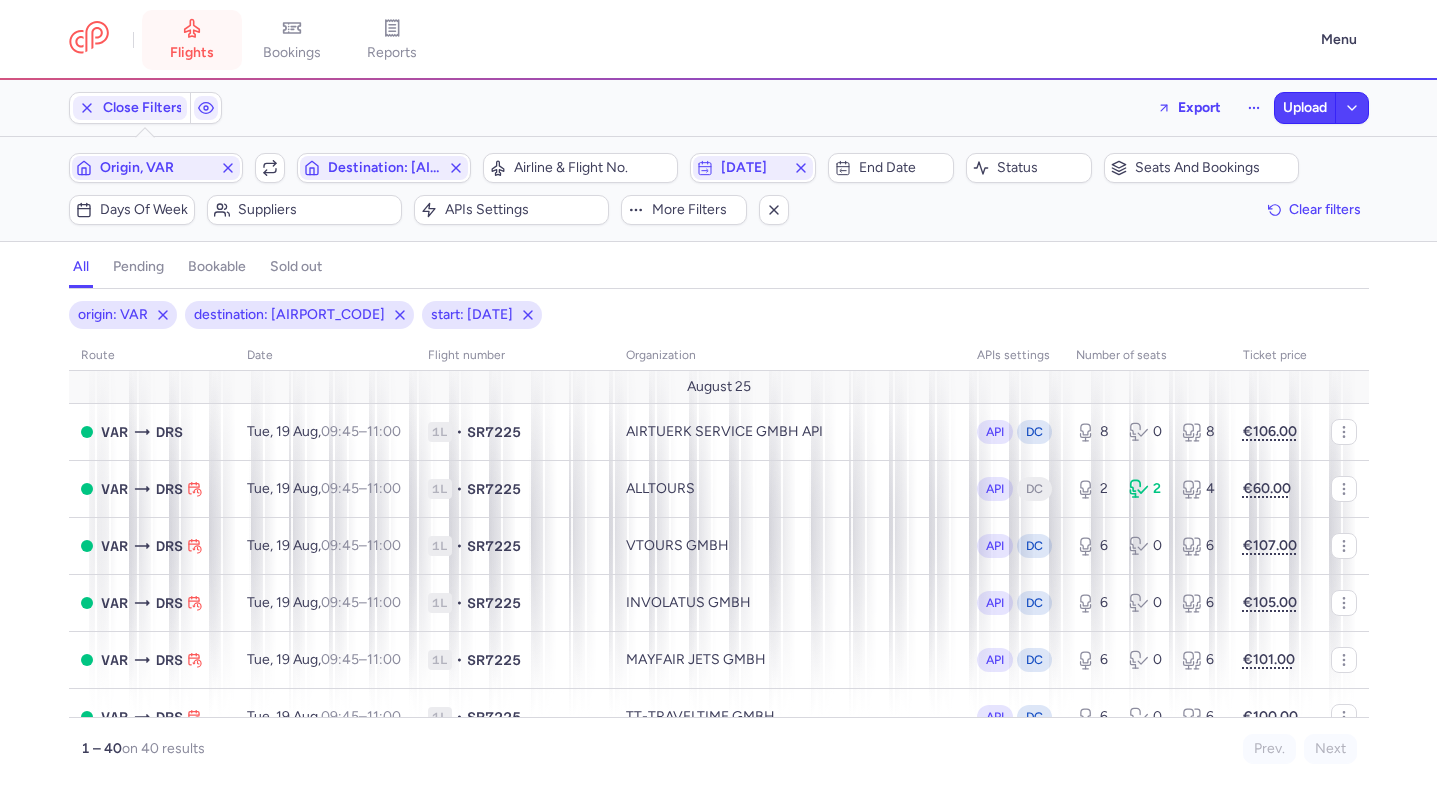 click on "flights" at bounding box center [192, 53] 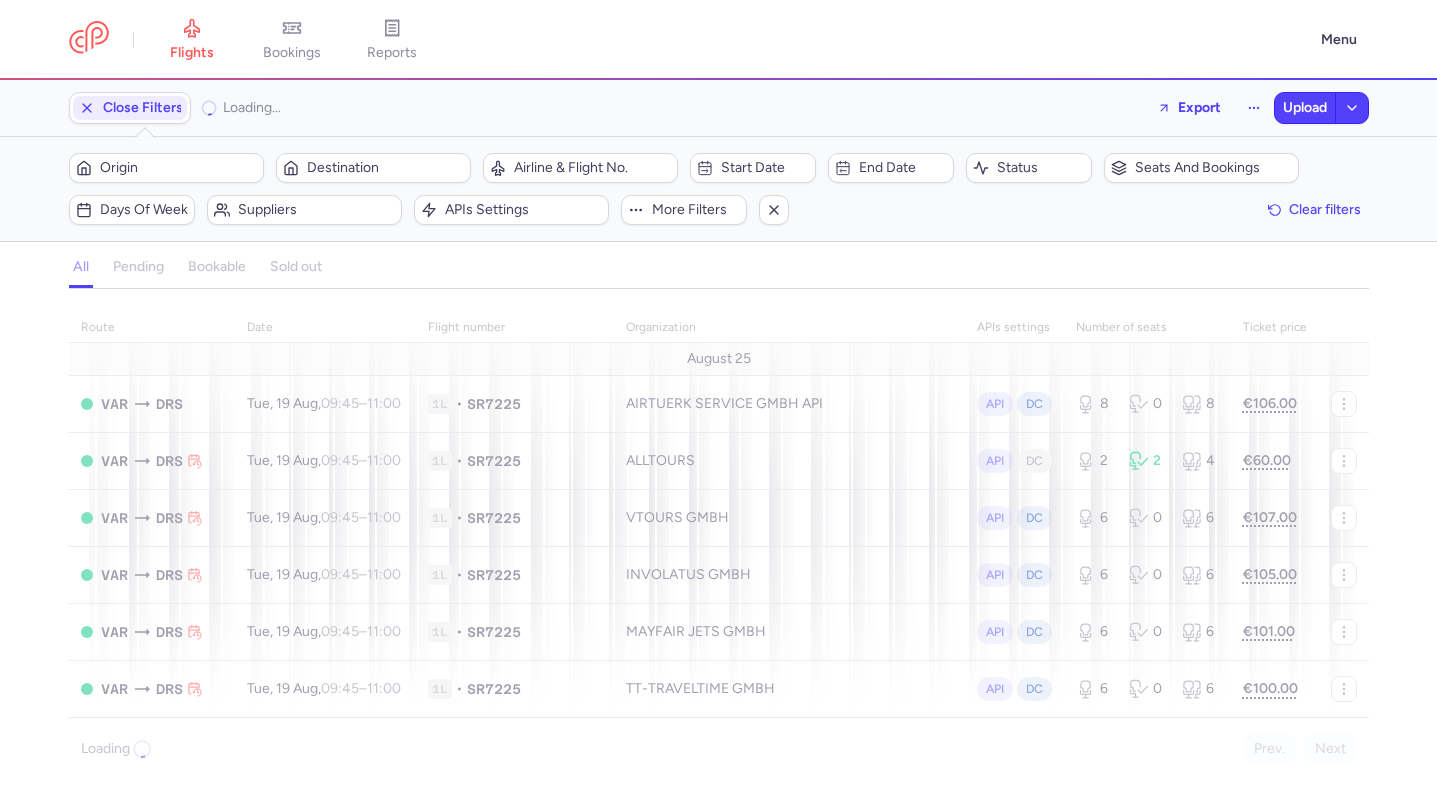 click on "flights bookings reports Menu" at bounding box center (718, 40) 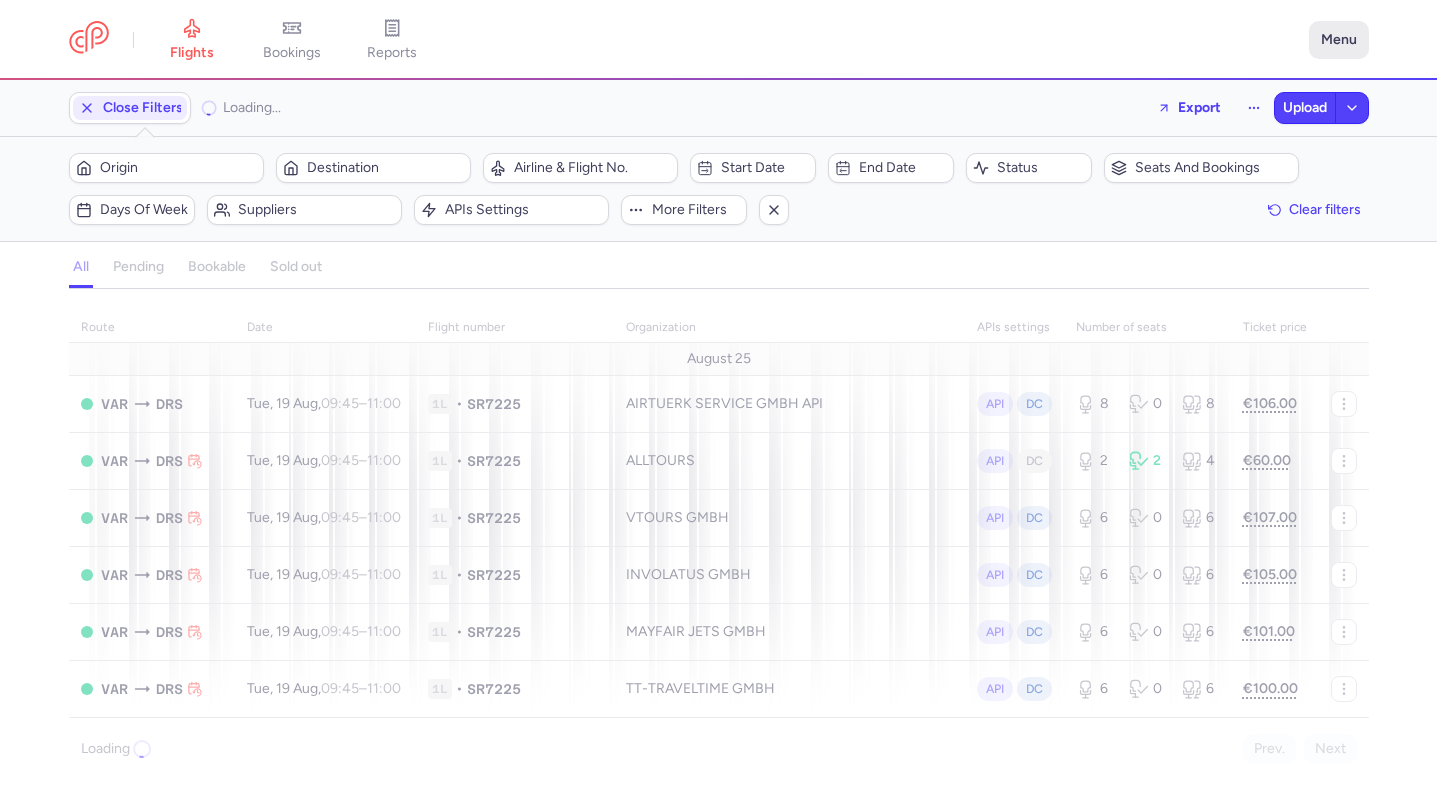 click on "Menu" at bounding box center (1339, 40) 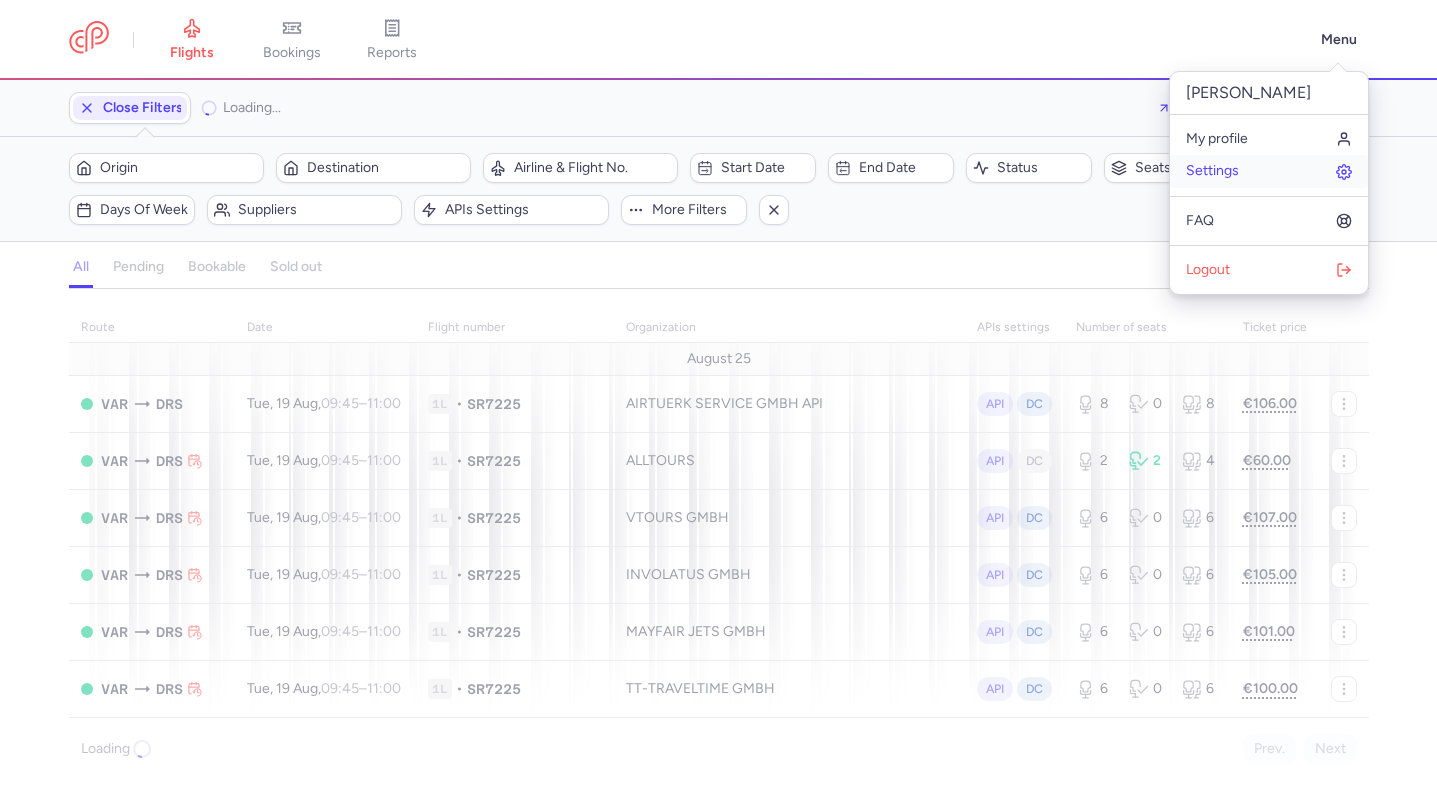 click on "Settings" at bounding box center (1212, 171) 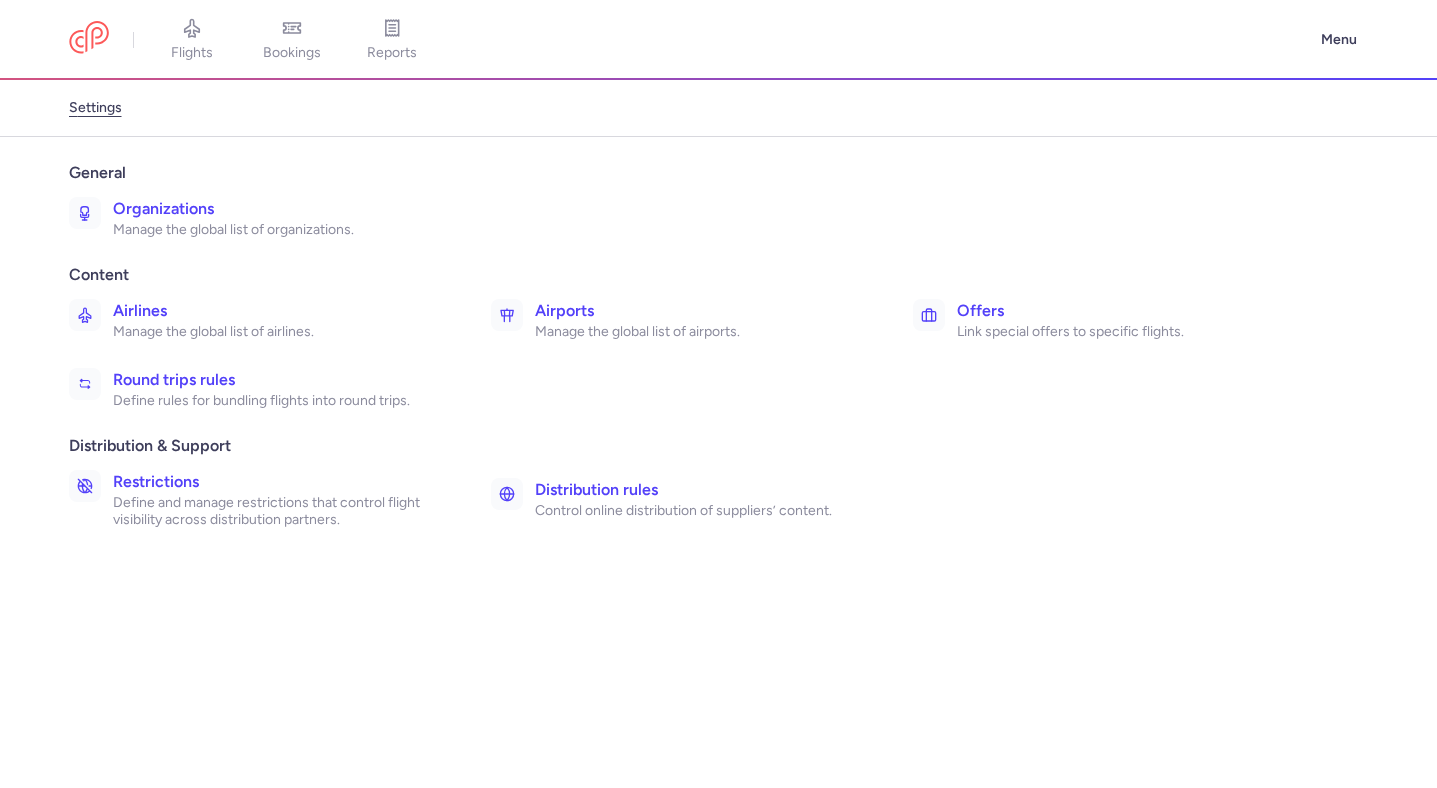 click on "Manage the global list of airlines." at bounding box center [280, 332] 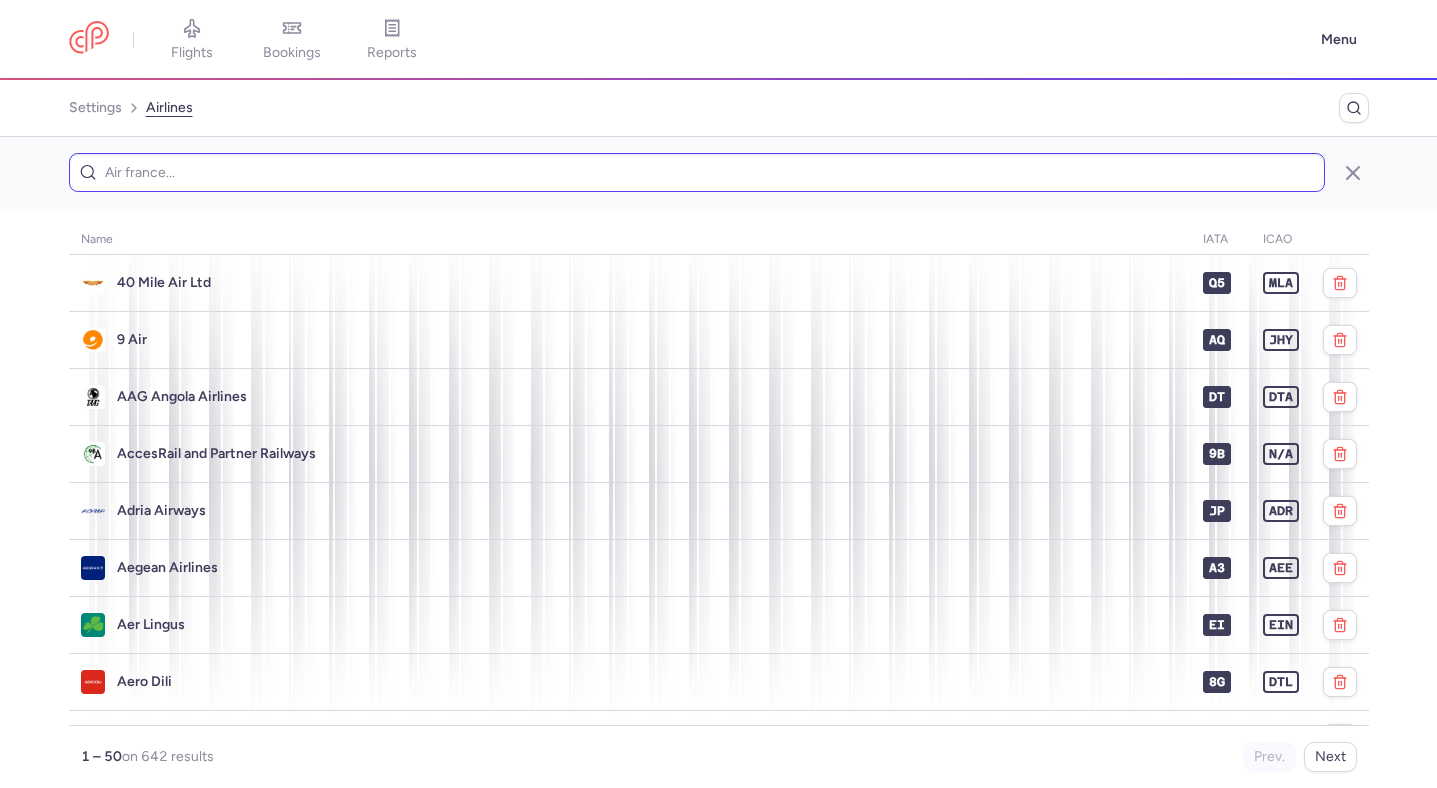 click at bounding box center (697, 172) 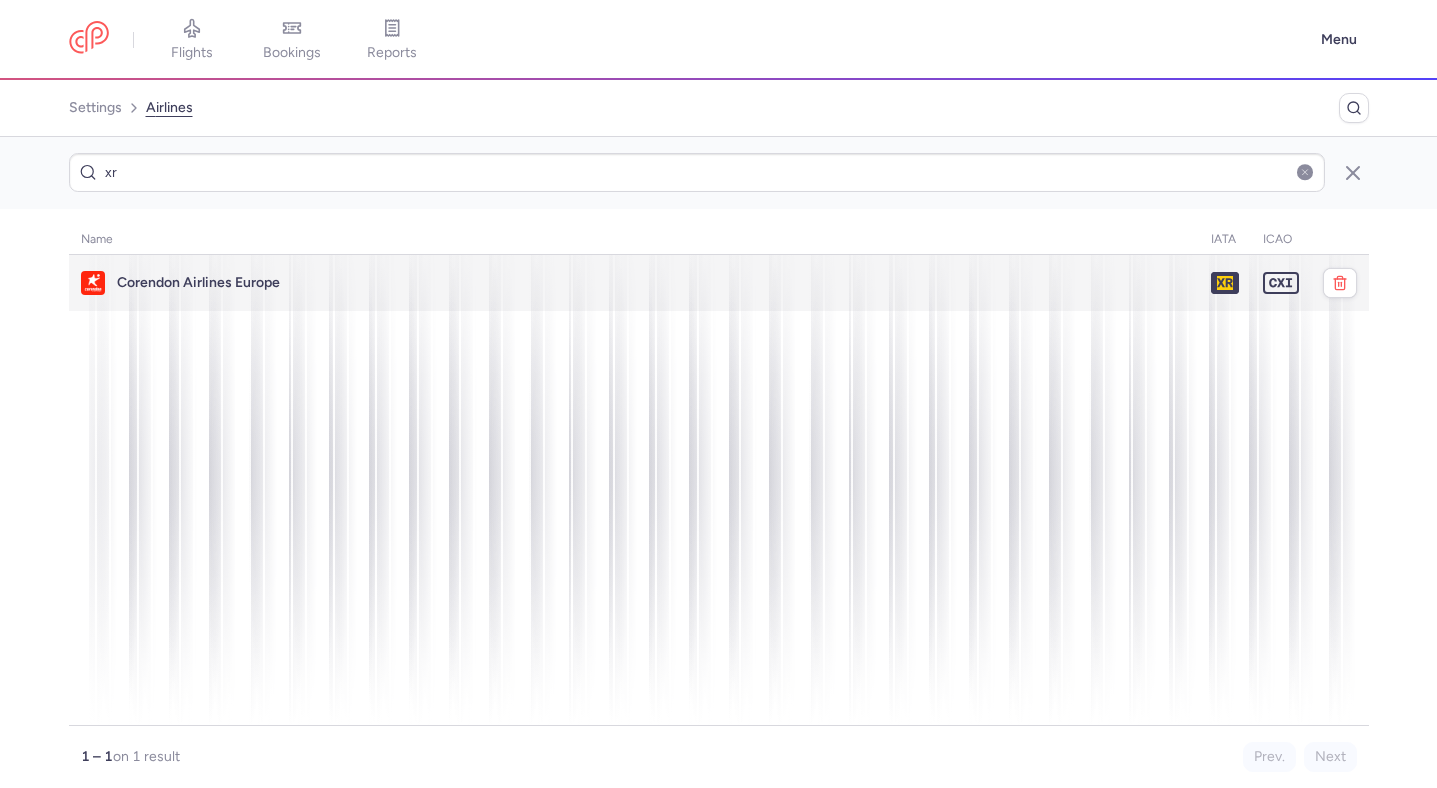 type on "xr" 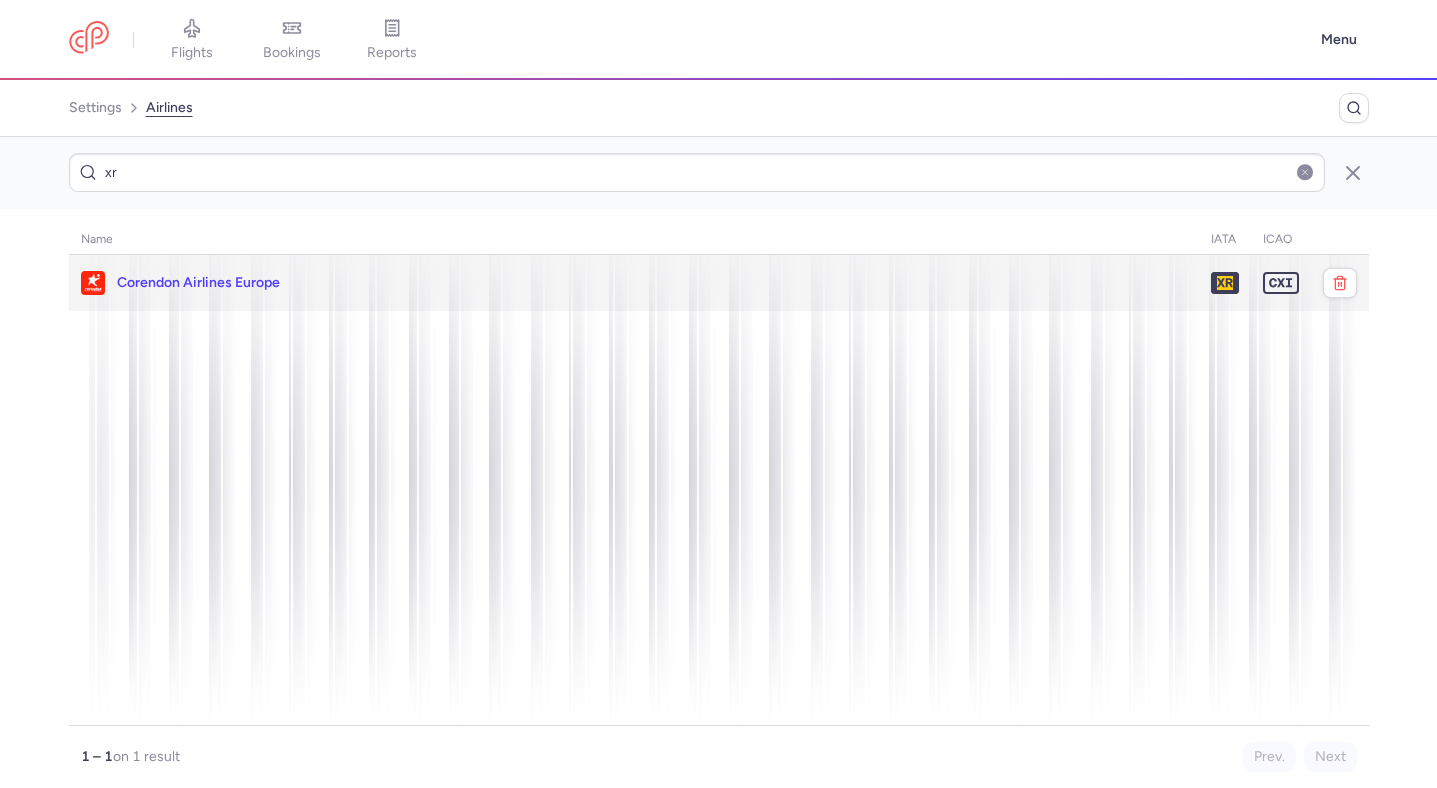 click on "Corendon Airlines Europe" at bounding box center (198, 283) 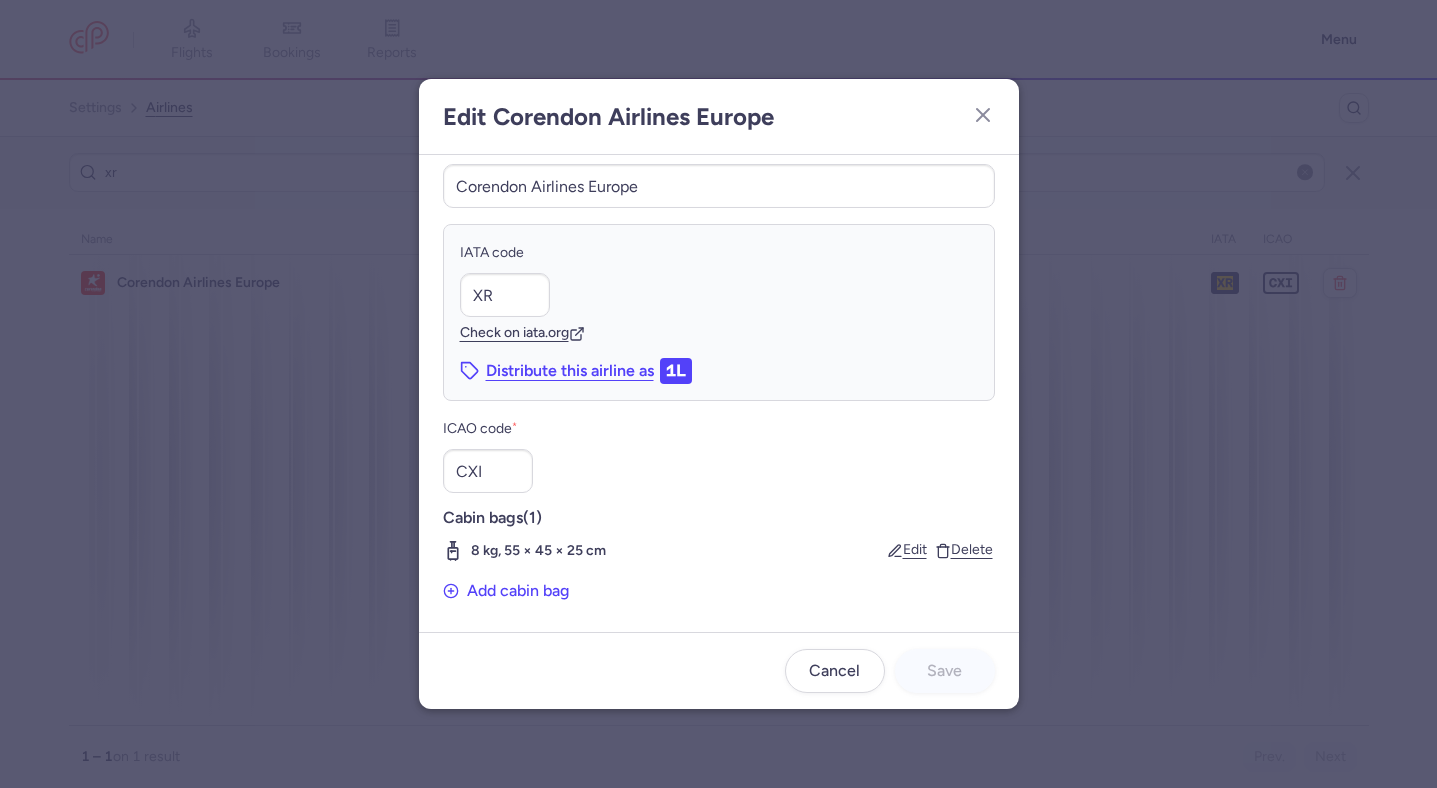 scroll, scrollTop: 46, scrollLeft: 0, axis: vertical 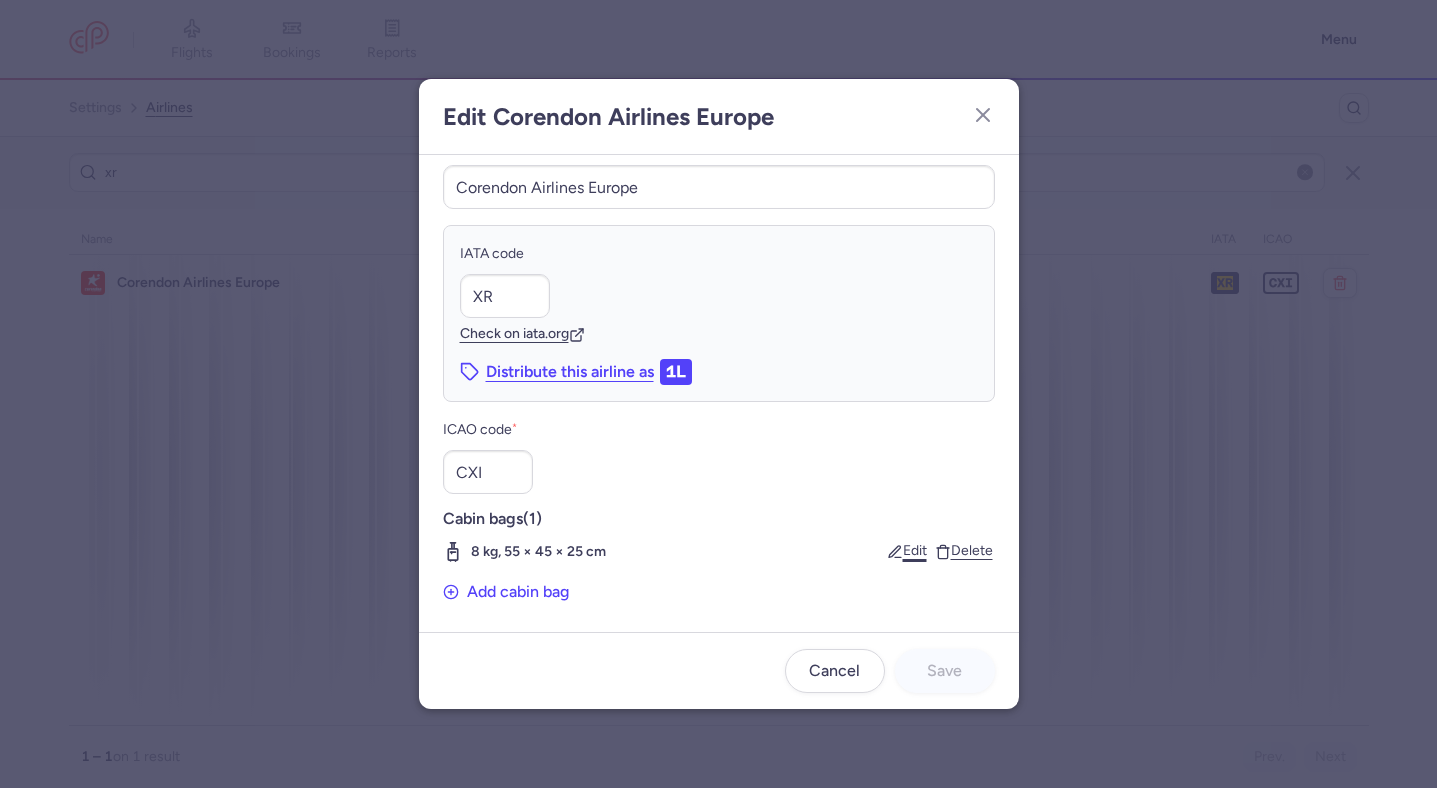 click on "Edit" at bounding box center [907, 551] 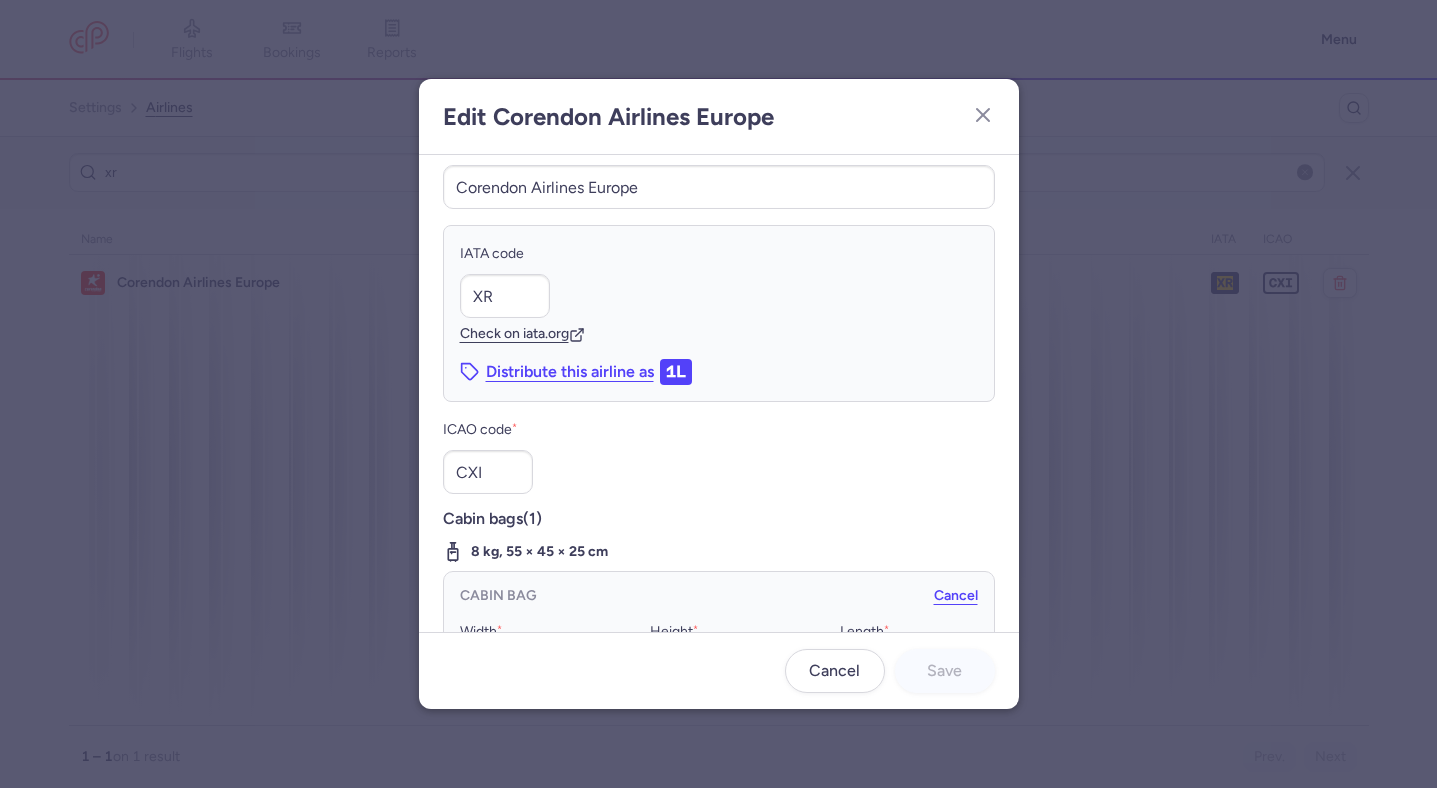 scroll, scrollTop: 0, scrollLeft: 0, axis: both 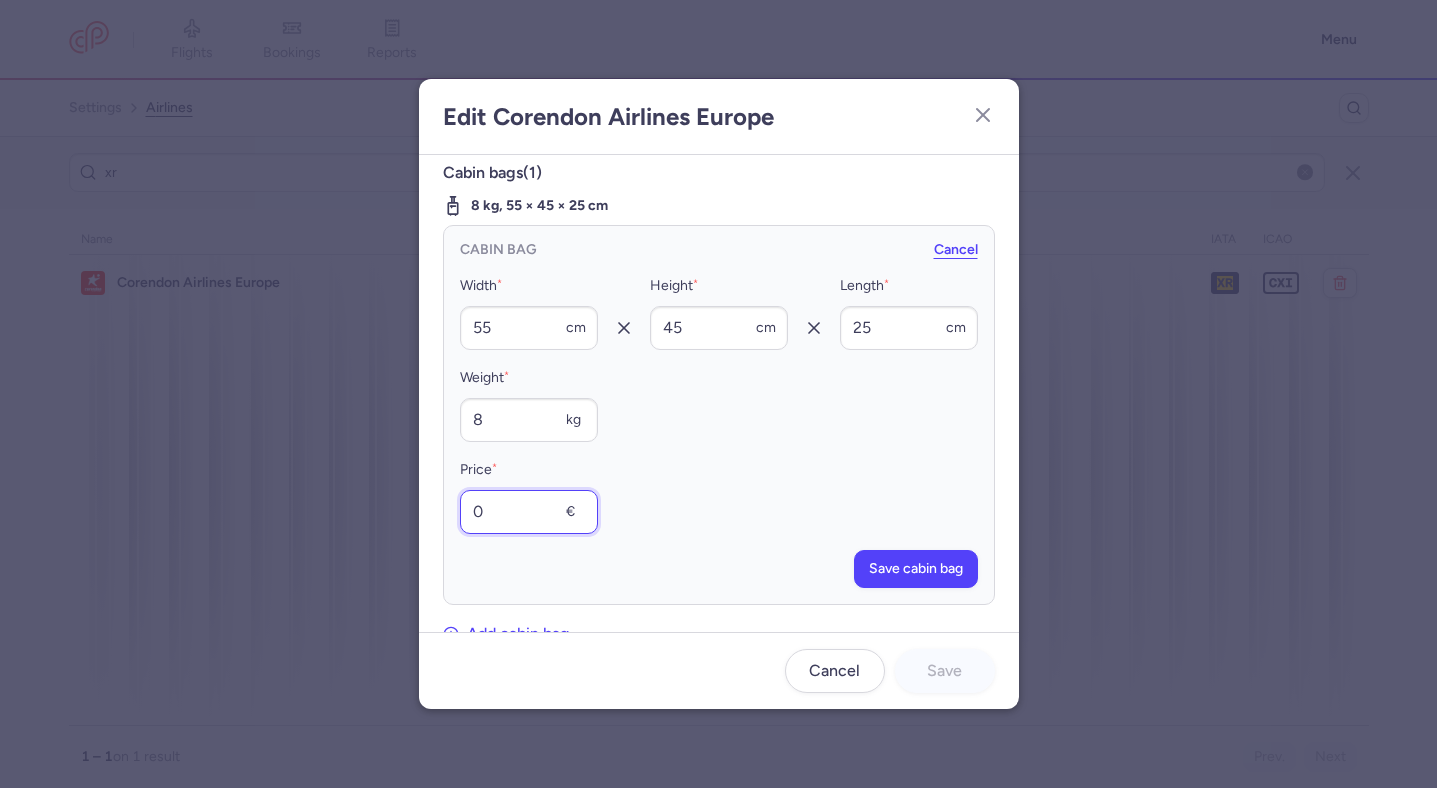 click on "0" at bounding box center [529, 512] 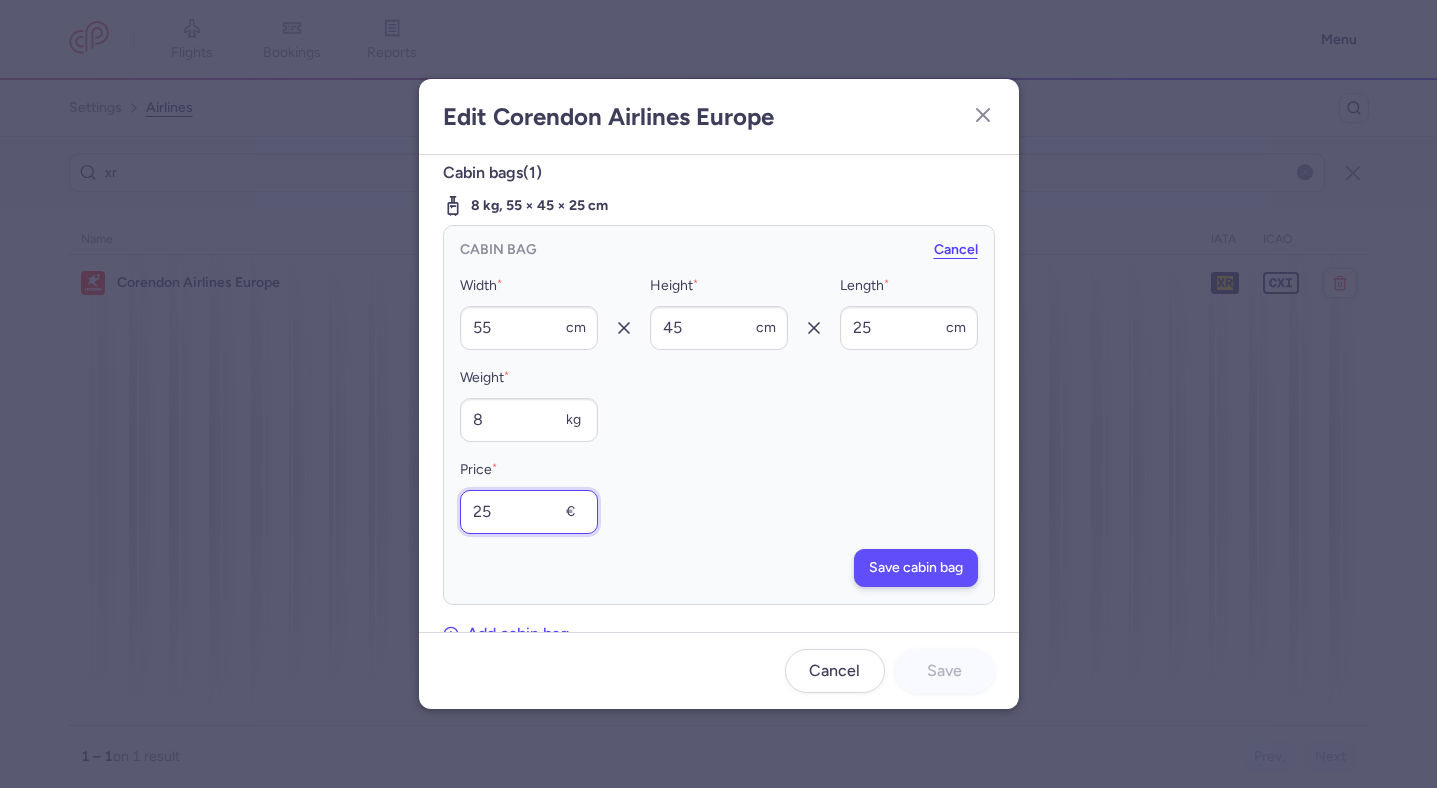 type on "25" 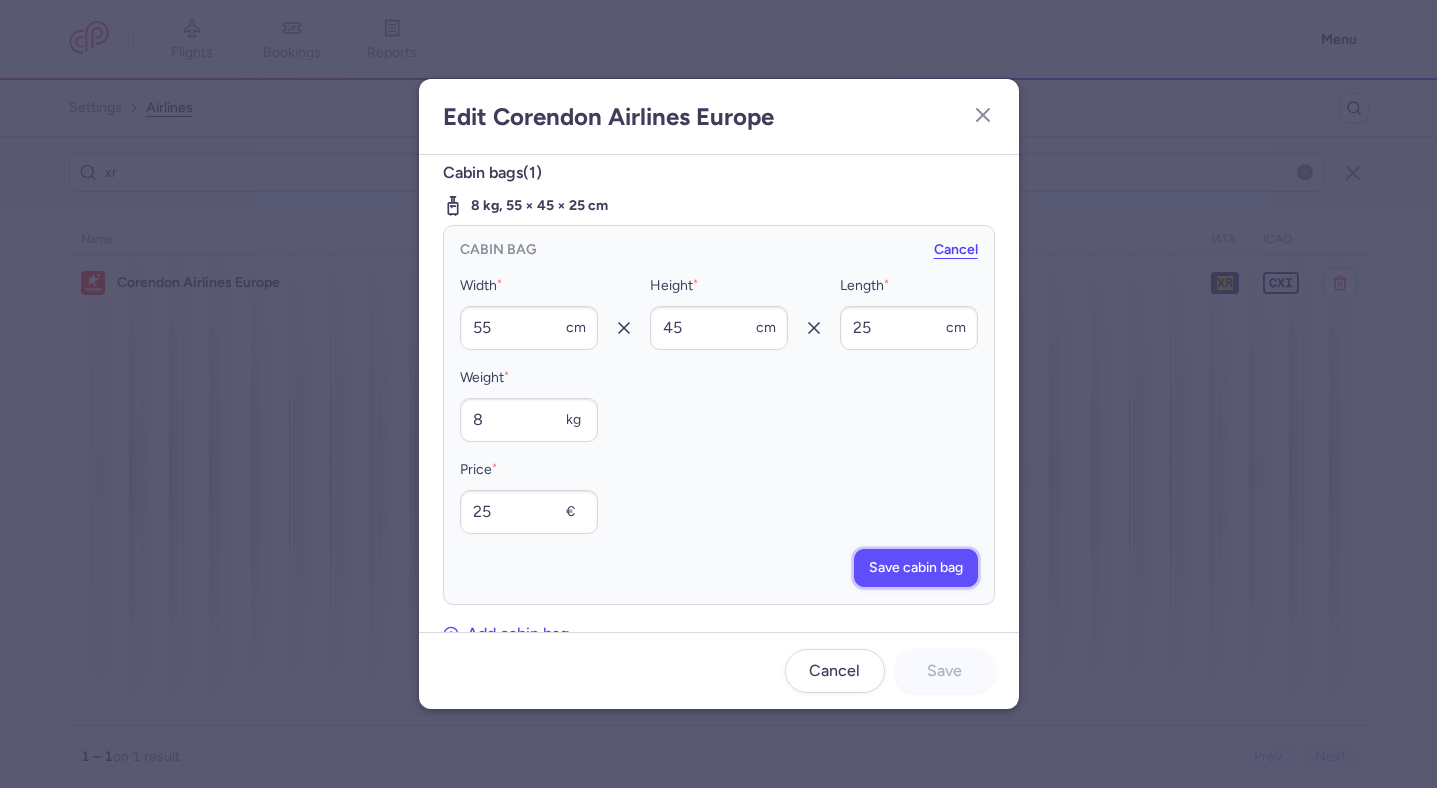 click on "Save cabin bag" at bounding box center (916, 567) 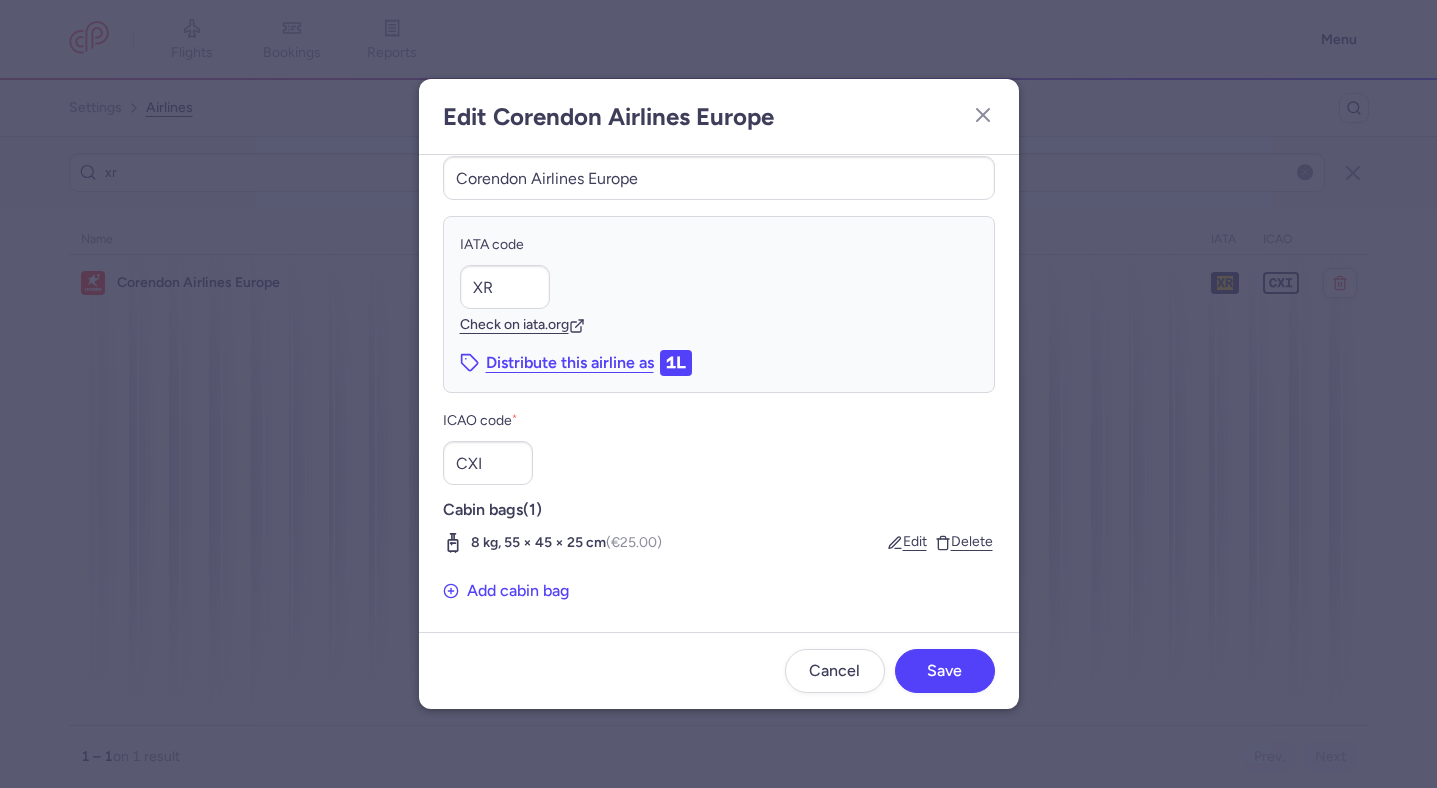 scroll, scrollTop: 47, scrollLeft: 0, axis: vertical 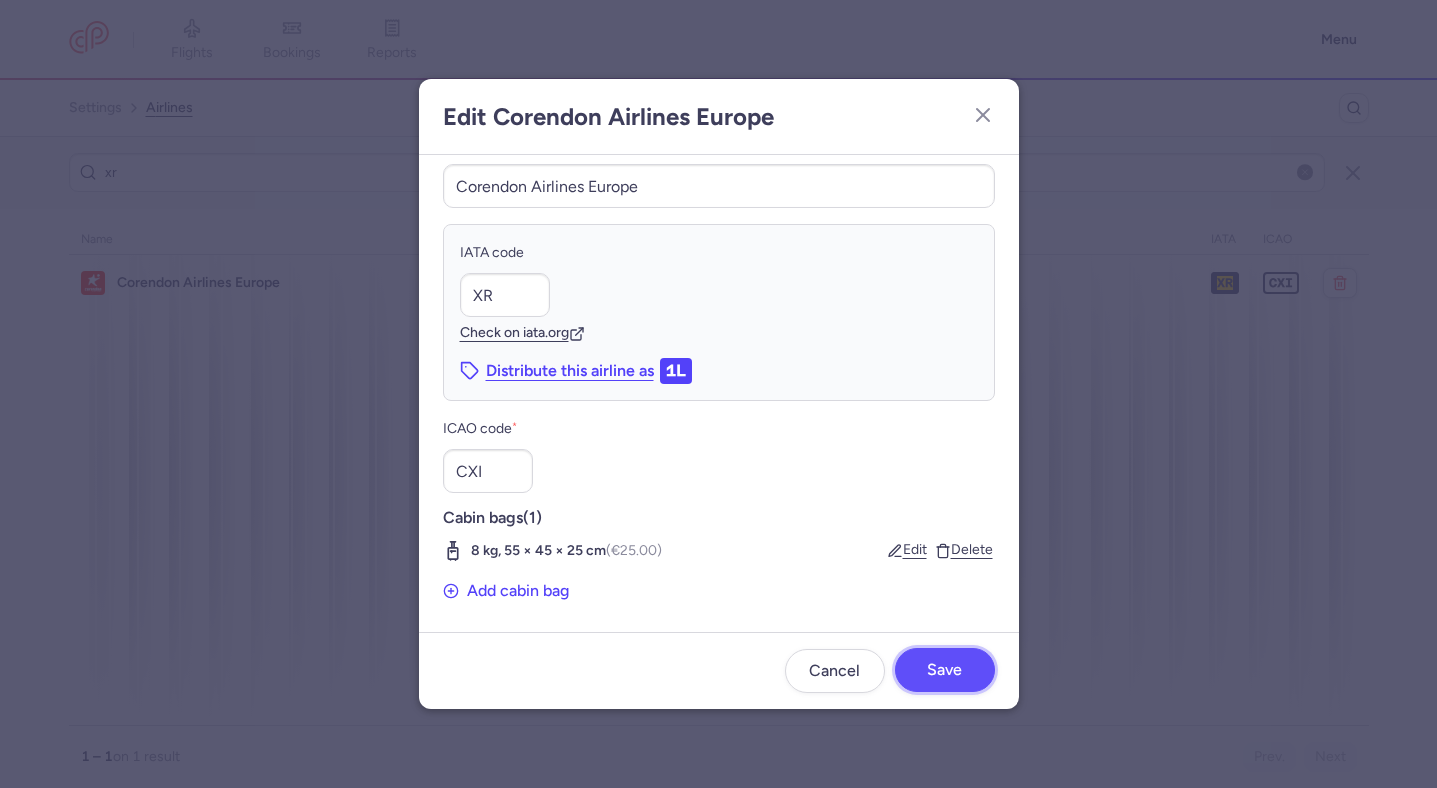 click on "Save" at bounding box center [945, 670] 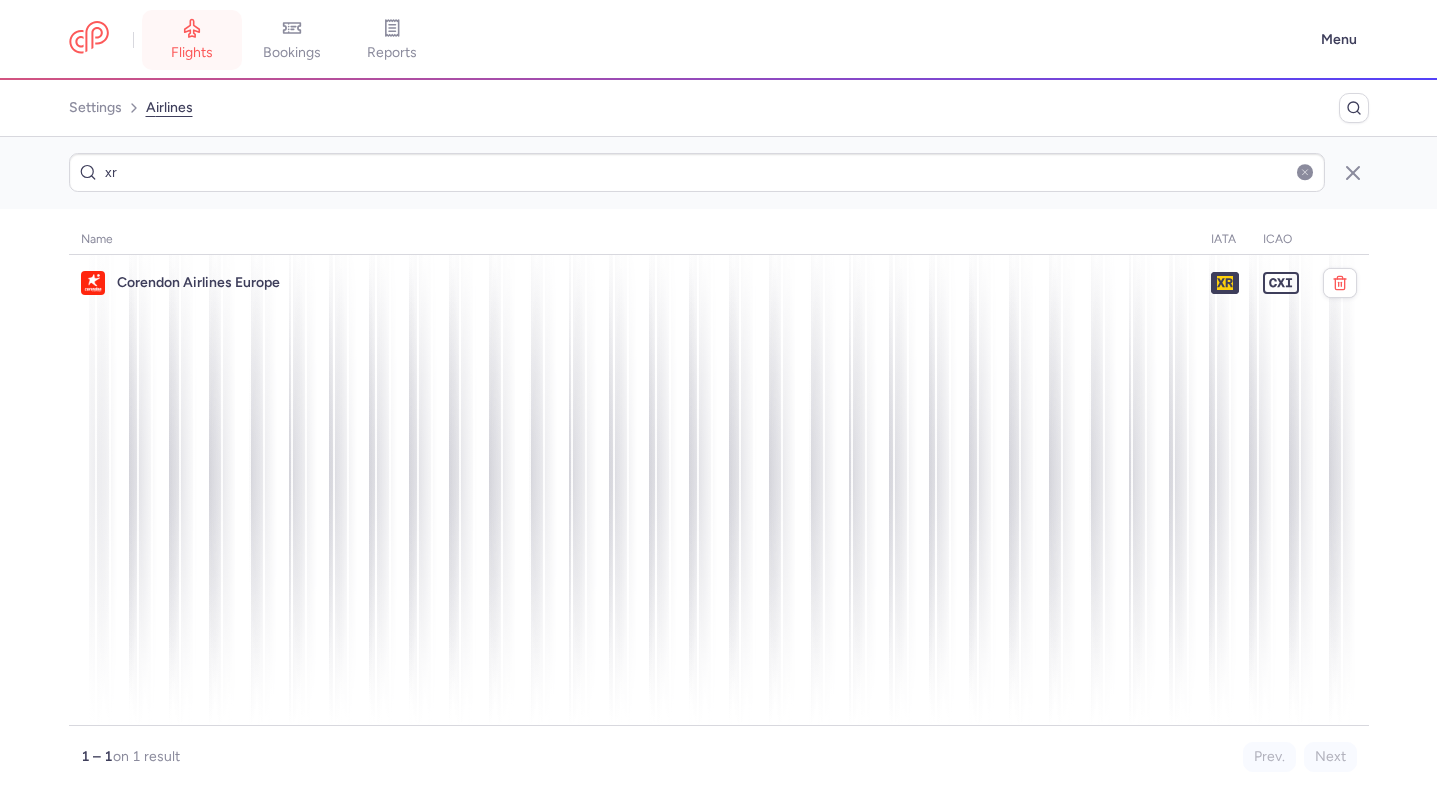 click 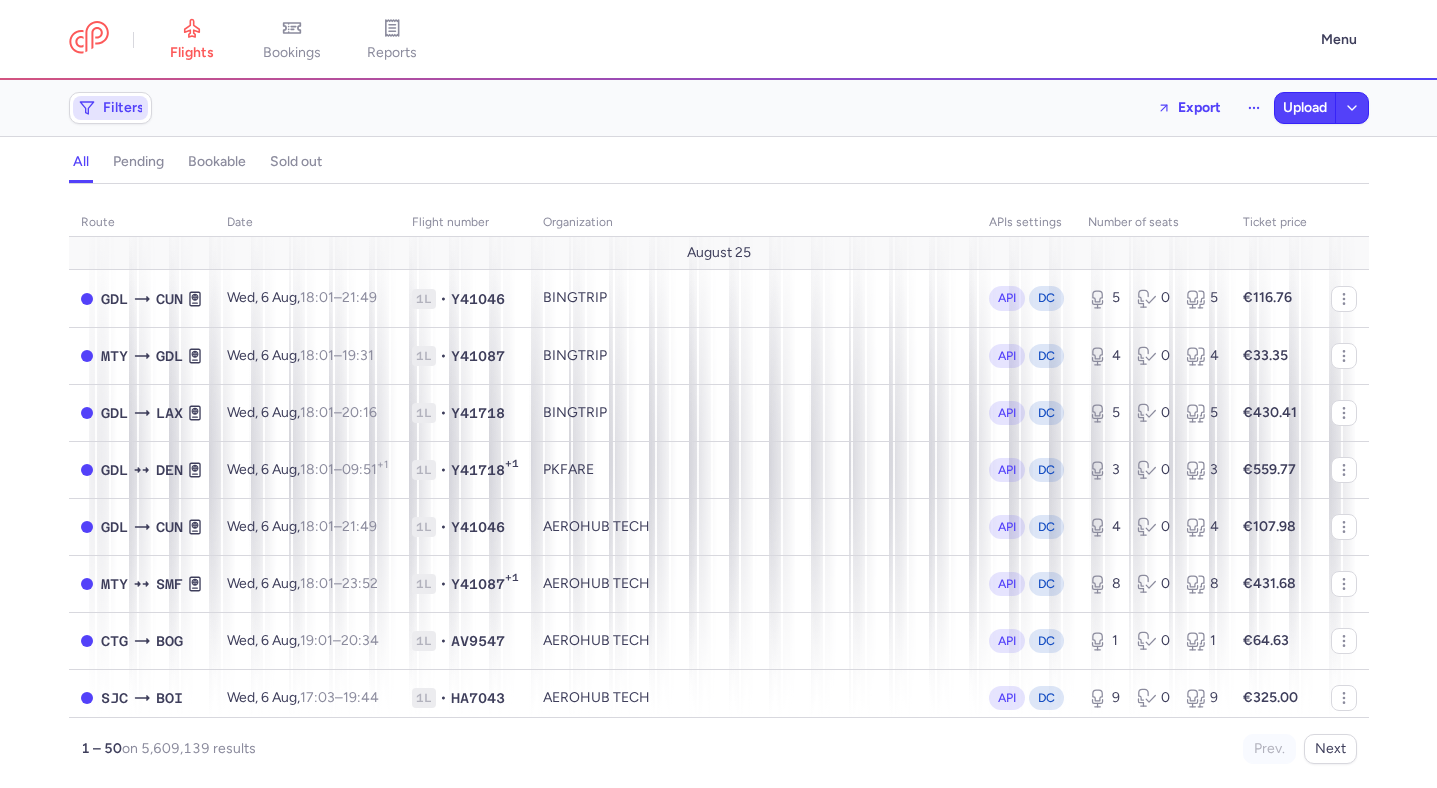 click on "Filters" 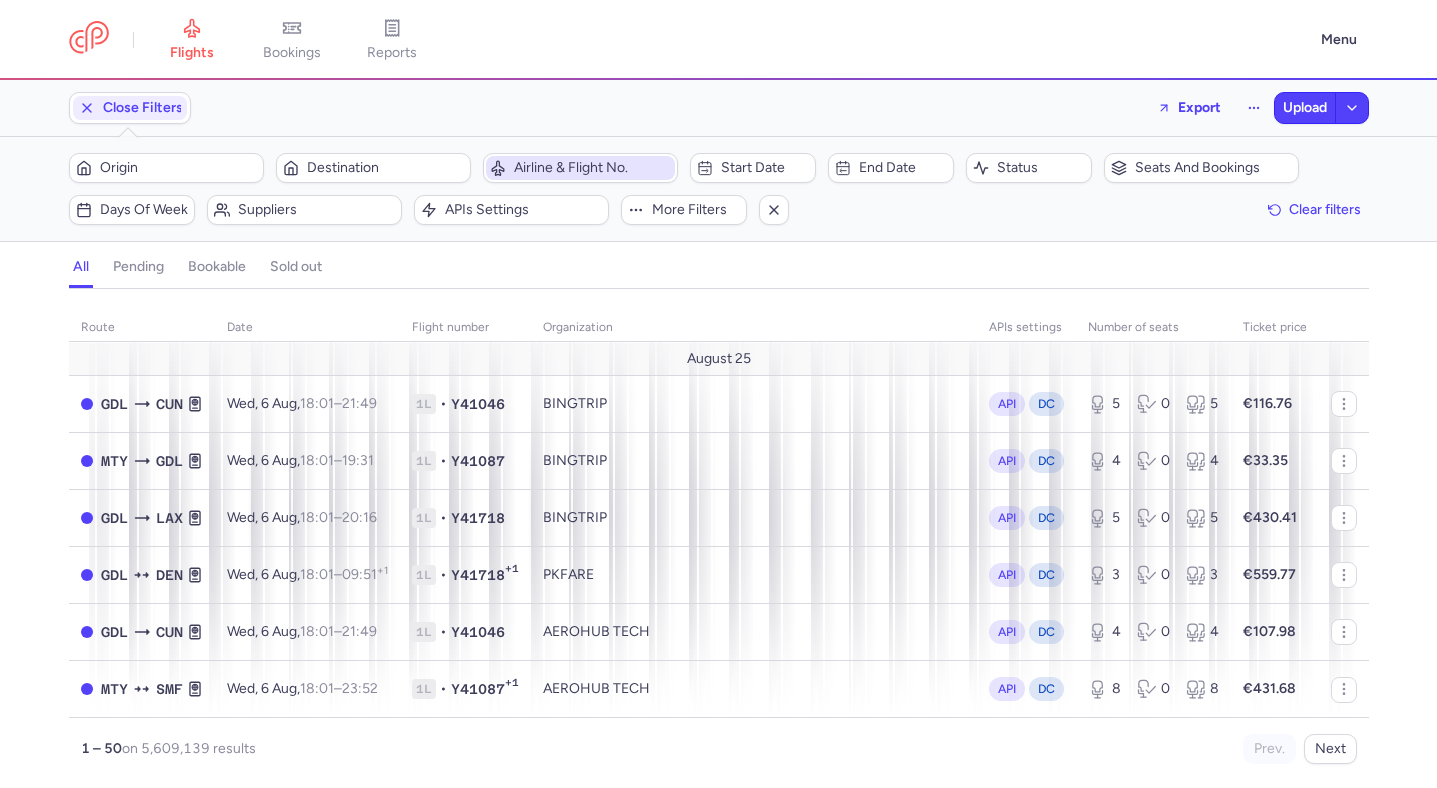 click on "Airline & Flight No." at bounding box center (592, 168) 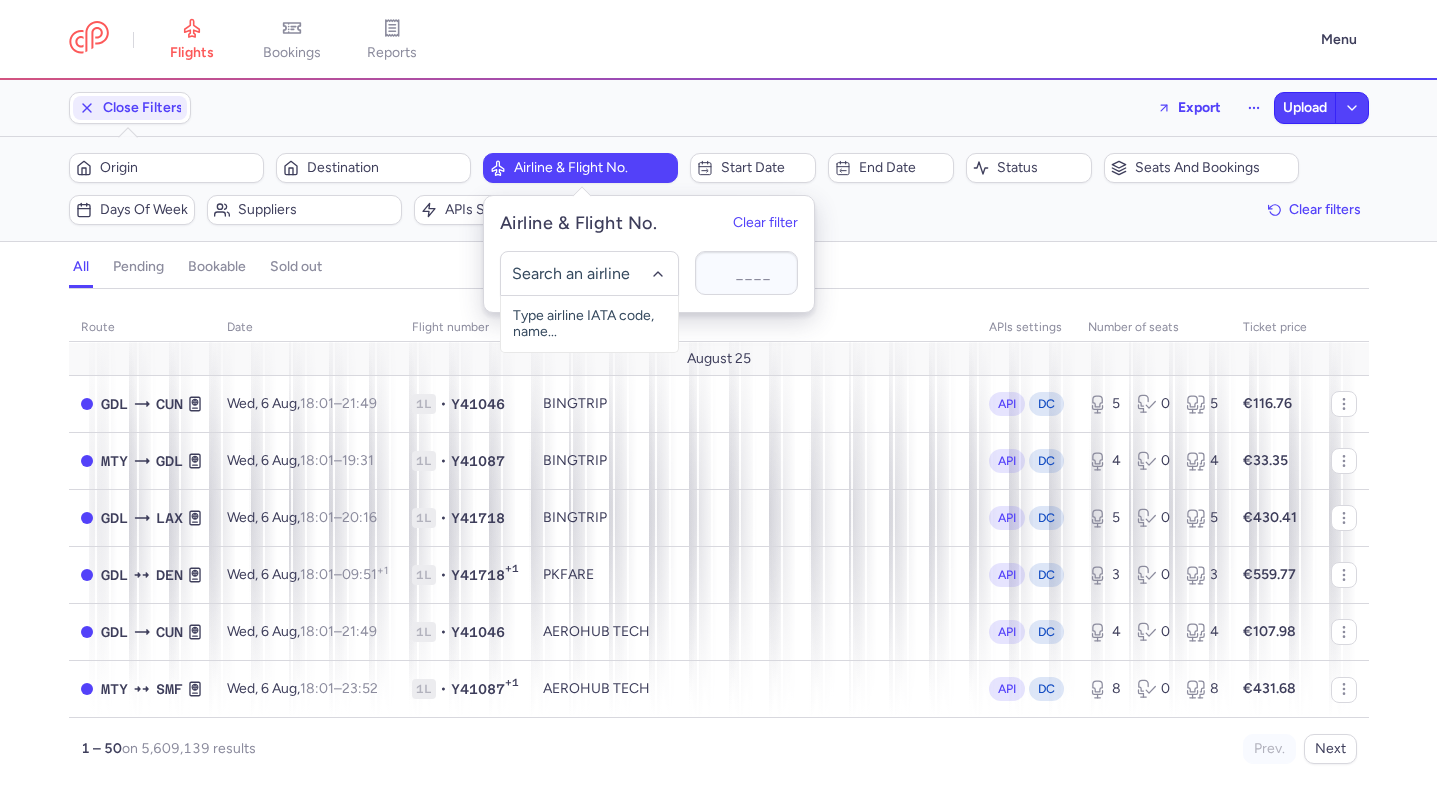 click 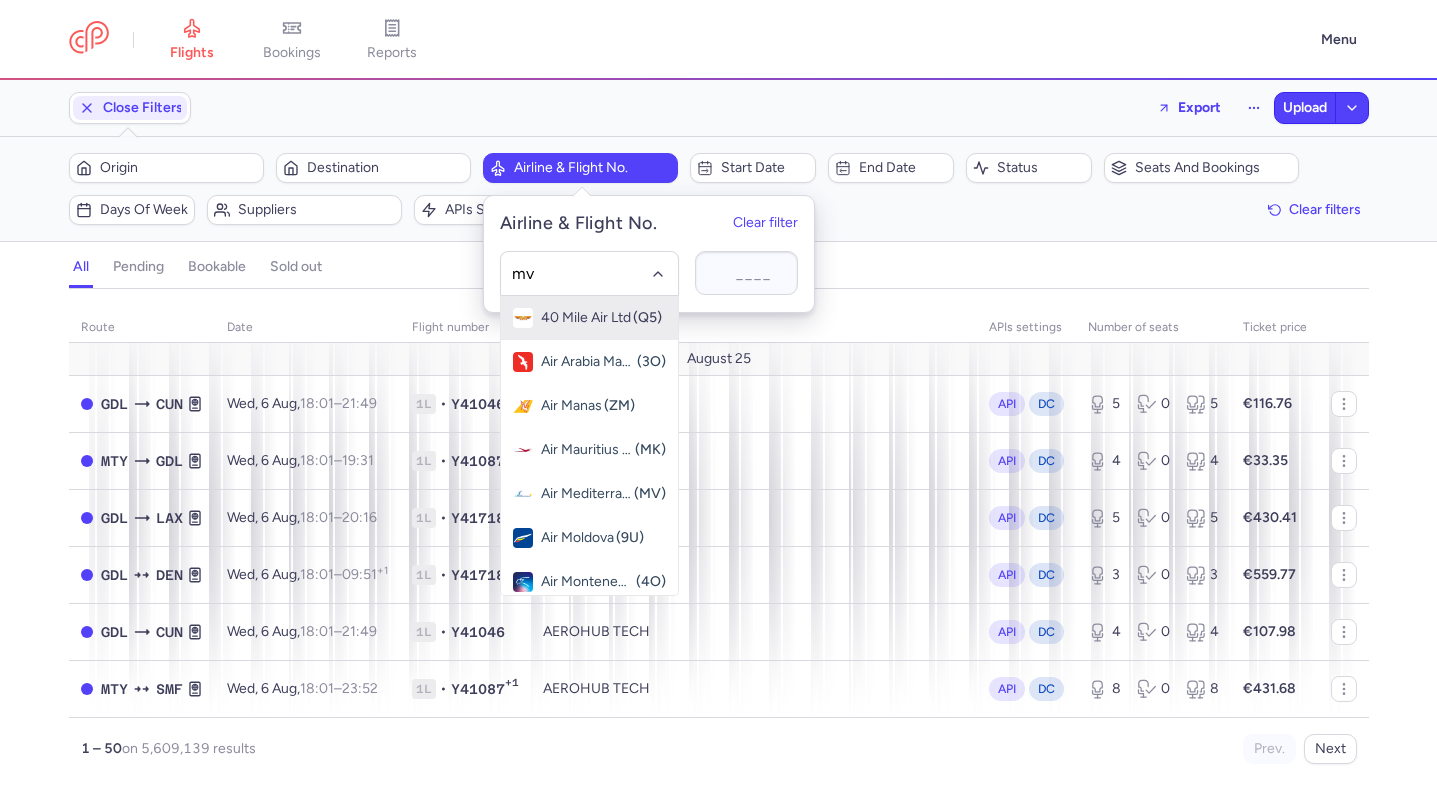 type on "mv" 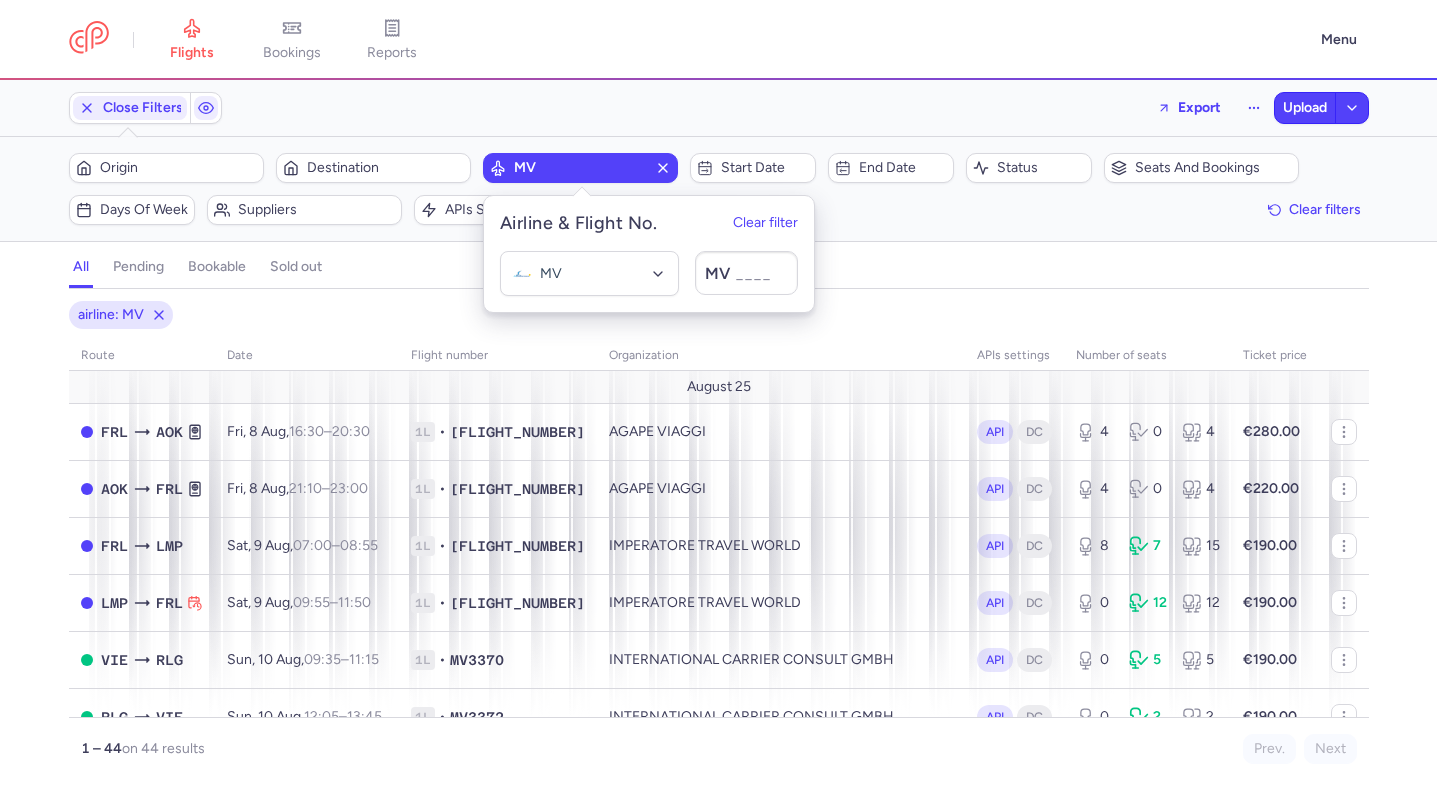click on "airline: MV" at bounding box center [719, 315] 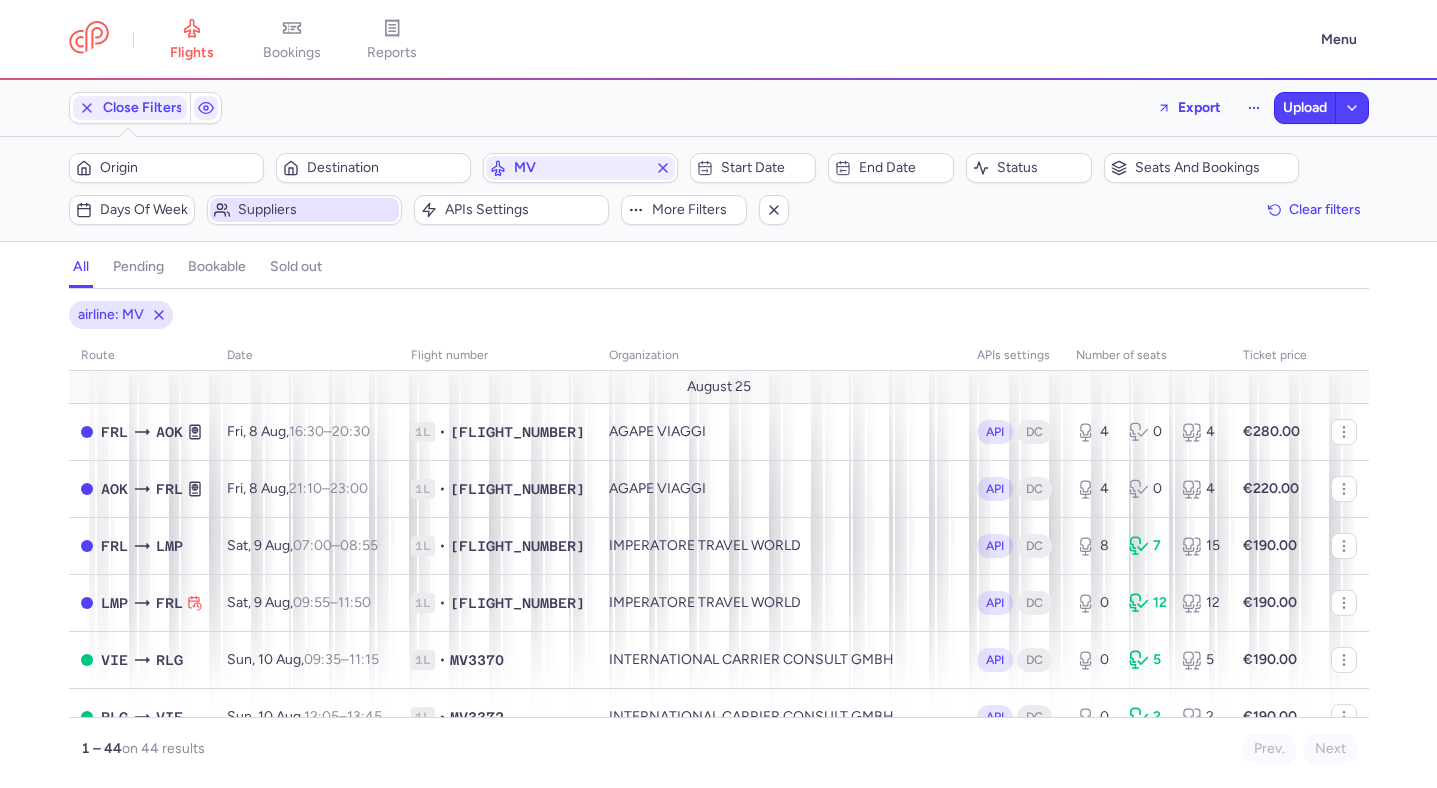 click on "Suppliers" at bounding box center (316, 210) 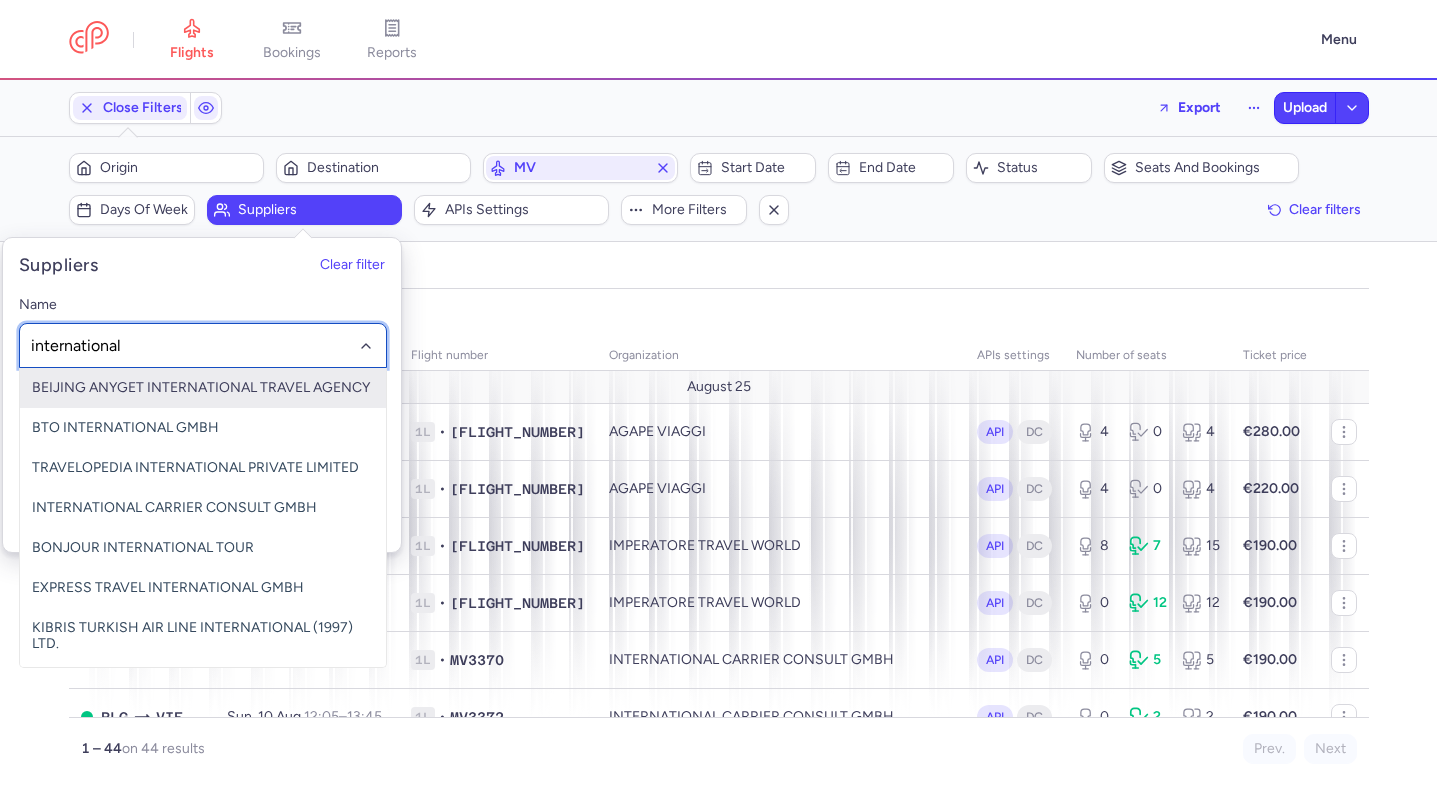 type on "international c" 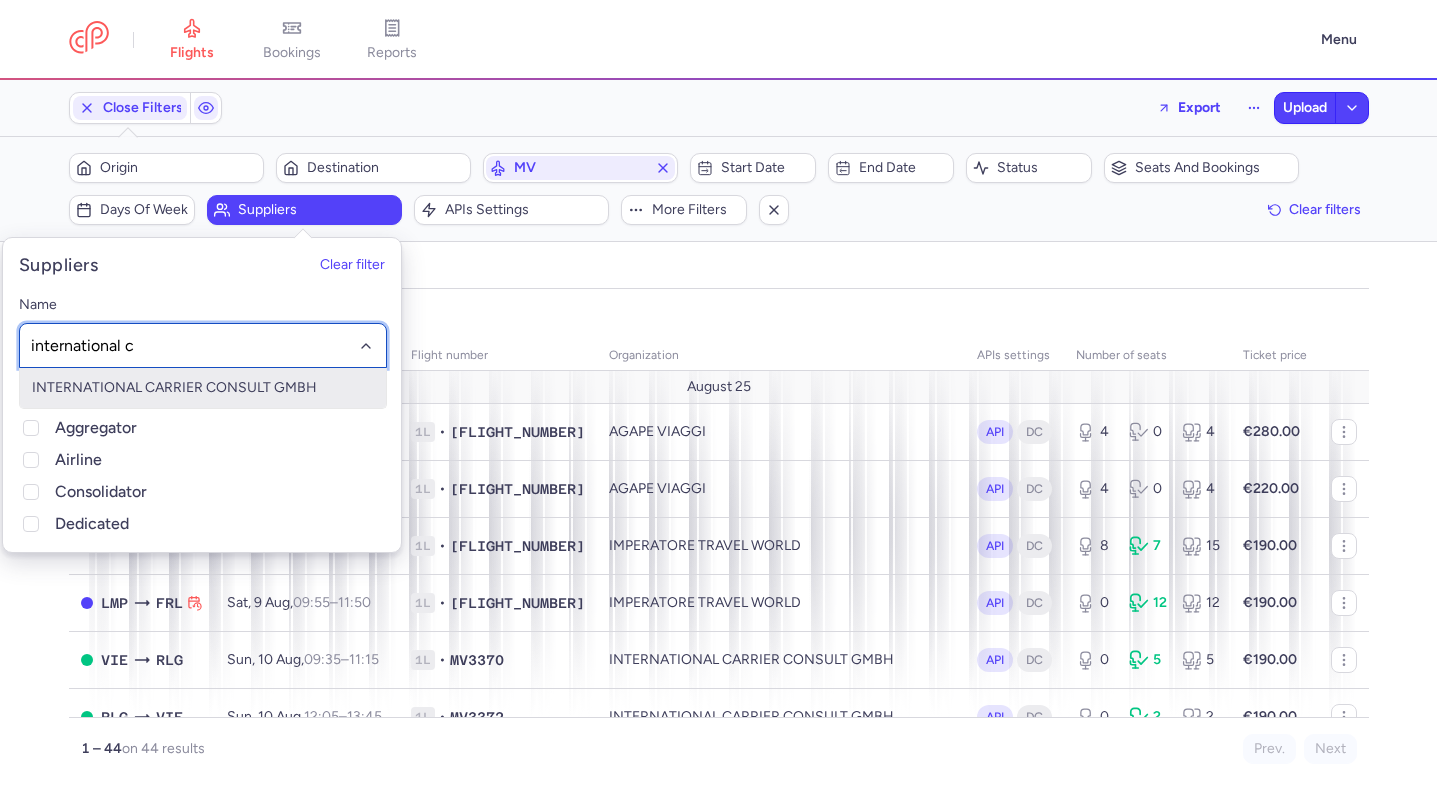 type 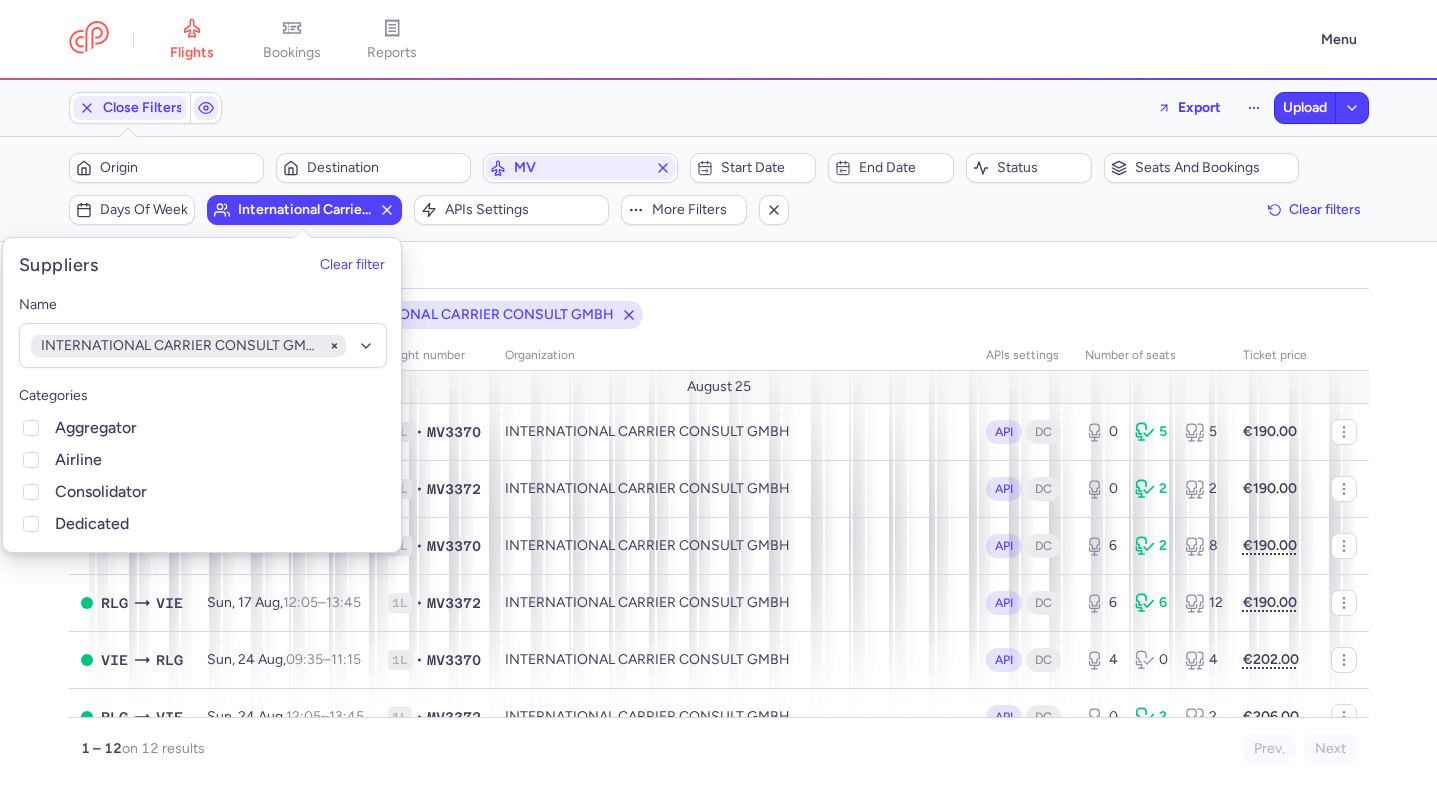click on "airline: MV organizations names: INTERNATIONAL CARRIER CONSULT GMBH route date Flight number organization APIs settings number of seats Ticket price August 25  VIE  RLG Sun, 10 Aug,  09:35  –  11:15  +0 1L • MV3370 INTERNATIONAL CARRIER CONSULT GMBH API DC 0 5 5 €190.00  RLG  VIE Sun, 10 Aug,  12:05  –  13:45  +0 1L • MV3372 INTERNATIONAL CARRIER CONSULT GMBH API DC 0 2 2 €190.00  VIE  RLG Sun, 17 Aug,  09:35  –  11:15  +0 1L • MV3370 INTERNATIONAL CARRIER CONSULT GMBH API DC 6 2 8 €190.00  RLG  VIE Sun, 17 Aug,  12:05  –  13:45  +0 1L • MV3372 INTERNATIONAL CARRIER CONSULT GMBH API DC 6 6 12 €190.00  VIE  RLG Sun, 24 Aug,  09:35  –  11:15  +0 1L • MV3370 INTERNATIONAL CARRIER CONSULT GMBH API DC 4 0 4 €202.00  RLG  VIE Sun, 24 Aug,  12:05  –  13:45  +0 1L • MV3372 INTERNATIONAL CARRIER CONSULT GMBH API DC 0 2 2 €206.00  VIE  RLG Sun, 31 Aug,  09:35  –  11:15  +0 1L • MV3370 INTERNATIONAL CARRIER CONSULT GMBH API DC 0 2 2 €202.00  RLG  VIE Sun, 31 Aug,  12:05  –  +0" at bounding box center [719, 532] 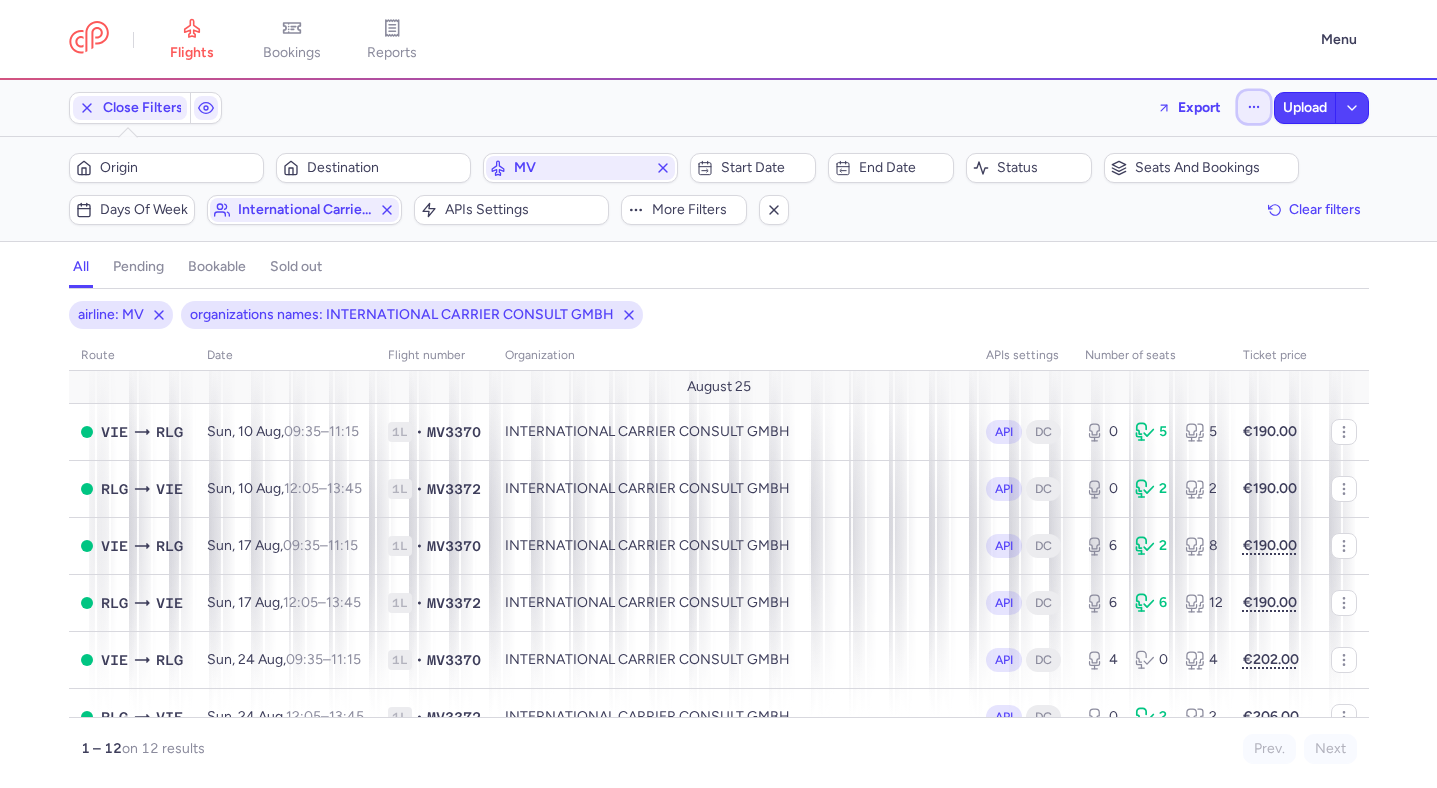 click 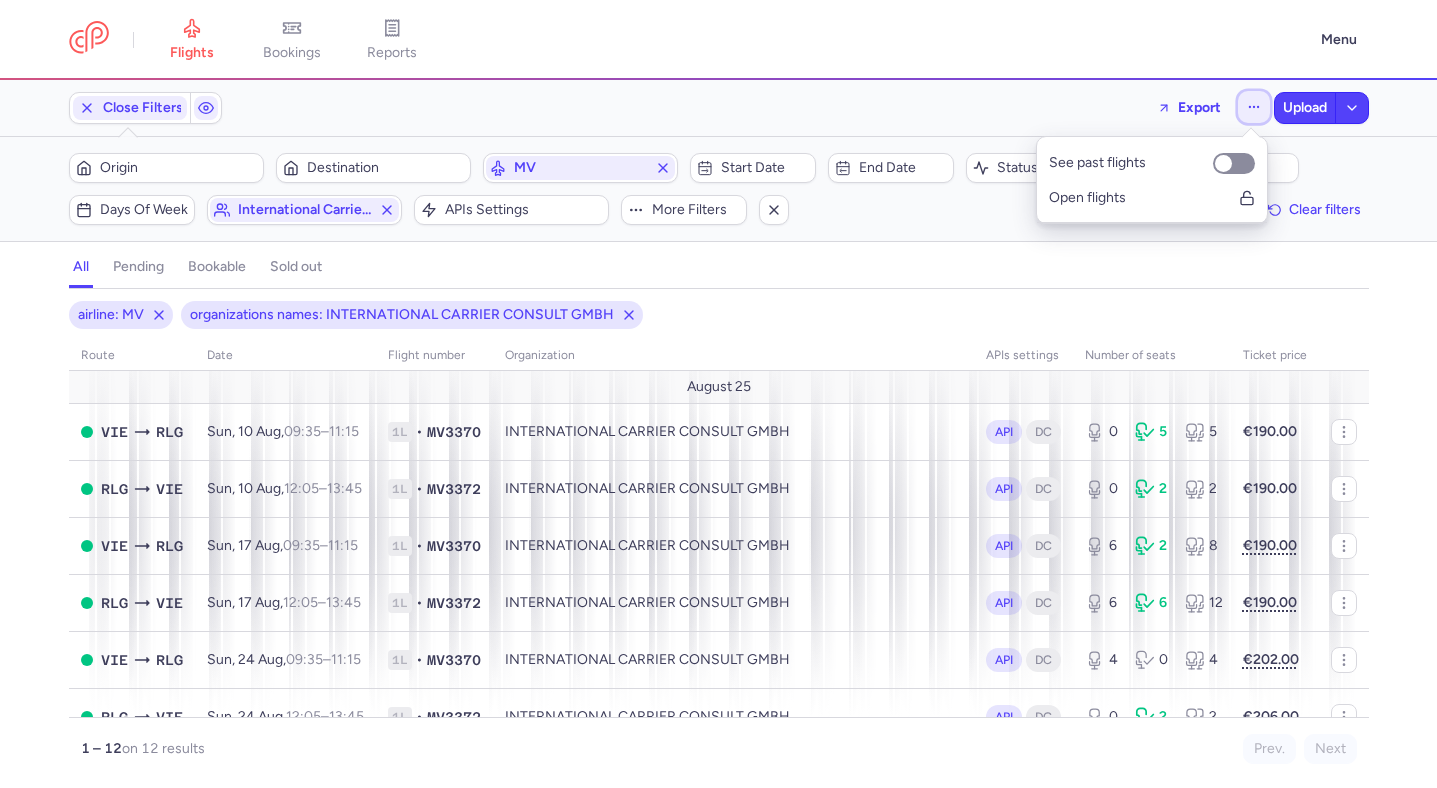 click 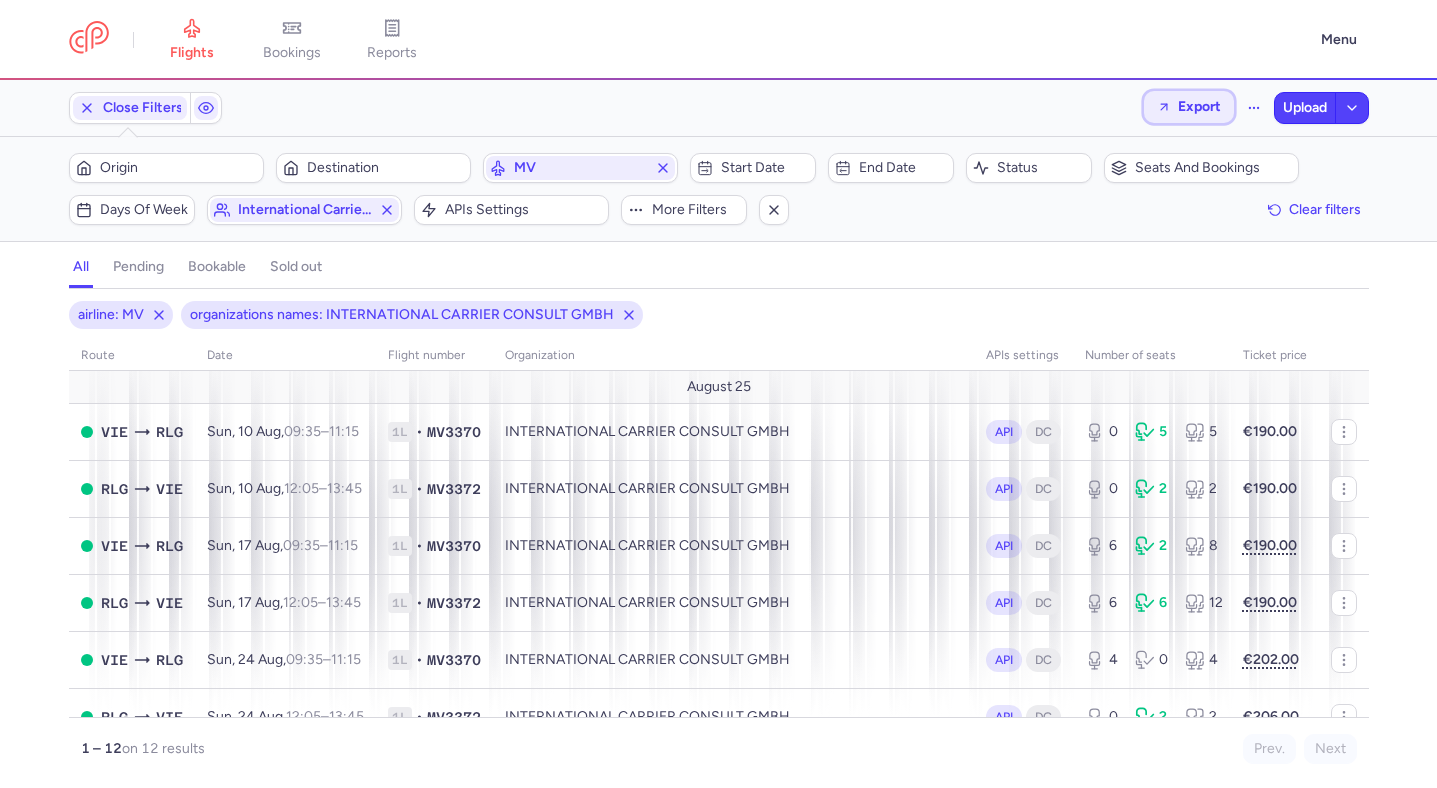 click on "Export" at bounding box center [1199, 106] 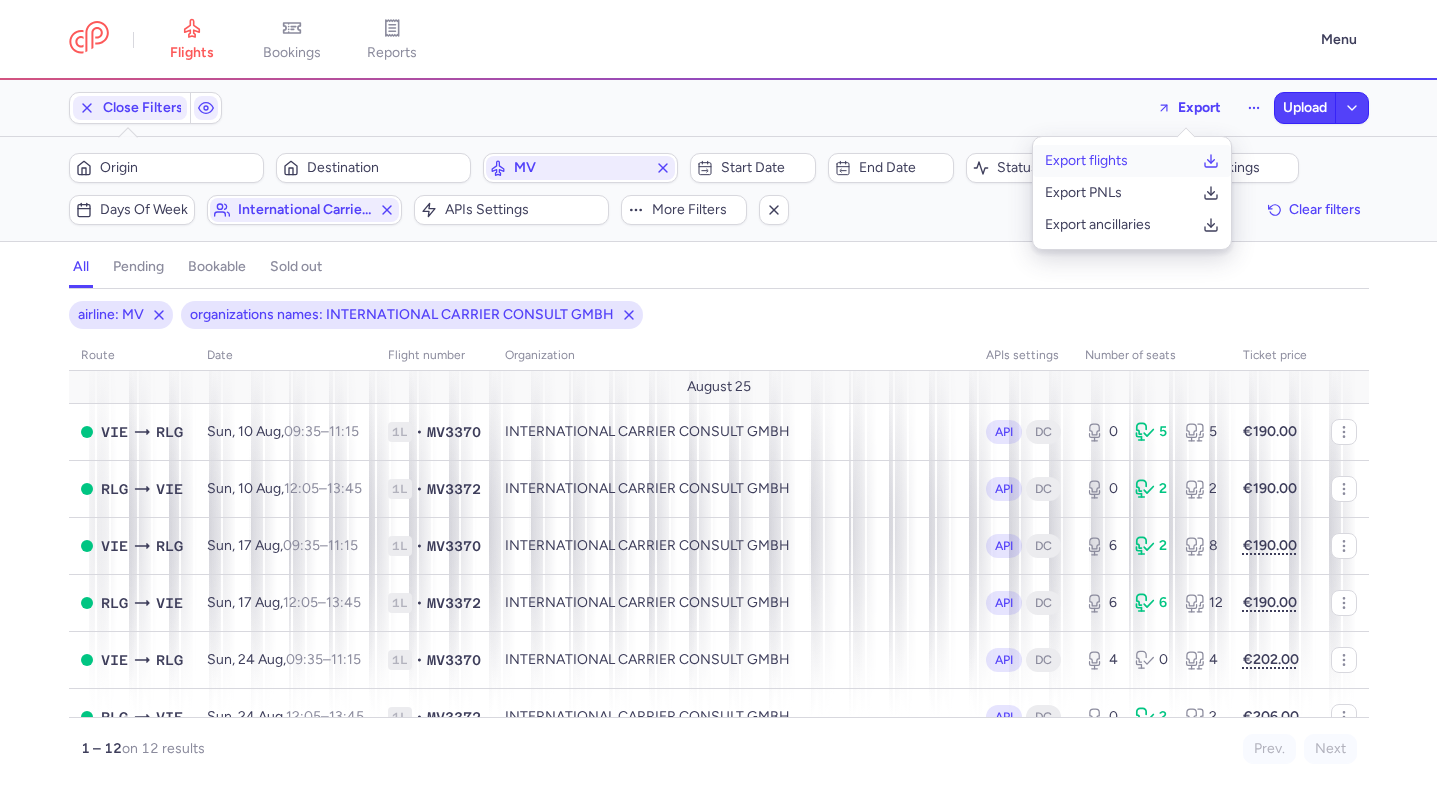 click on "Export flights" at bounding box center [1086, 161] 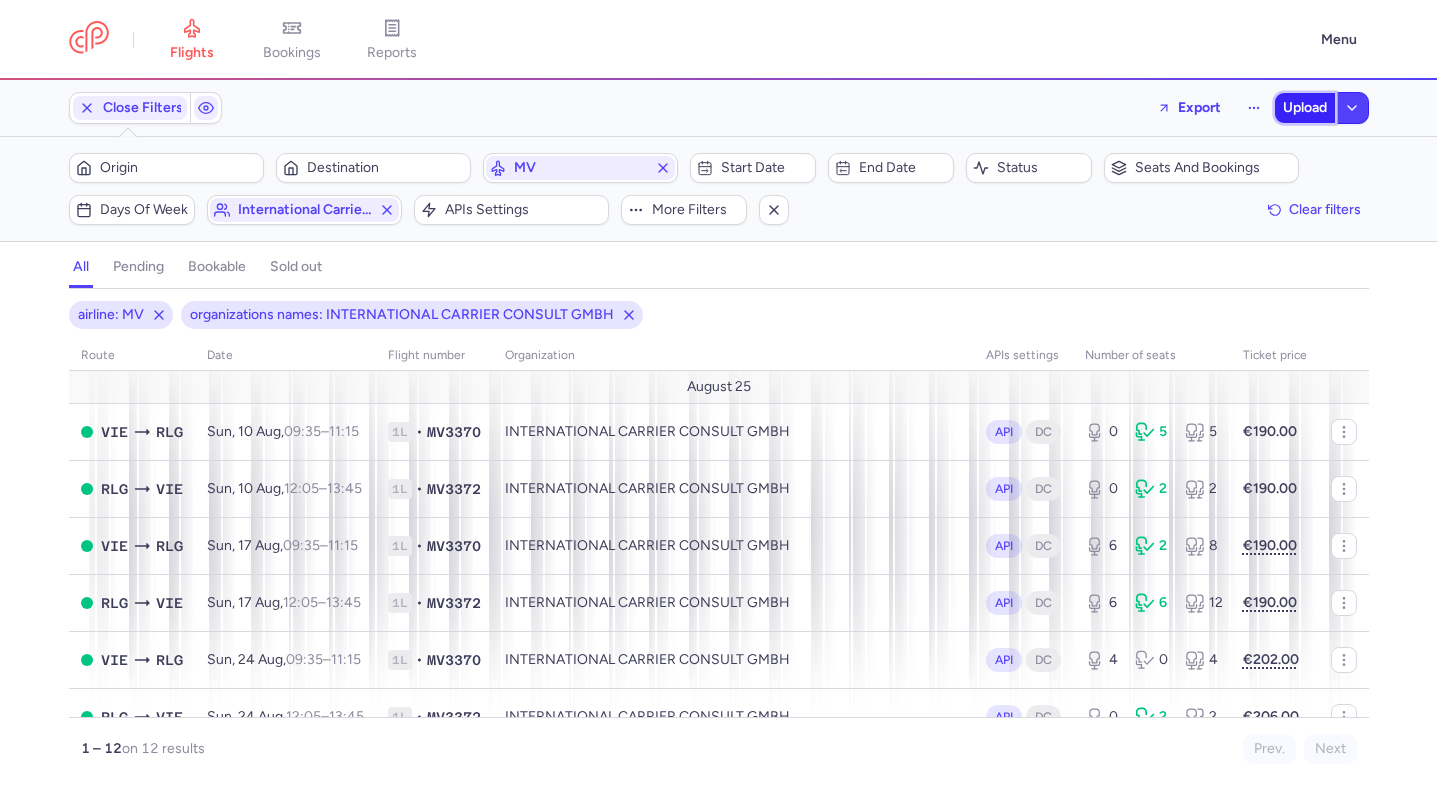click on "Upload" at bounding box center (1305, 108) 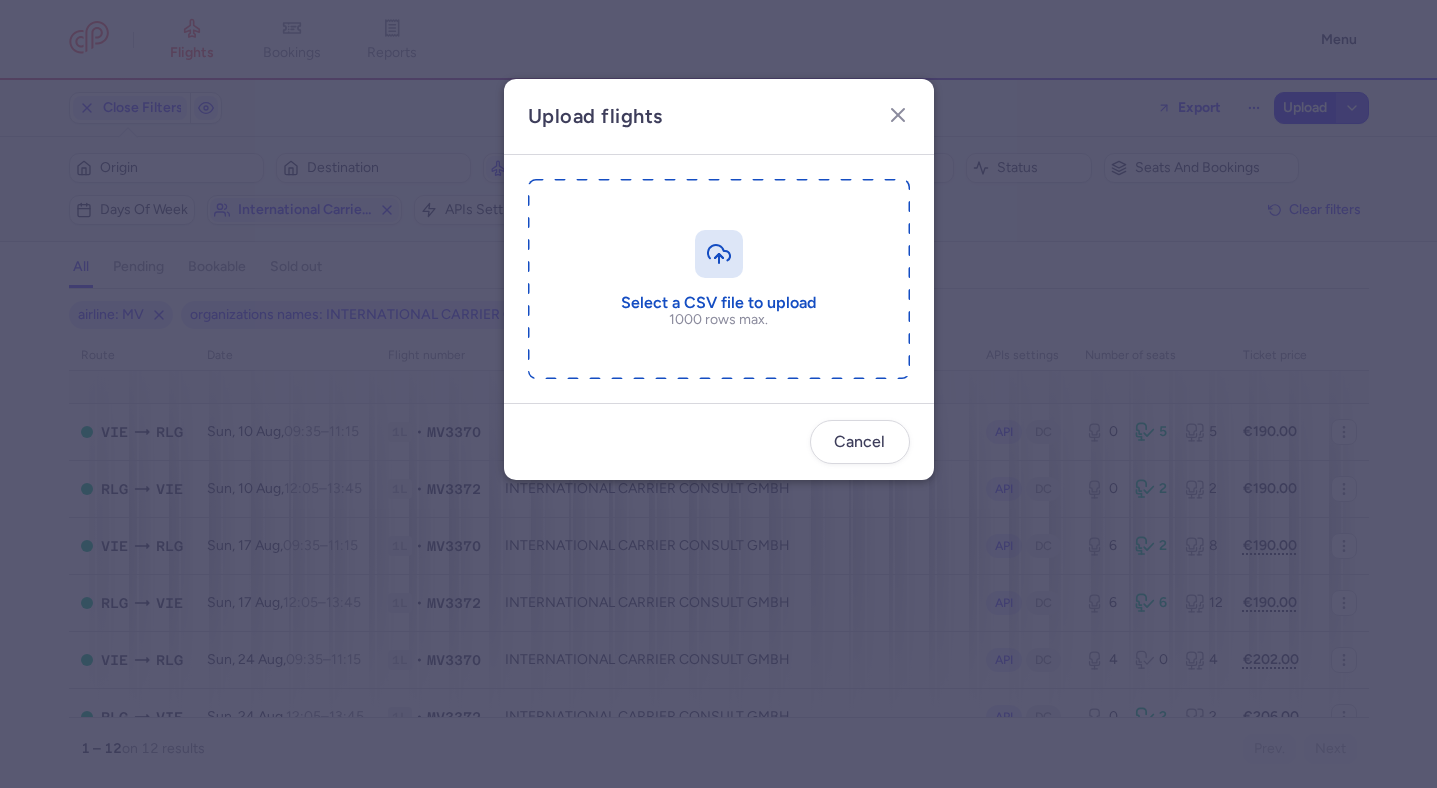 type 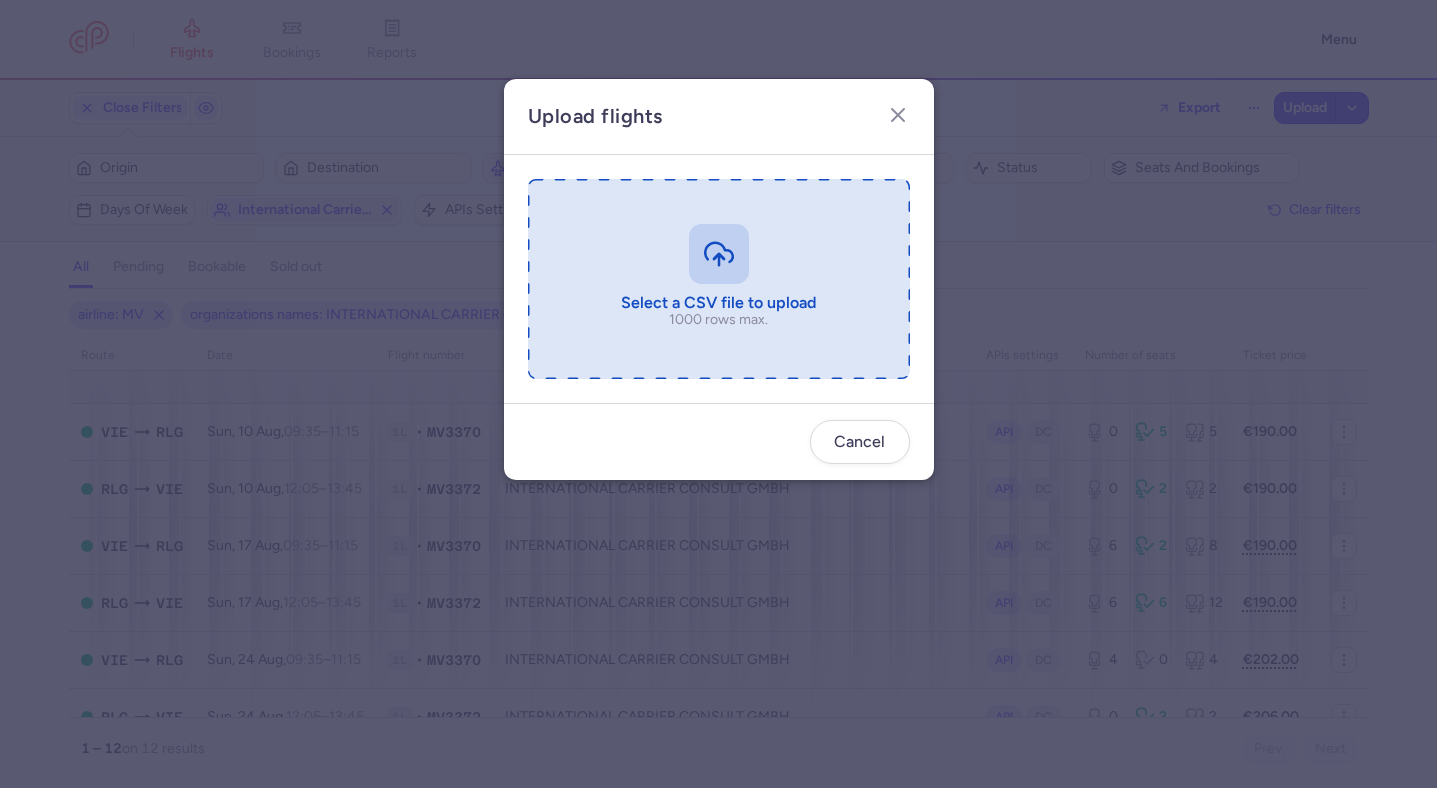 type on "C:\fakepath\export_flights_20250807,1623.csv" 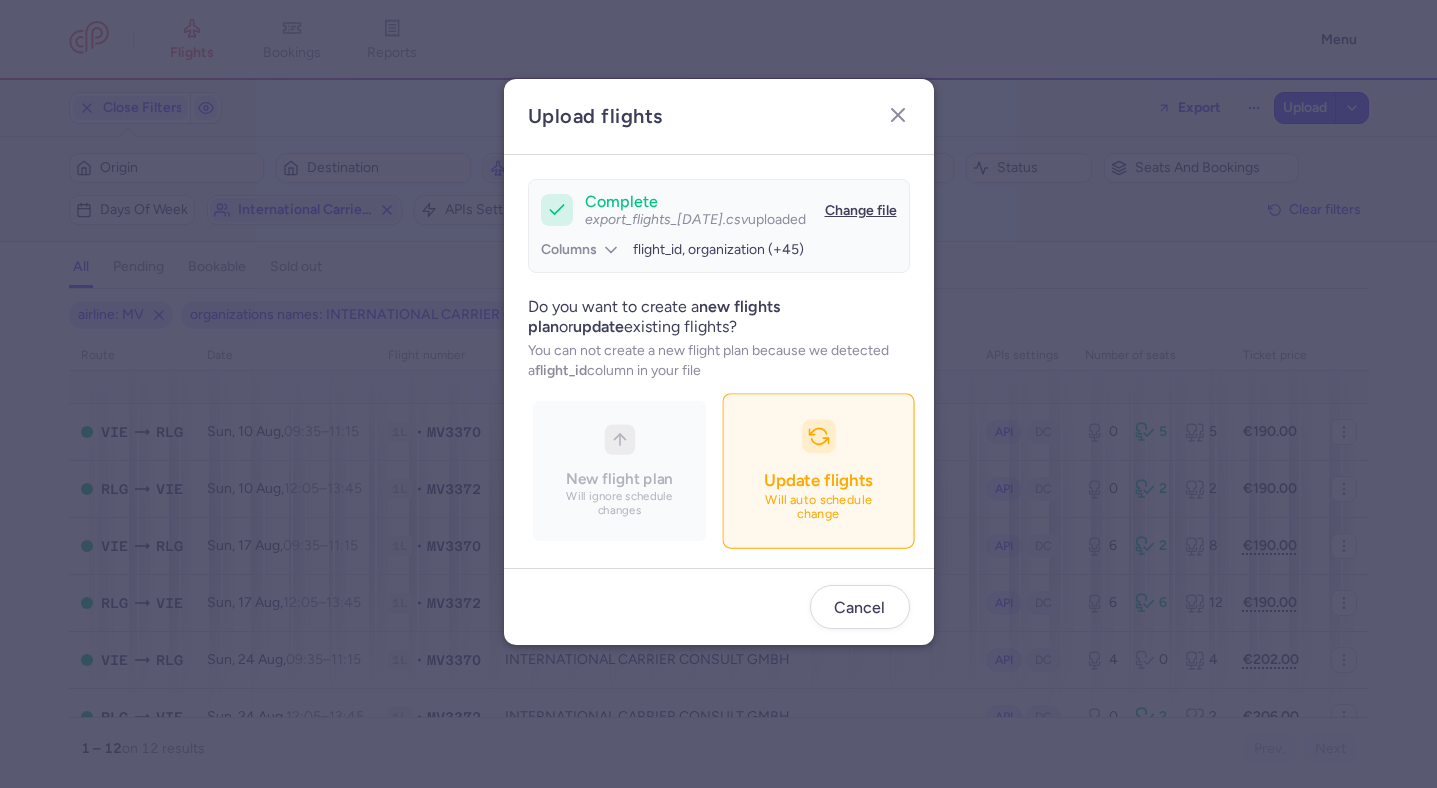 click on "Update flights" at bounding box center [818, 480] 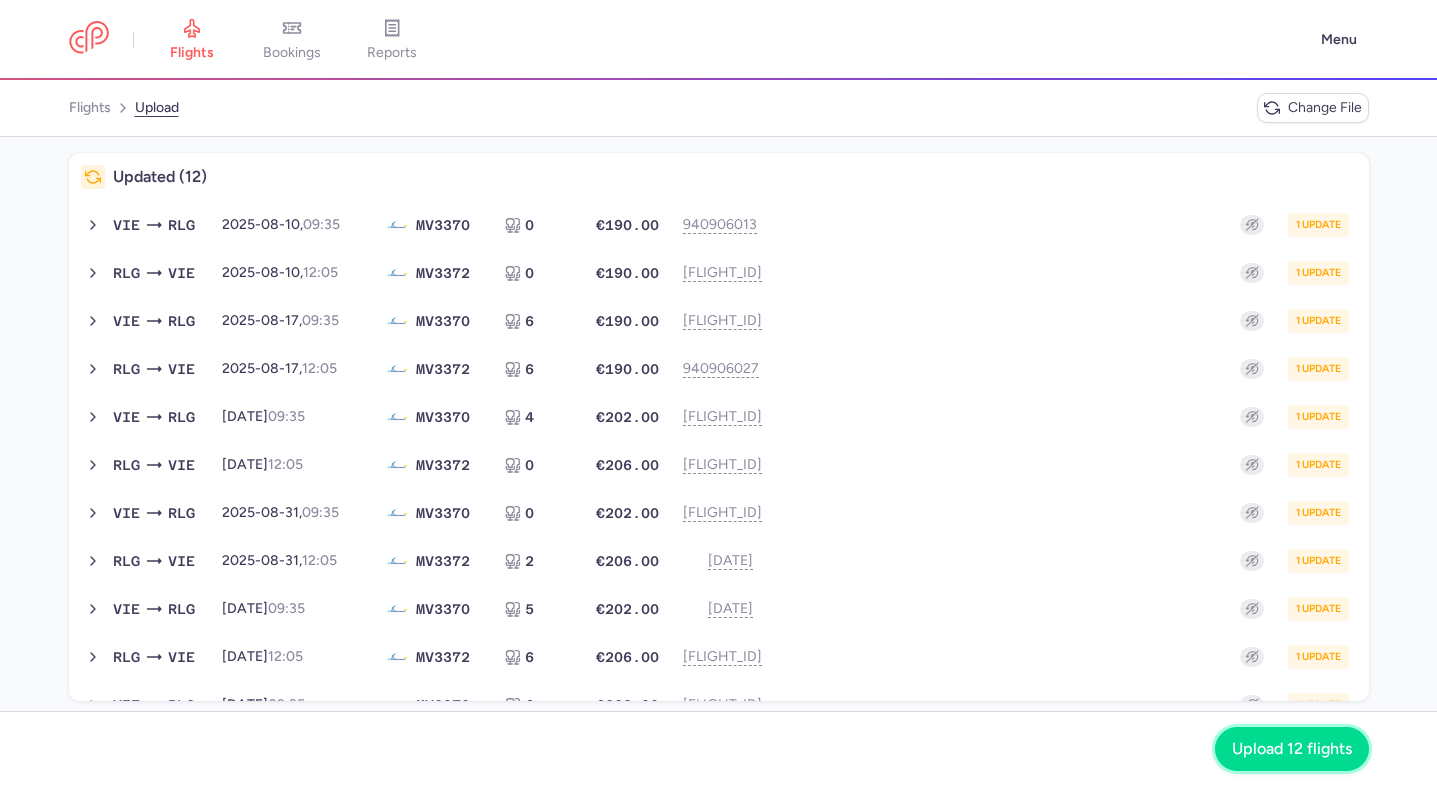 click on "Upload 12 flights" at bounding box center (1292, 749) 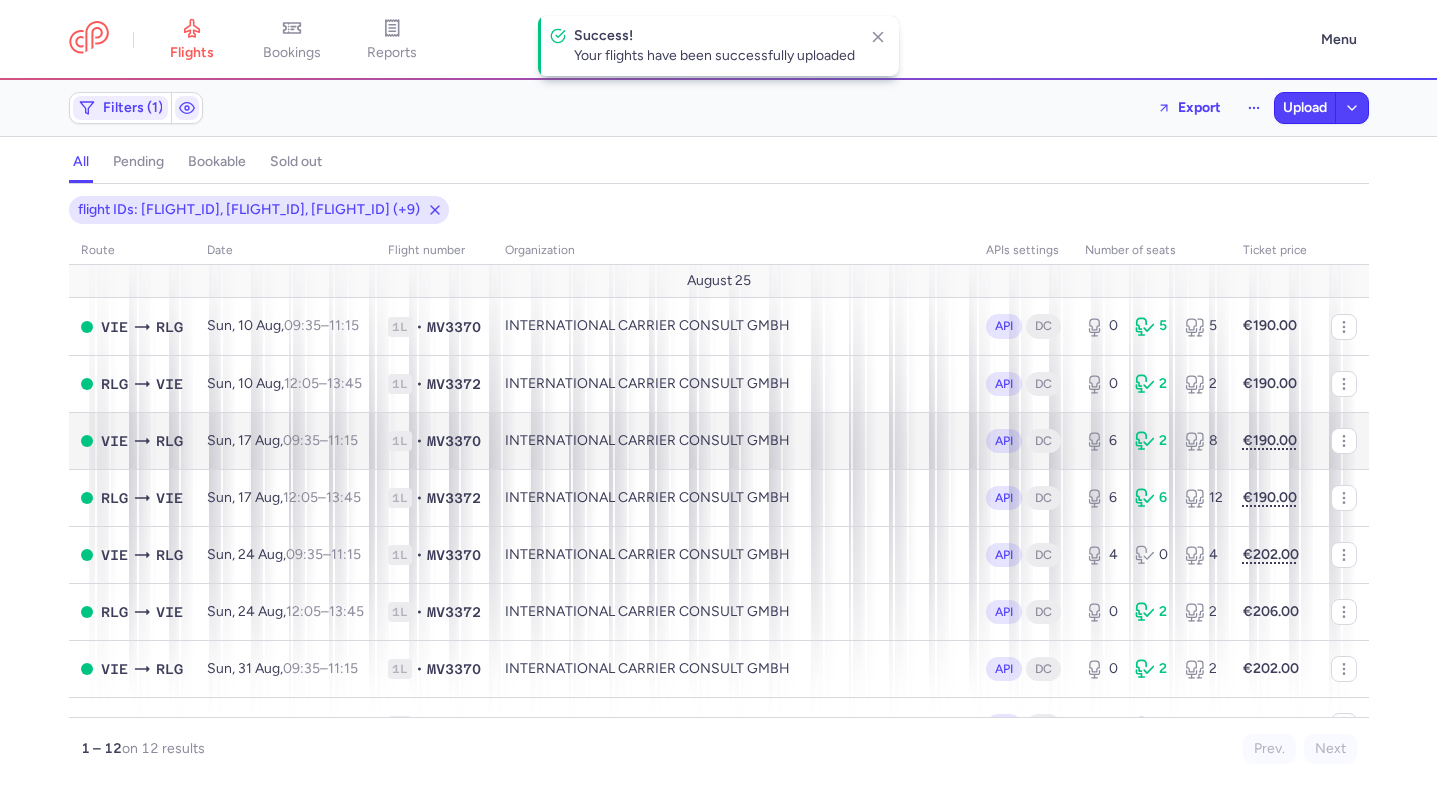 scroll, scrollTop: 300, scrollLeft: 0, axis: vertical 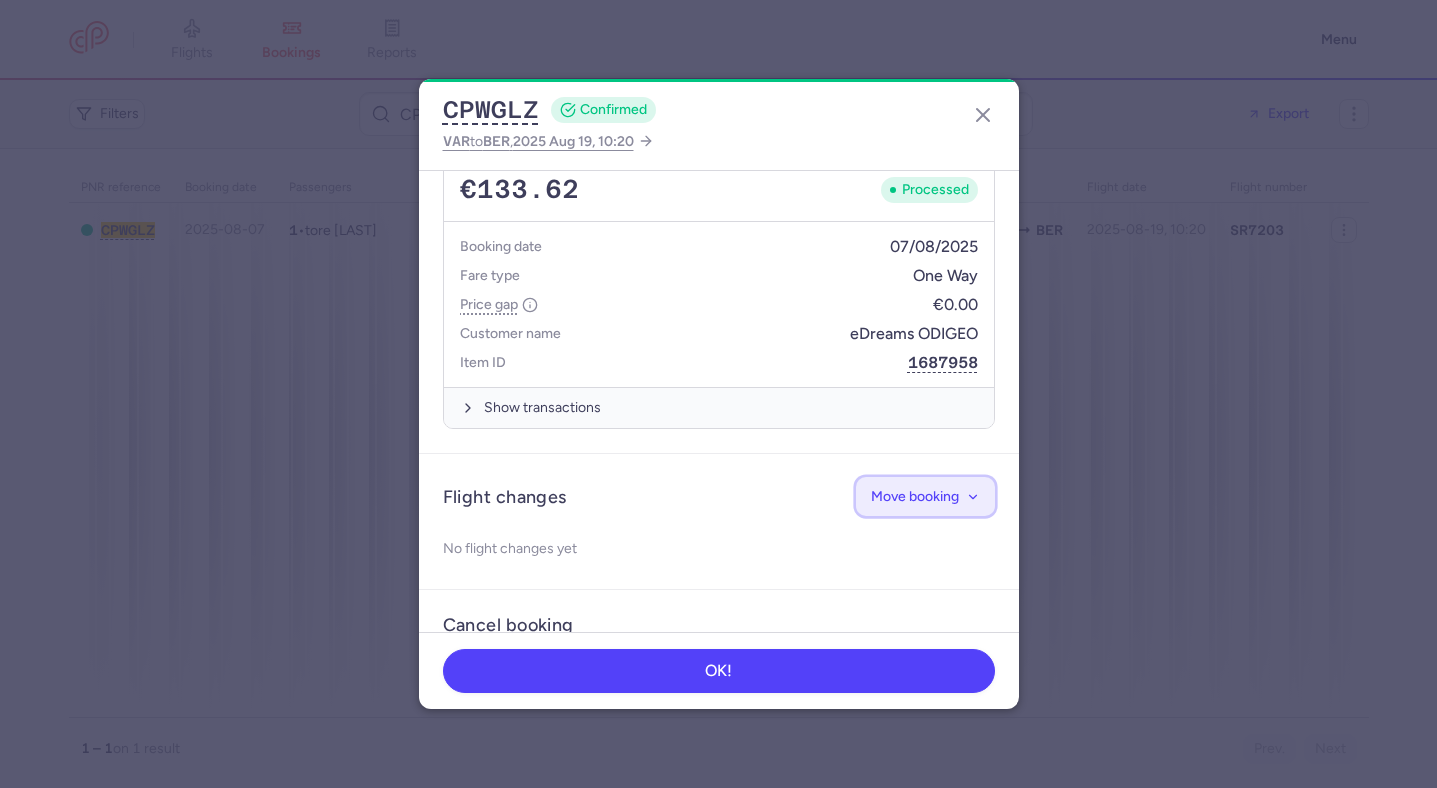 click on "Move booking" at bounding box center (915, 496) 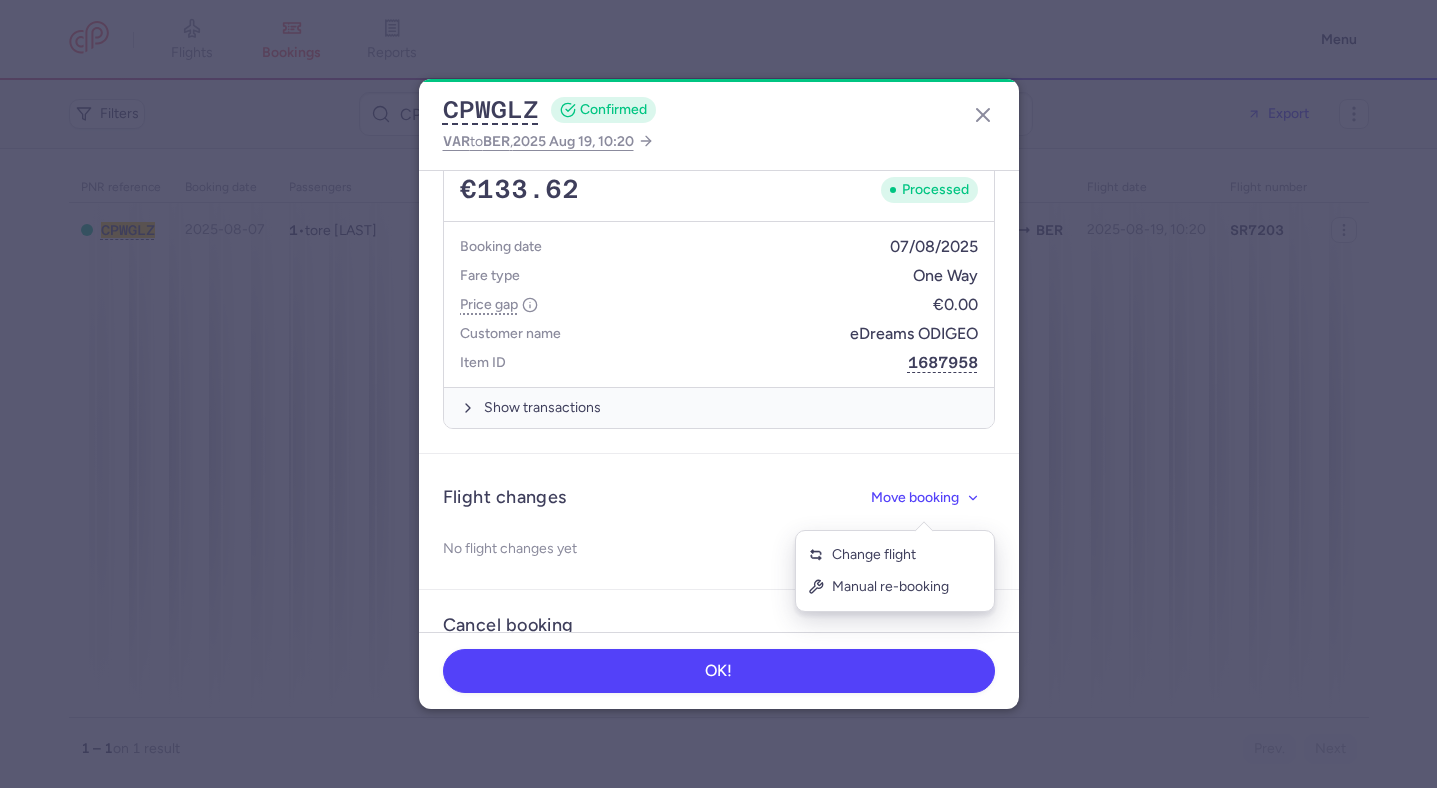 click on "Change flight" at bounding box center [874, 555] 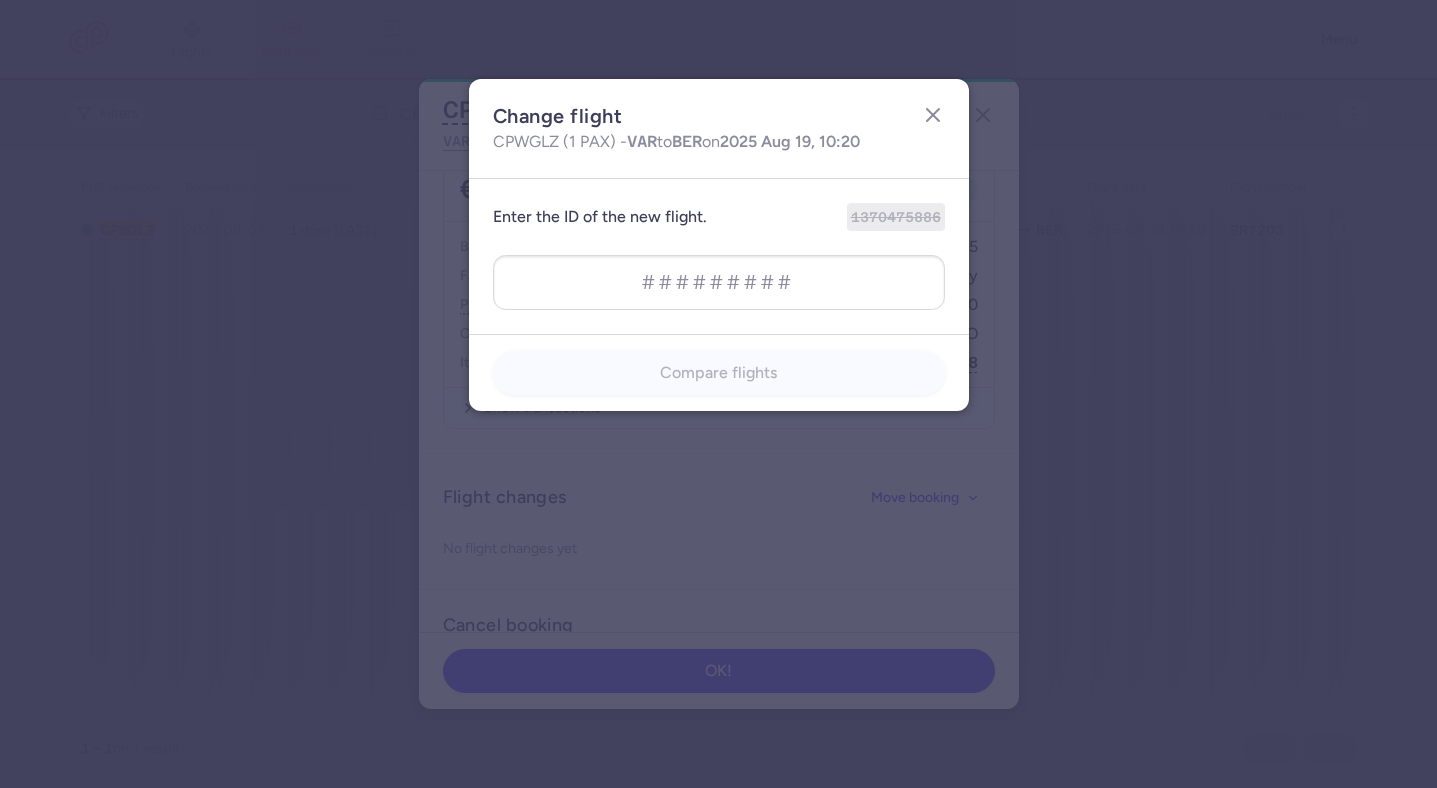 type on "1370475904" 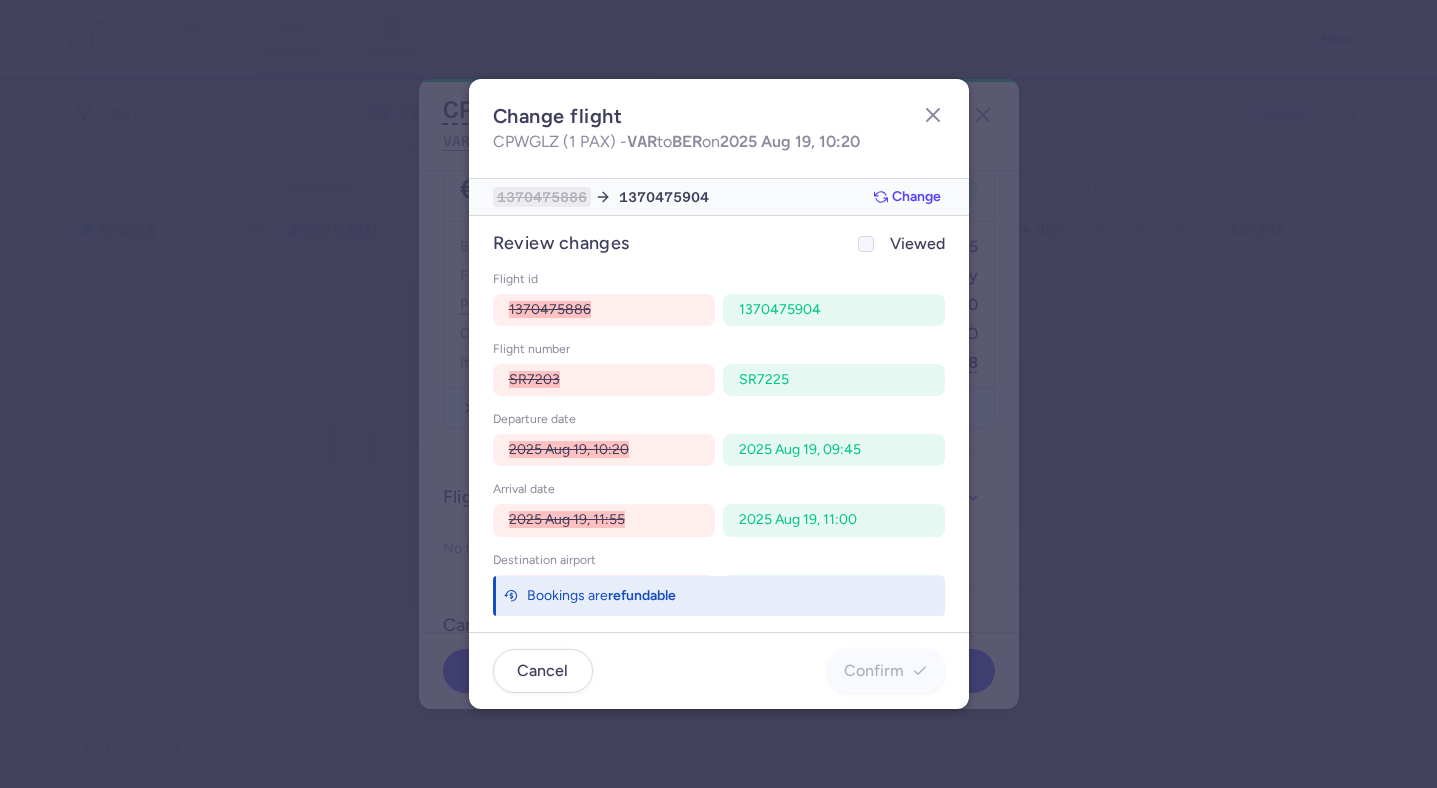 click on "Viewed" 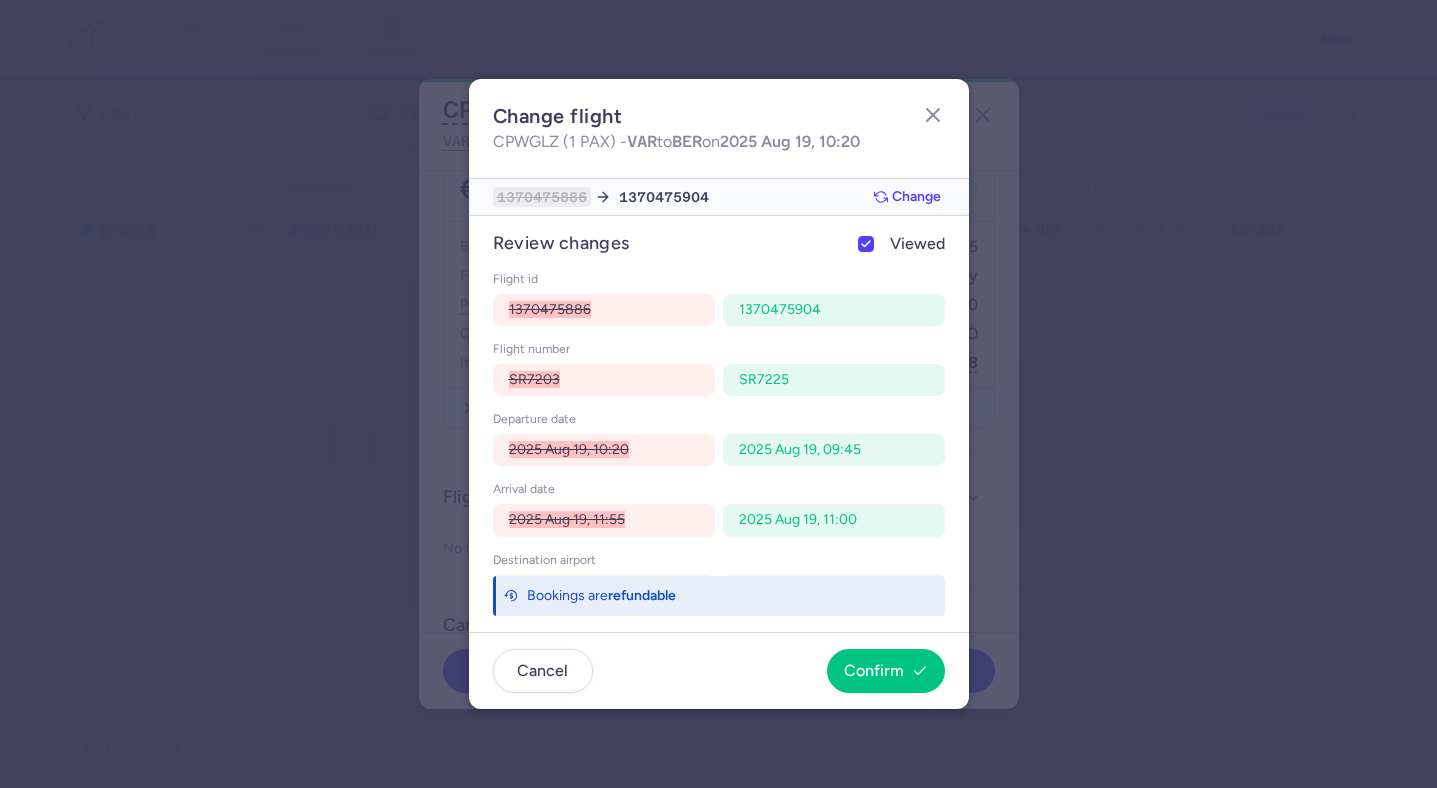 scroll, scrollTop: 45, scrollLeft: 0, axis: vertical 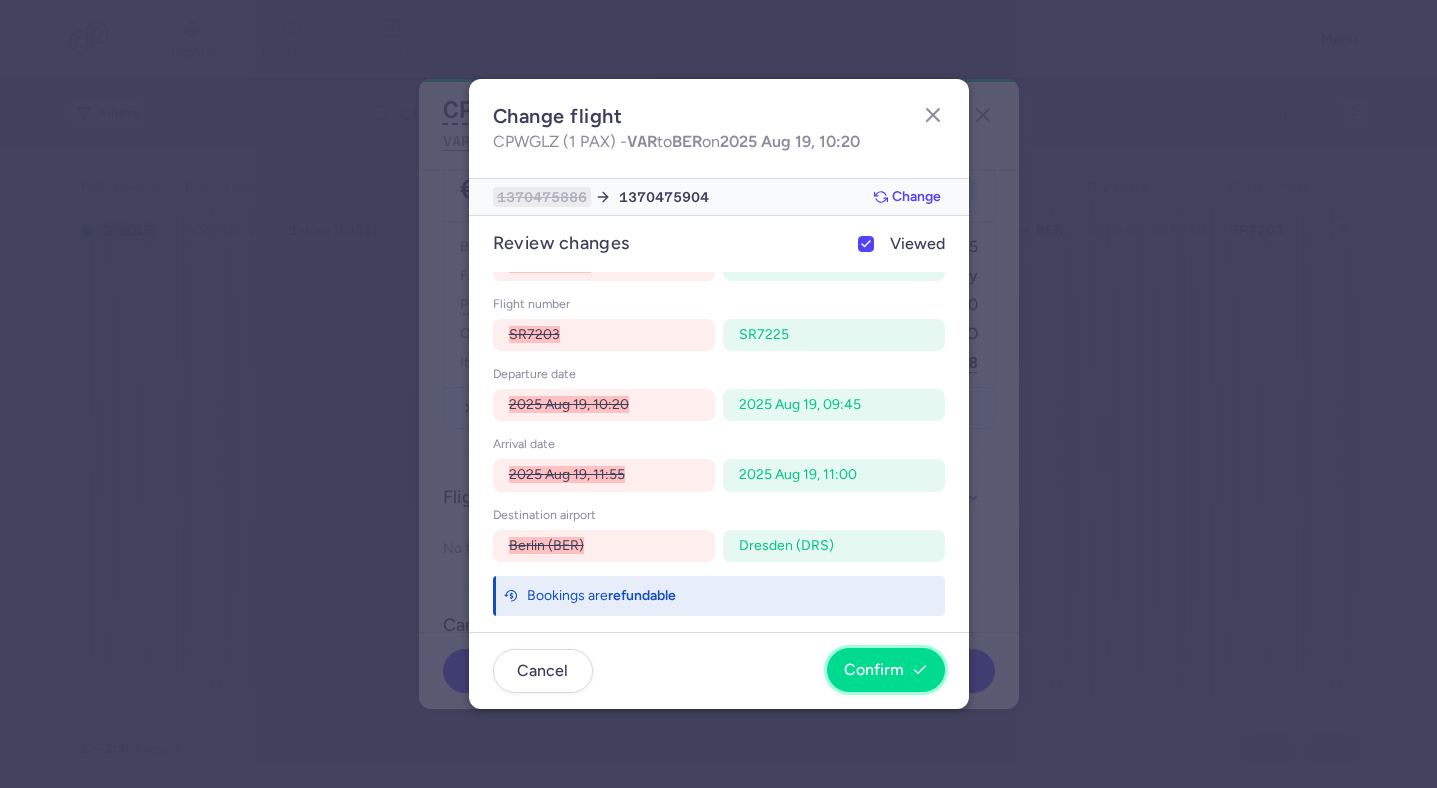 click on "Confirm" at bounding box center [874, 670] 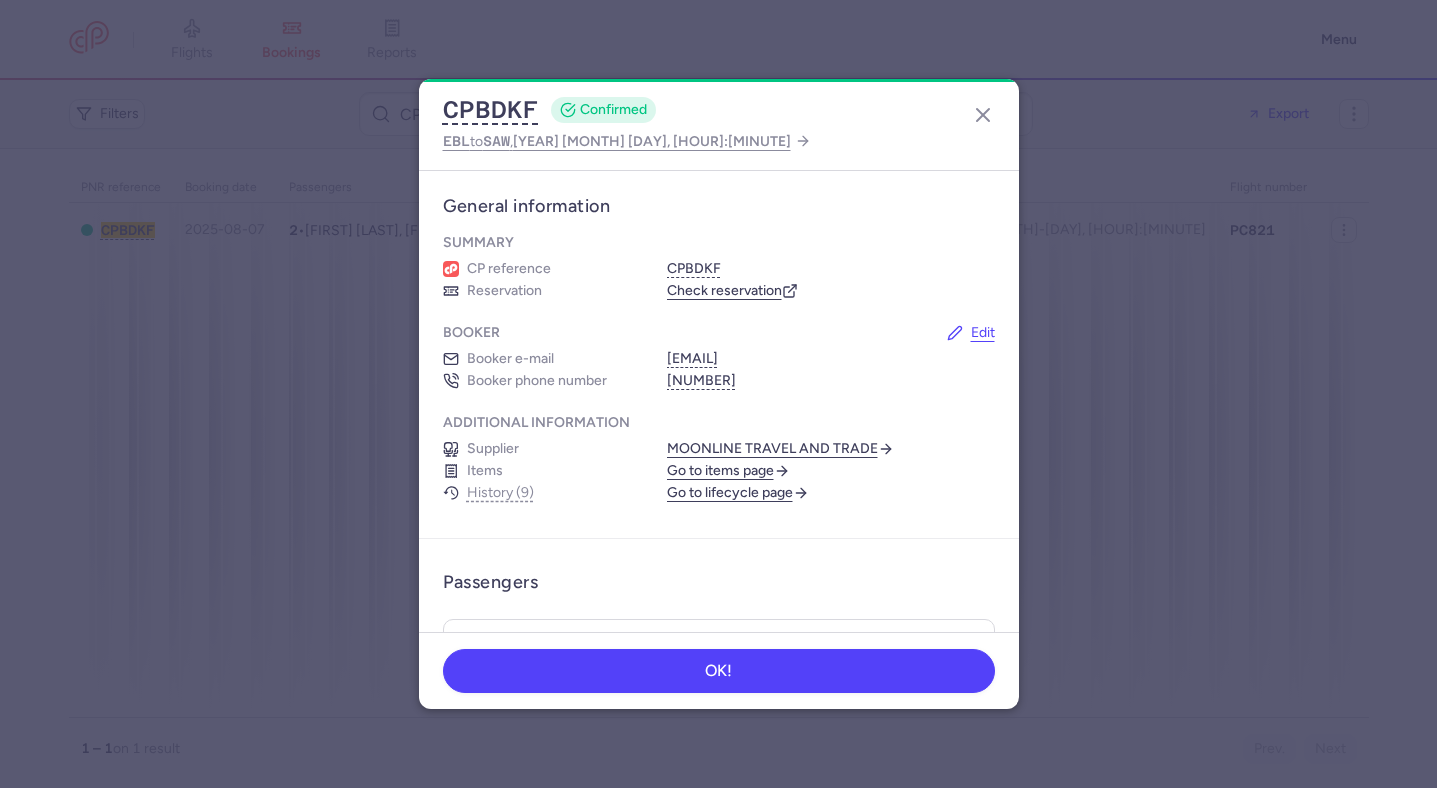 scroll, scrollTop: 0, scrollLeft: 0, axis: both 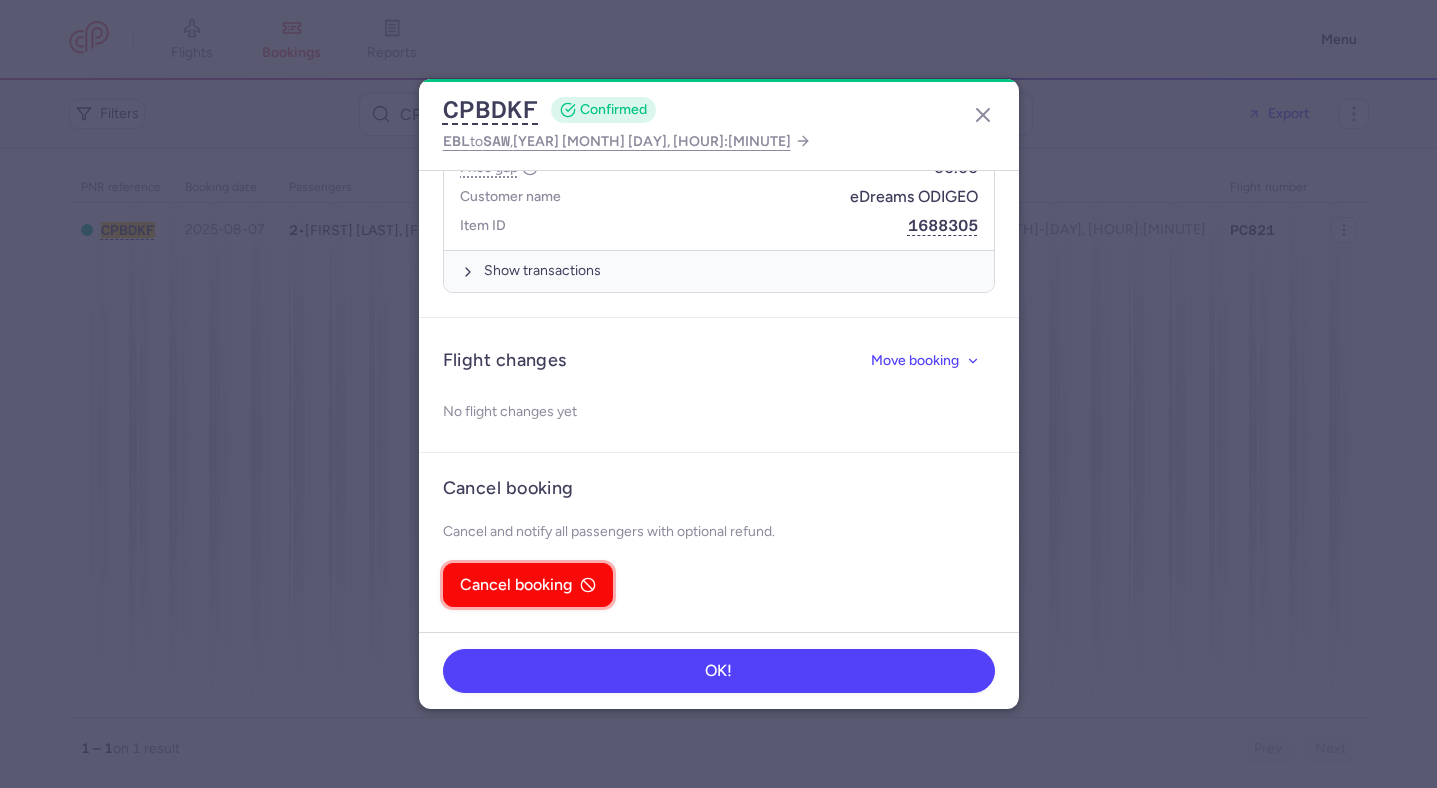 click on "Cancel booking" at bounding box center (528, 585) 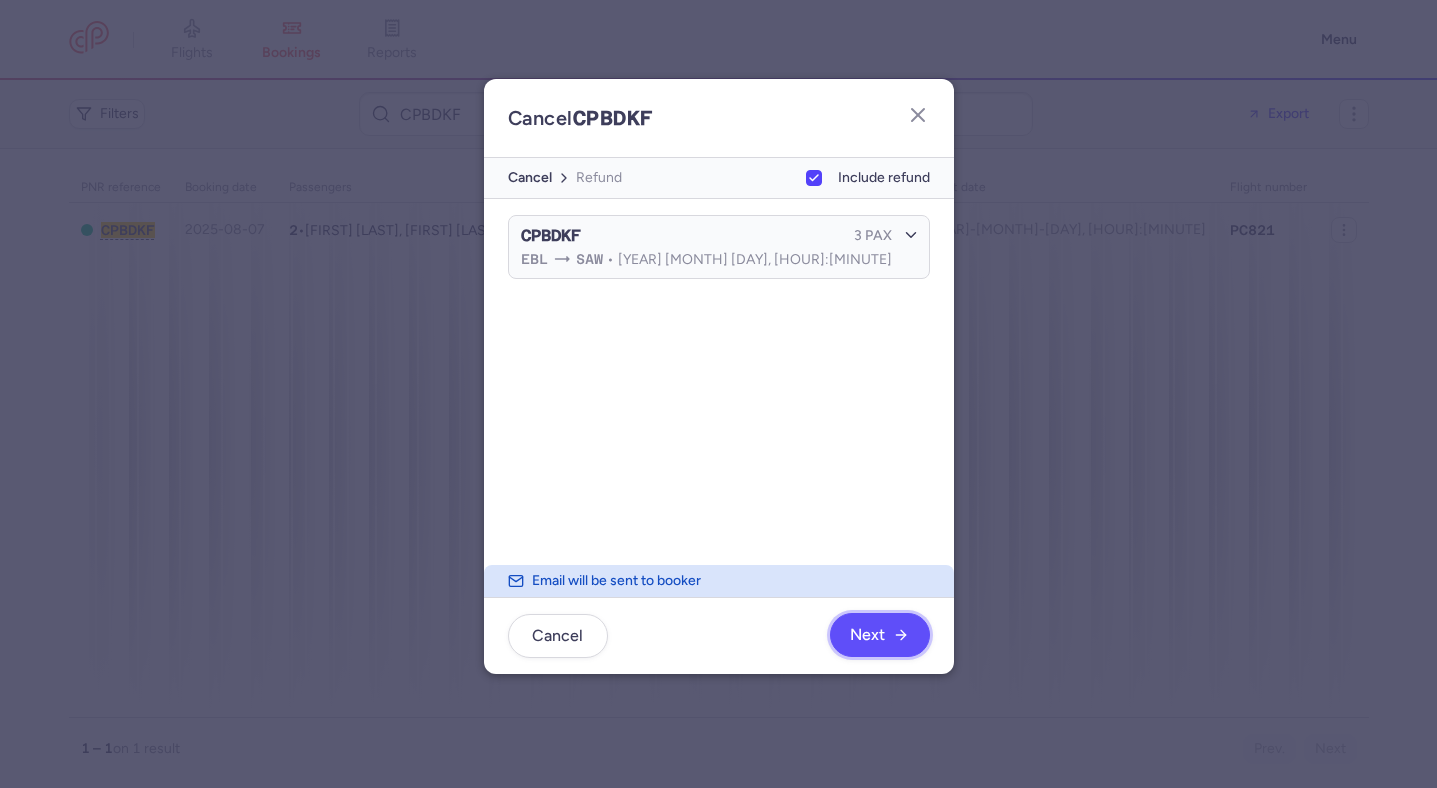 click on "Next" 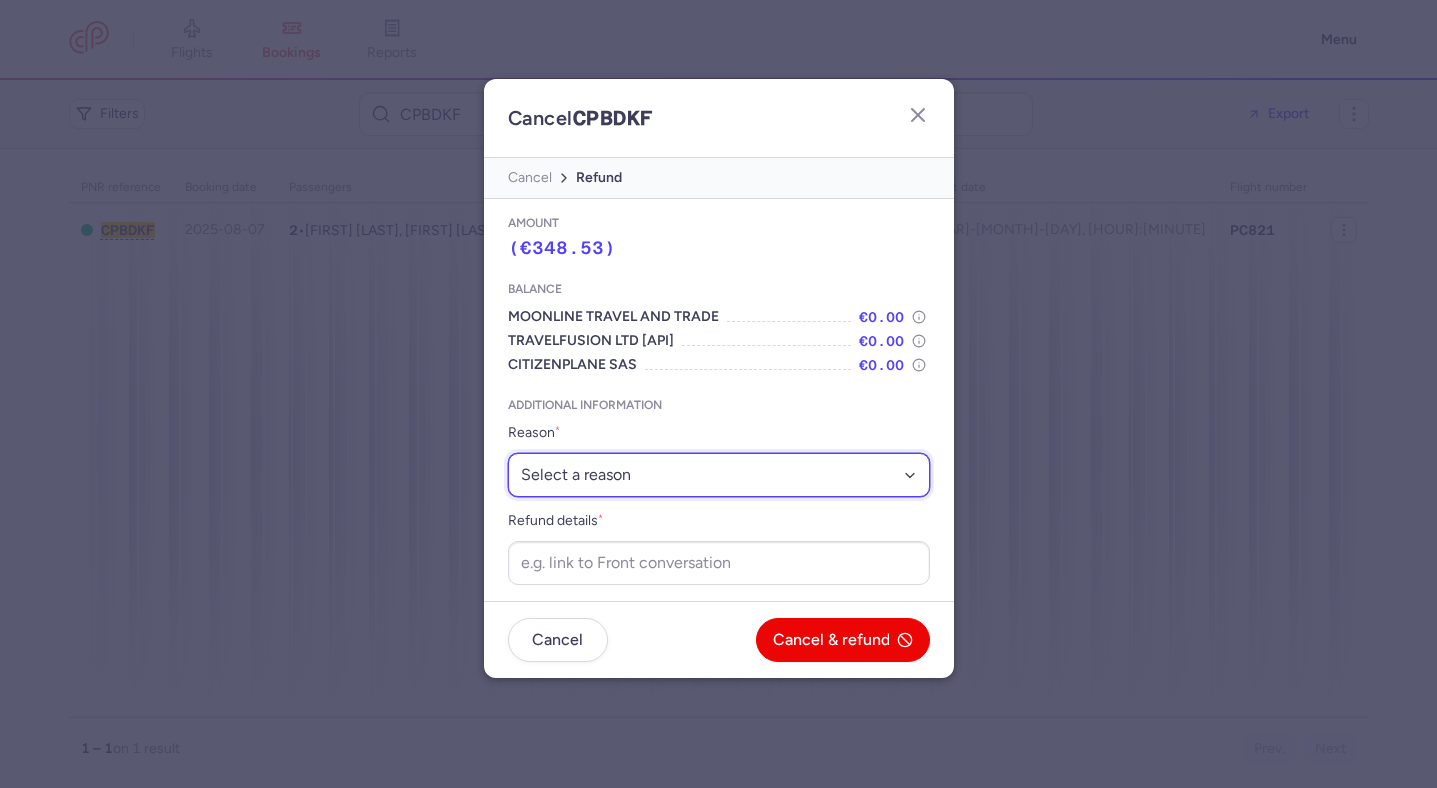 click on "Select a reason ⛔️ Unconfirmed booking ❌ Flight canceled 🙅 Schedule change not accepted" at bounding box center [719, 475] 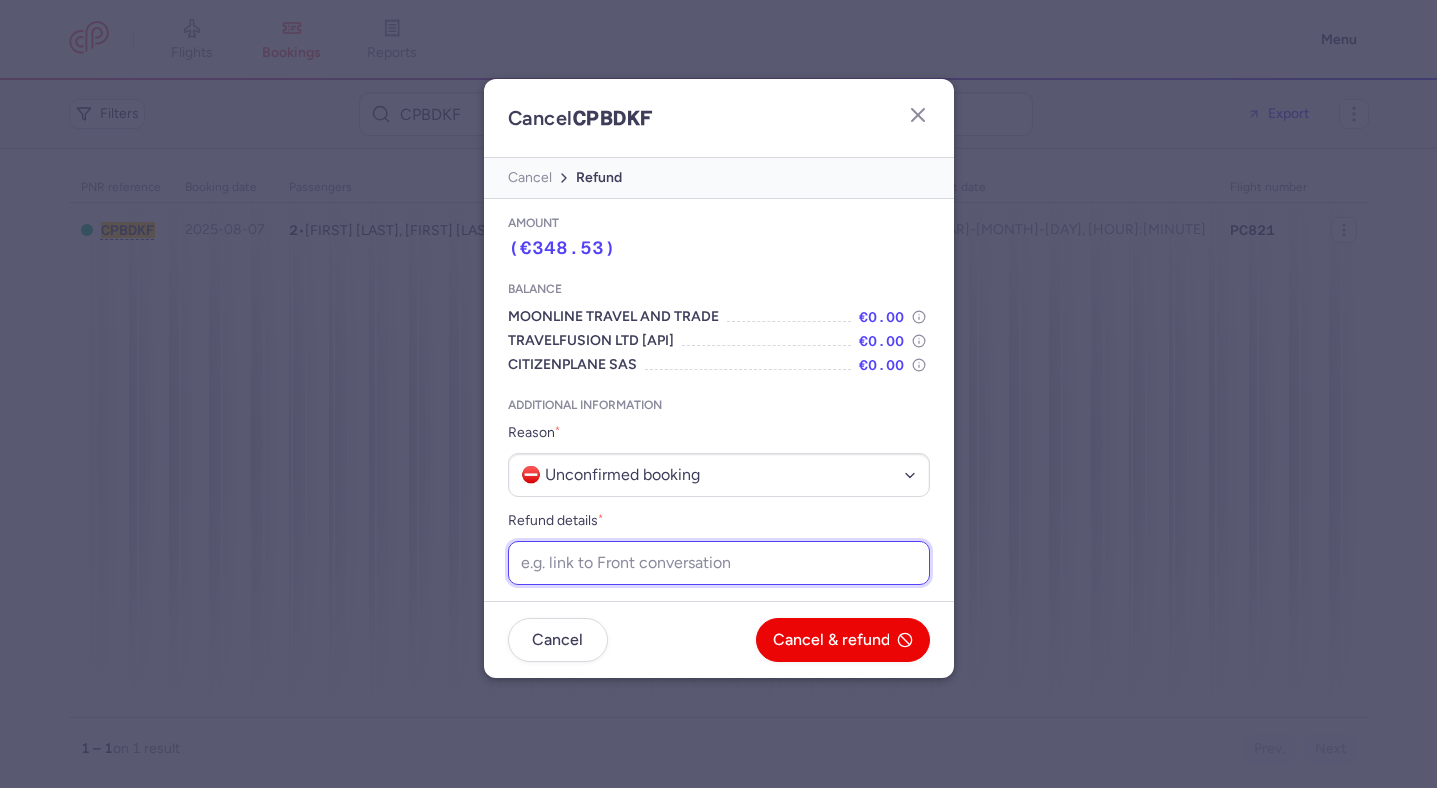 click on "Refund details  *" at bounding box center [719, 563] 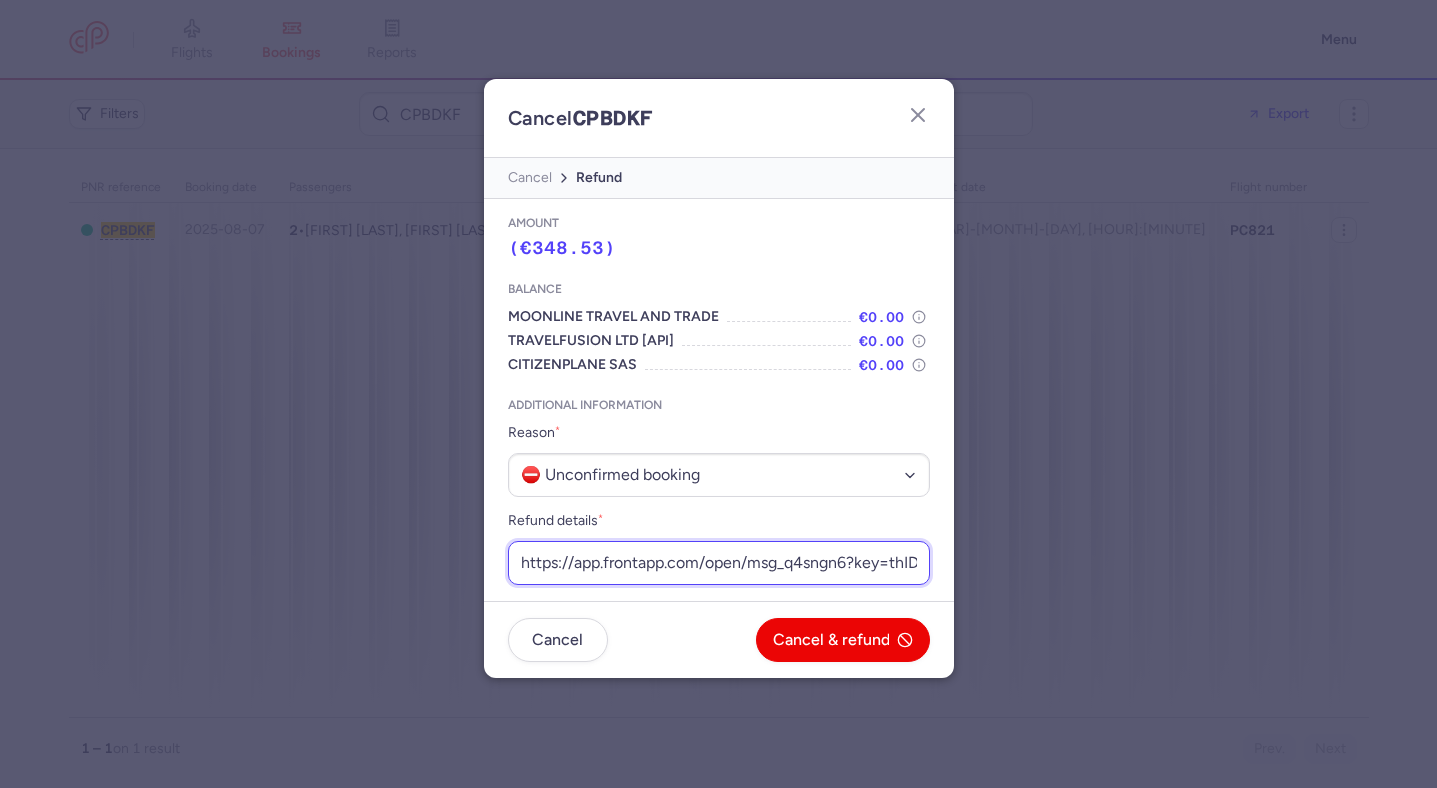 scroll, scrollTop: 0, scrollLeft: 258, axis: horizontal 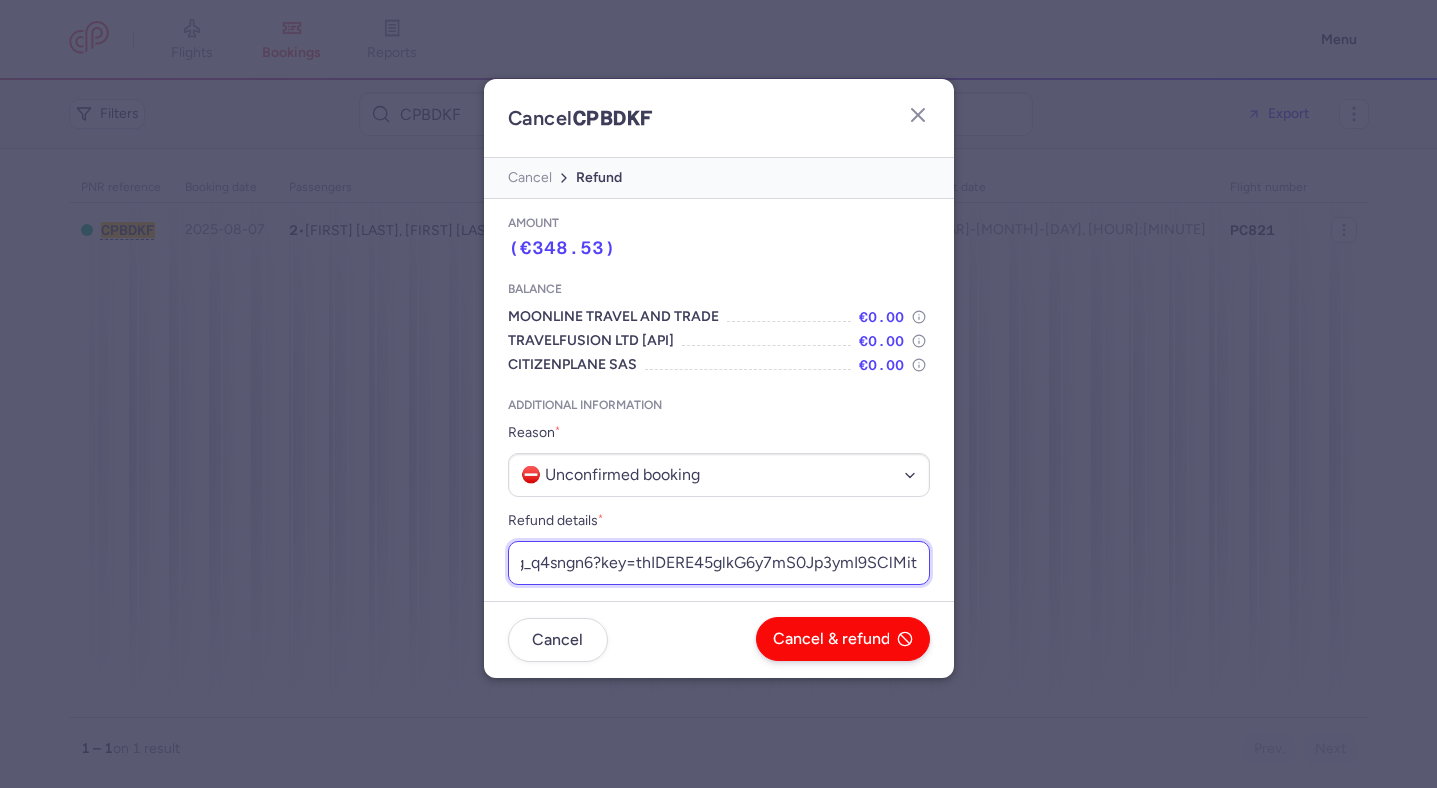 type on "https://app.frontapp.com/open/msg_q4sngn6?key=thIDERE45glkG6y7mS0Jp3ymI9SClMit" 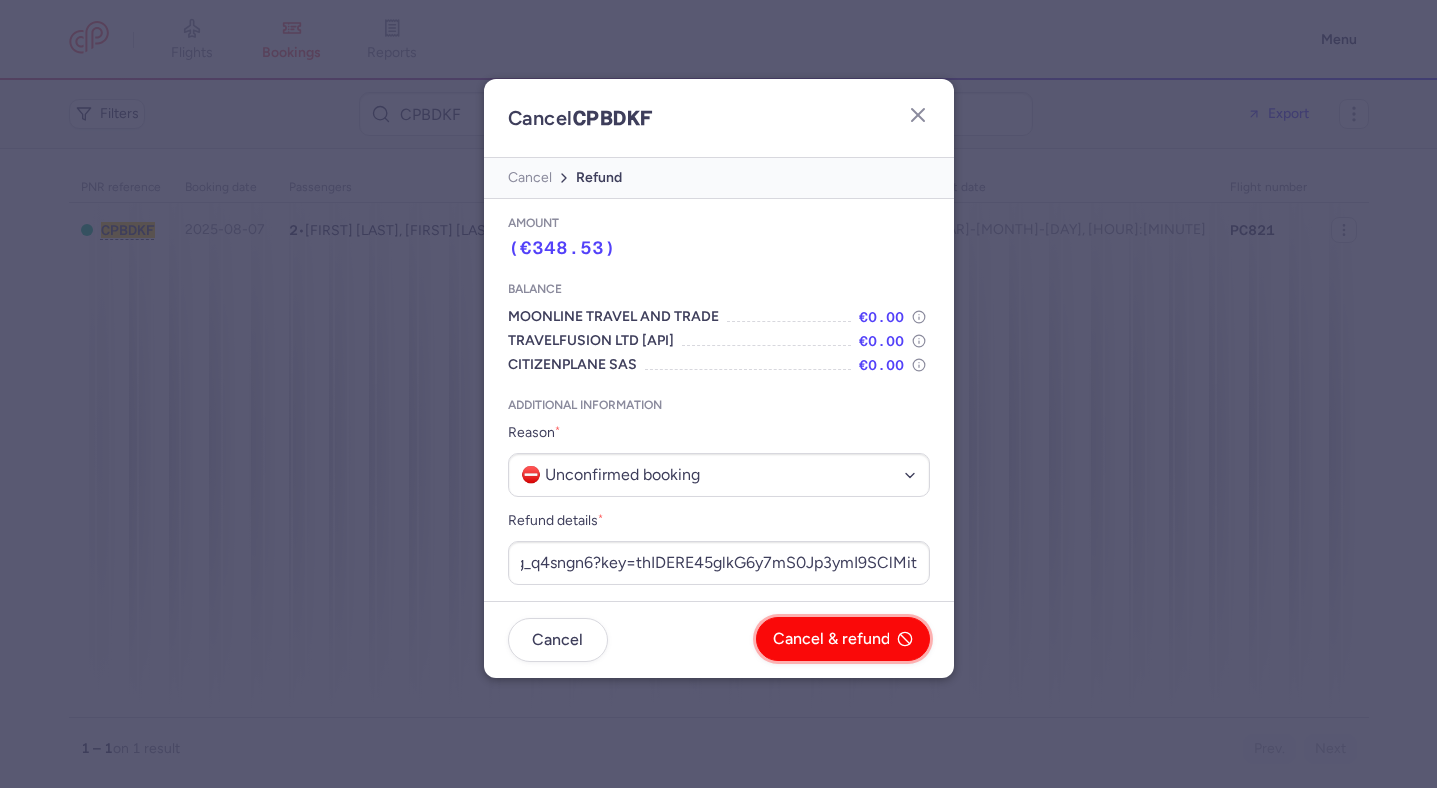 scroll, scrollTop: 0, scrollLeft: 0, axis: both 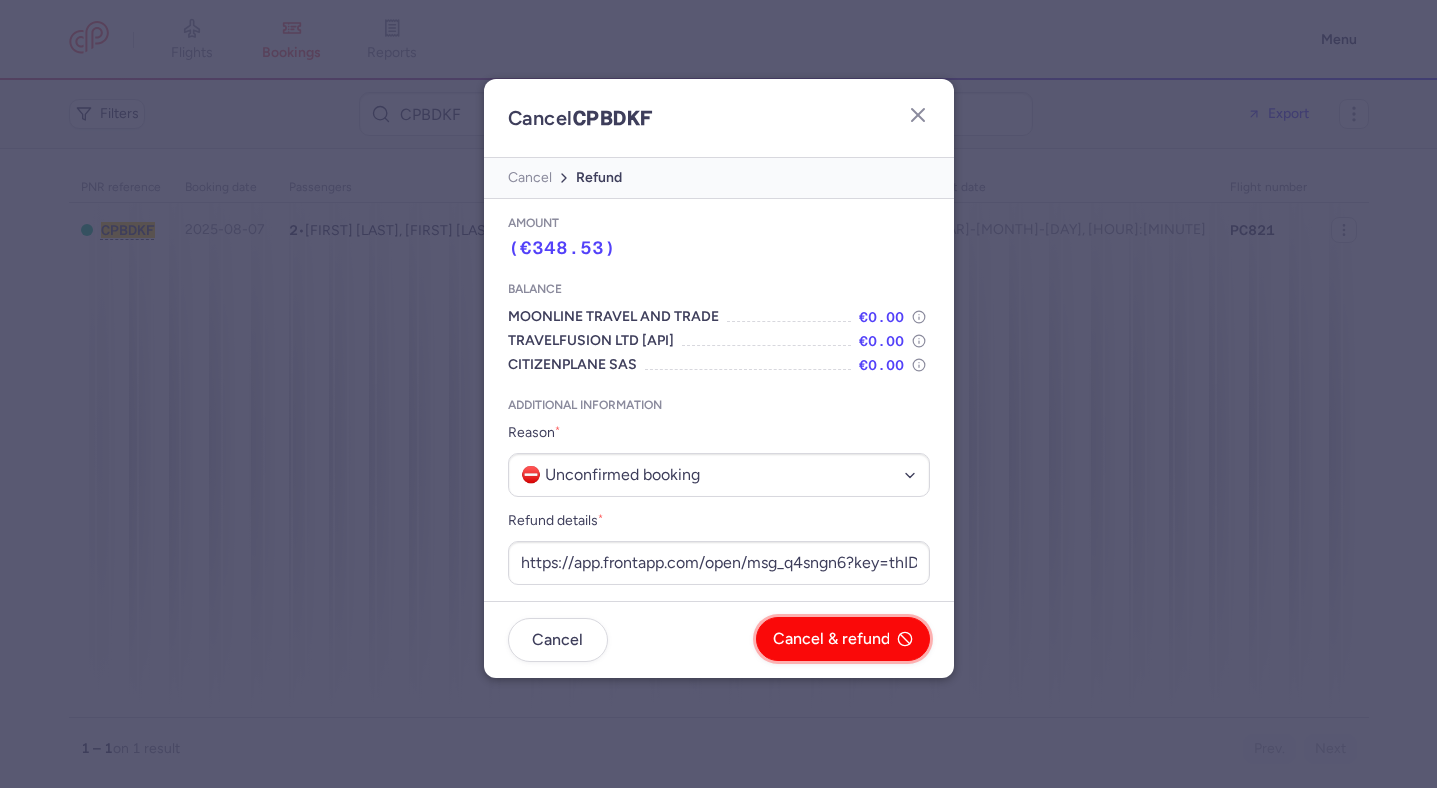 click on "Cancel & refund" 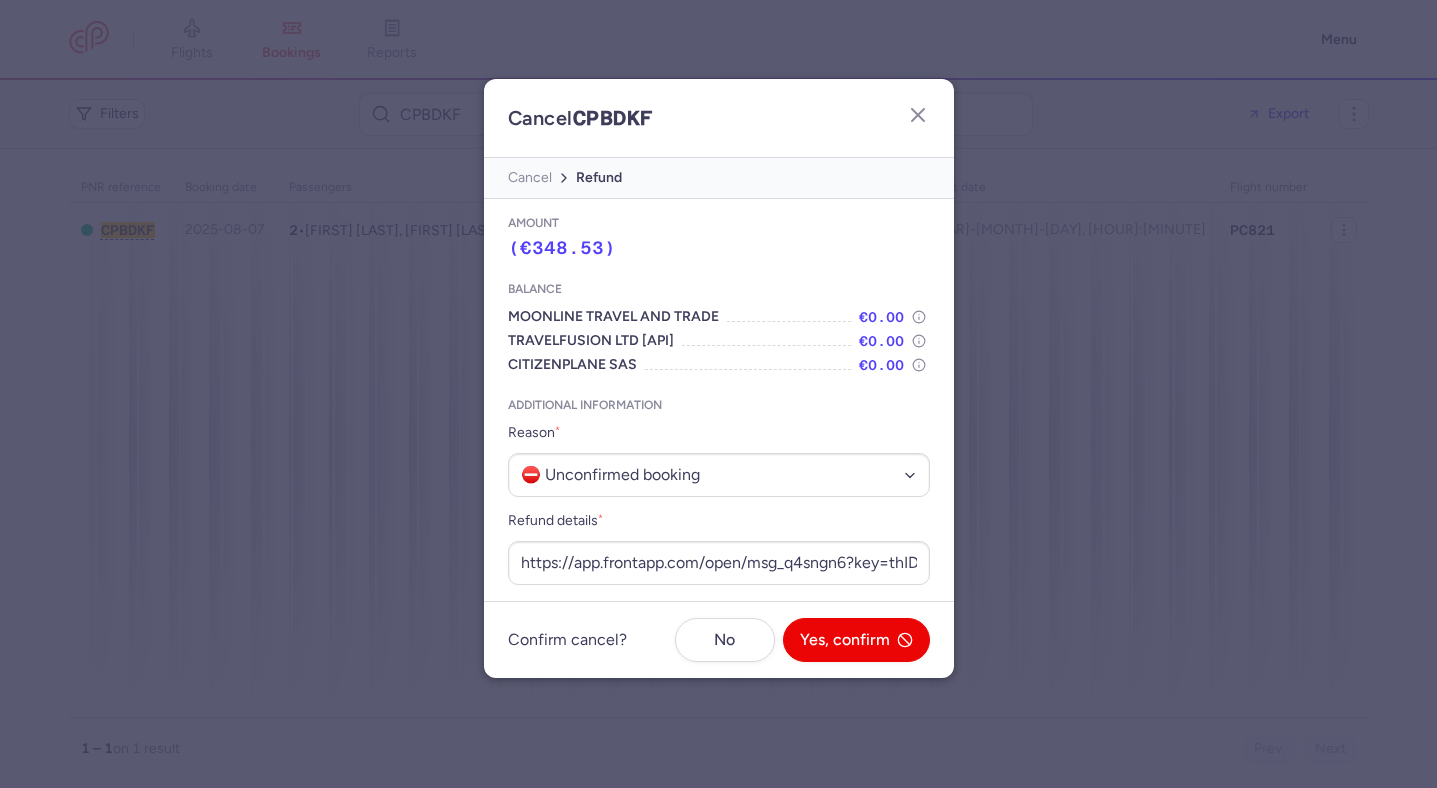 click on "Confirm cancel?  No  Yes, confirm" 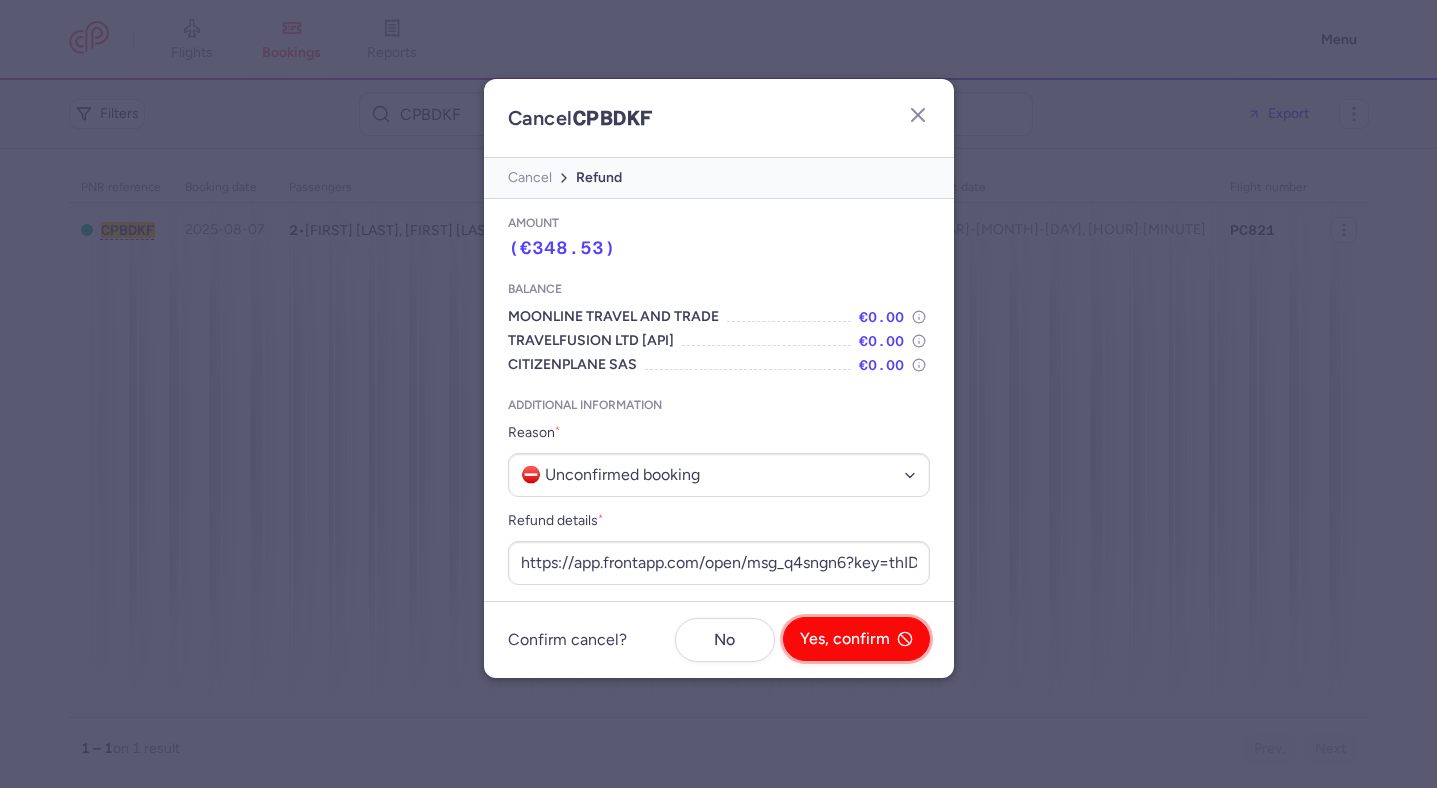 click on "Yes, confirm" 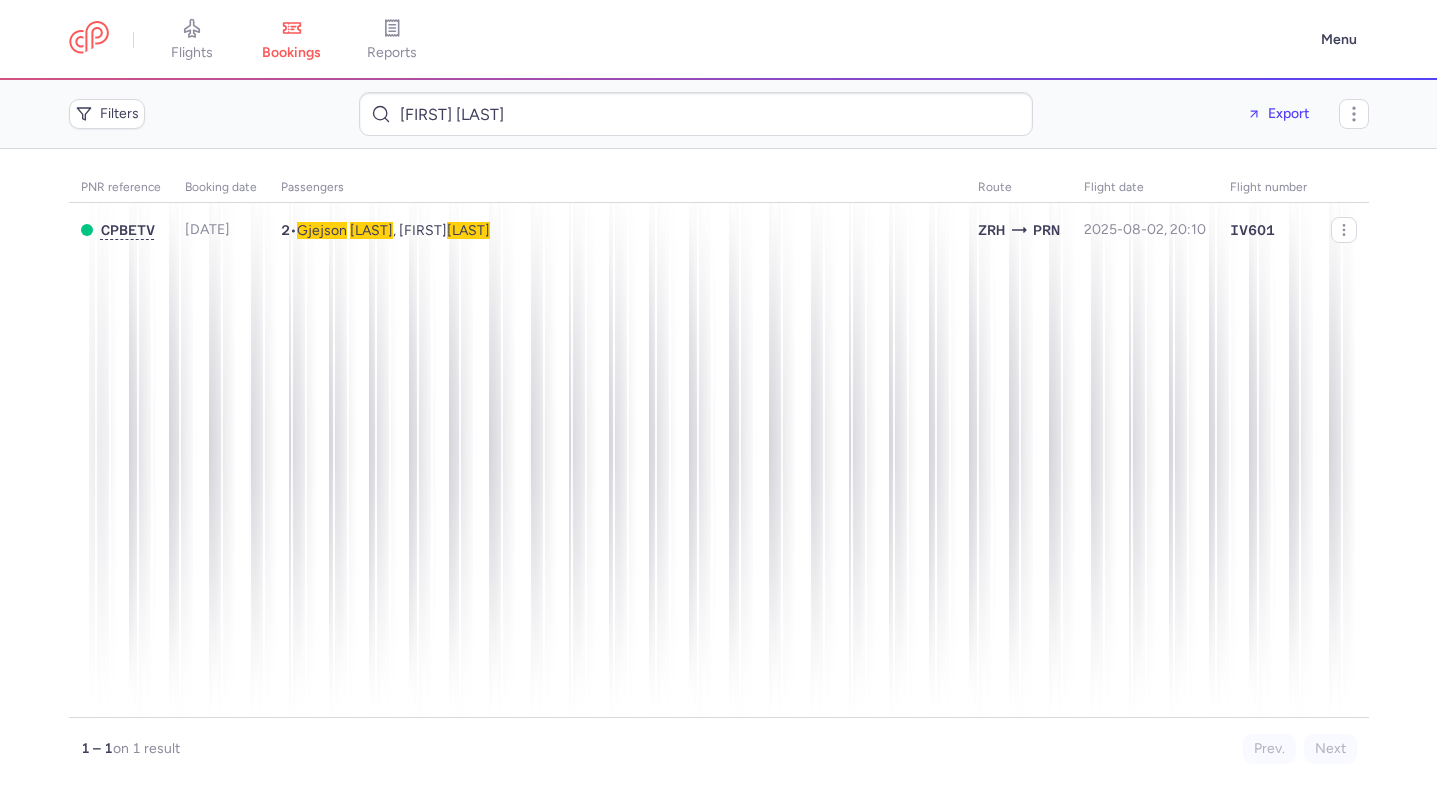 scroll, scrollTop: 0, scrollLeft: 0, axis: both 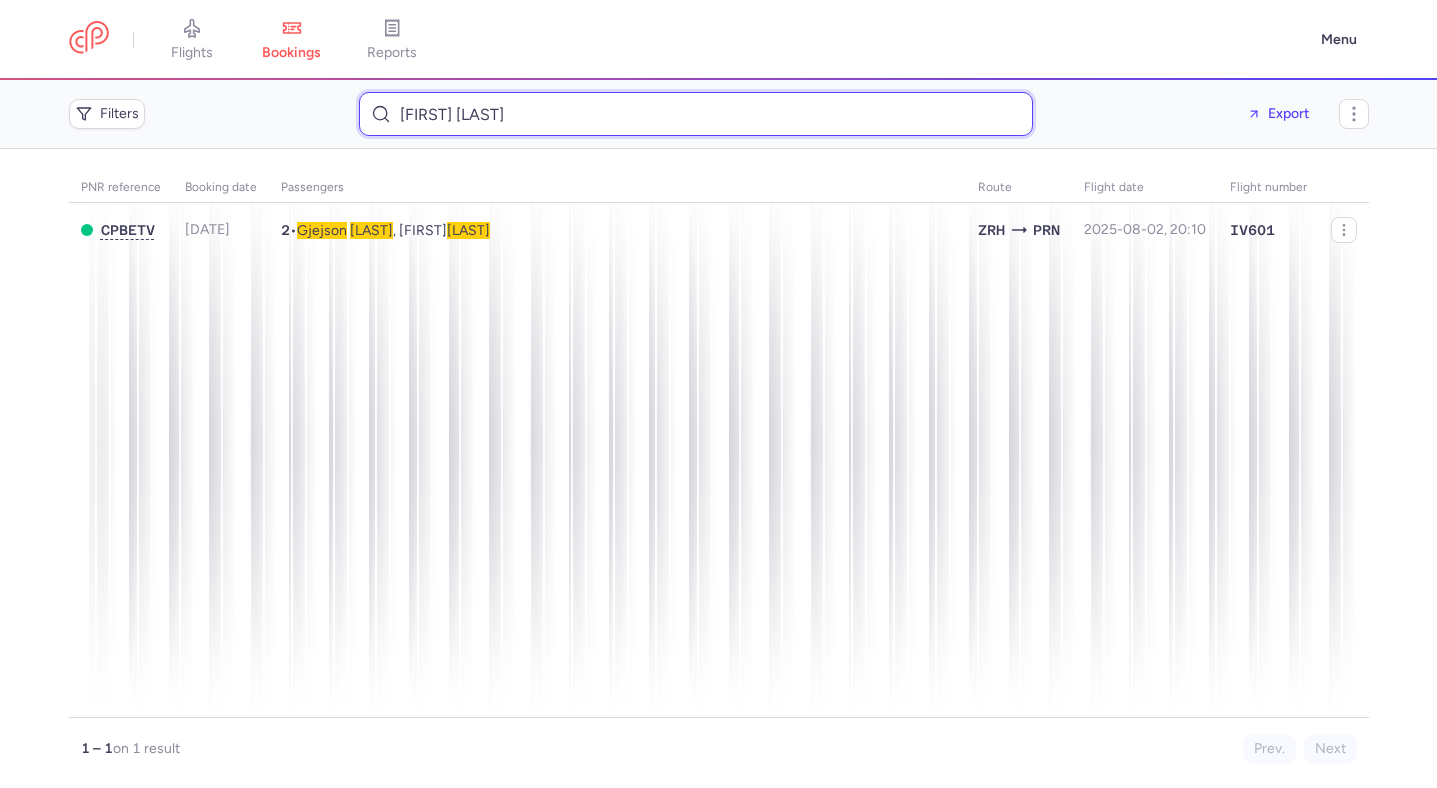 click on "Gjejson NDRECAJ" at bounding box center [696, 114] 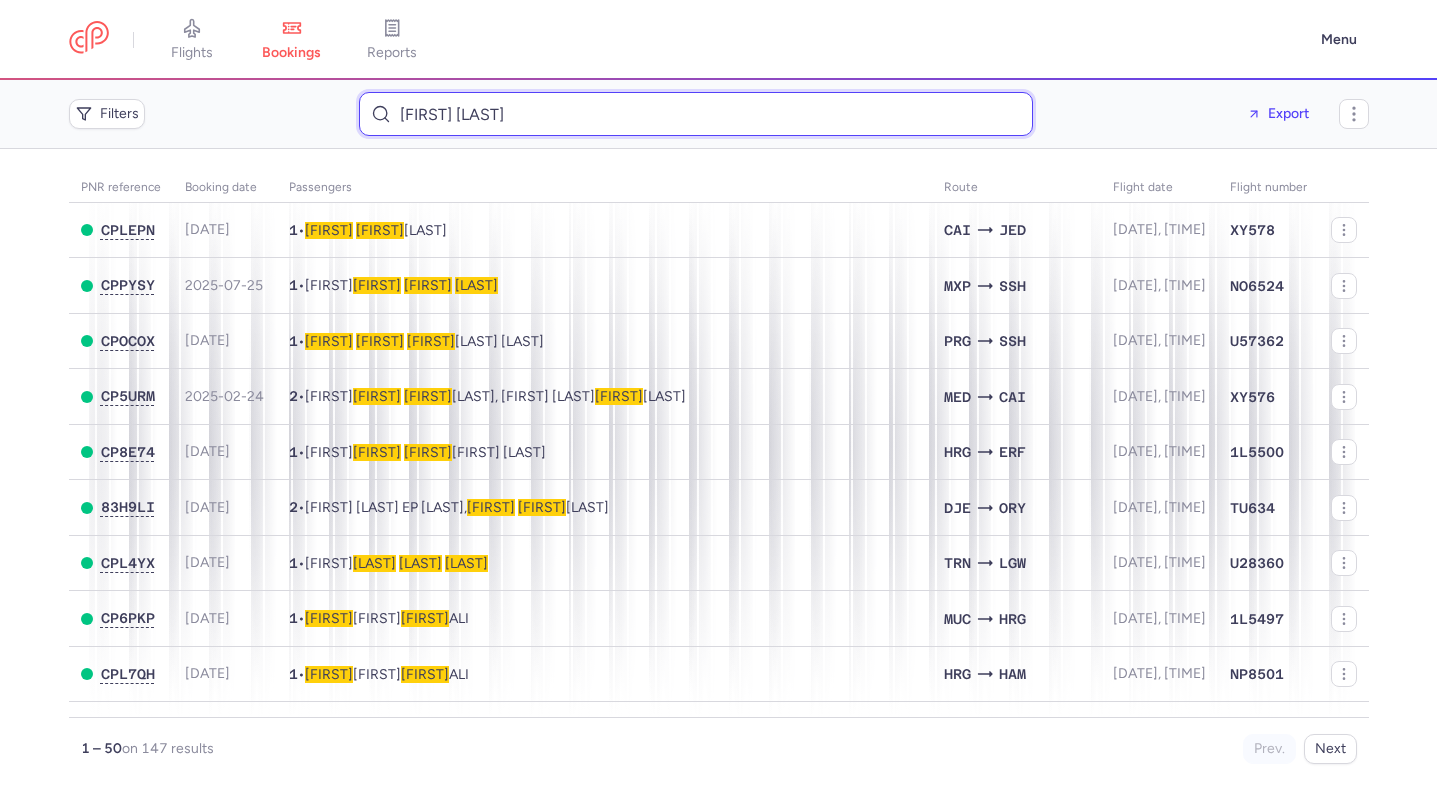 click on "Mohamed ABDELRAHMAN" at bounding box center (696, 114) 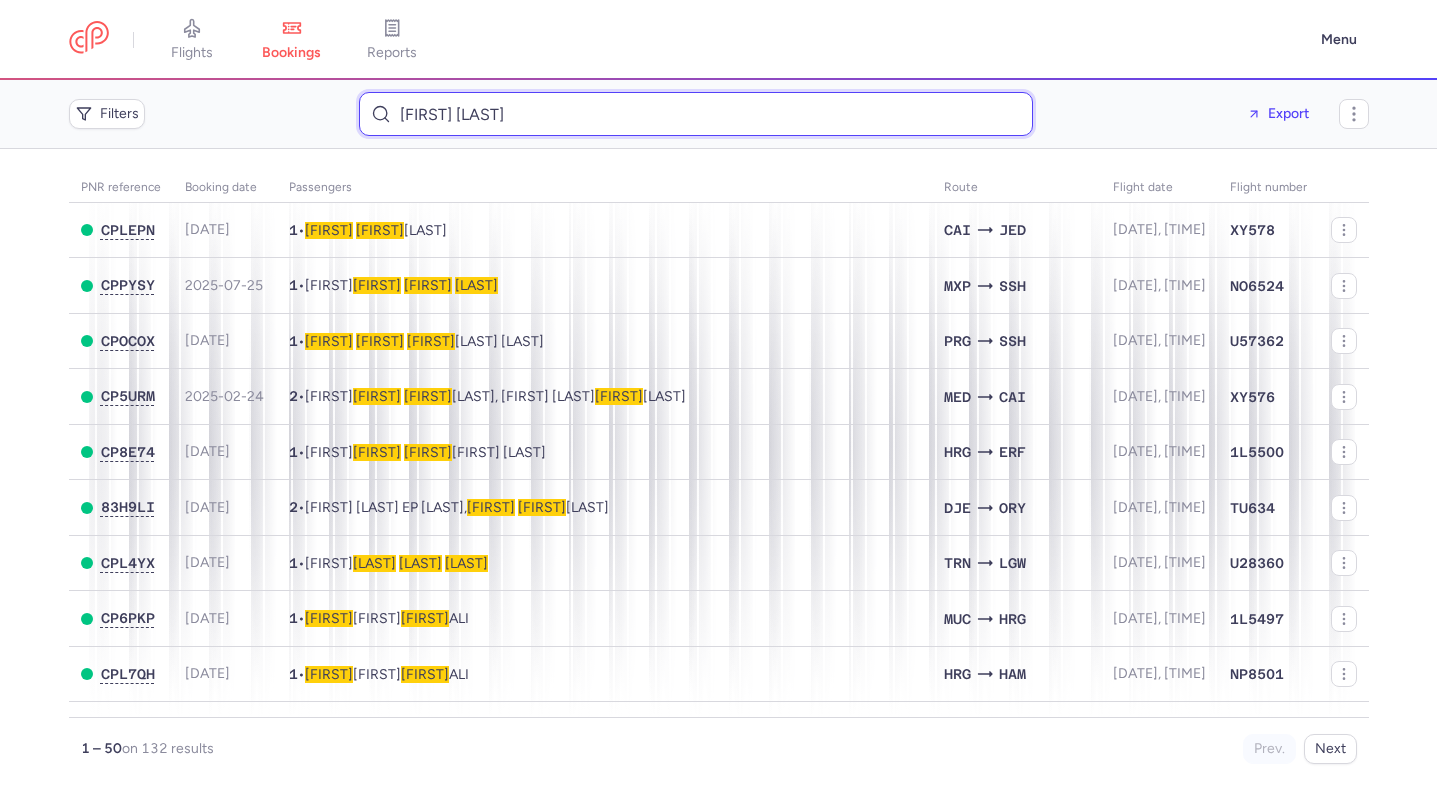 click on "Mohamed ABDELRAHMAN" at bounding box center (696, 114) 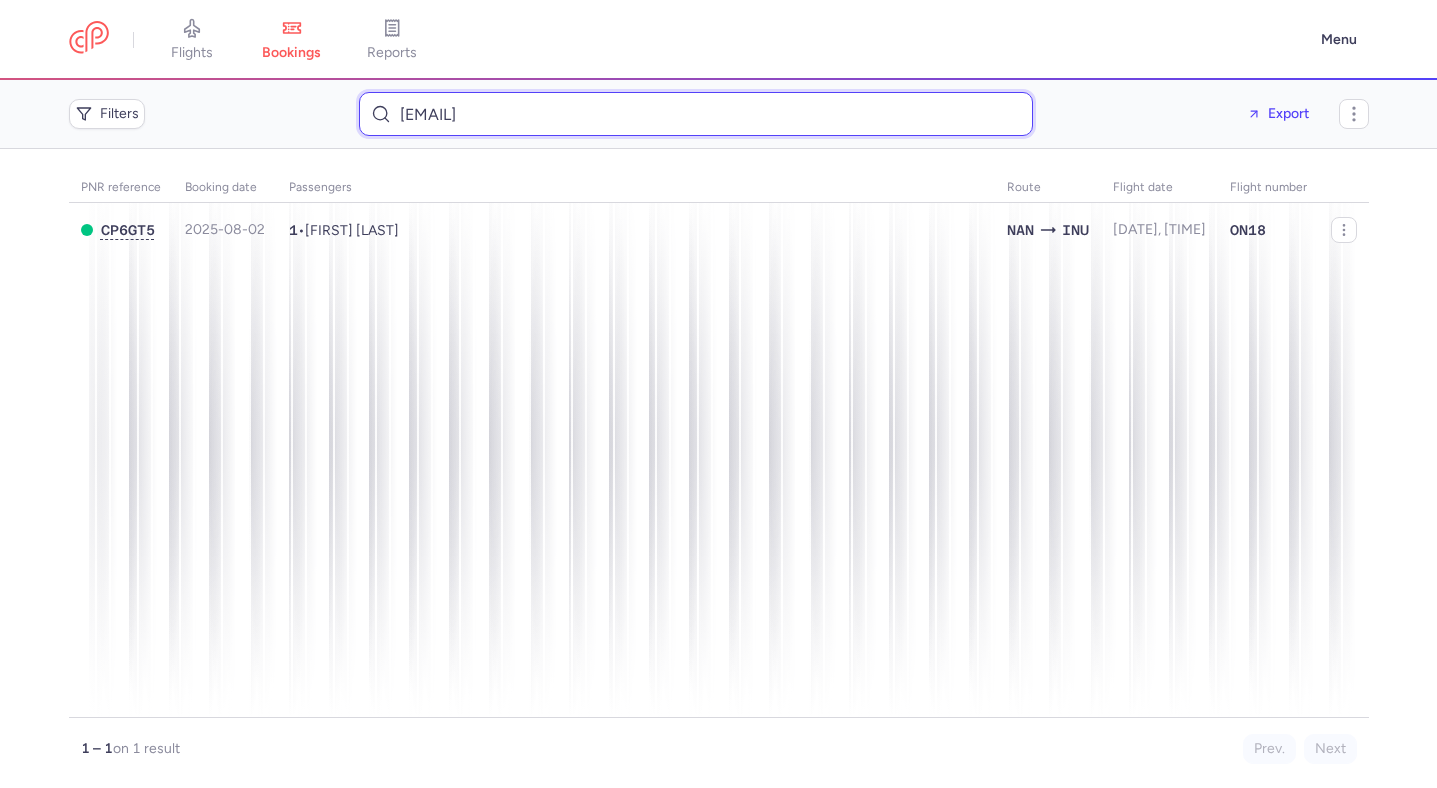 click on "tours.cure@gmail.com" at bounding box center (696, 114) 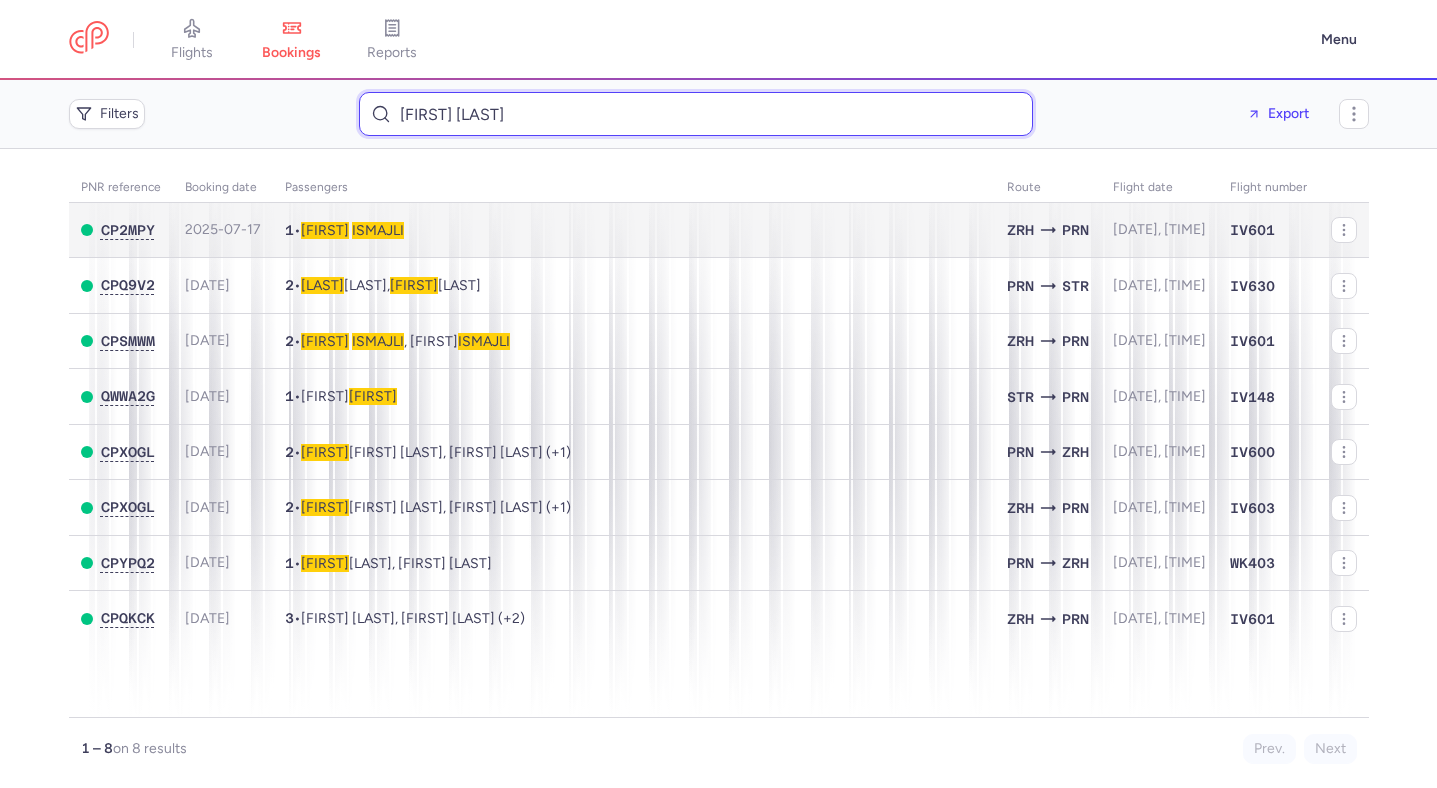 type on "AFERDITA ISMAJLI" 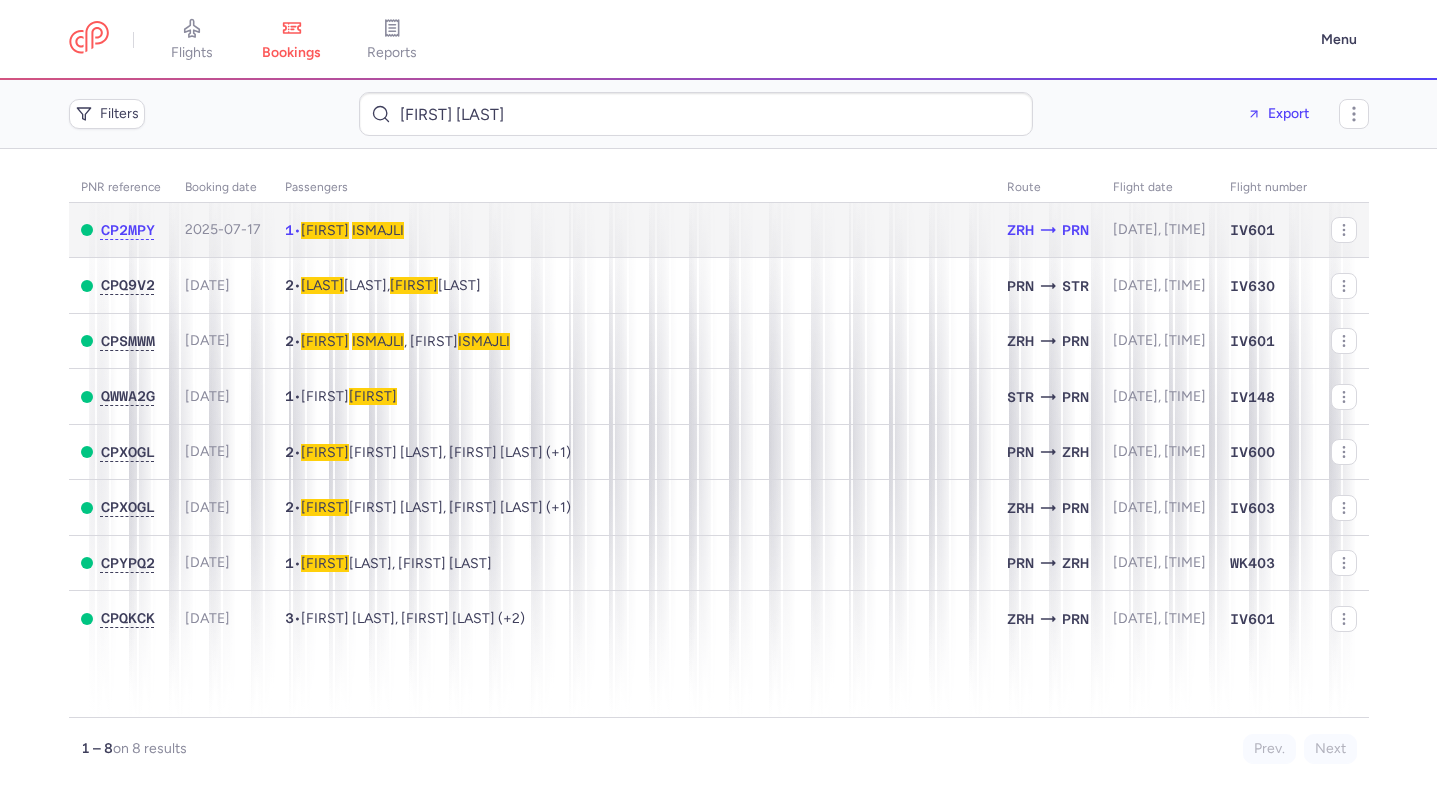 click on "1  •  Aferdita   ISMAJLI" at bounding box center [634, 230] 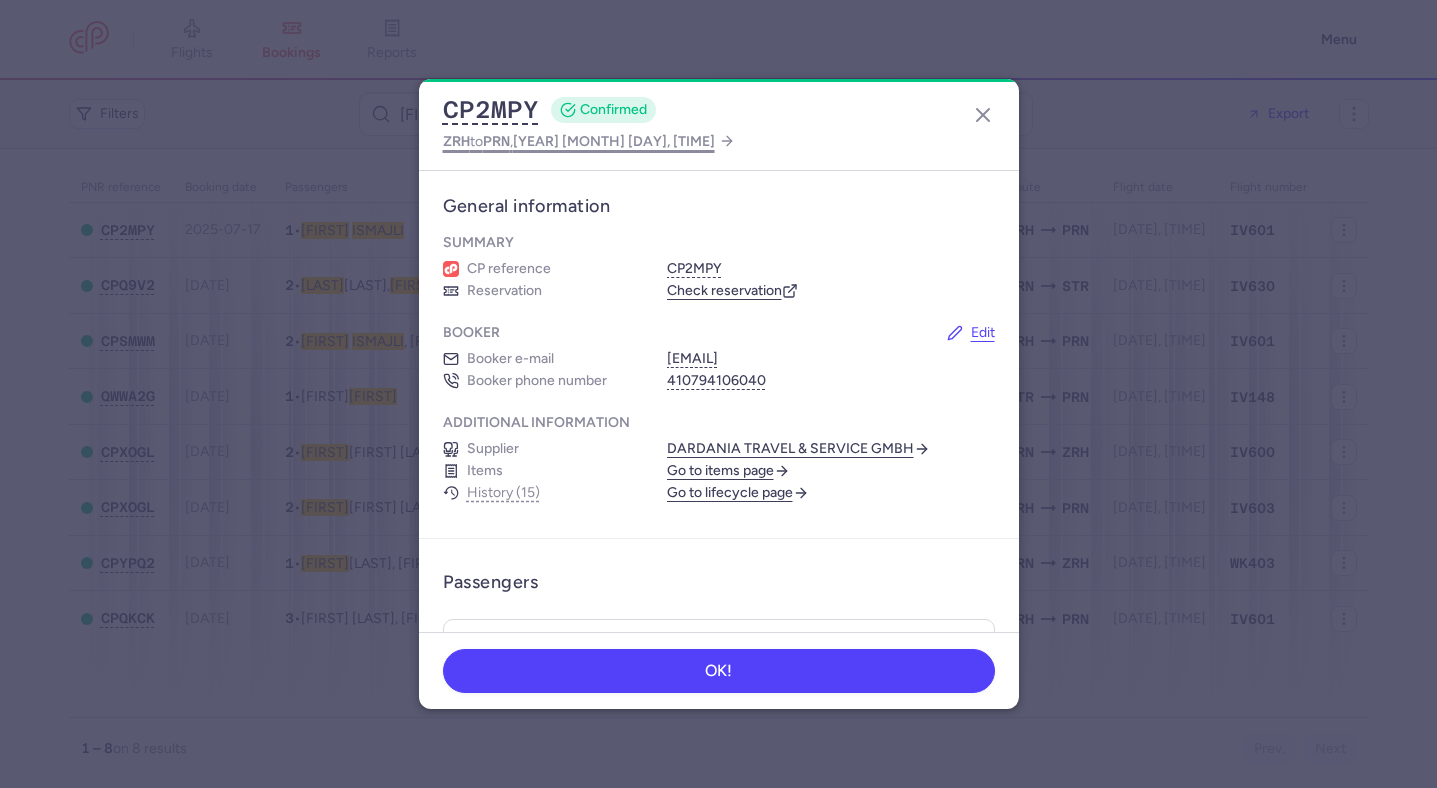 click on "2025 Aug 8, 13:40" at bounding box center [614, 141] 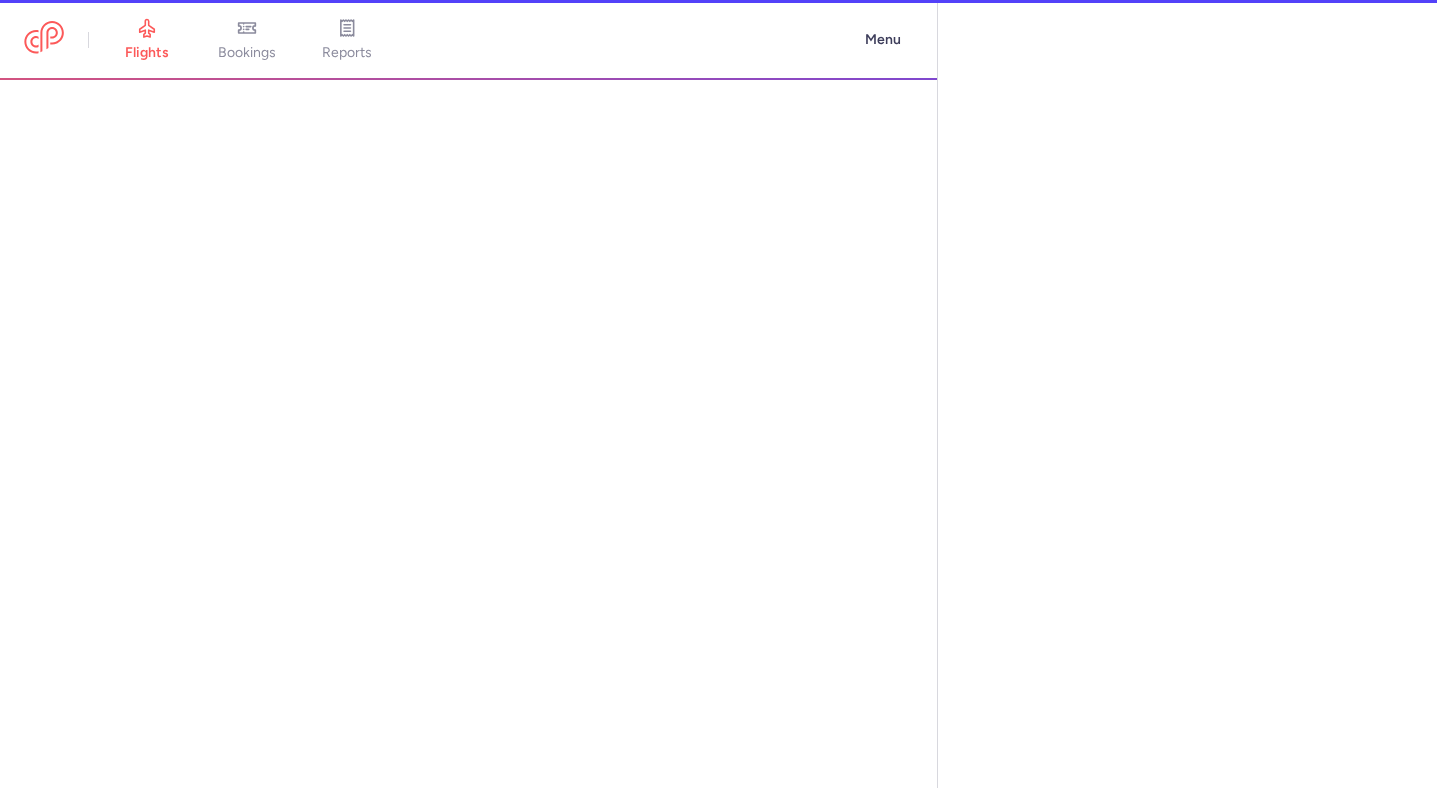 select on "hours" 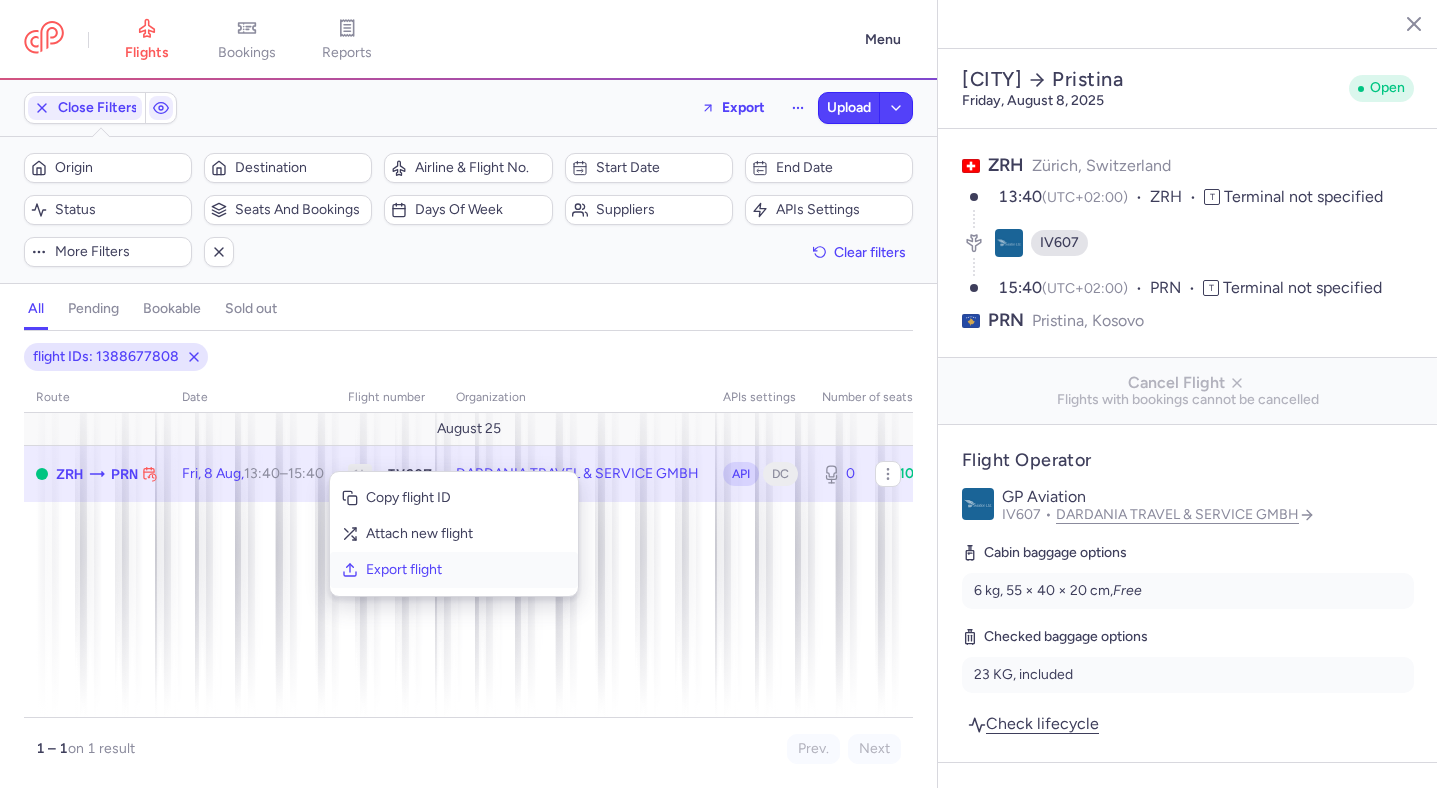 click on "Export flight" at bounding box center [466, 570] 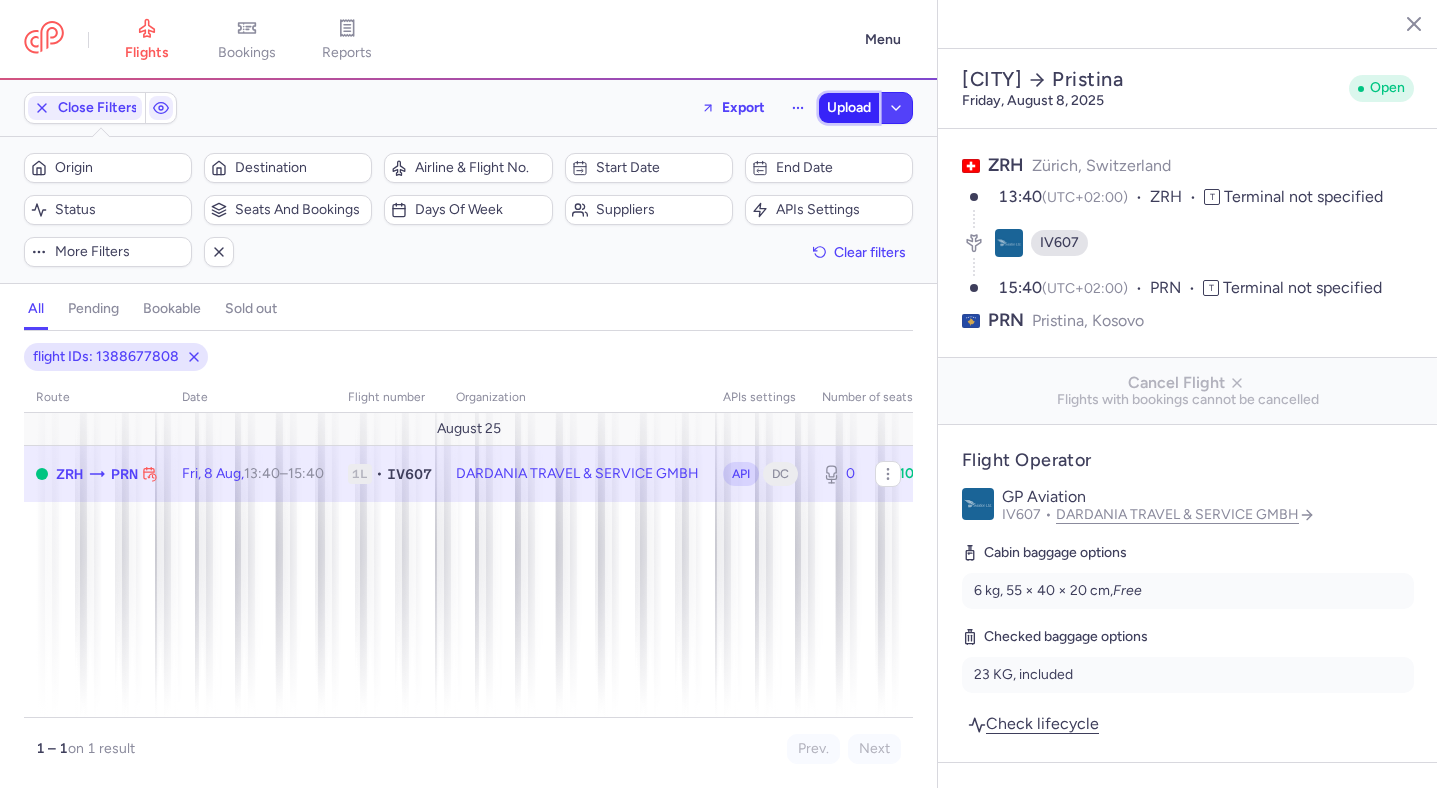 click on "Upload" at bounding box center (849, 108) 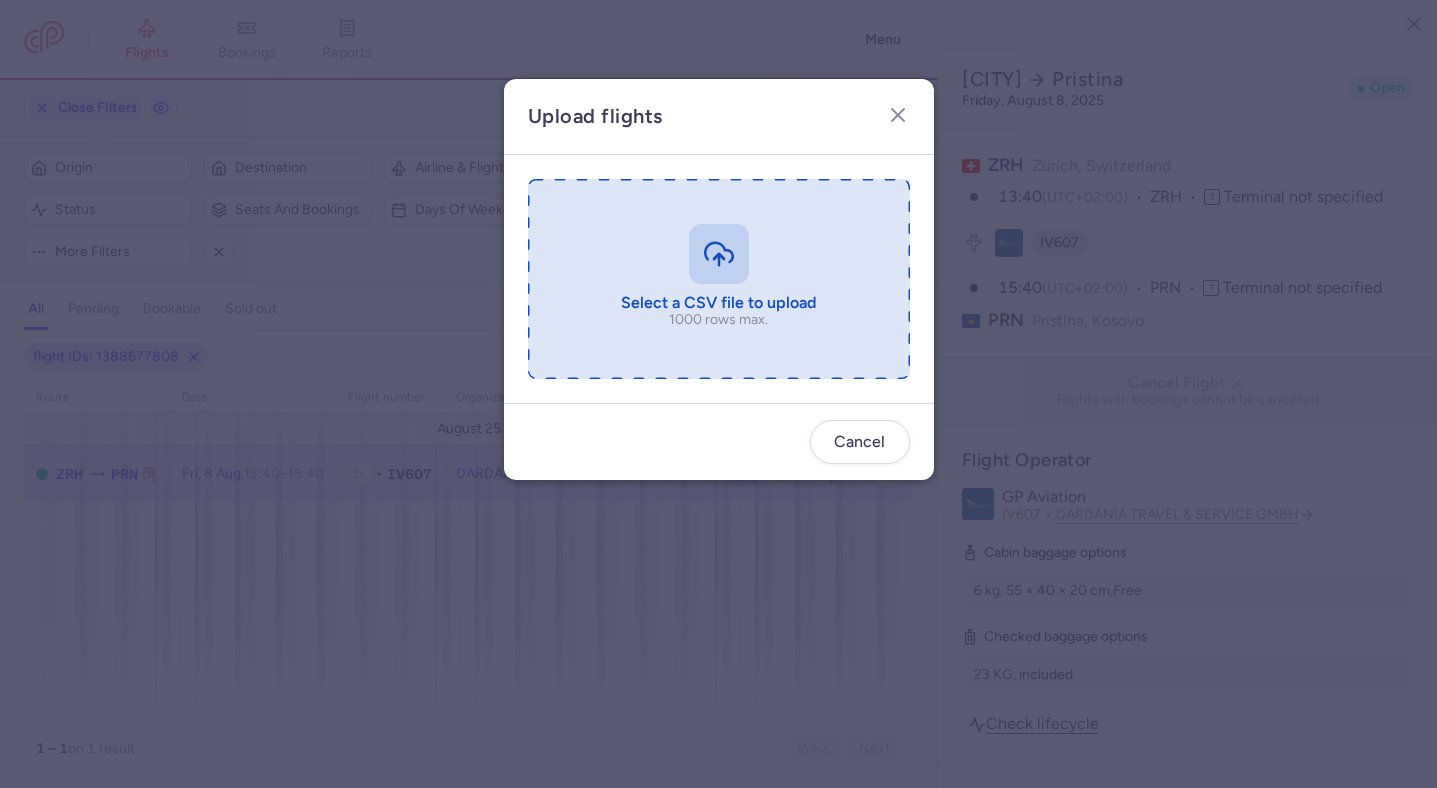 type on "C:\fakepath\export_flight_IV607_20250807,1621.csv" 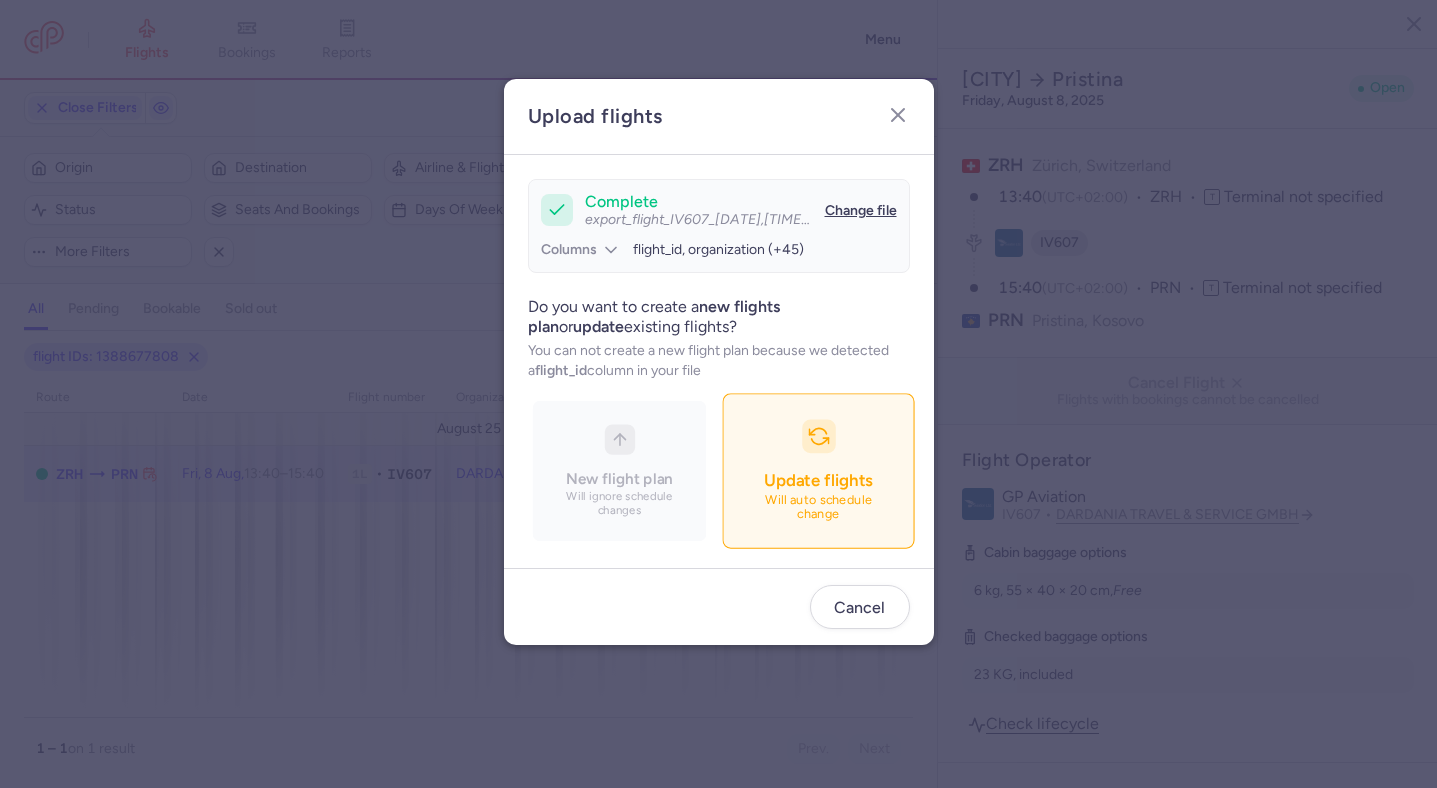 click on "Update flights Will auto schedule change" at bounding box center [818, 470] 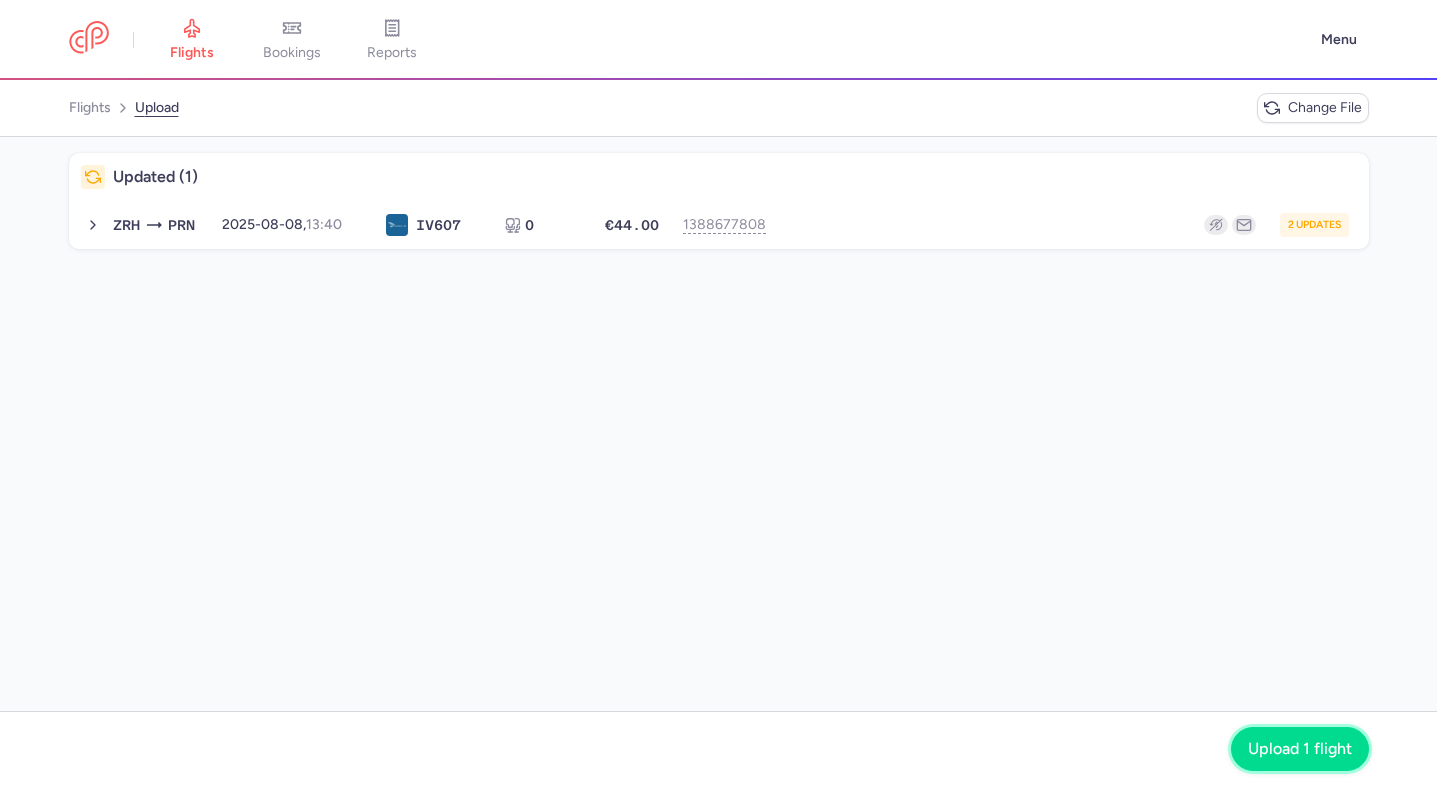 click on "Upload 1 flight" at bounding box center (1300, 749) 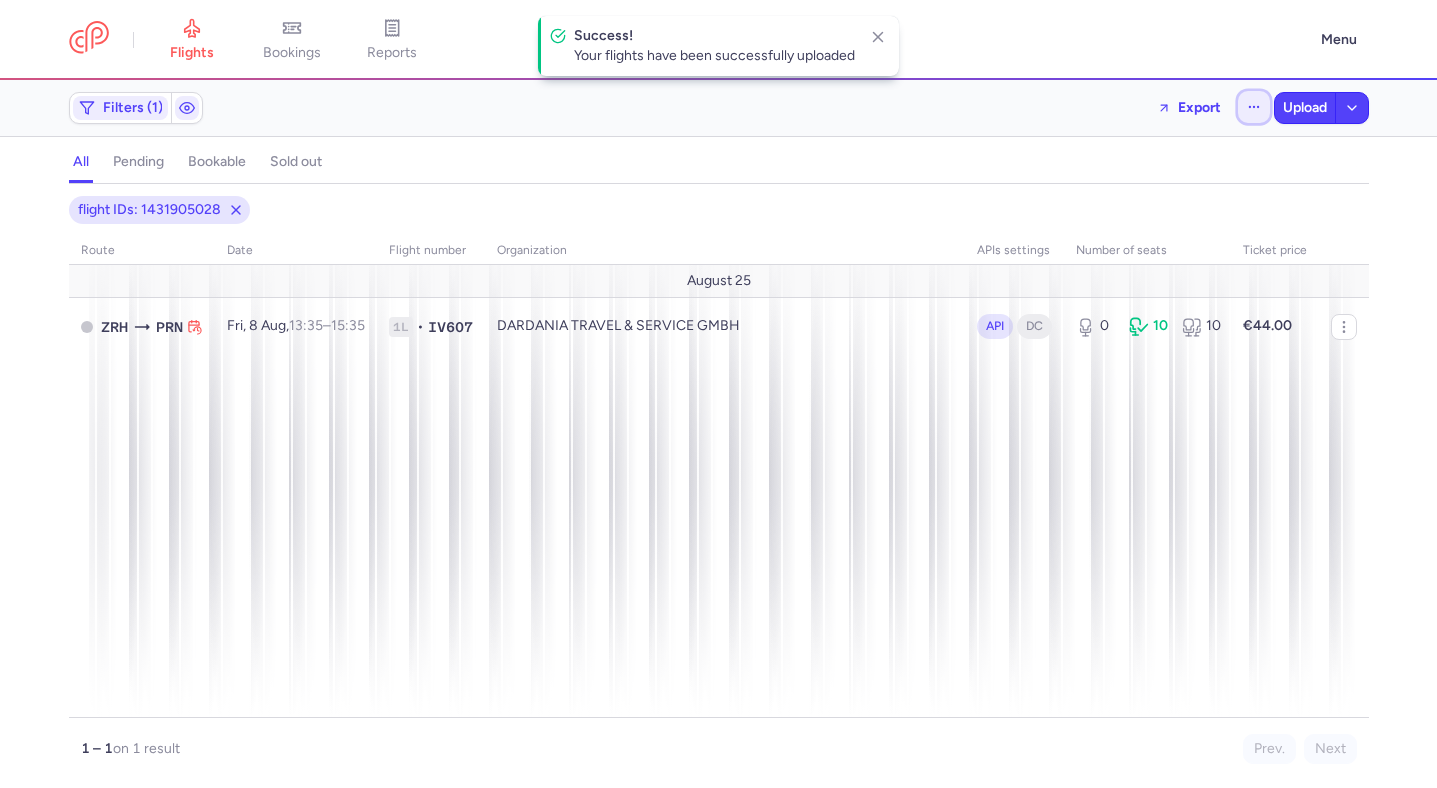 click at bounding box center (1254, 107) 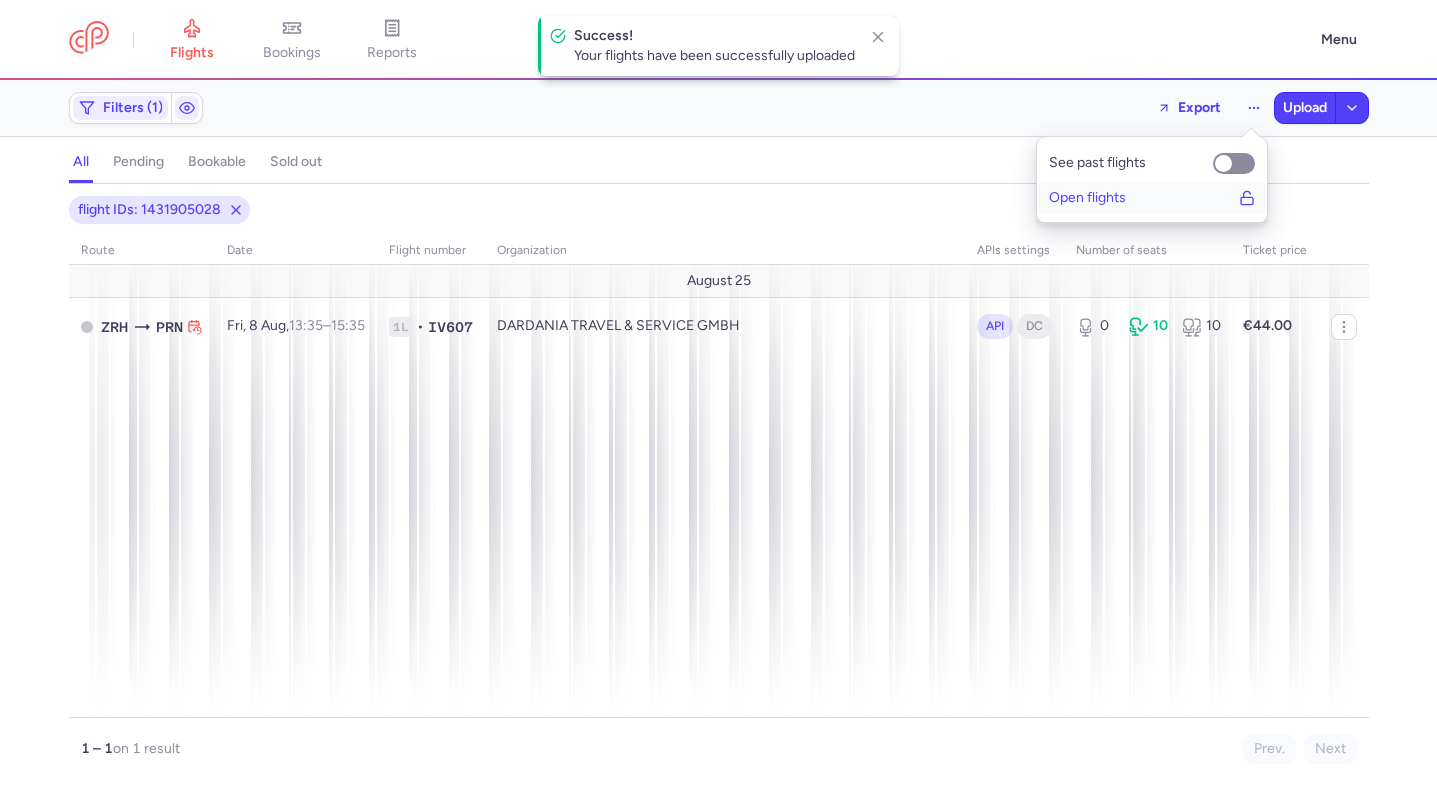 click on "Open flights" at bounding box center (1087, 198) 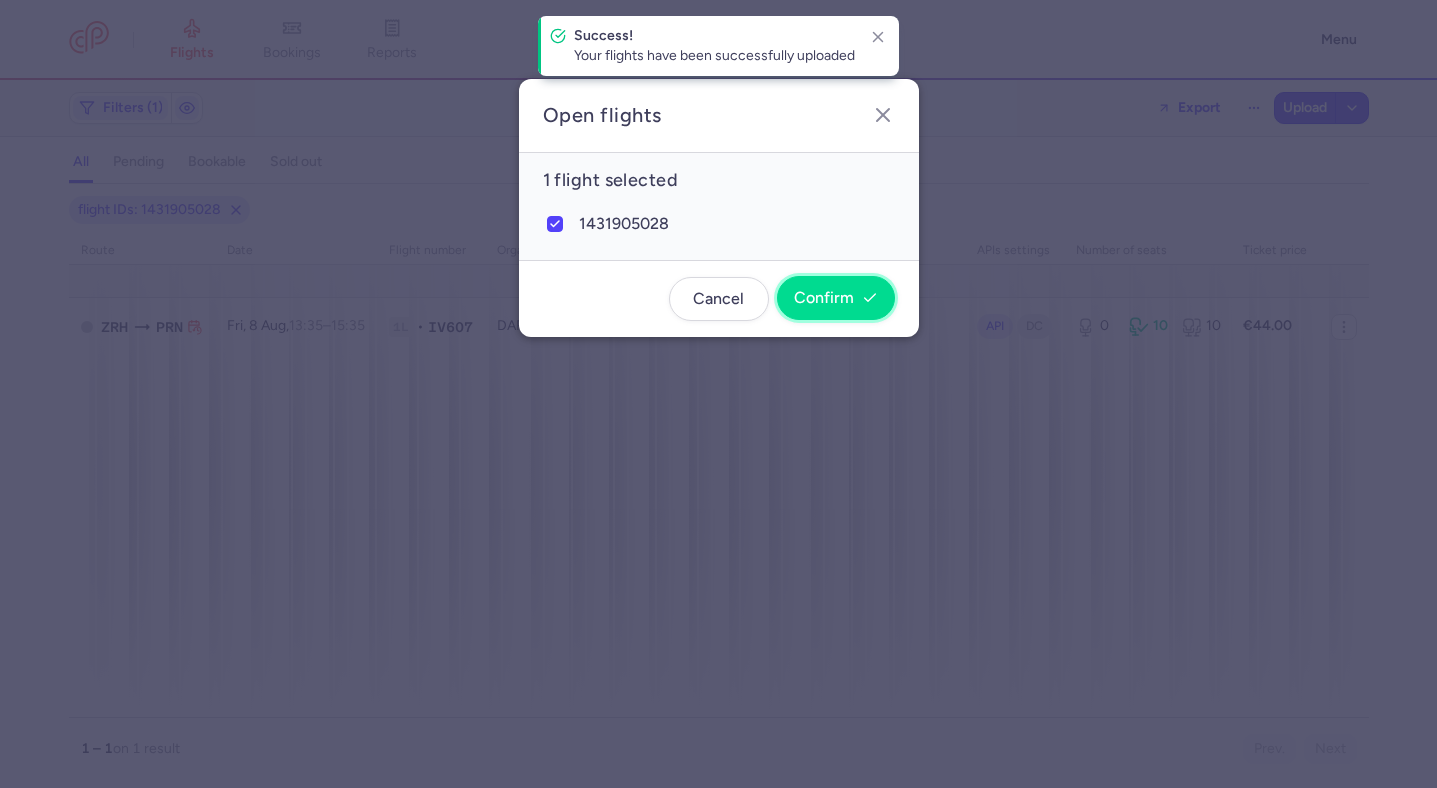 click on "Confirm" at bounding box center (836, 298) 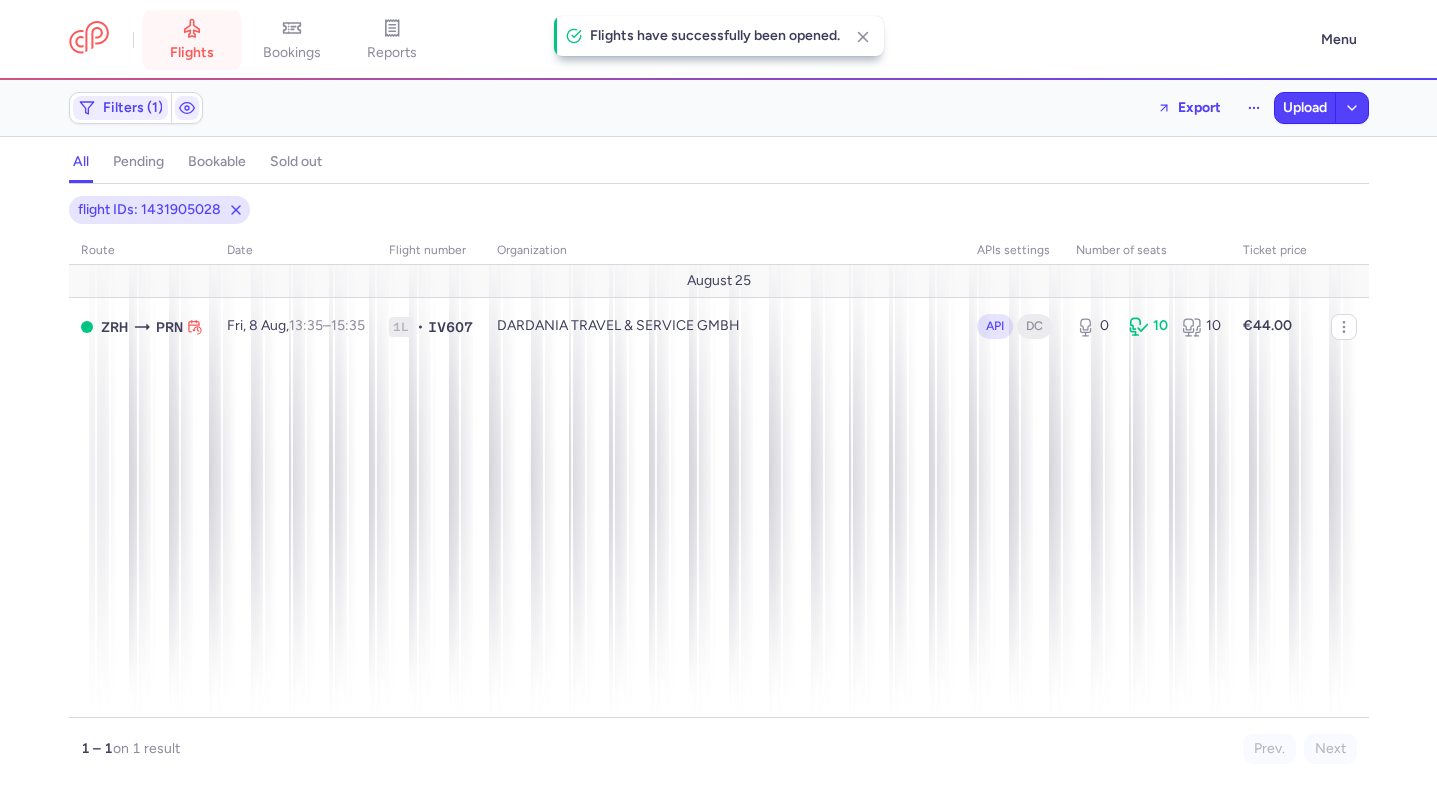 click on "flights" at bounding box center (192, 40) 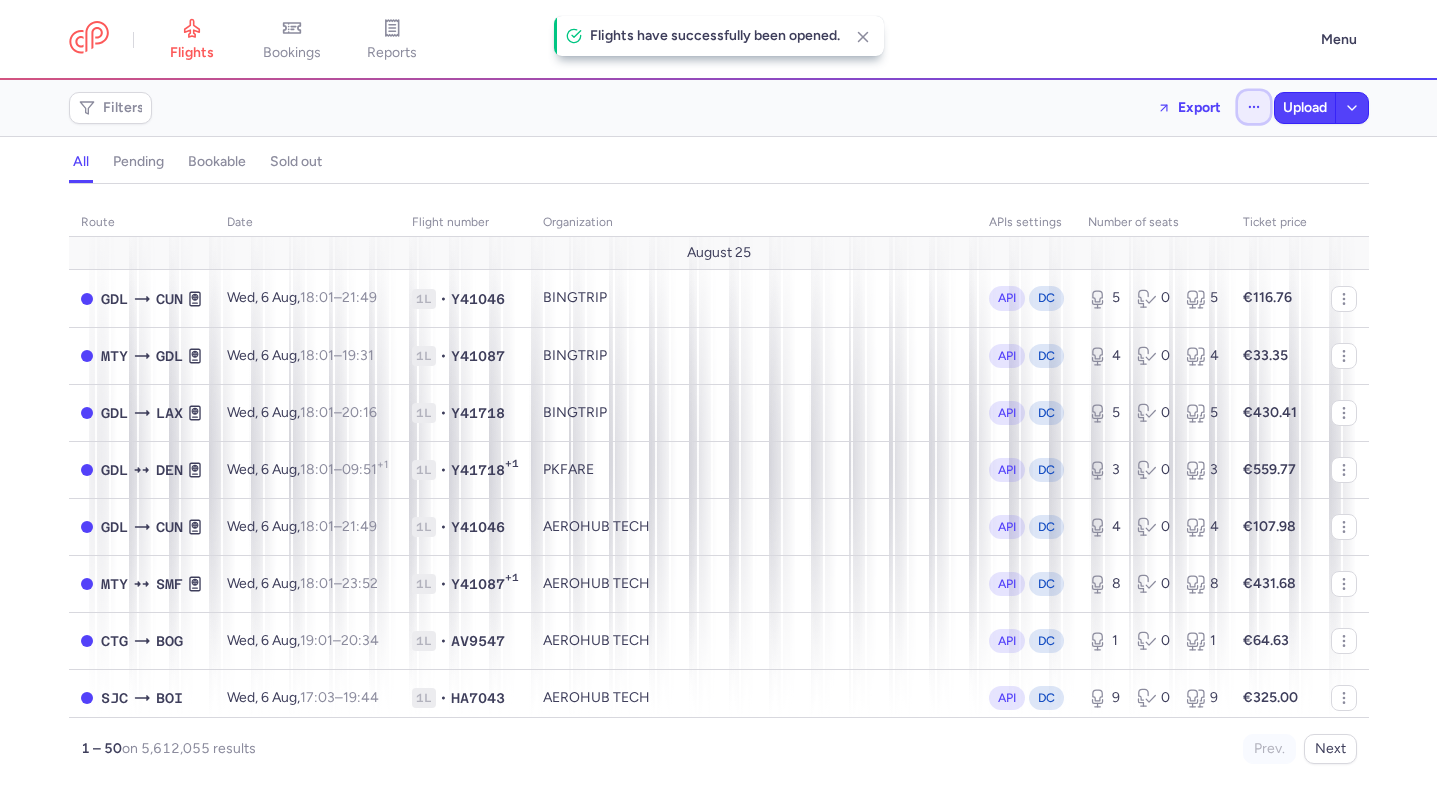 click at bounding box center [1254, 107] 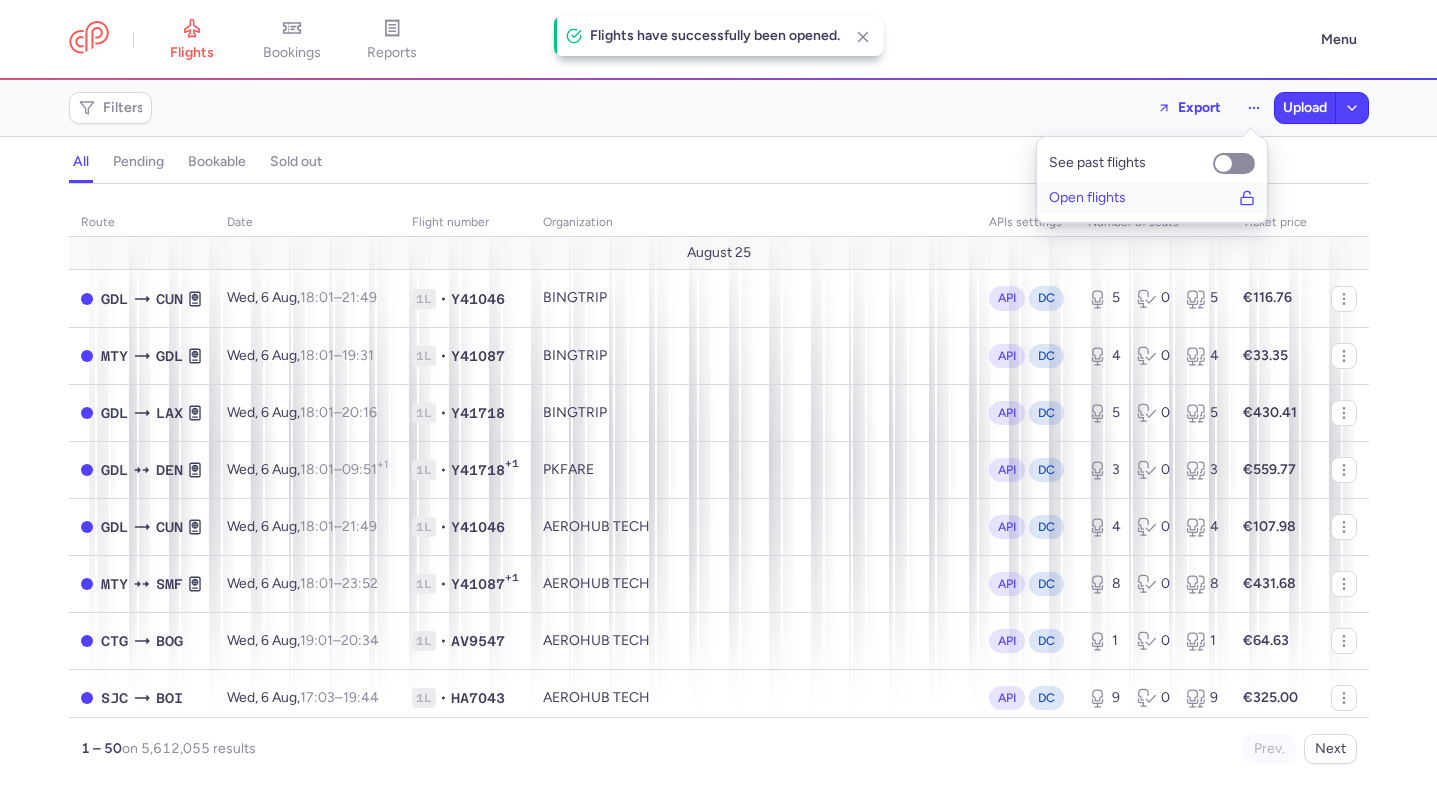 click on "Open flights" at bounding box center (1087, 198) 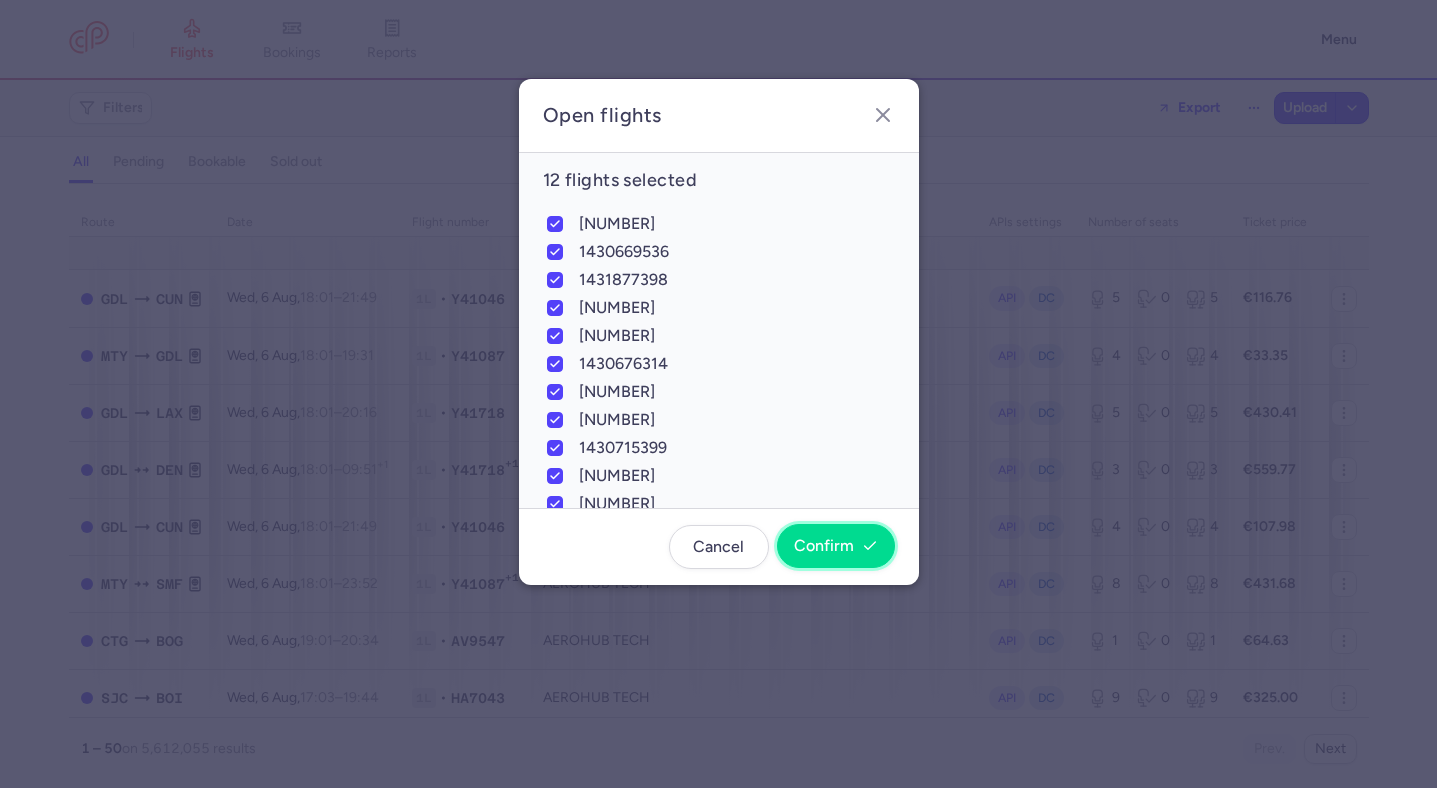 click on "Confirm" at bounding box center [836, 546] 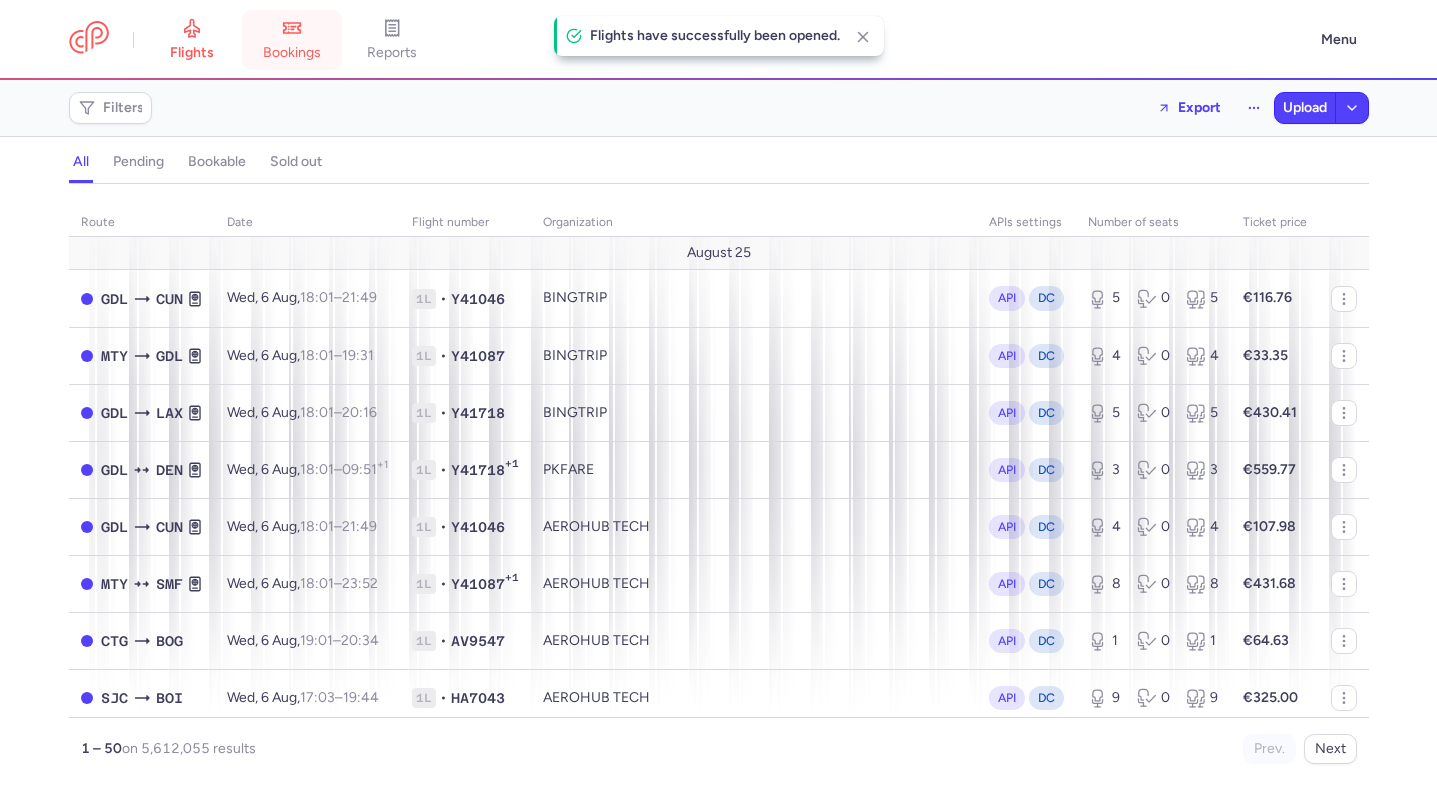 click on "bookings" at bounding box center (292, 40) 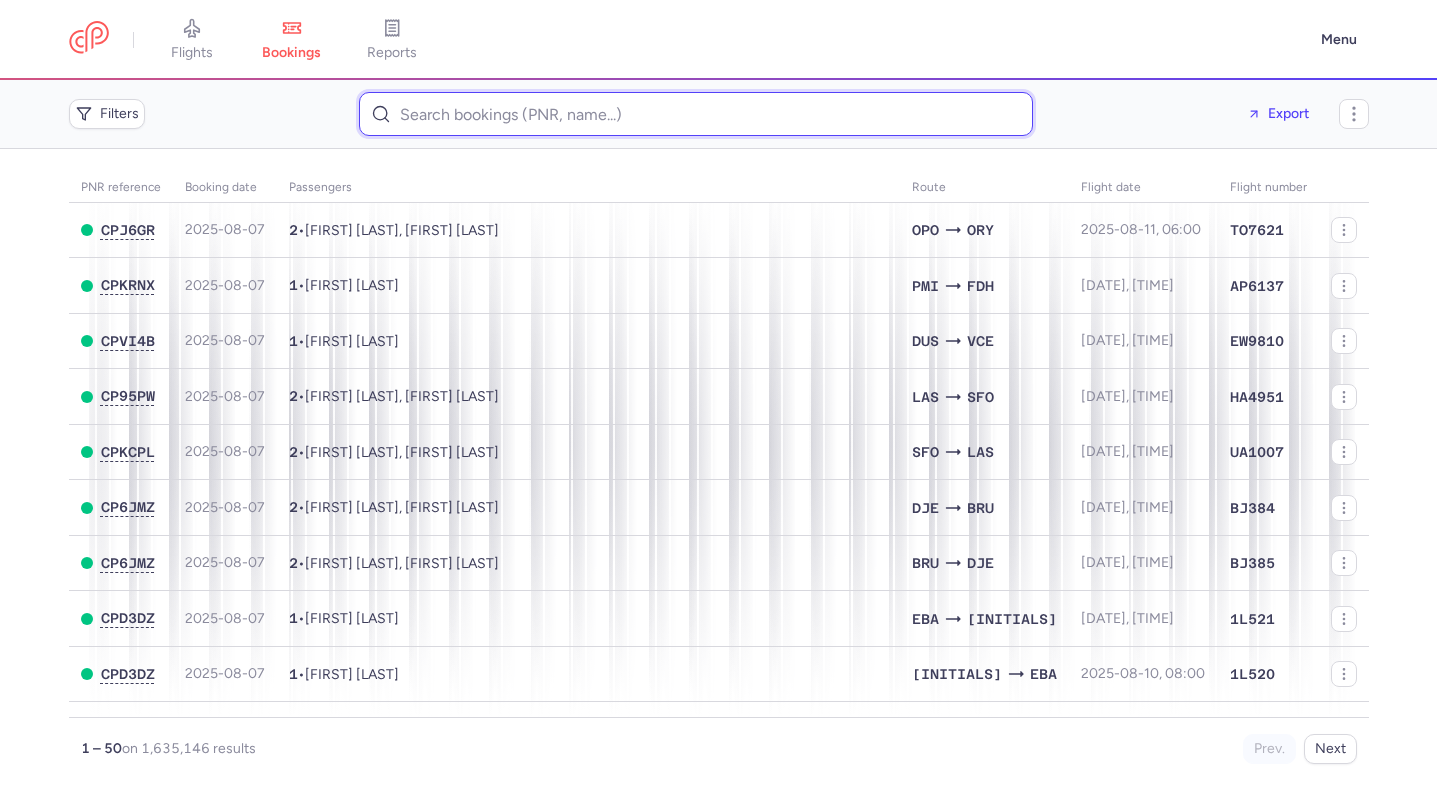 click at bounding box center (696, 114) 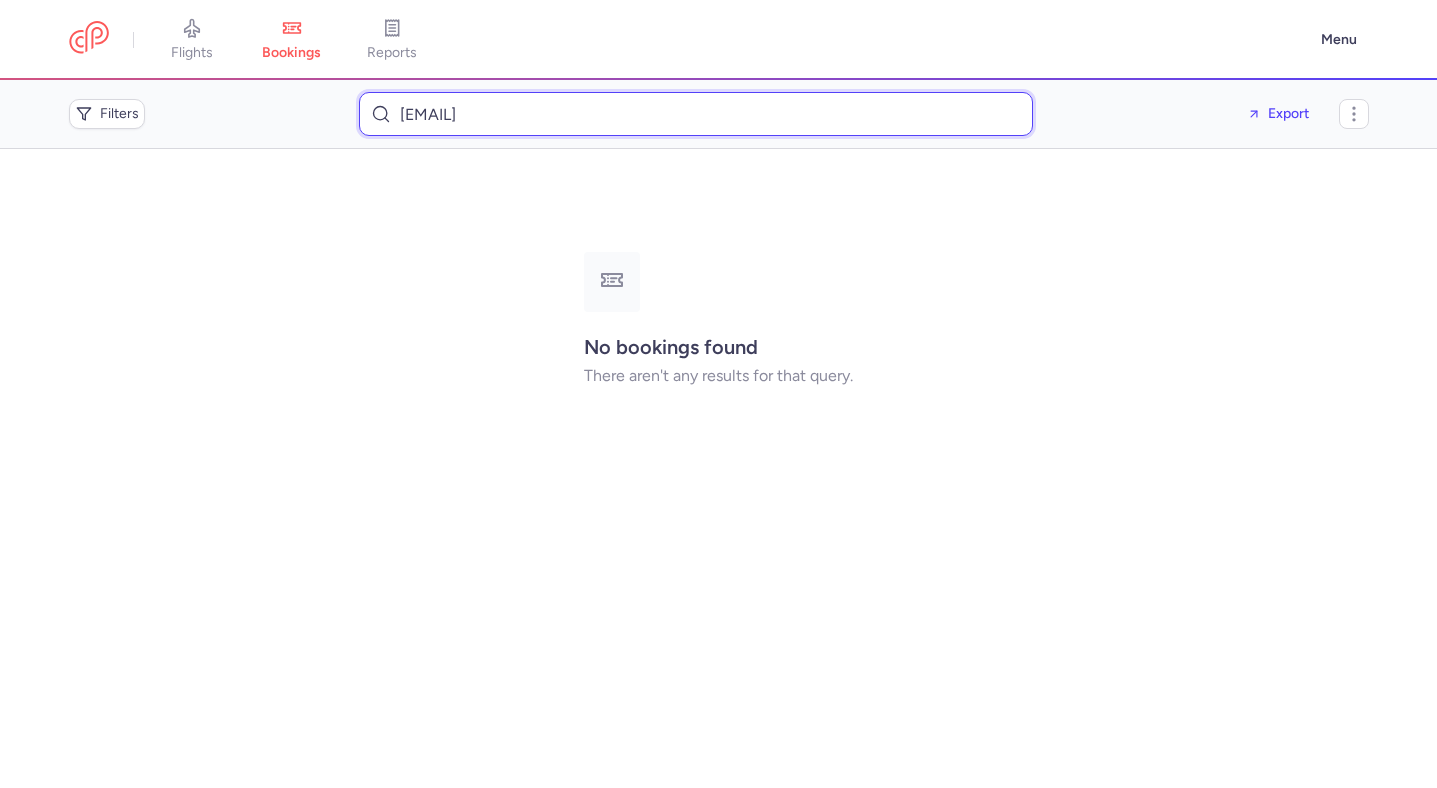click on "victorcucurull52@gmail.com" at bounding box center [696, 114] 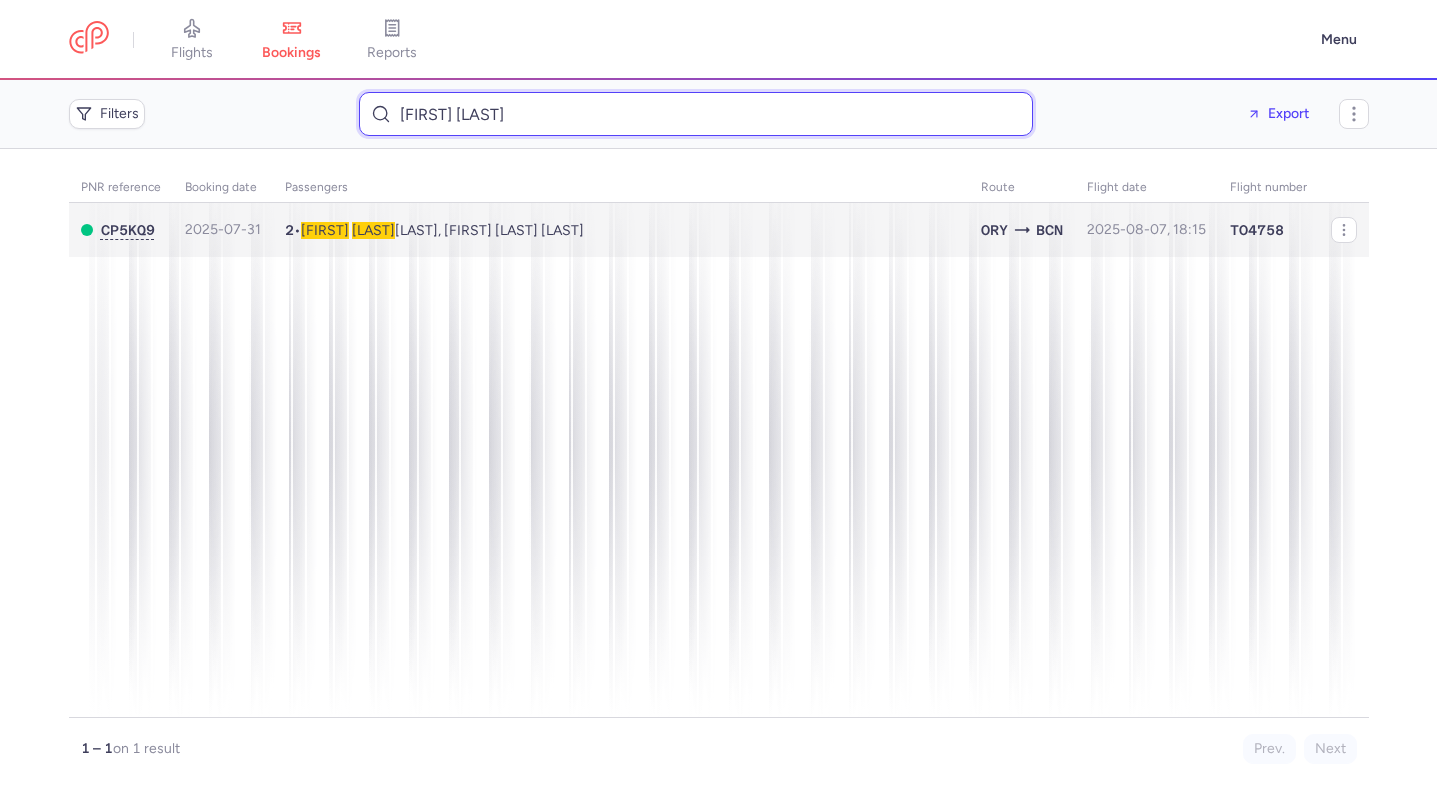type on "Graciela GIL" 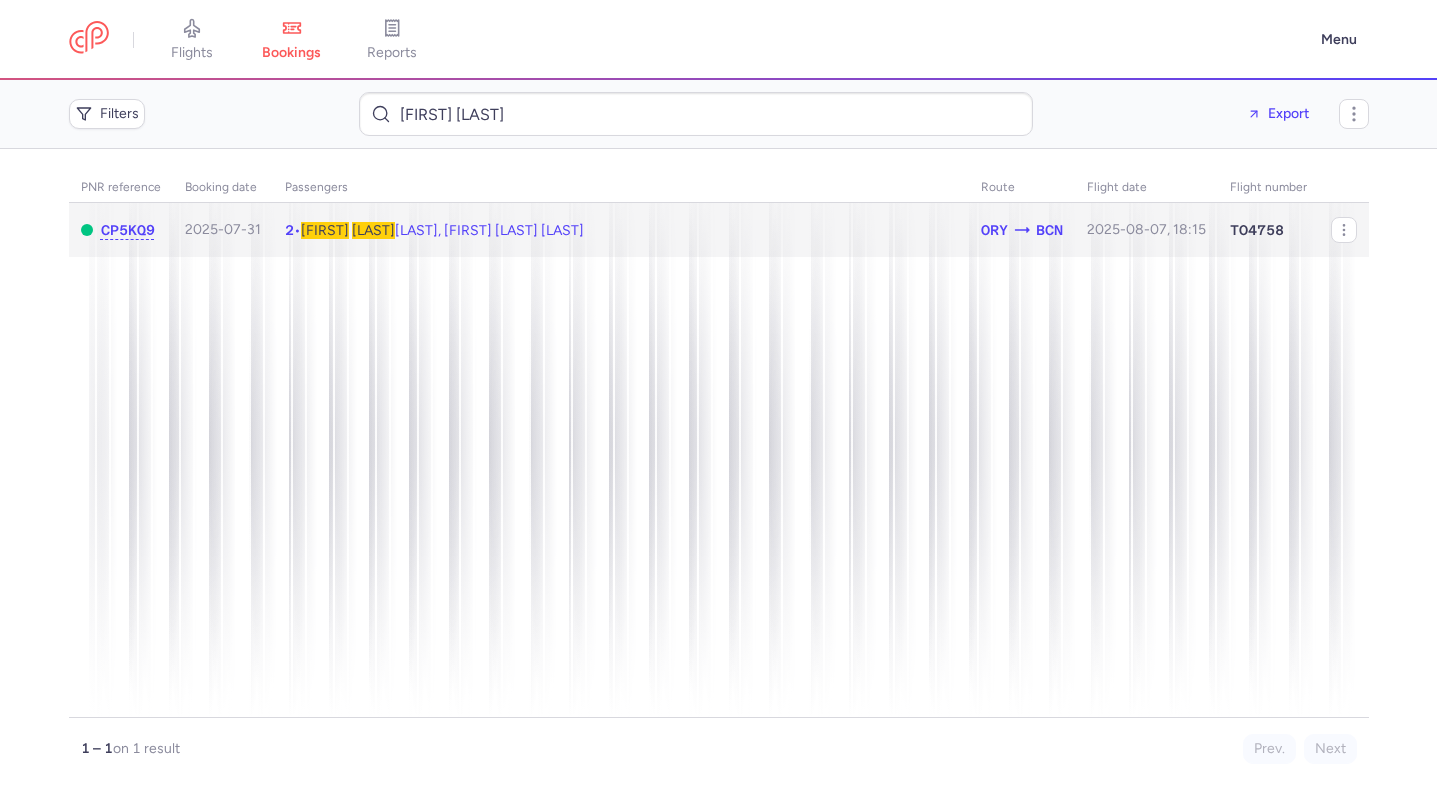 click on "2  •  Graciela   GIL  SAINZ, Victor CUCURULL MIRALLES" 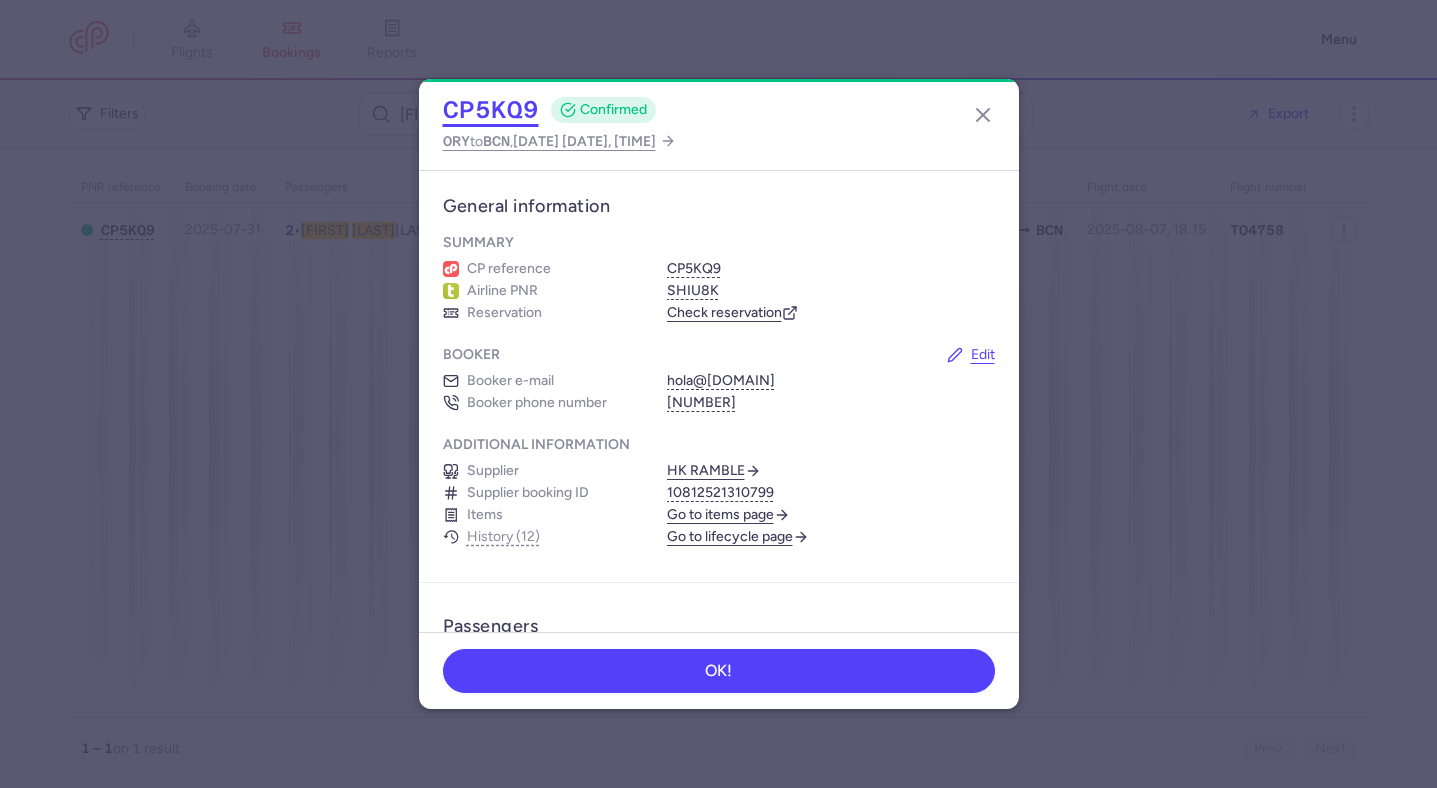 click on "CP5KQ9" 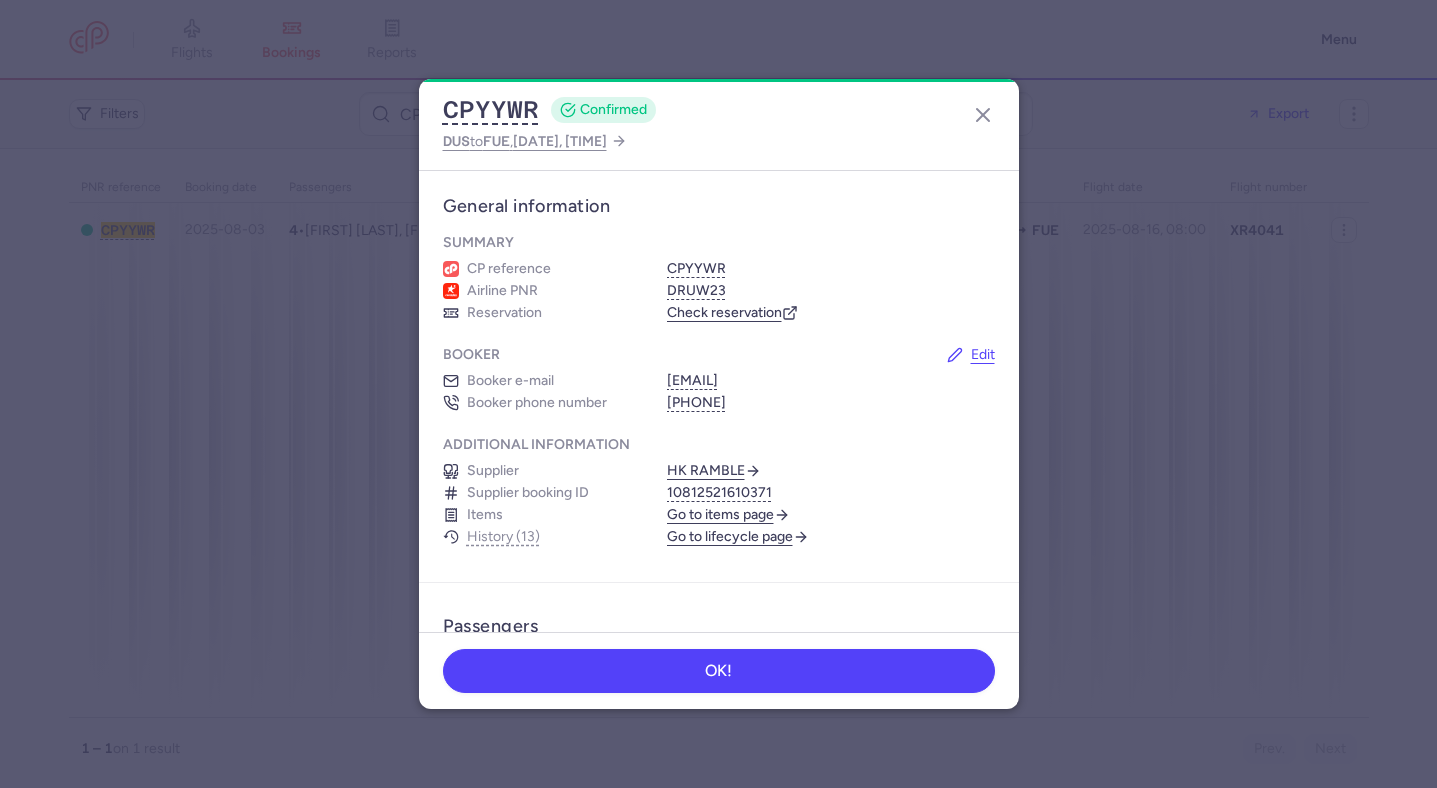 scroll, scrollTop: 0, scrollLeft: 0, axis: both 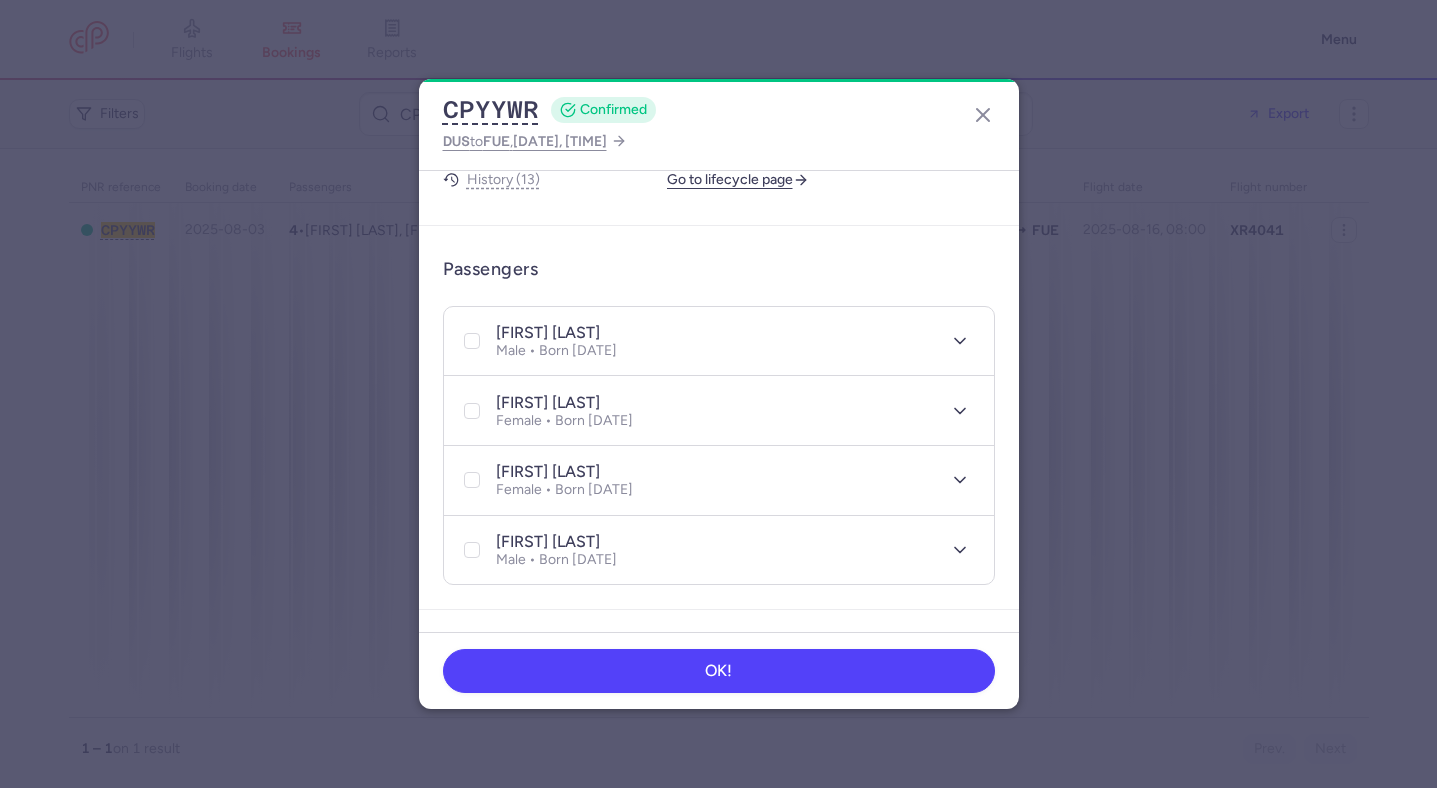 type 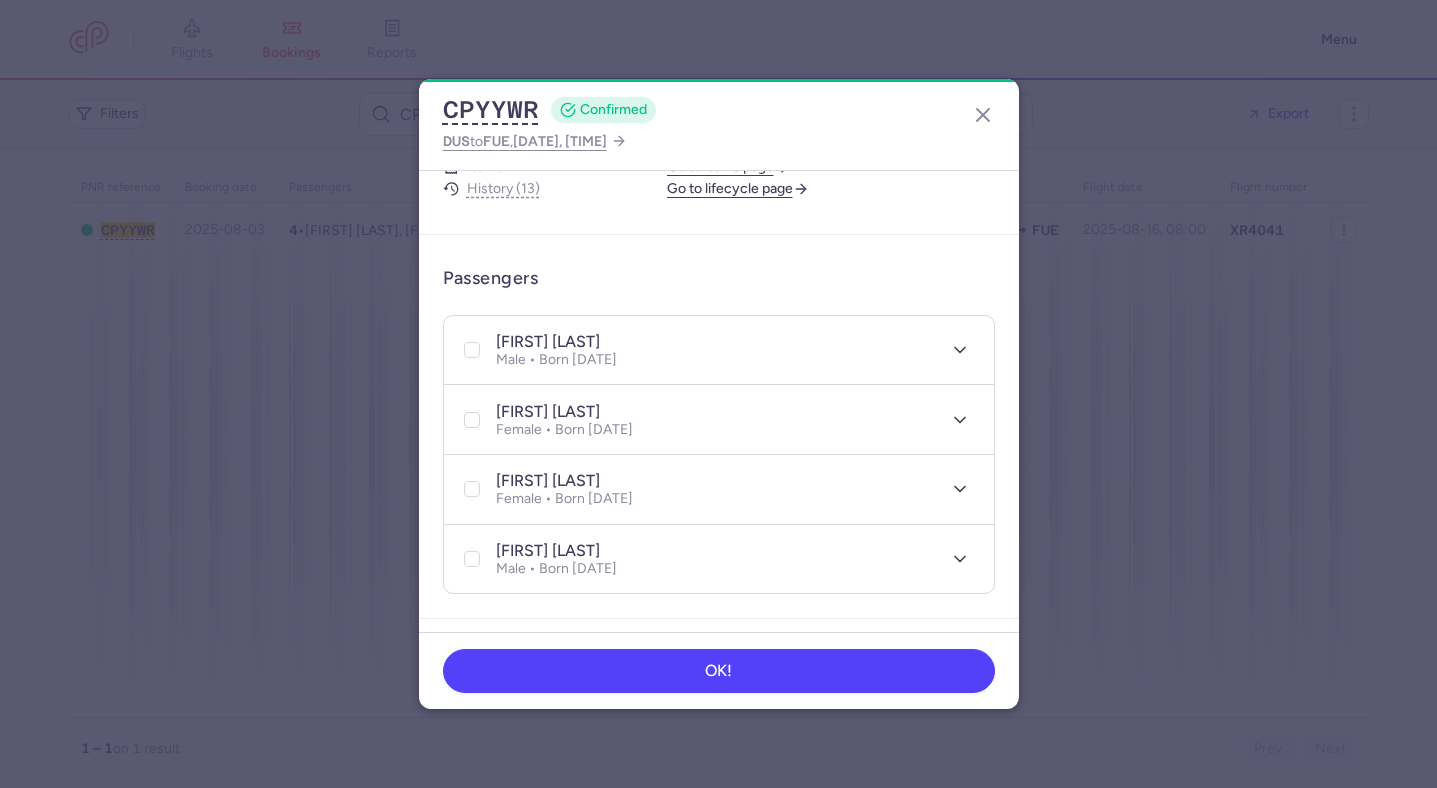 scroll, scrollTop: 344, scrollLeft: 0, axis: vertical 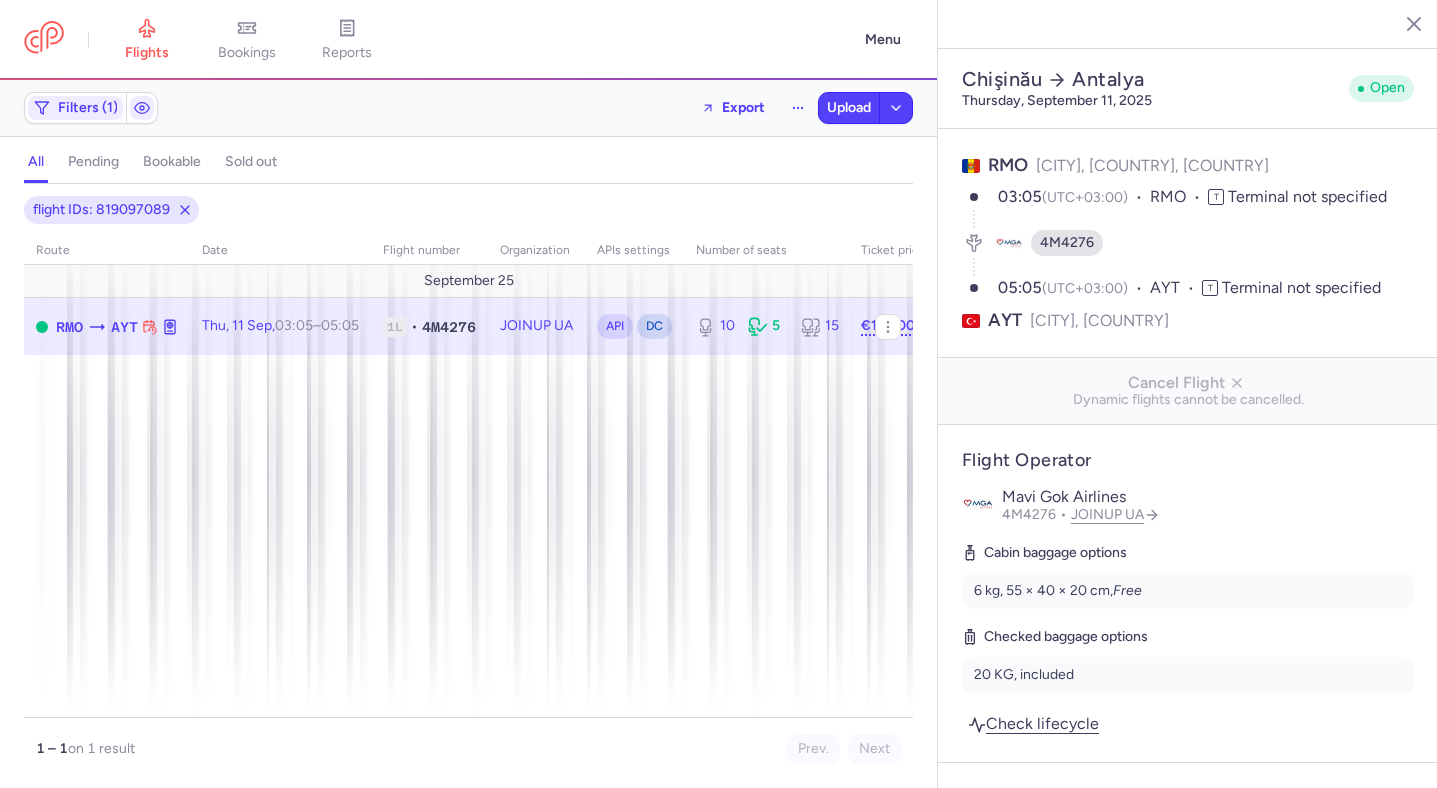 select on "hours" 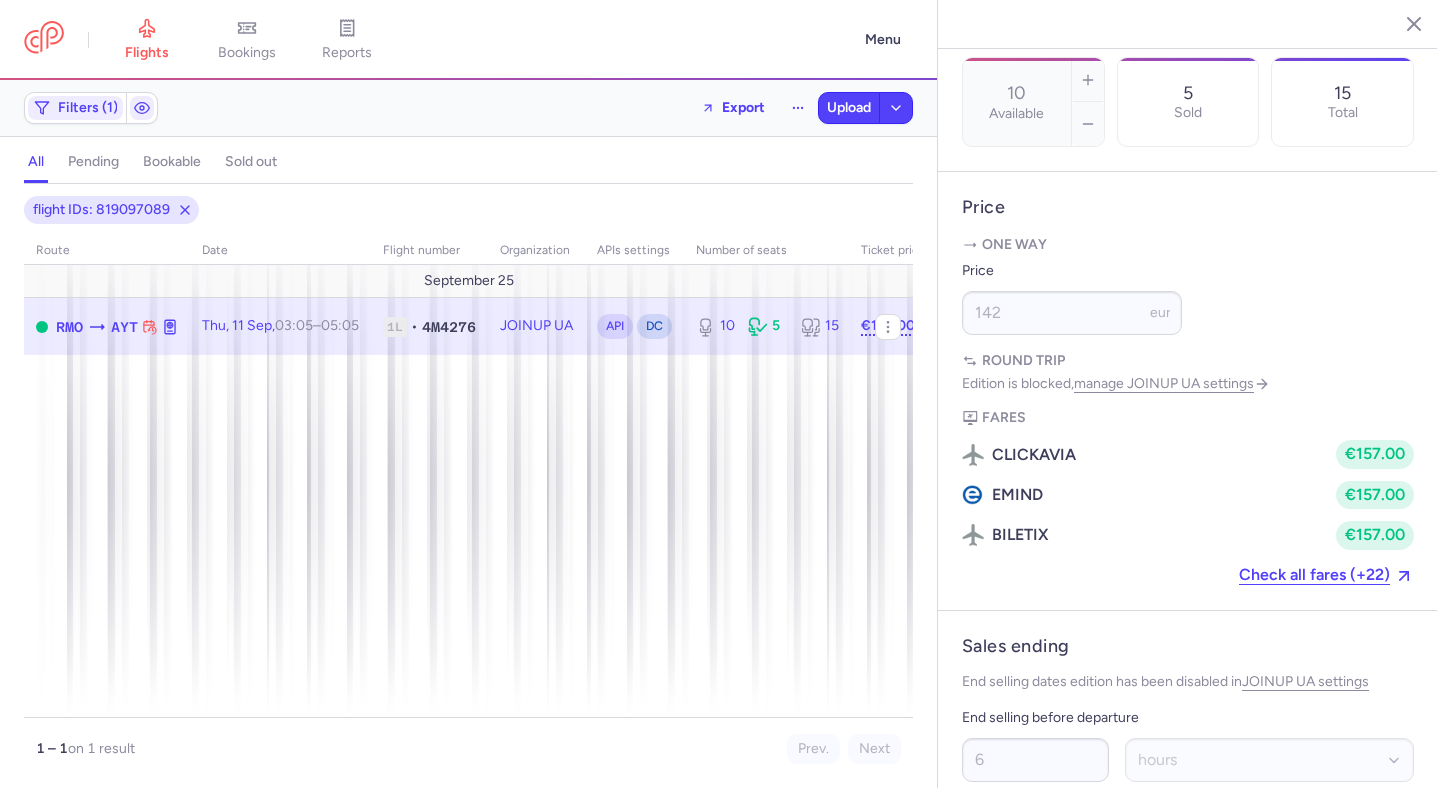 scroll, scrollTop: 1426, scrollLeft: 0, axis: vertical 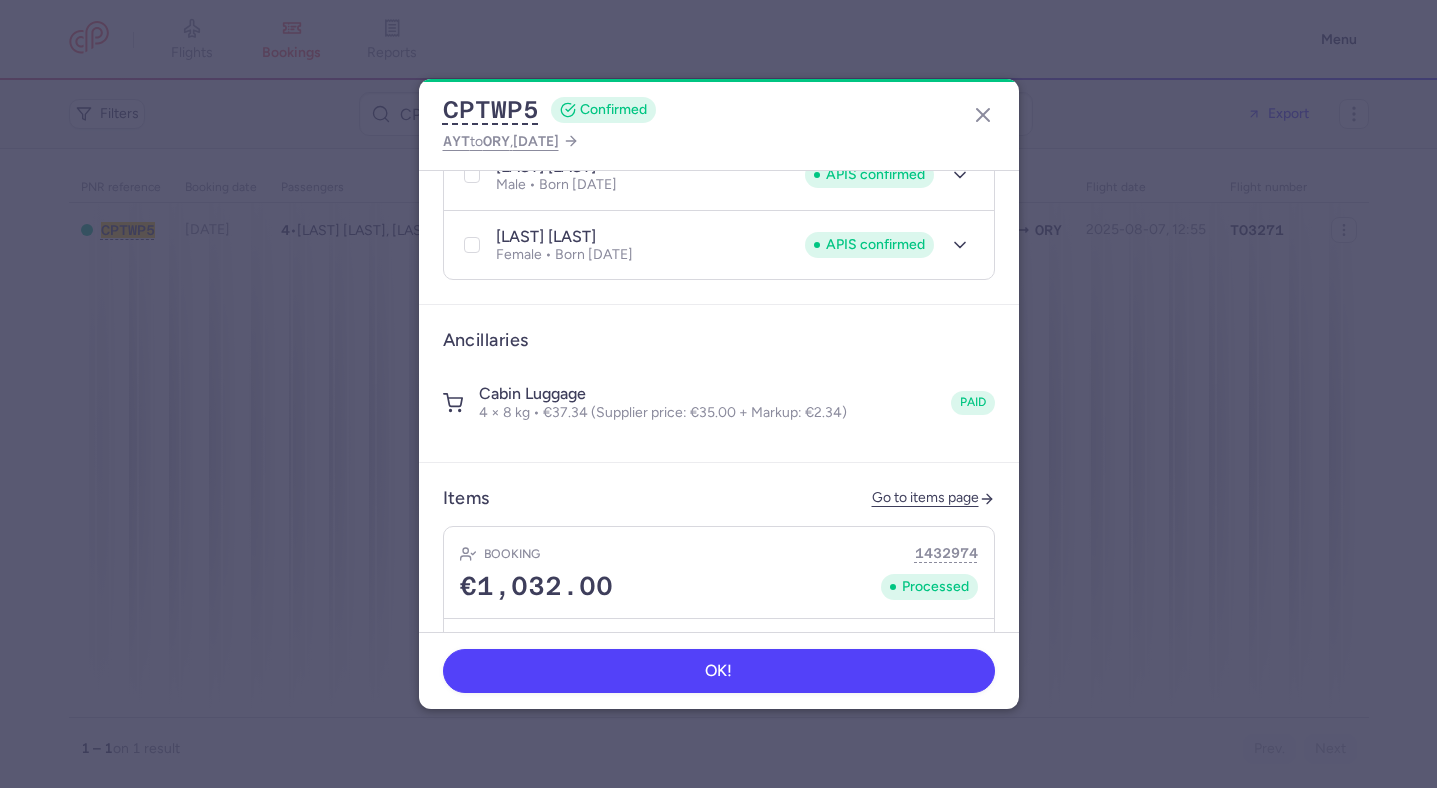 type 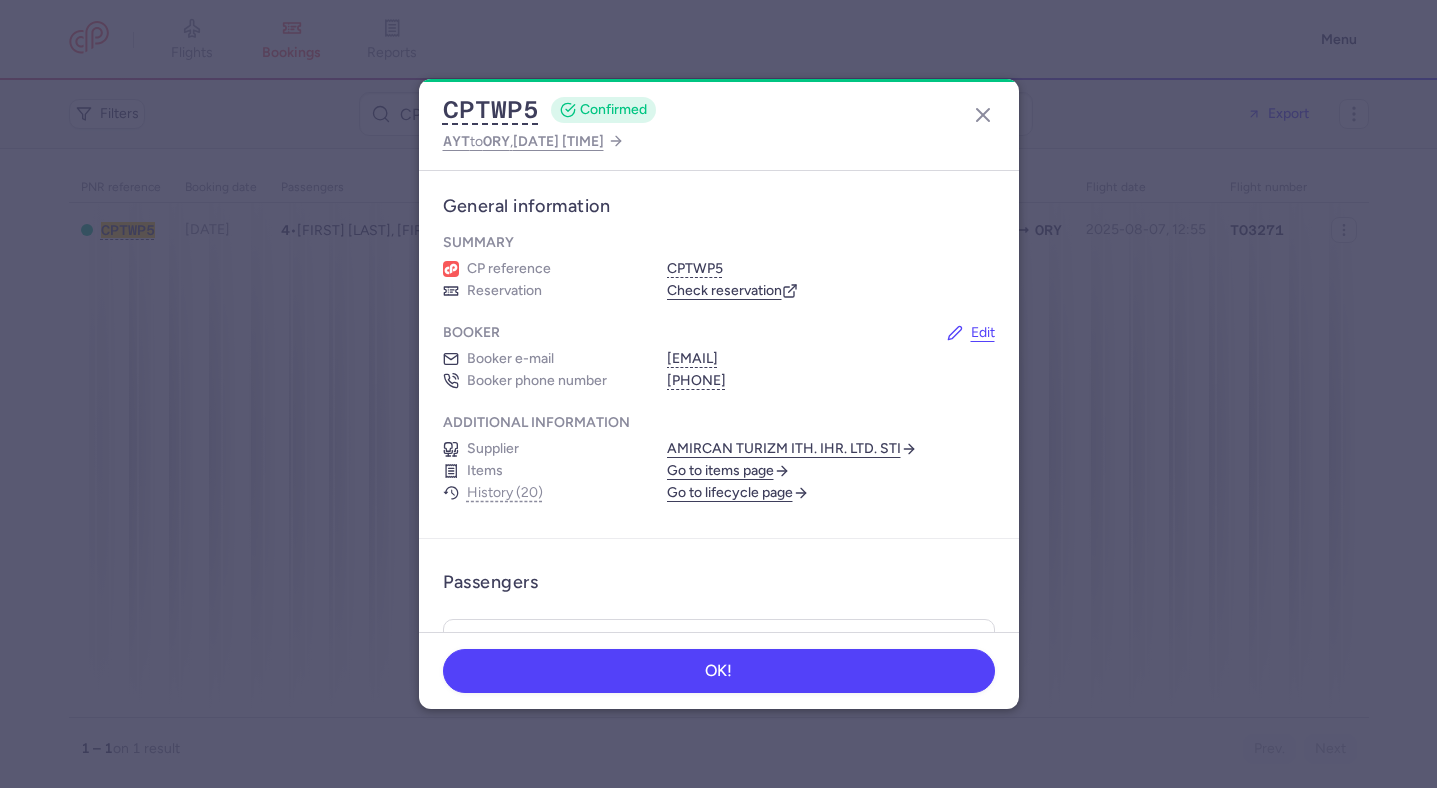 scroll, scrollTop: 0, scrollLeft: 0, axis: both 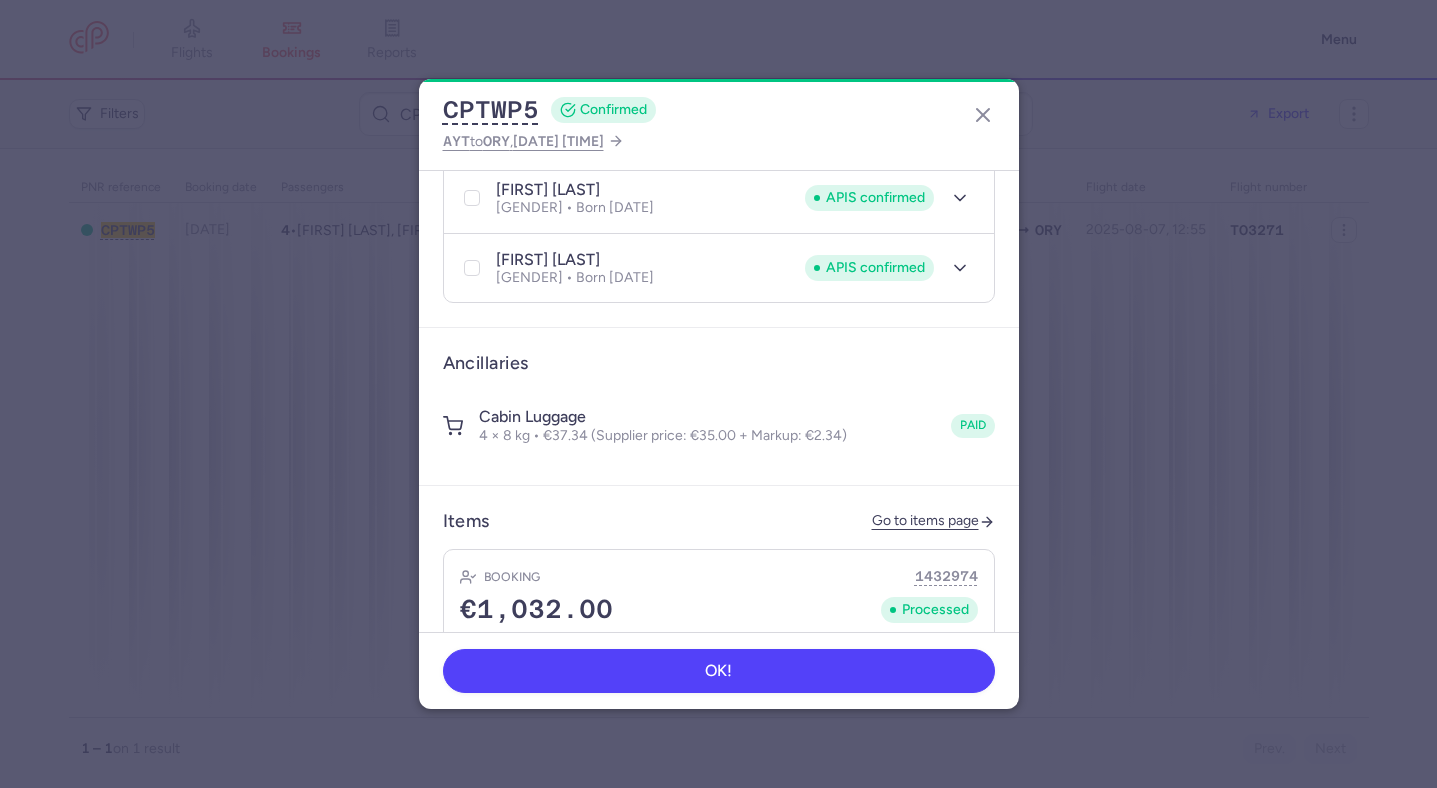 type 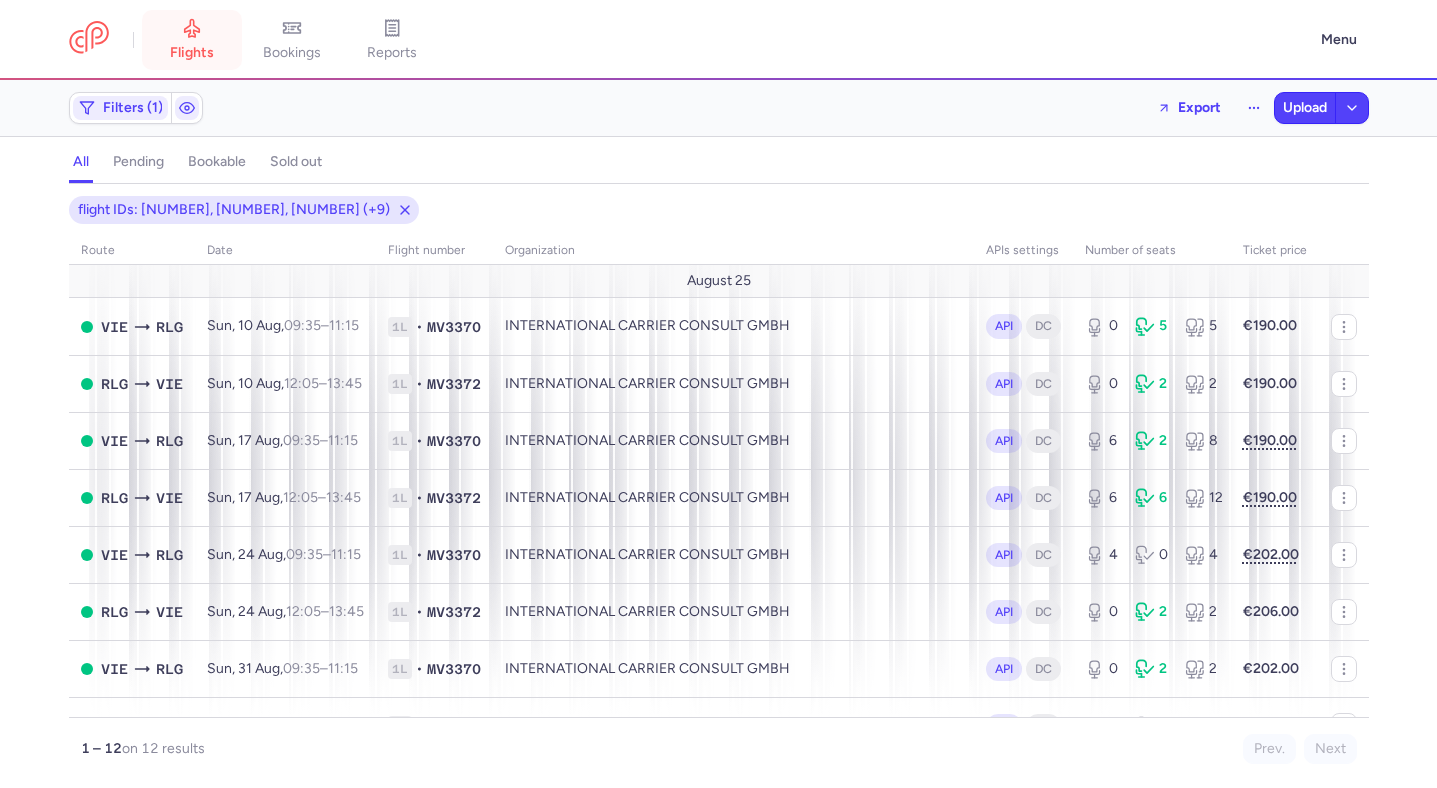 scroll, scrollTop: 0, scrollLeft: 0, axis: both 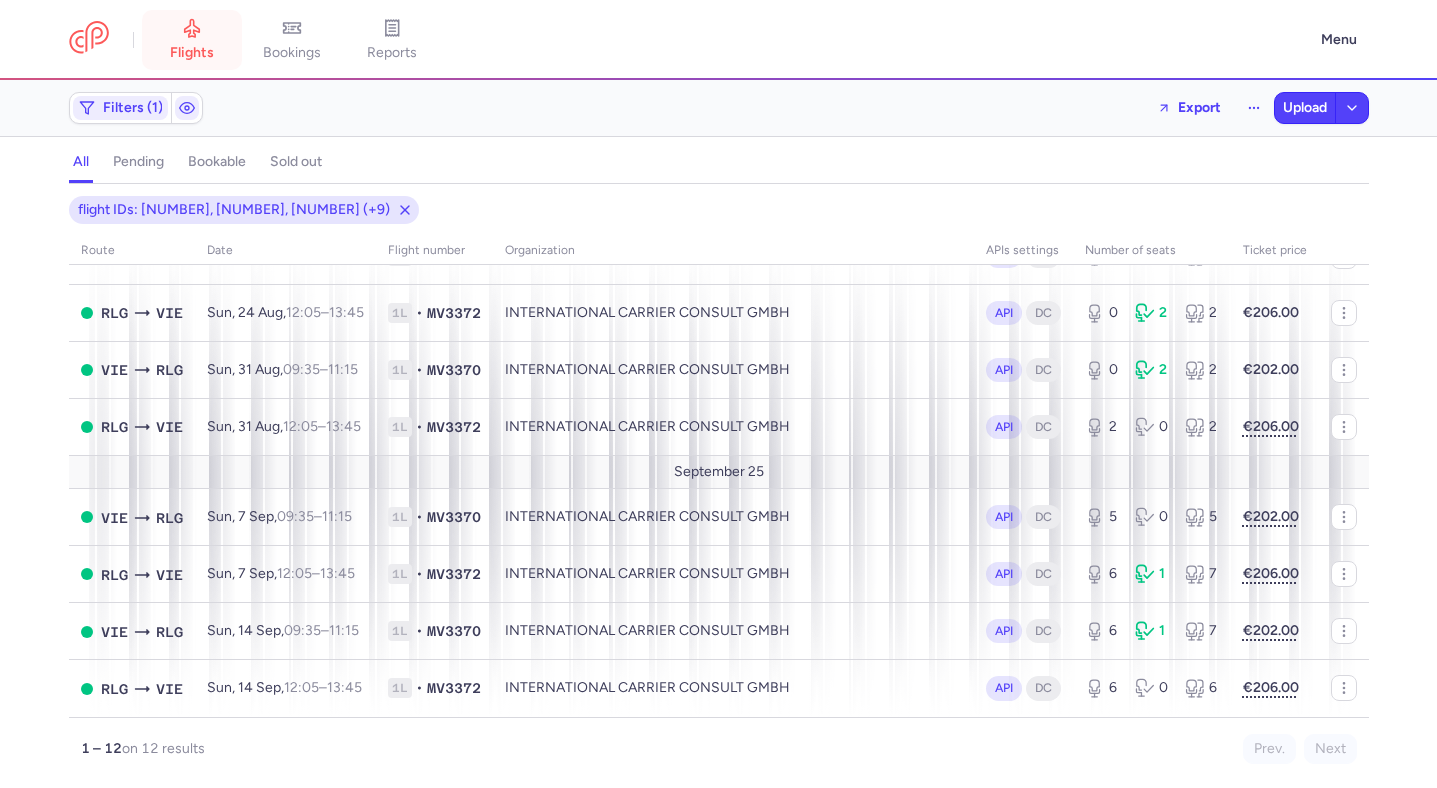 click on "flights" at bounding box center [192, 40] 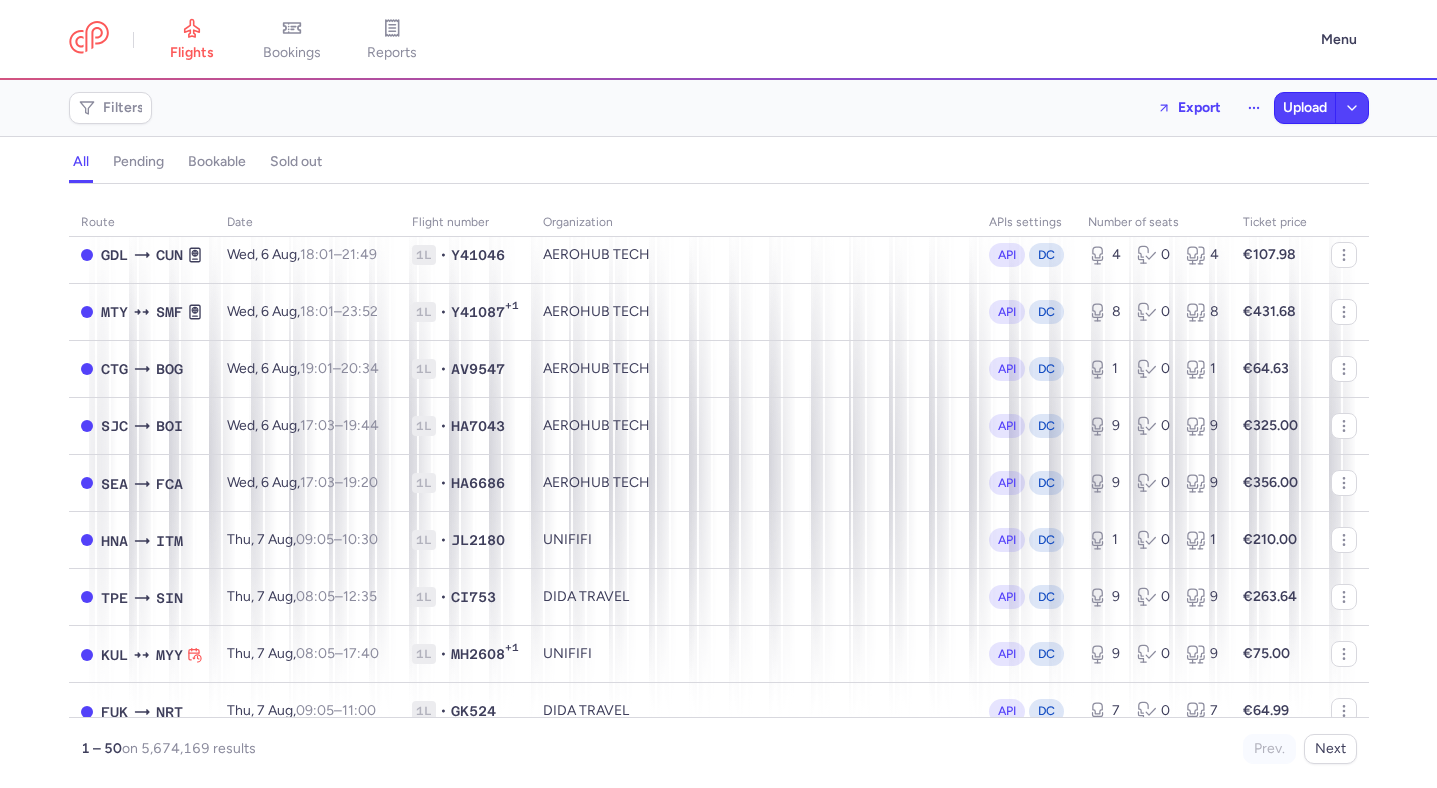 scroll, scrollTop: 300, scrollLeft: 0, axis: vertical 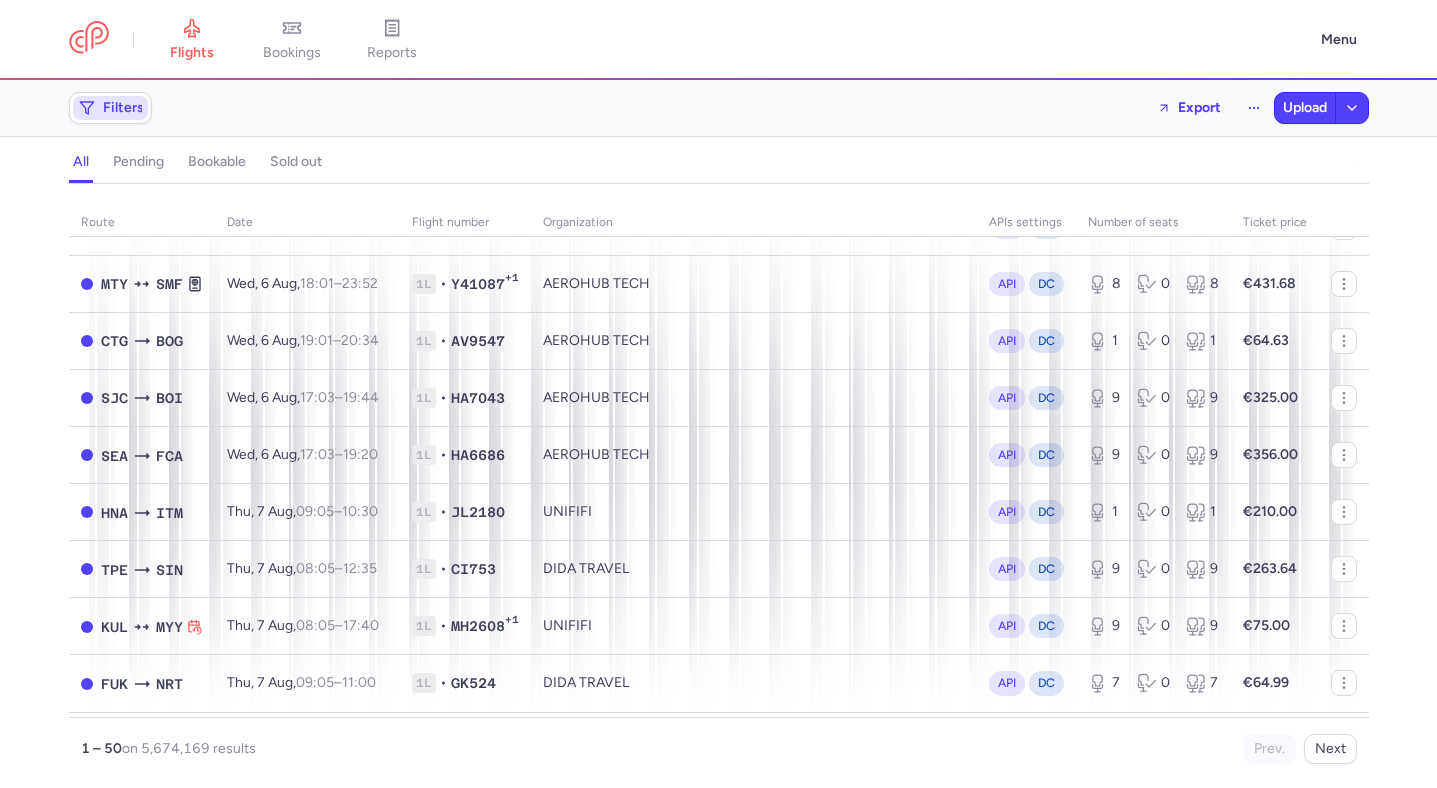 click on "Filters" 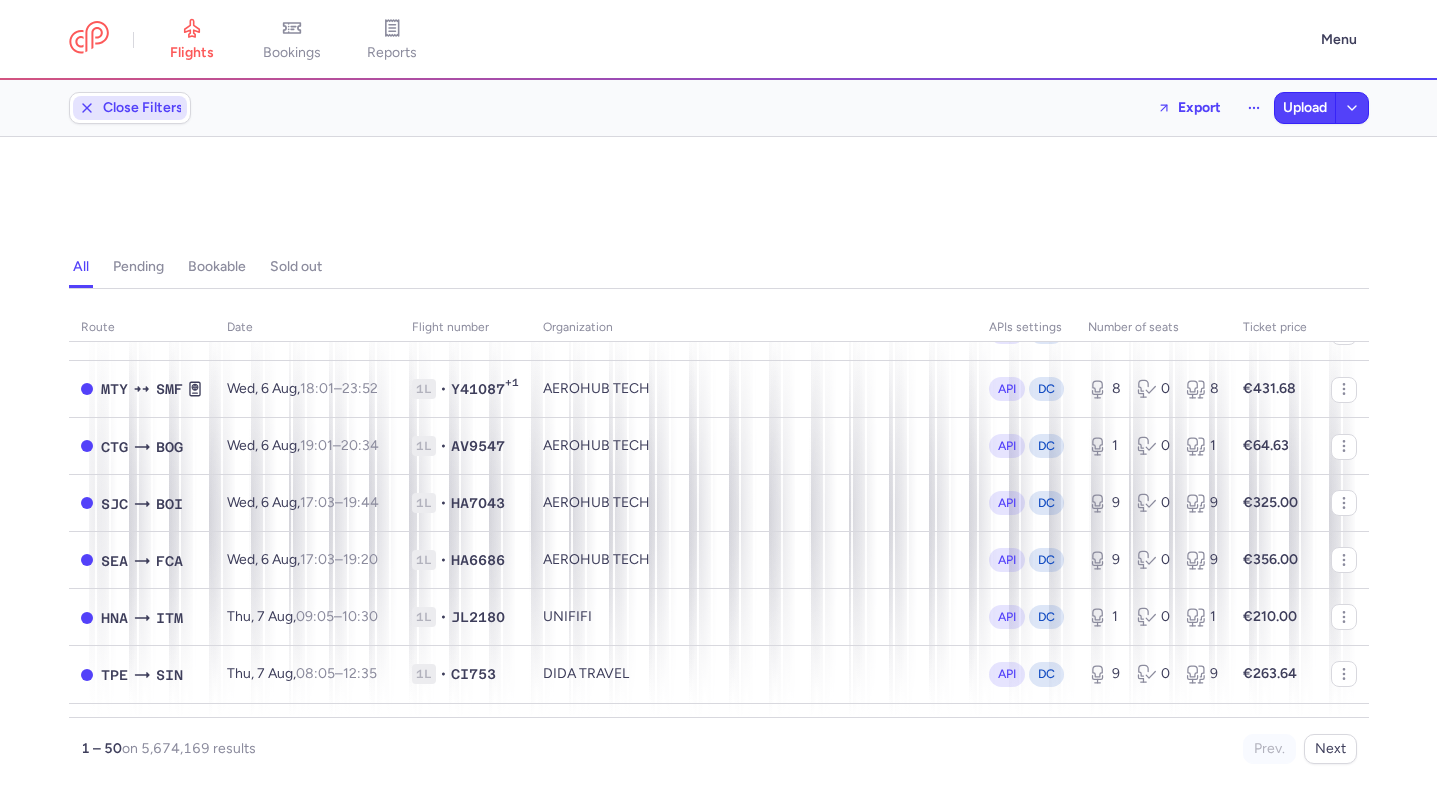 scroll, scrollTop: 0, scrollLeft: 0, axis: both 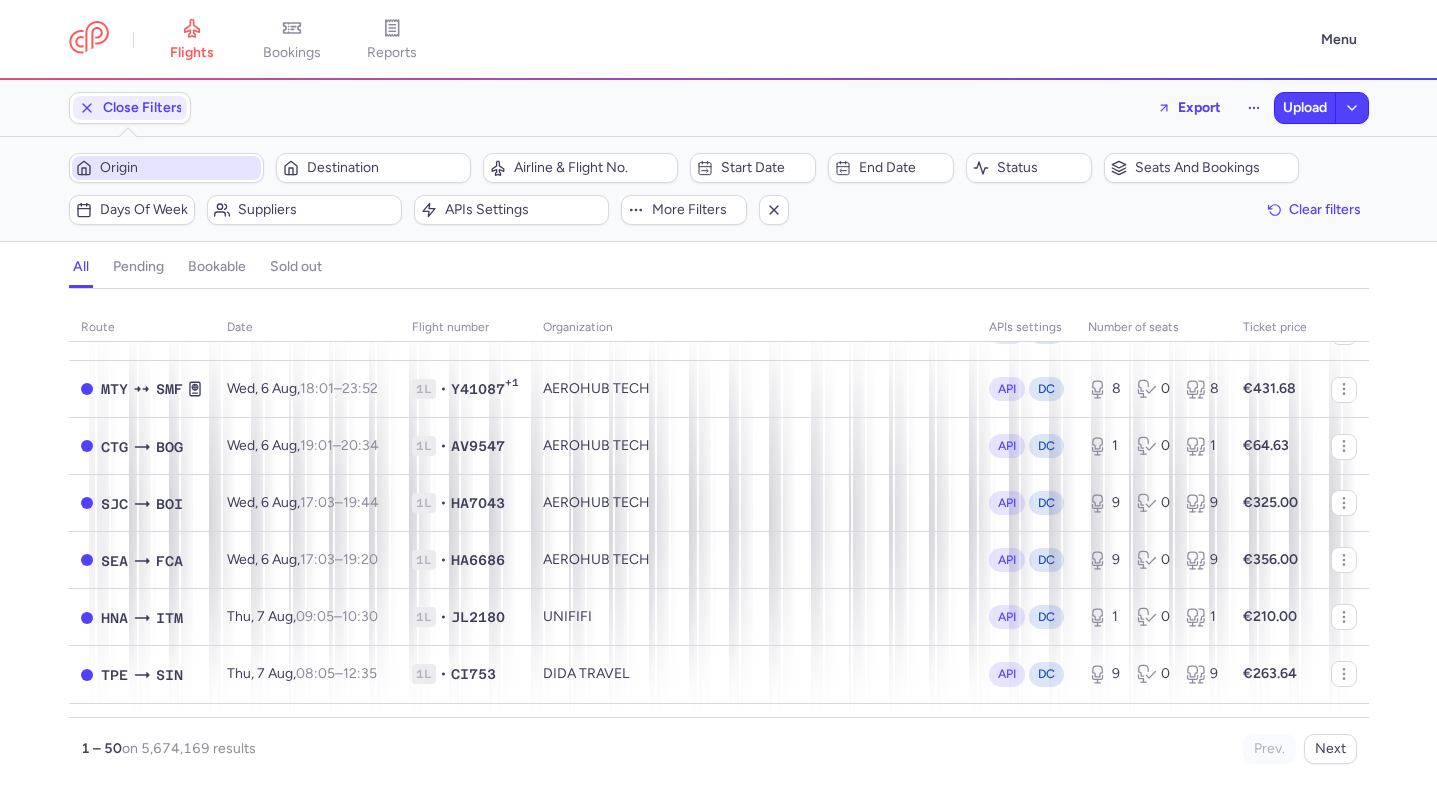 click on "Origin" at bounding box center [166, 168] 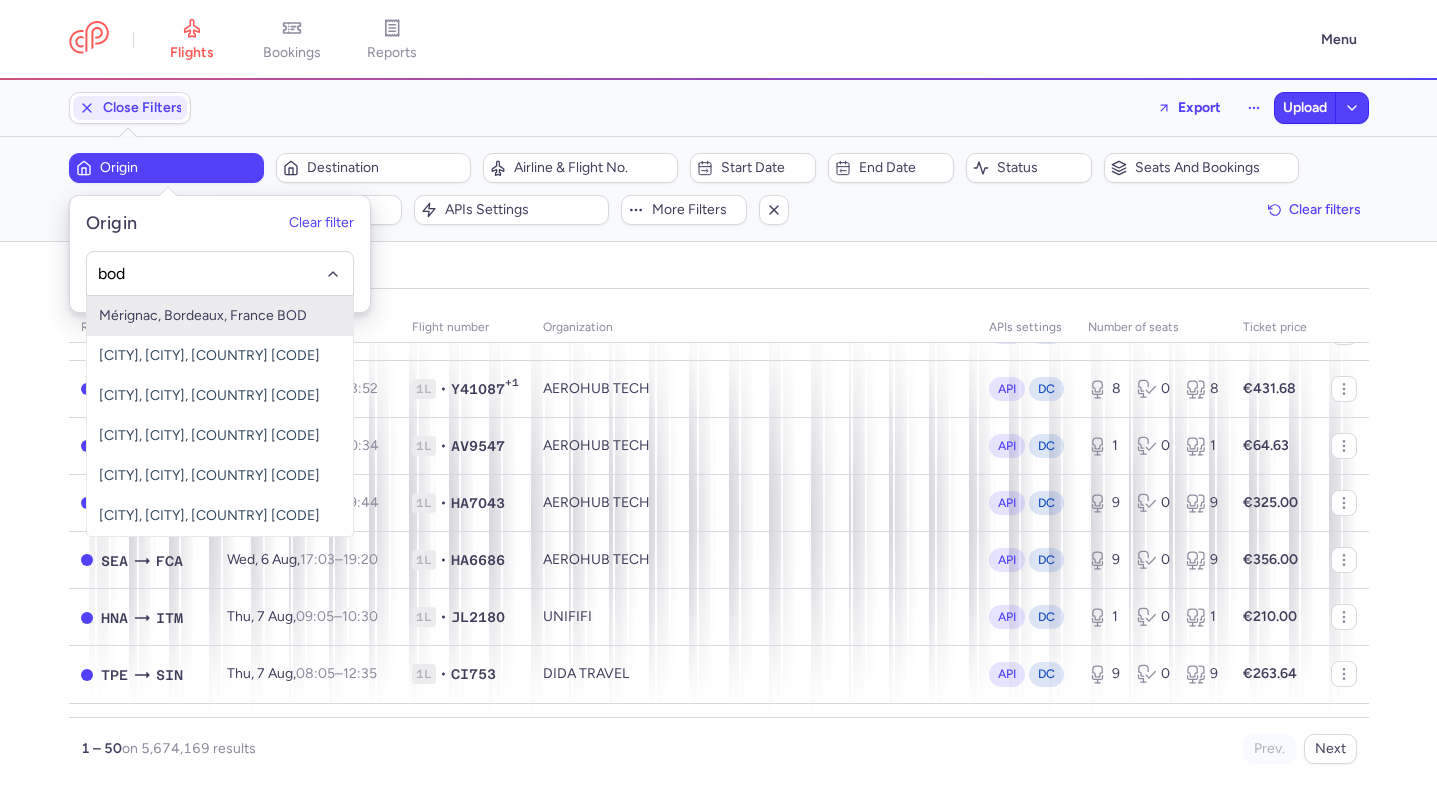 type on "bod" 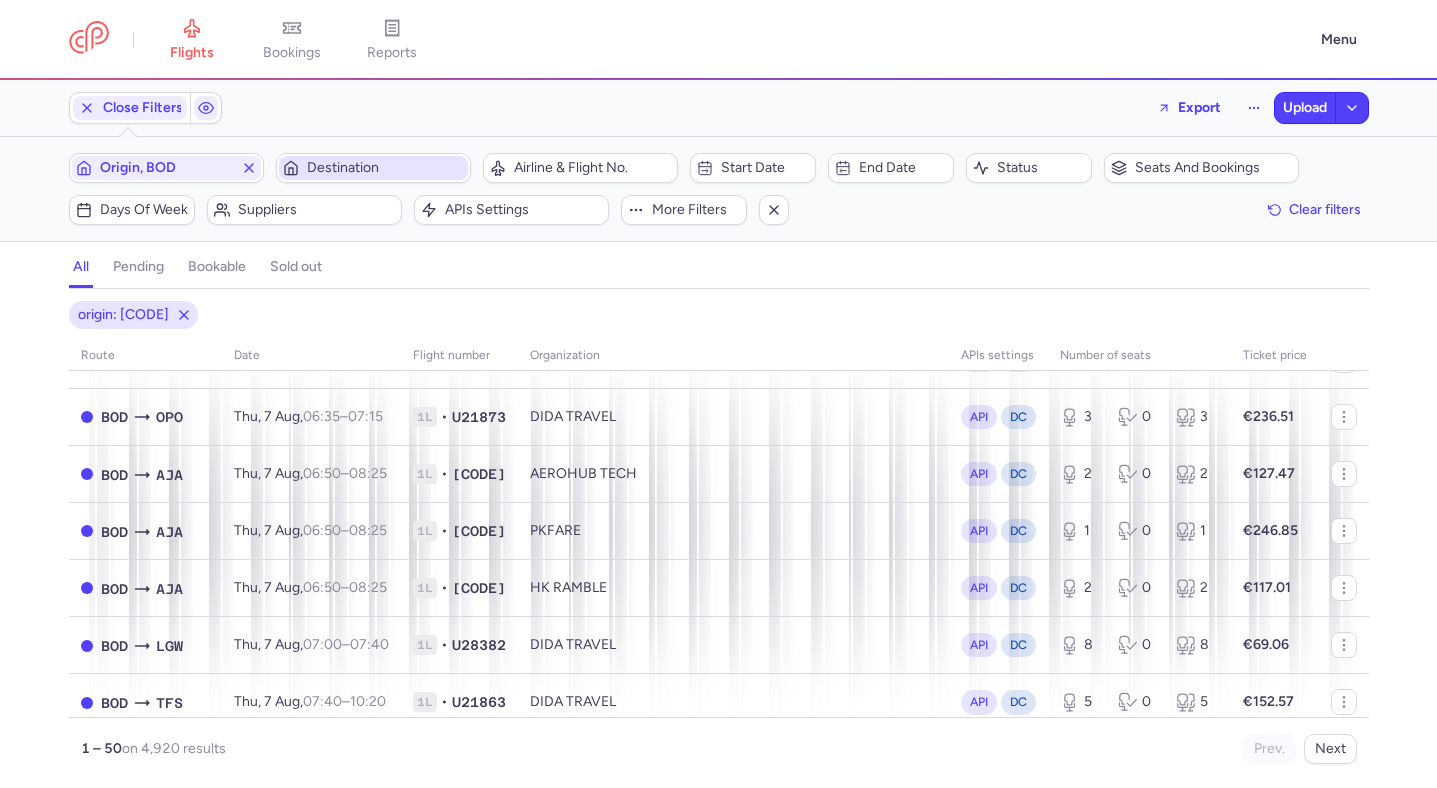 click on "Destination" at bounding box center [385, 168] 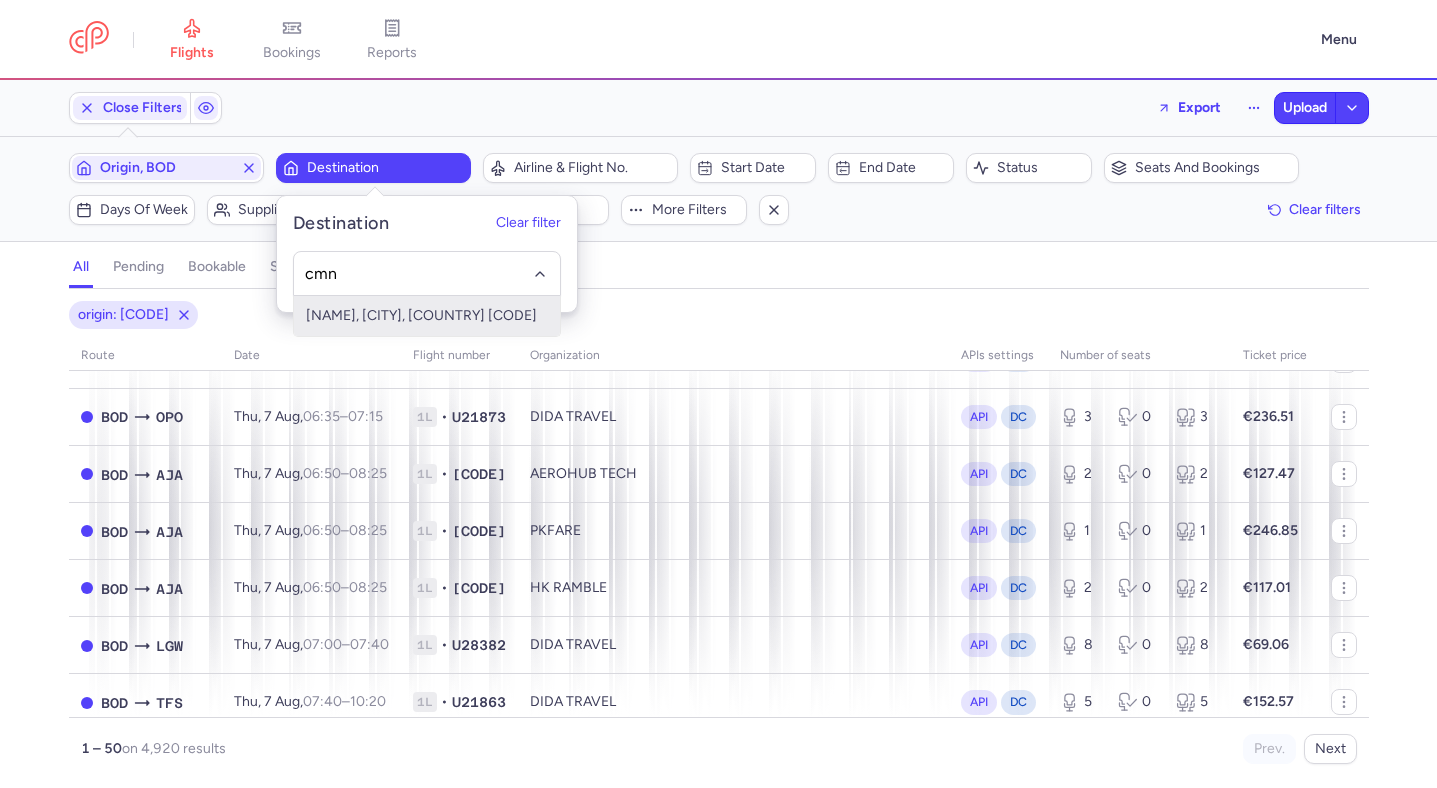 type on "cmn" 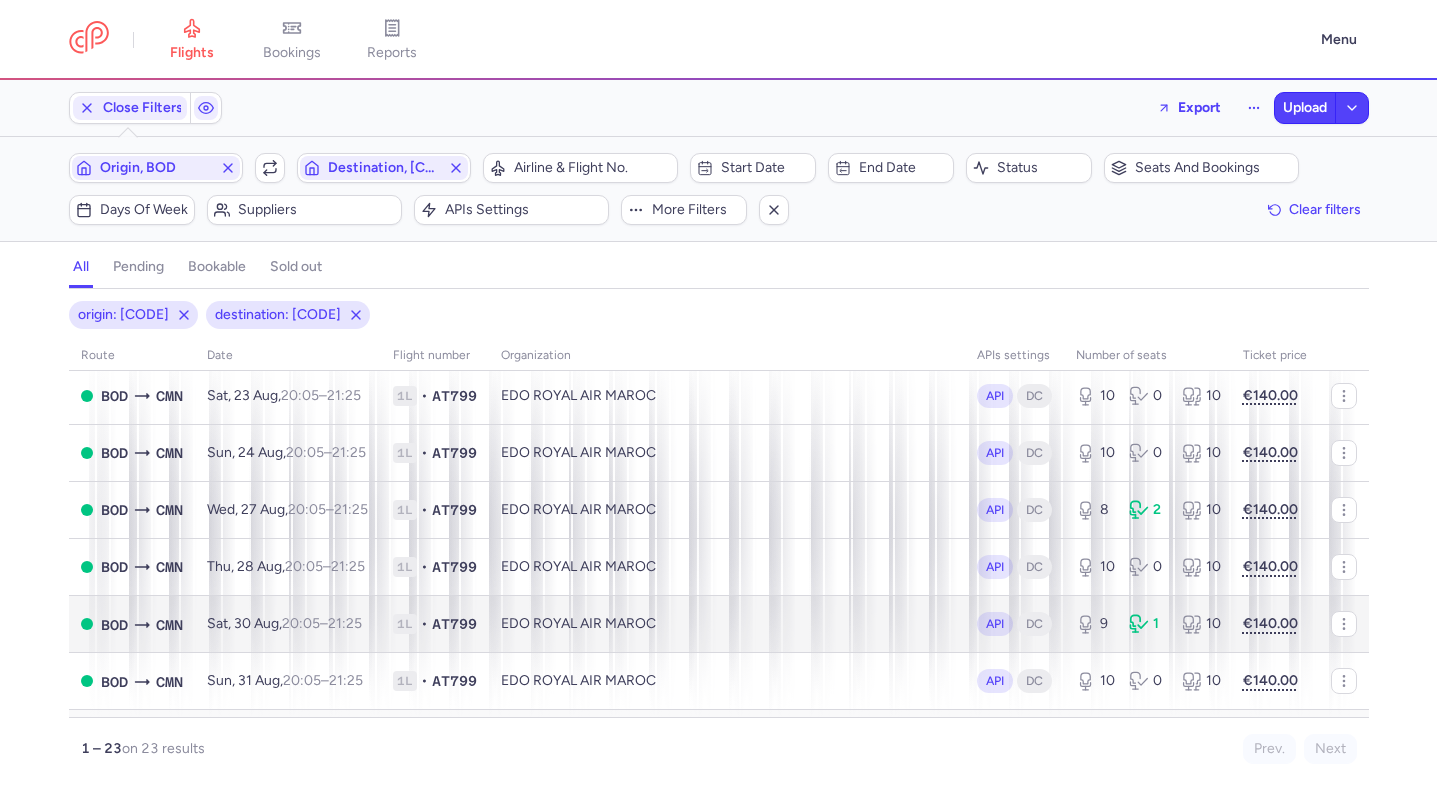 scroll, scrollTop: 0, scrollLeft: 0, axis: both 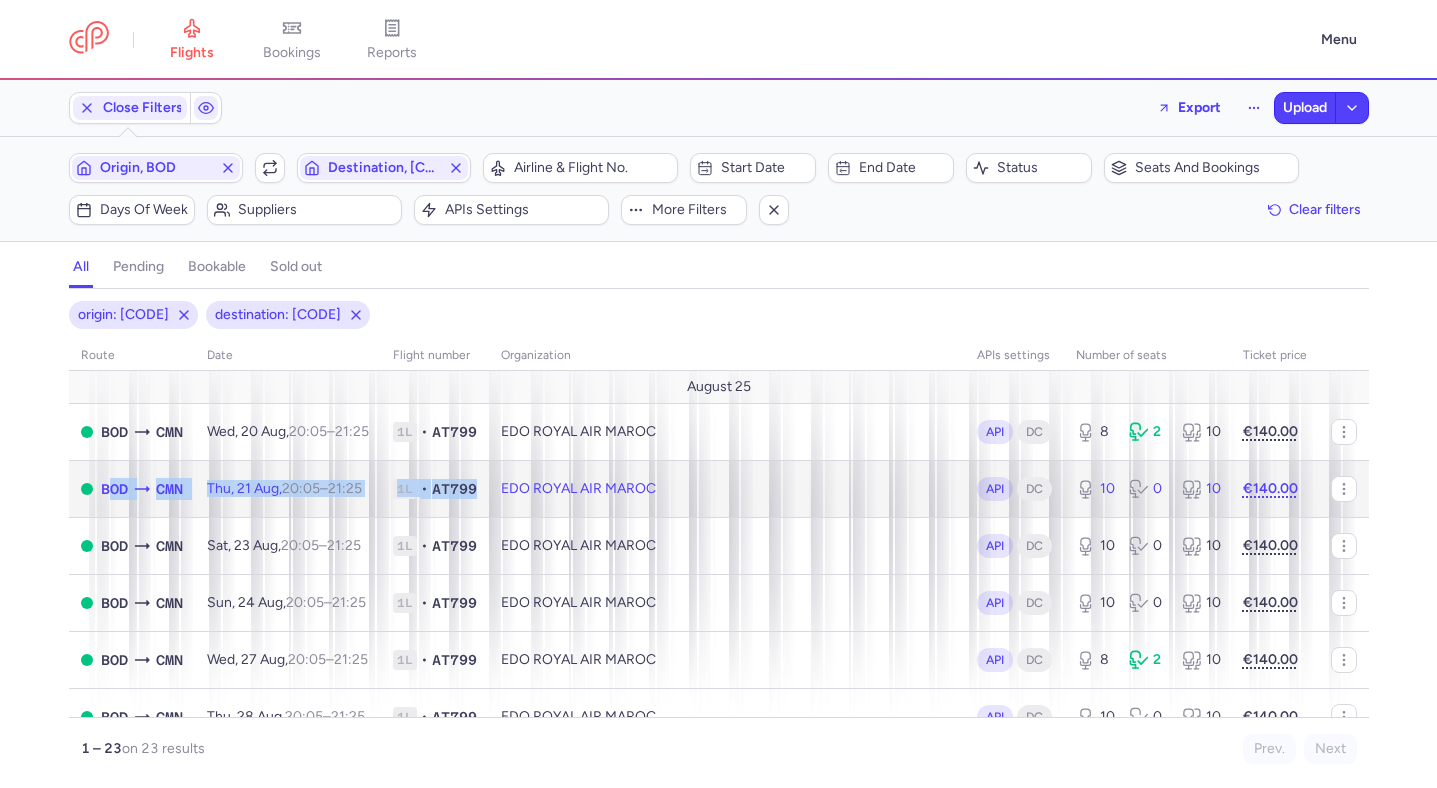 drag, startPoint x: 99, startPoint y: 489, endPoint x: 497, endPoint y: 494, distance: 398.0314 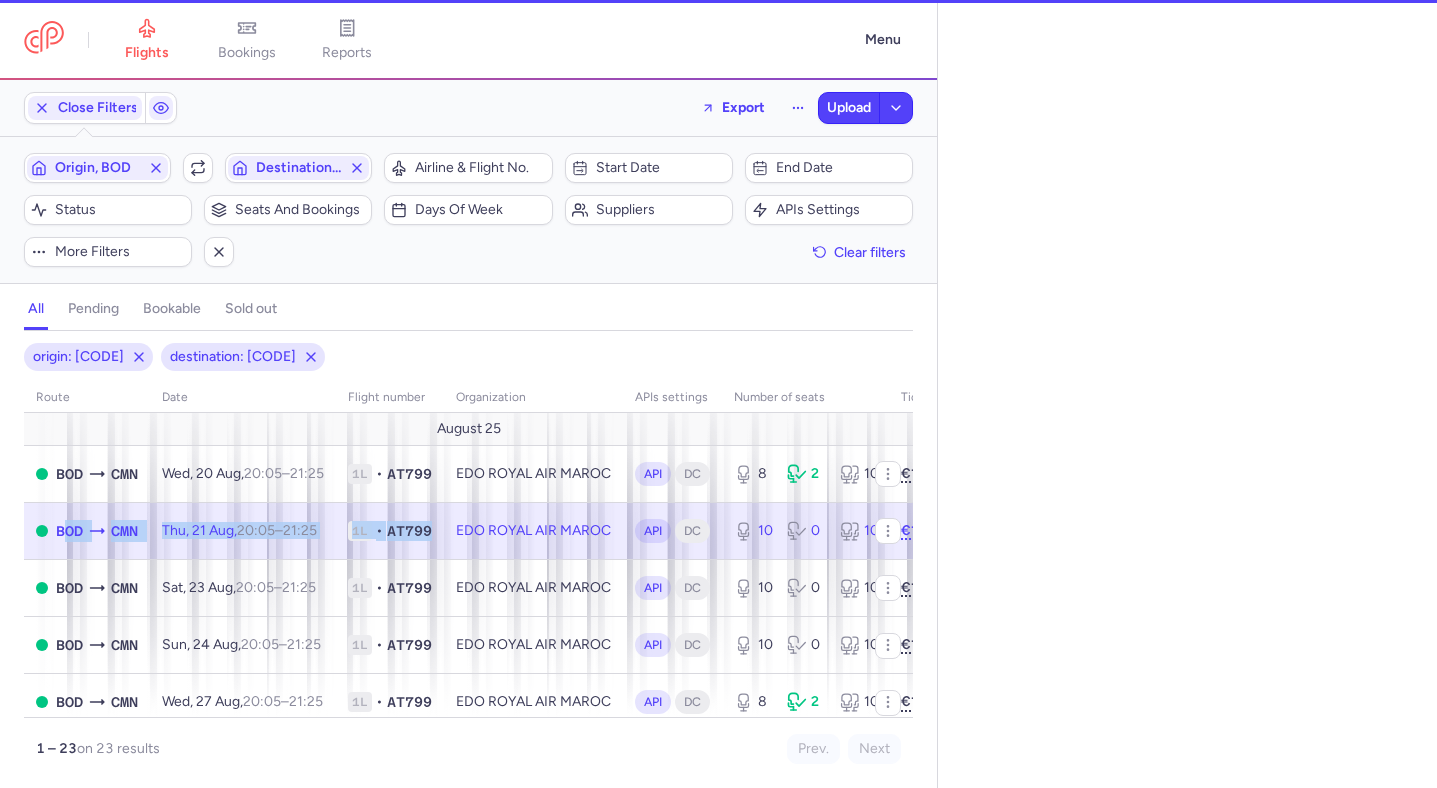 select on "days" 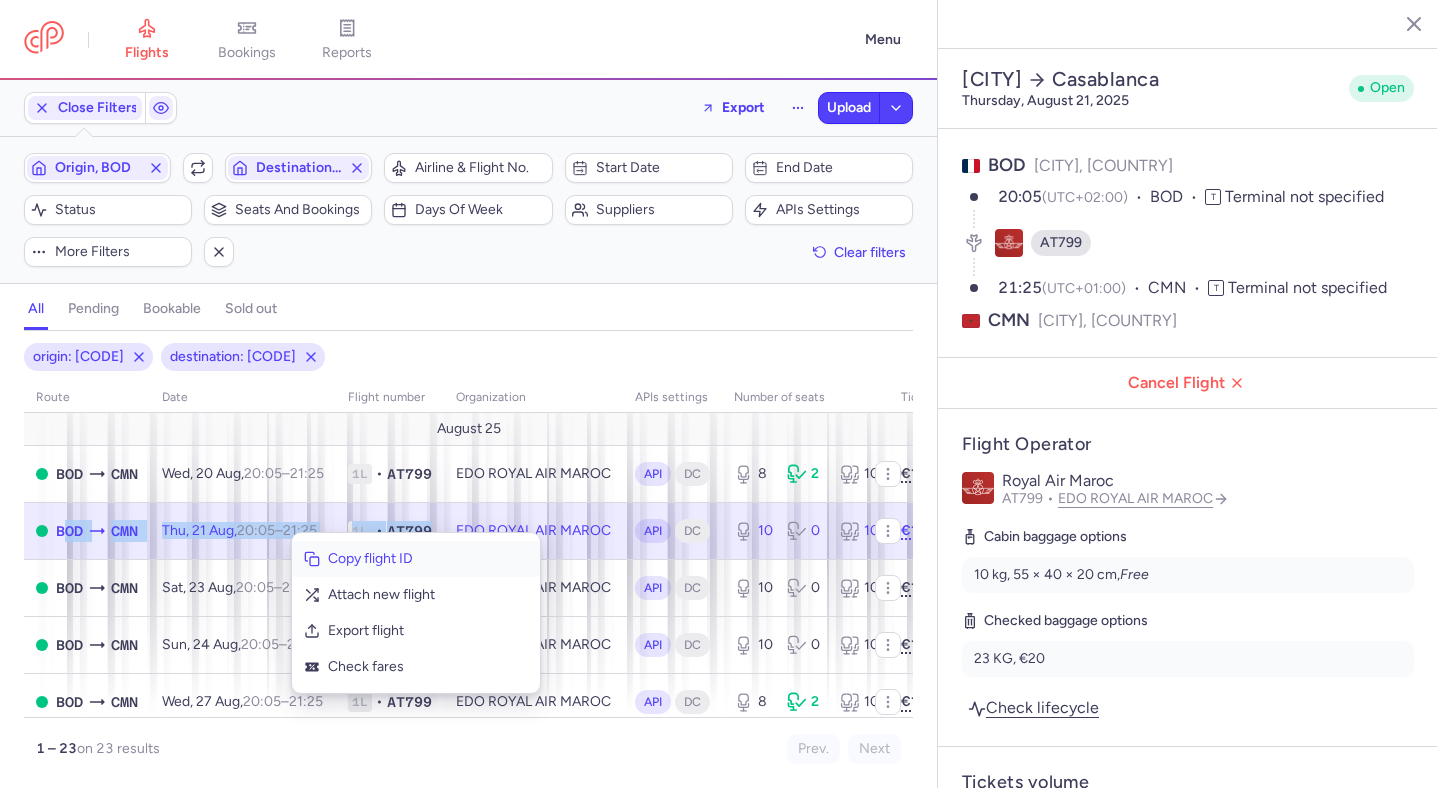click on "Copy flight ID" at bounding box center (428, 559) 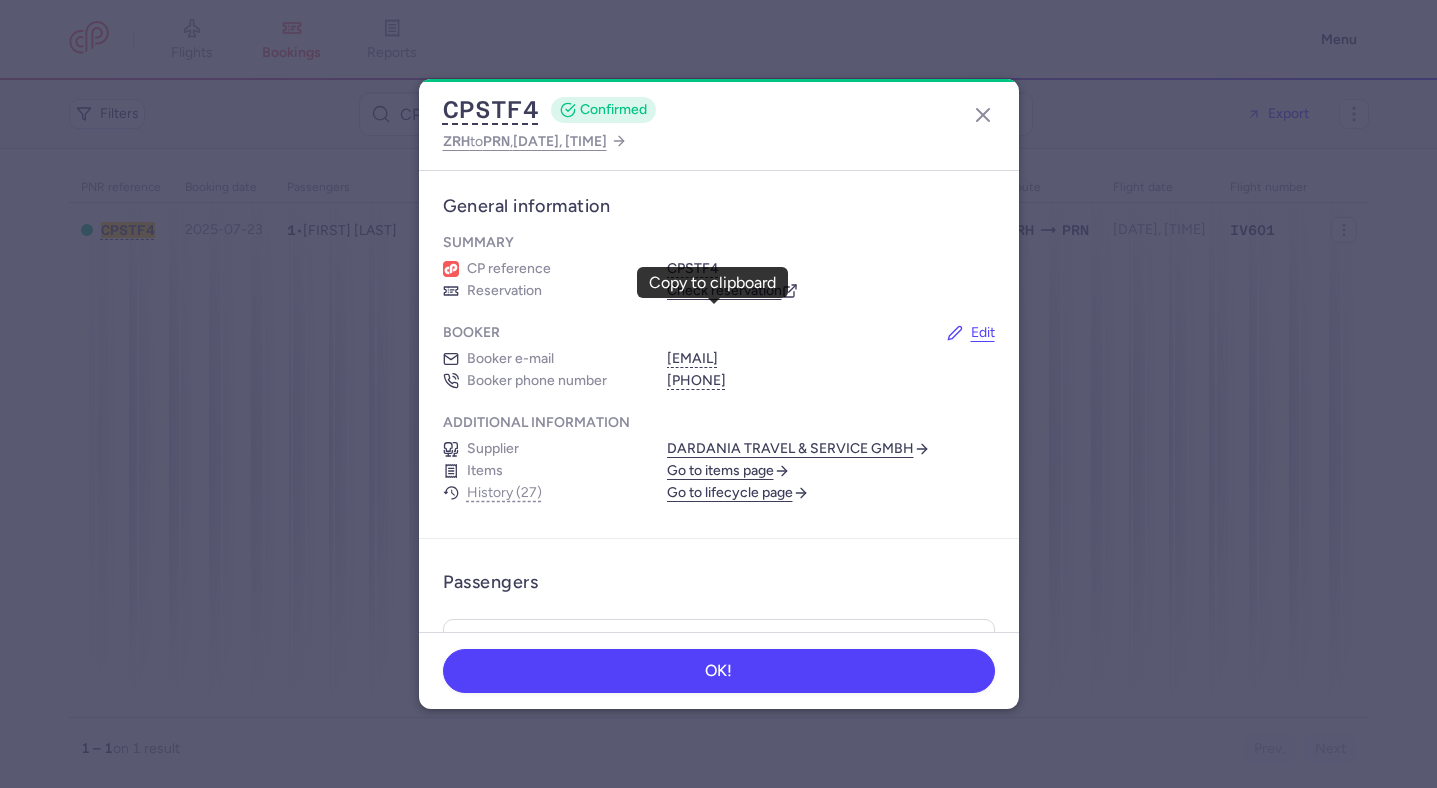 scroll, scrollTop: 0, scrollLeft: 0, axis: both 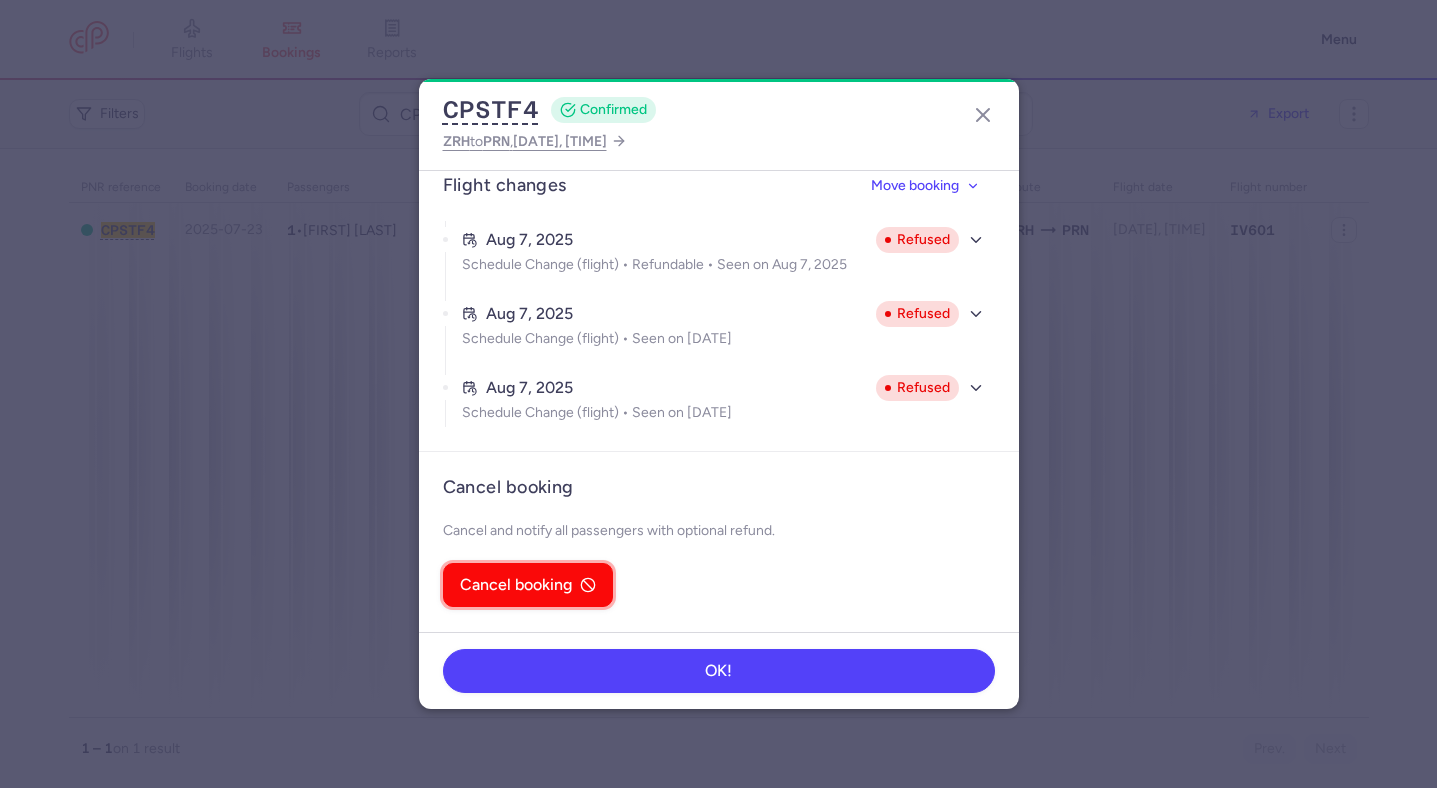 click on "Cancel booking" at bounding box center [516, 585] 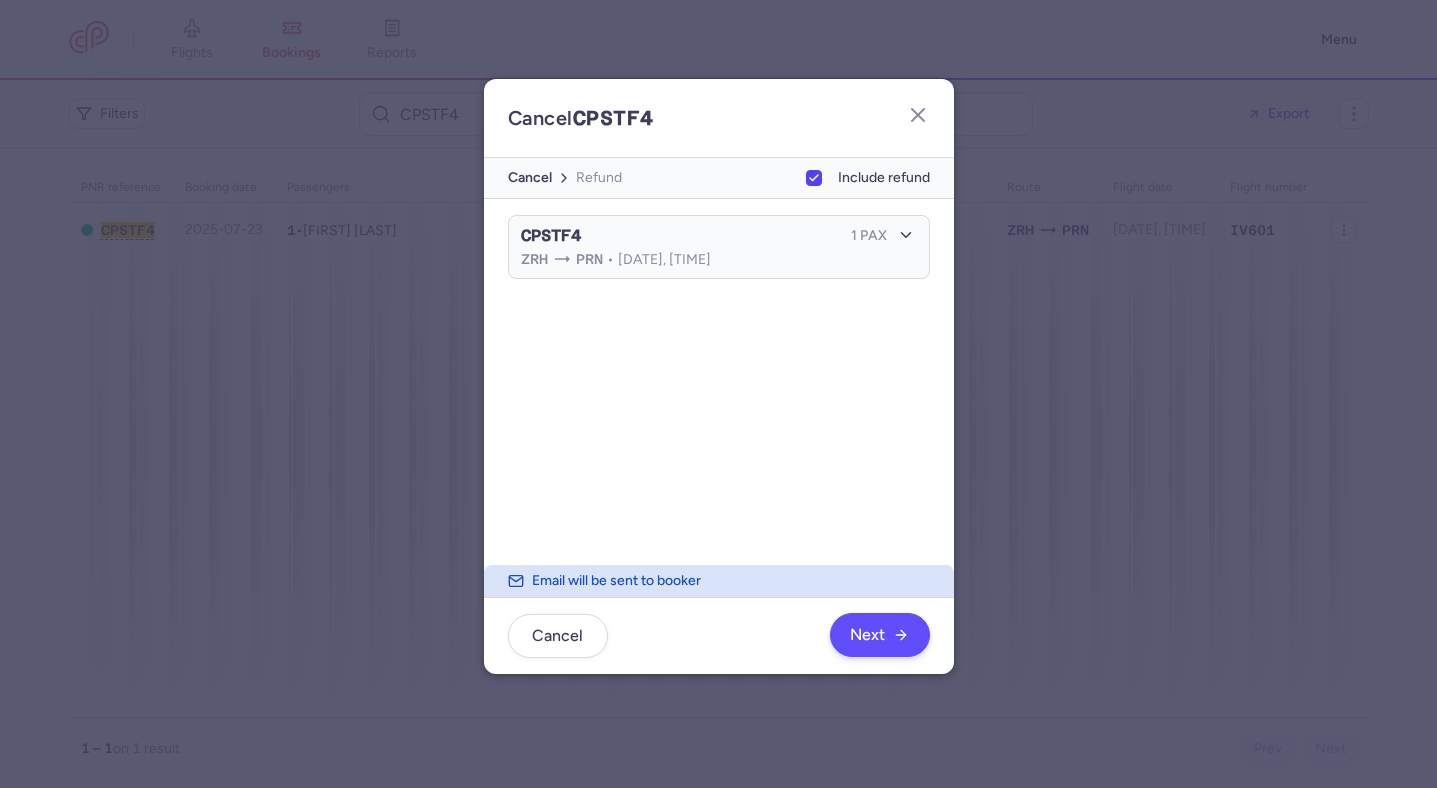 click on "Cancel  Next" 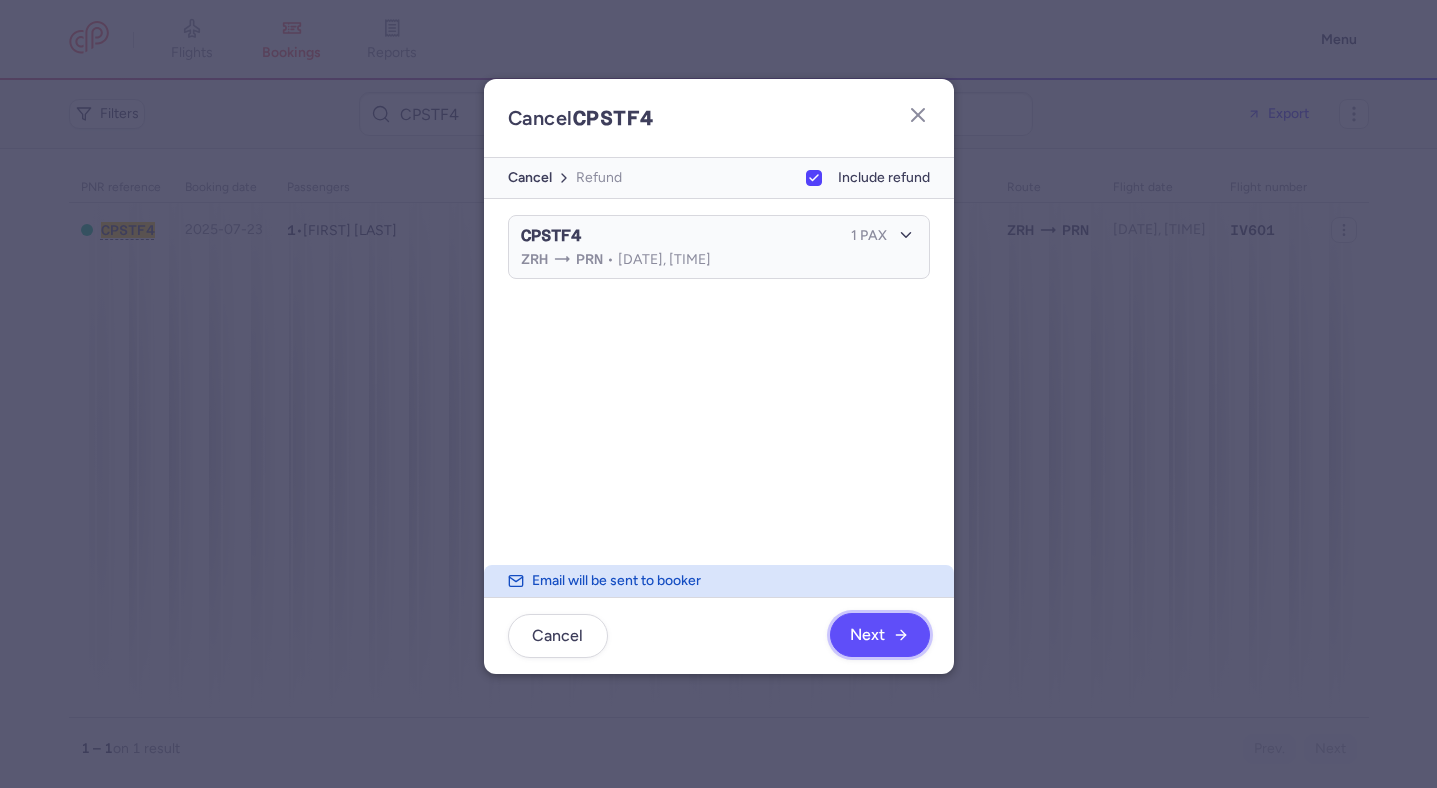 click on "Next" at bounding box center (879, 635) 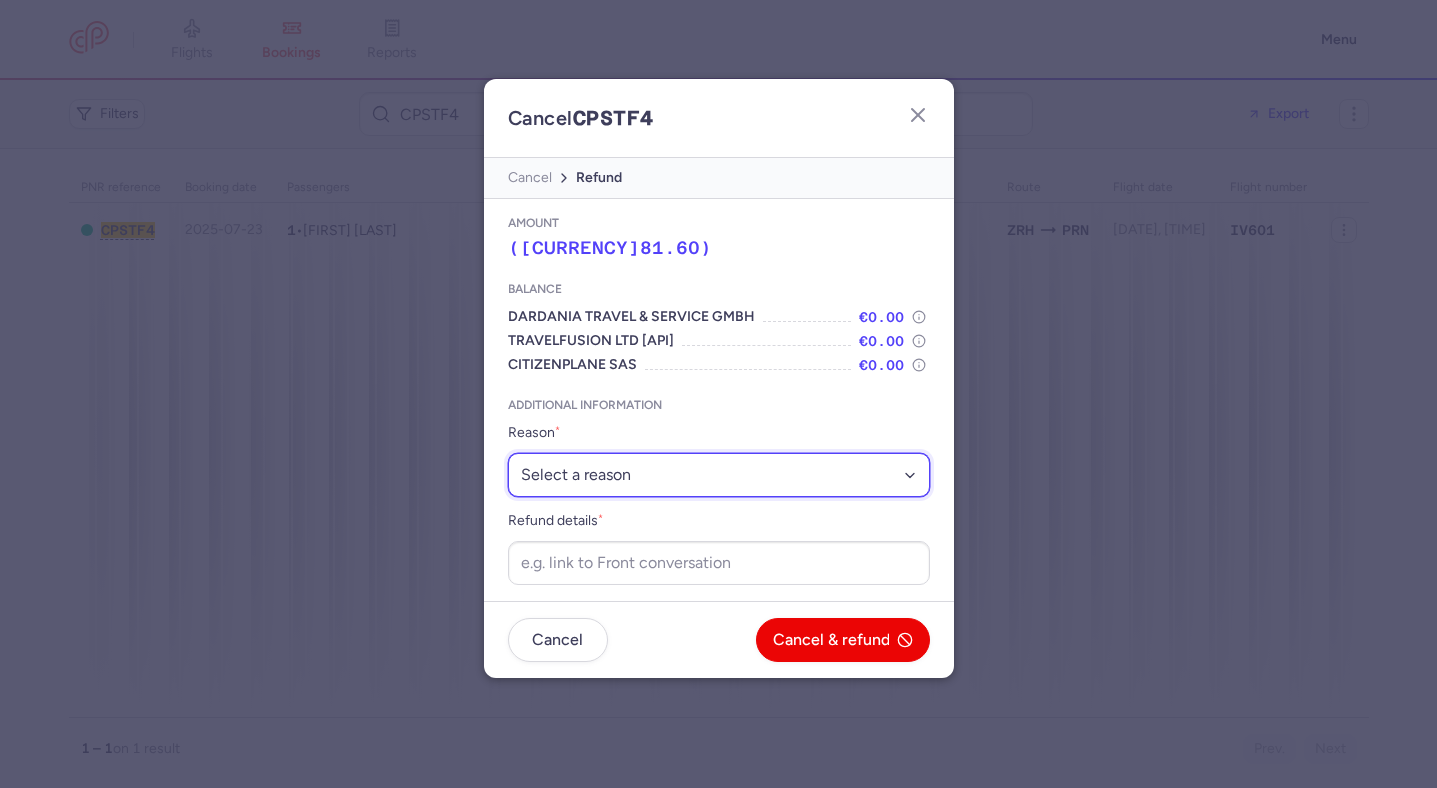 click on "Select a reason ⛔️ Unconfirmed booking ❌ Flight canceled 🙅 Schedule change not accepted" at bounding box center [719, 475] 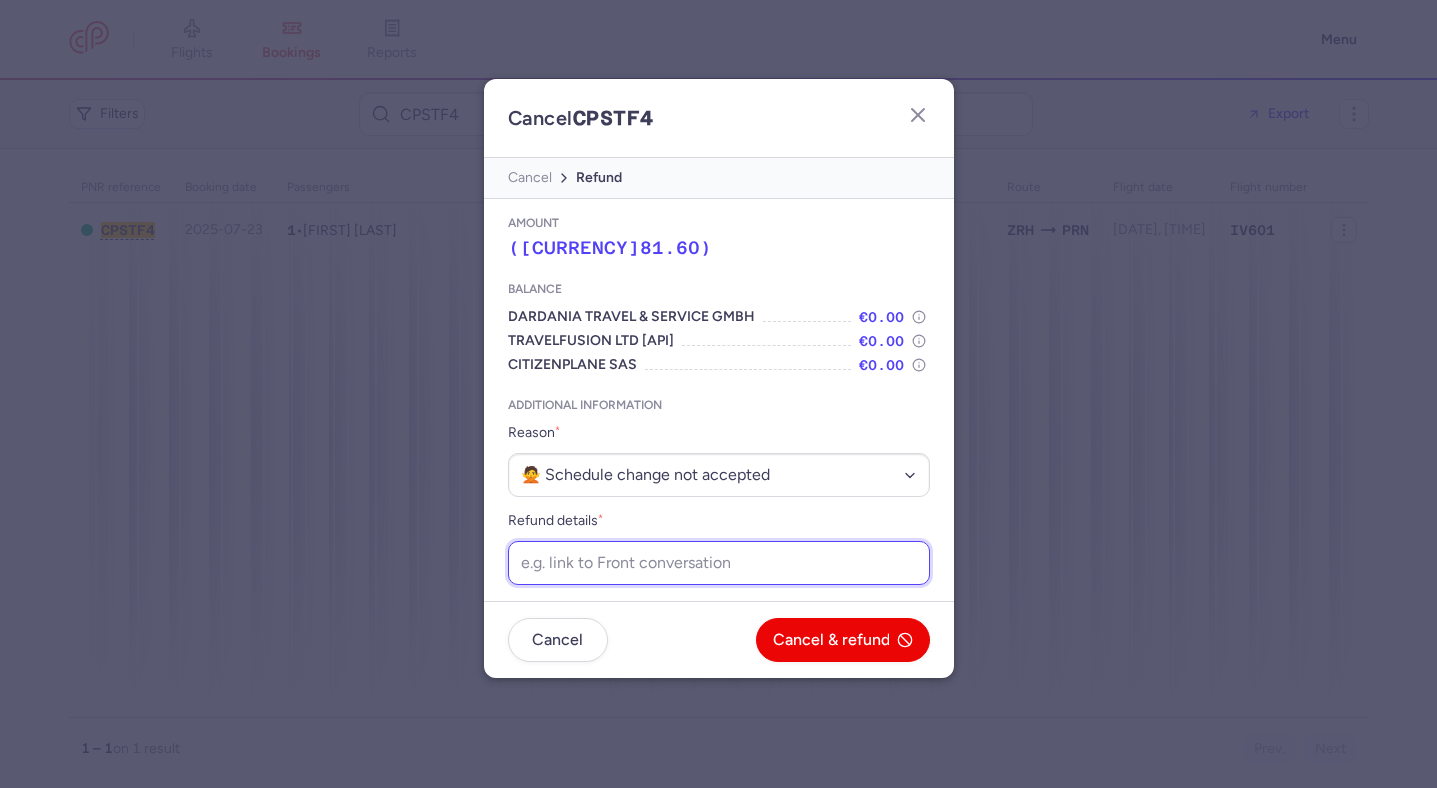 click on "Refund details  *" at bounding box center [719, 563] 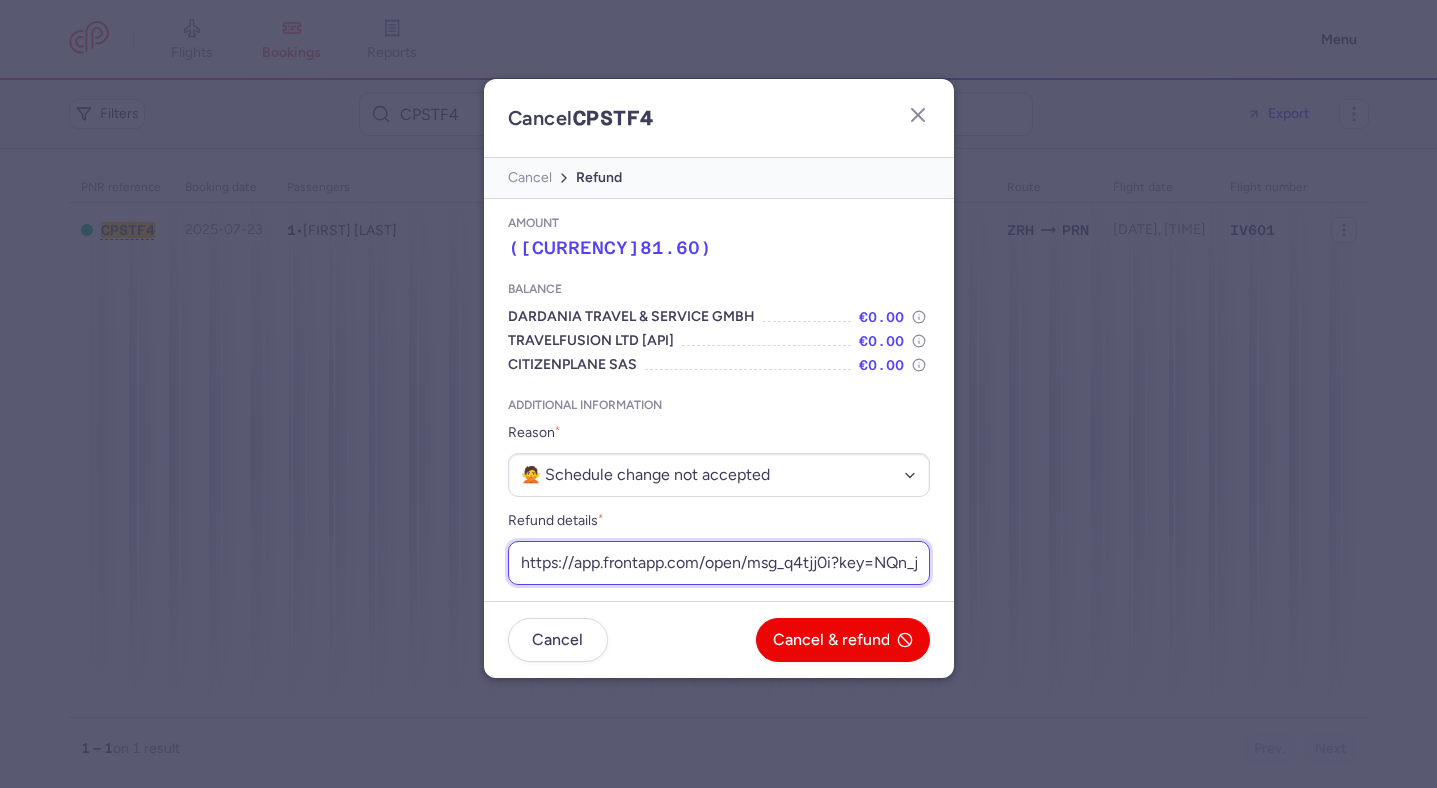scroll, scrollTop: 0, scrollLeft: 255, axis: horizontal 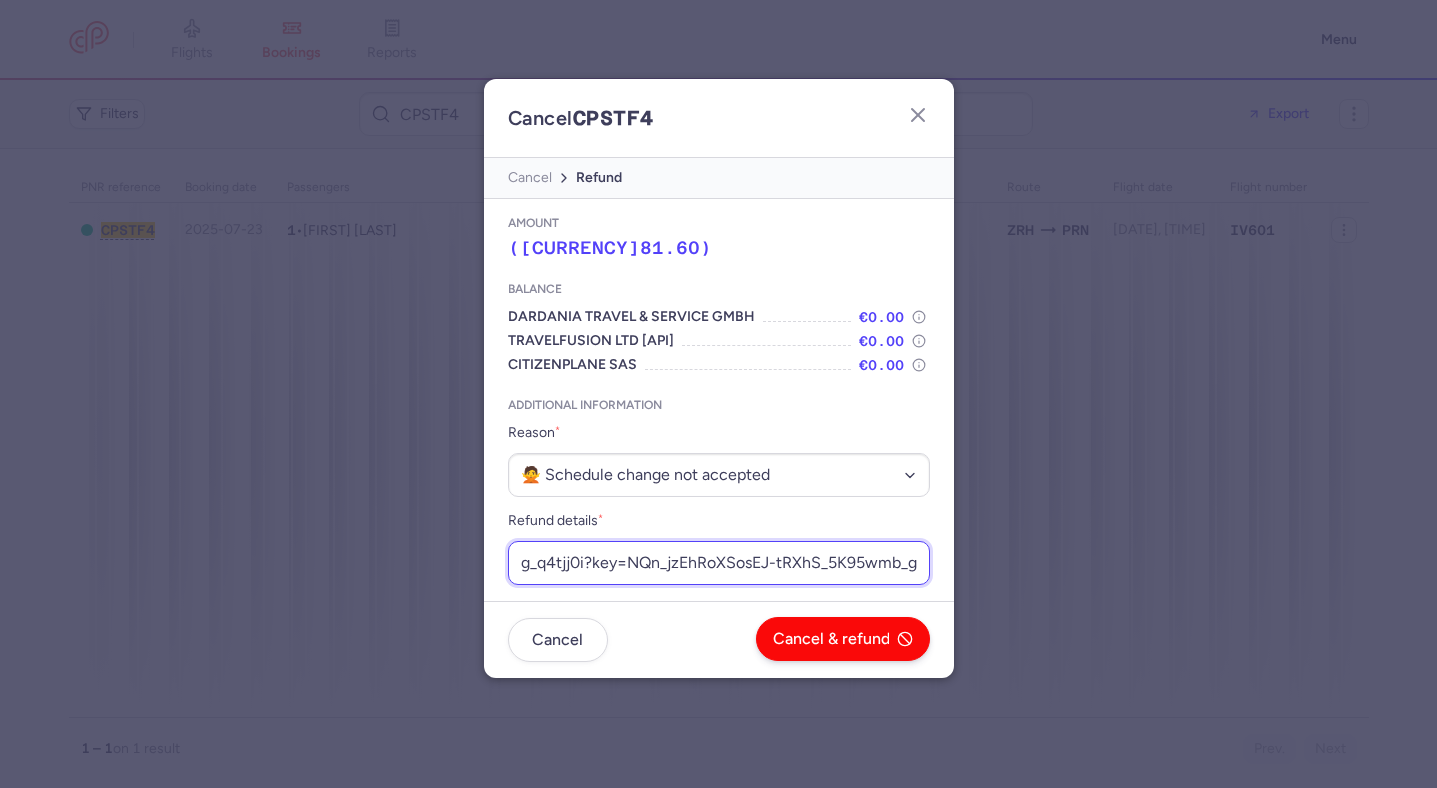 type on "https://app.frontapp.com/open/msg_q4tjj0i?key=NQn_jzEhRoXSosEJ-tRXhS_5K95wmb_g" 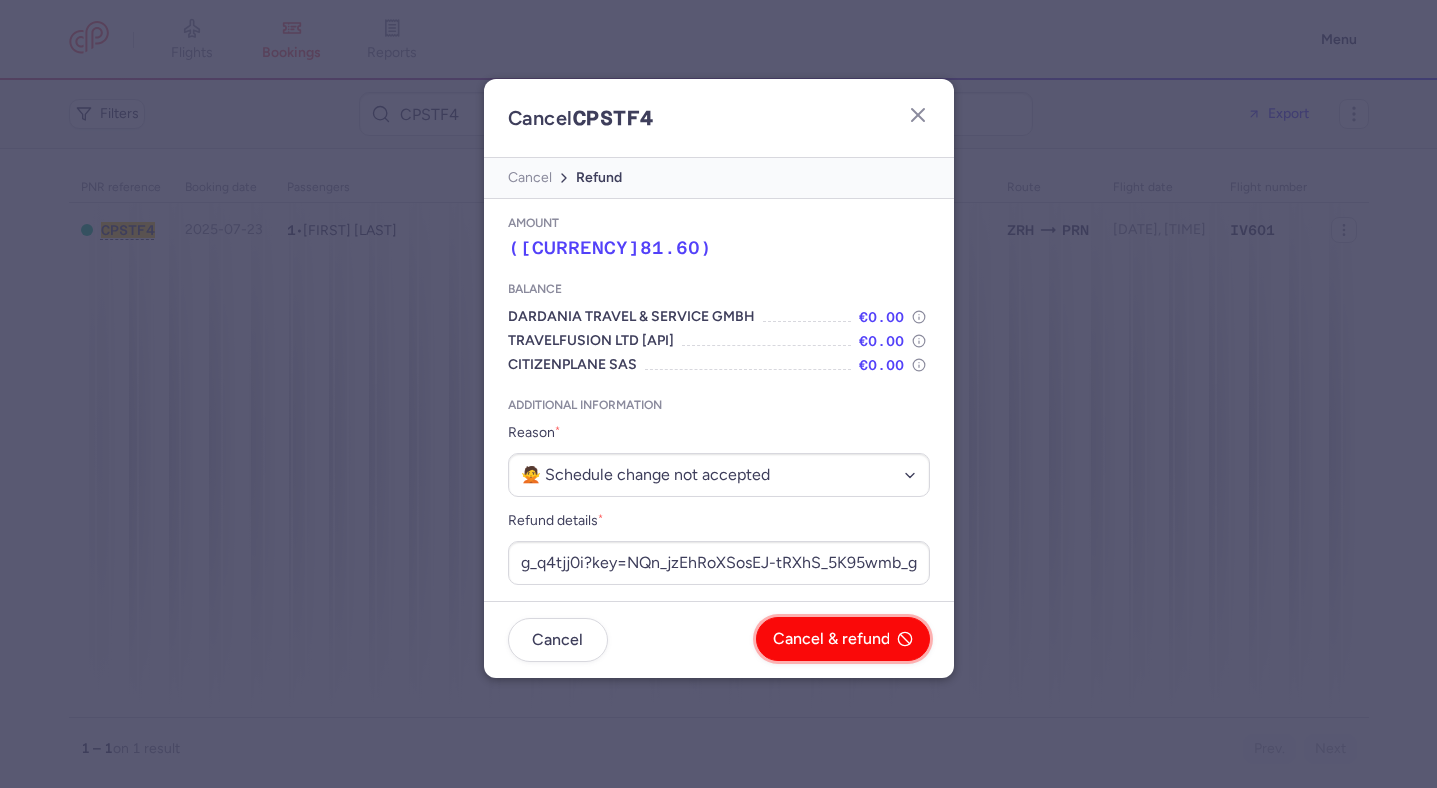 scroll, scrollTop: 0, scrollLeft: 0, axis: both 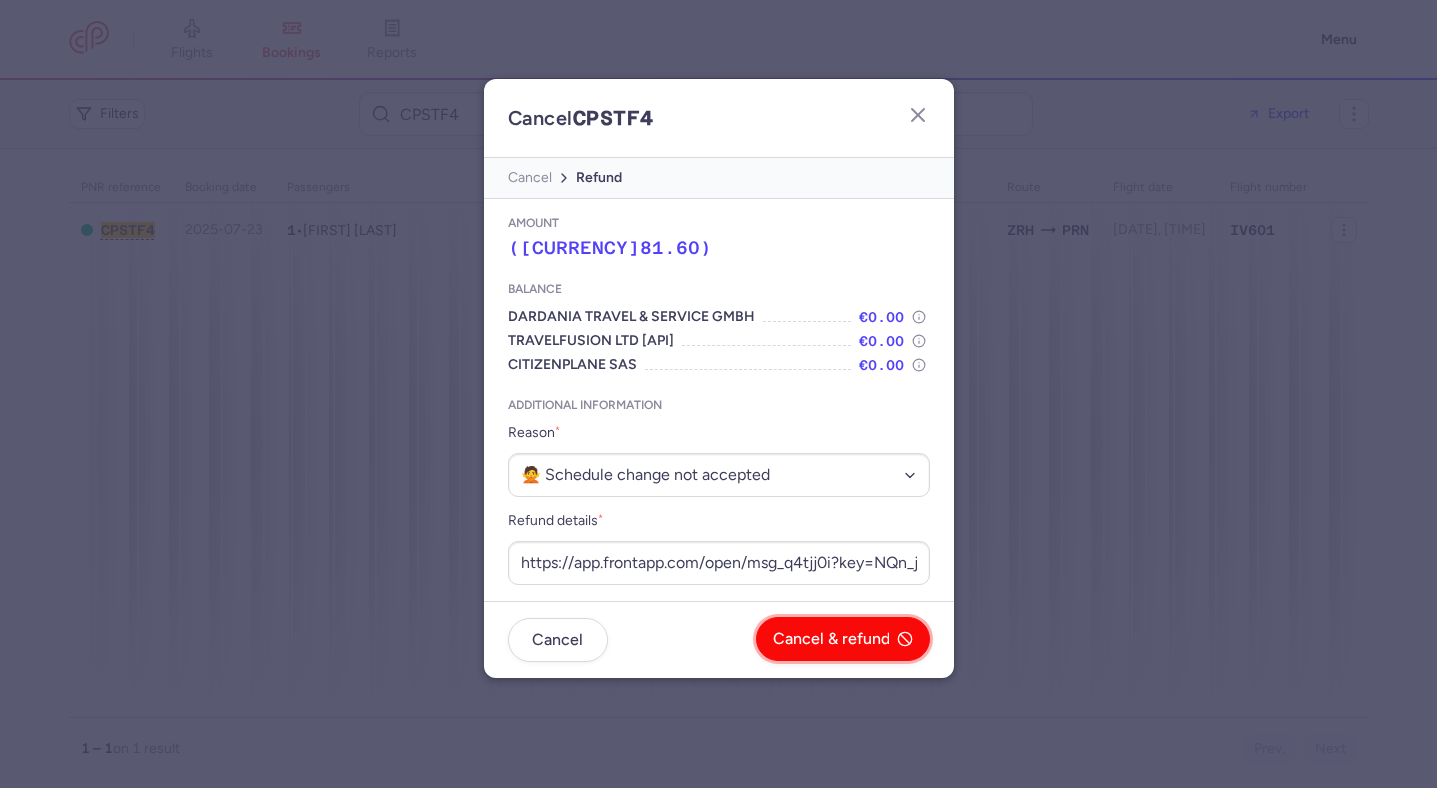 click on "Cancel & refund" 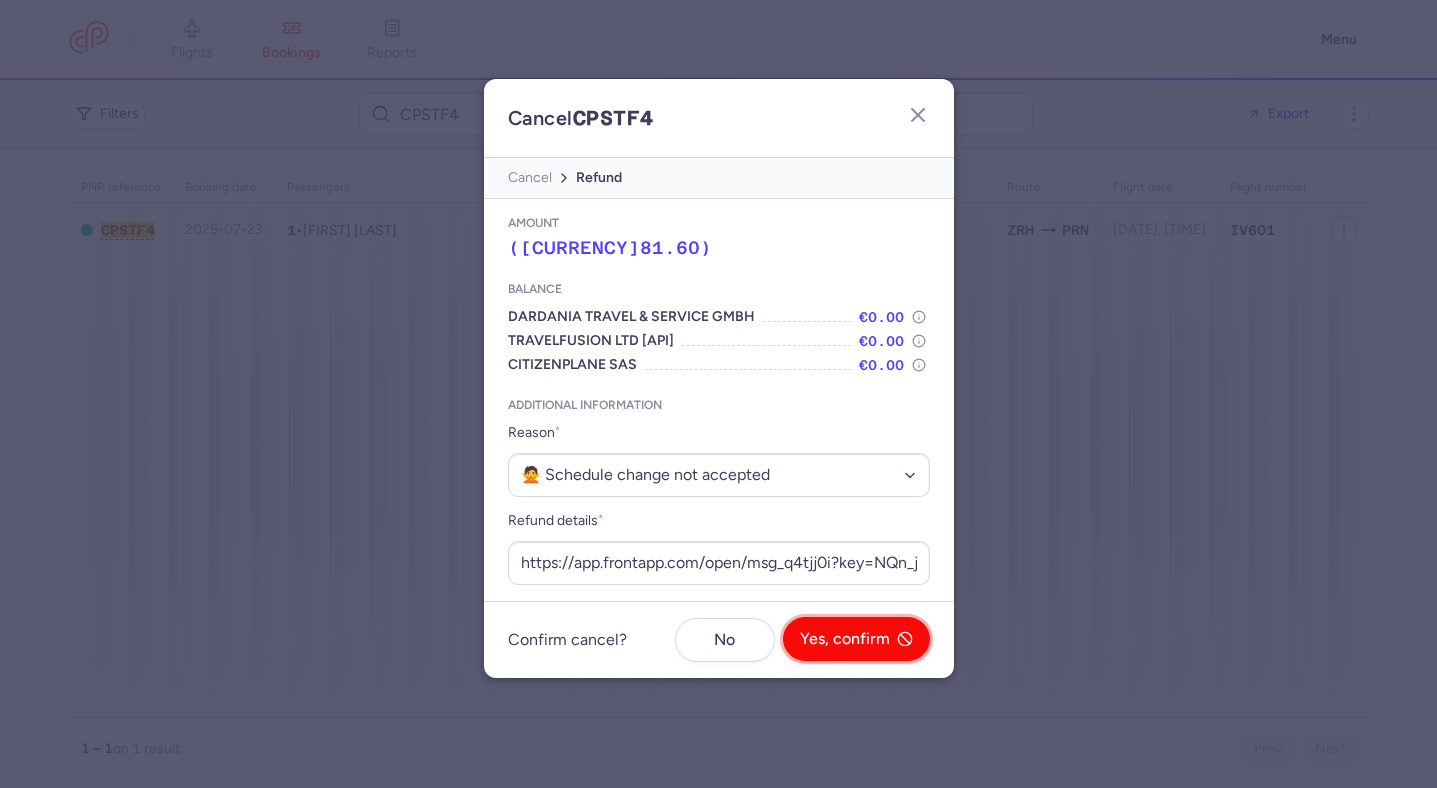 click on "Yes, confirm" 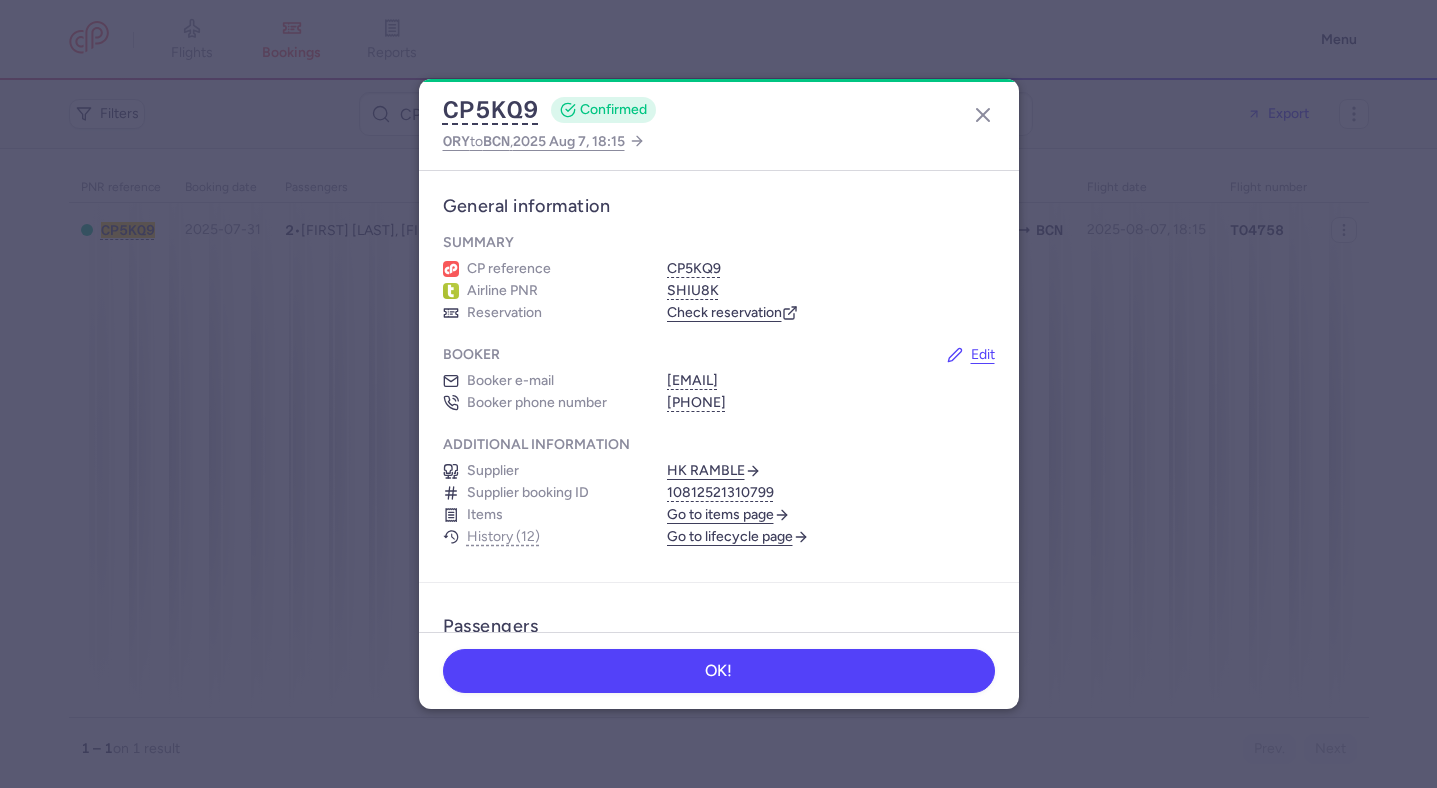 scroll, scrollTop: 0, scrollLeft: 0, axis: both 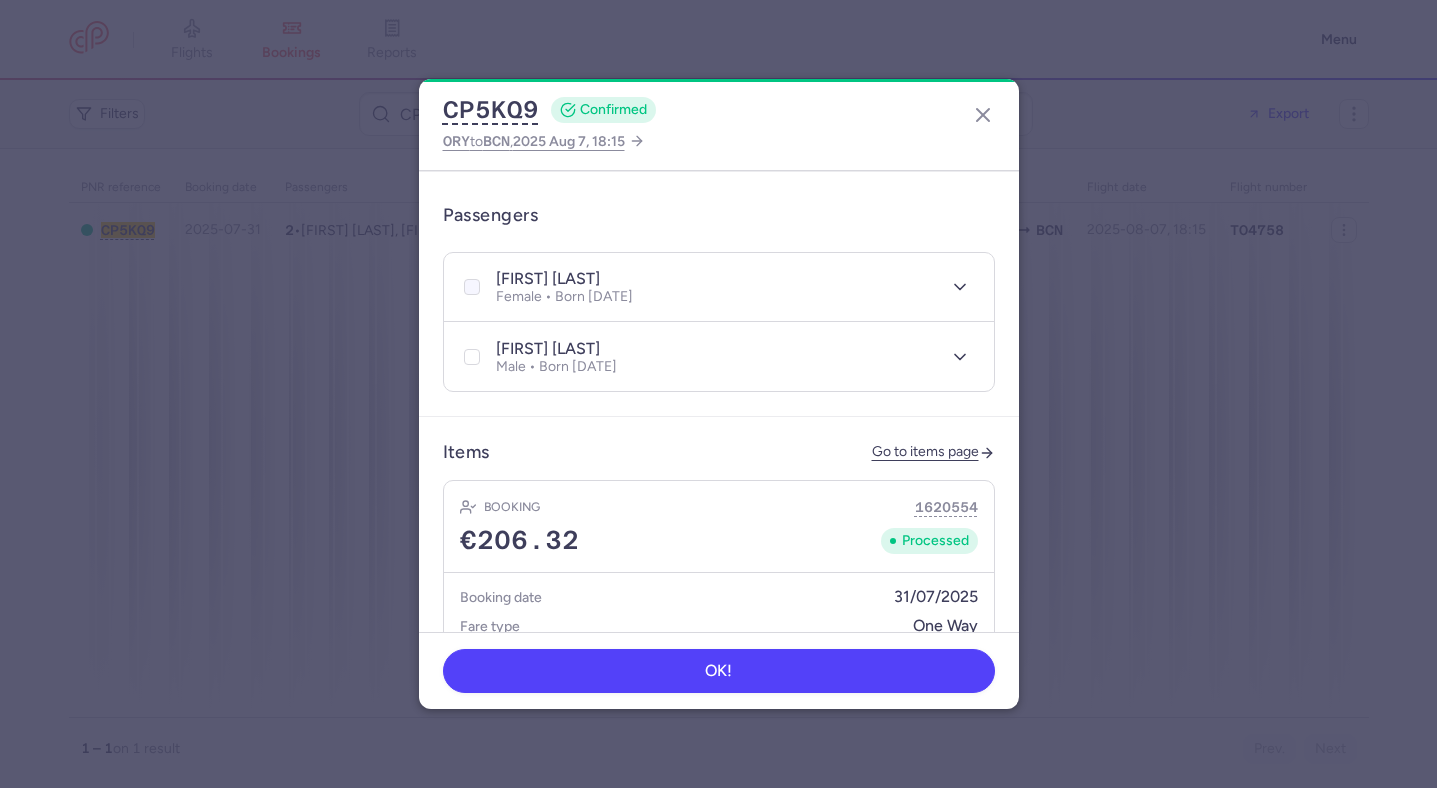 click 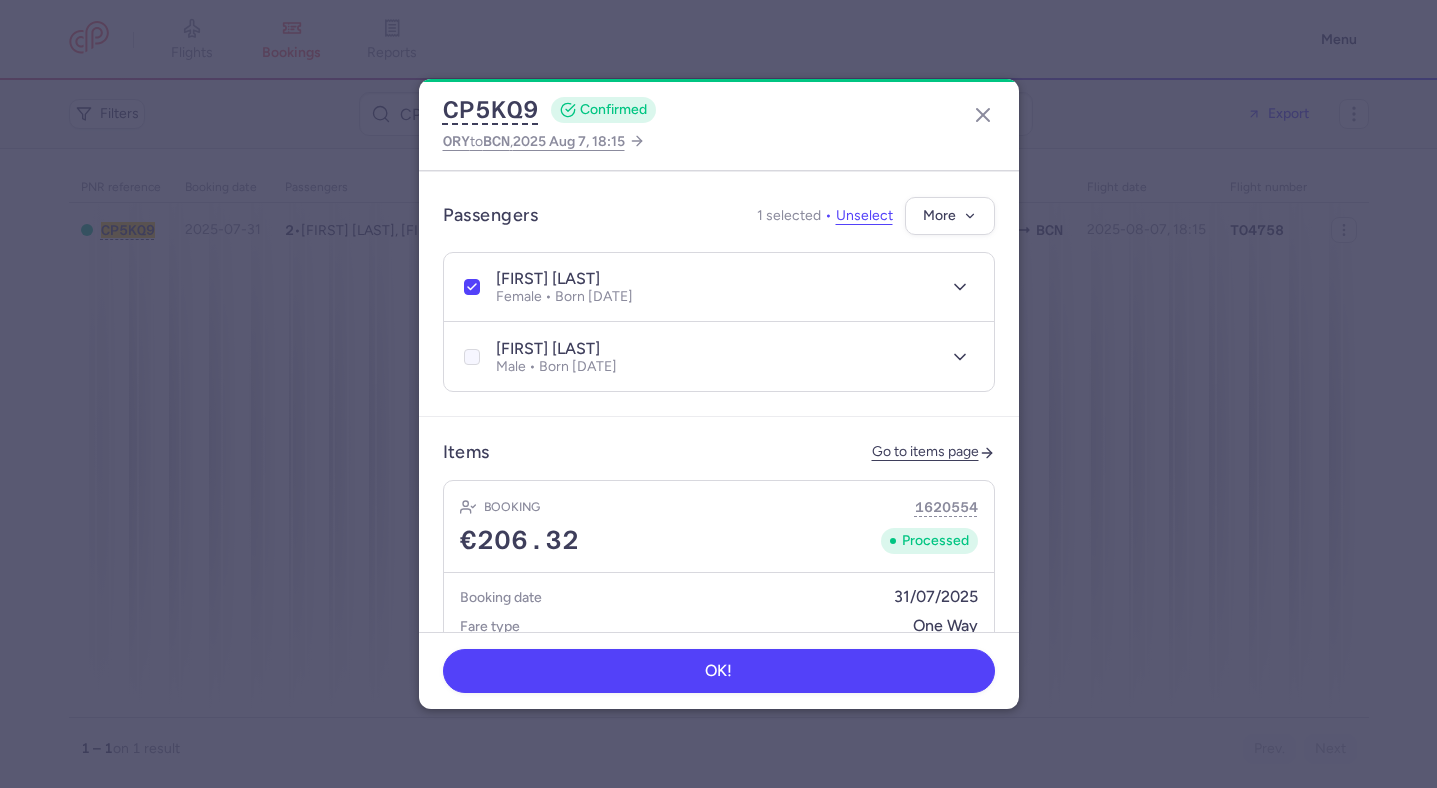 click 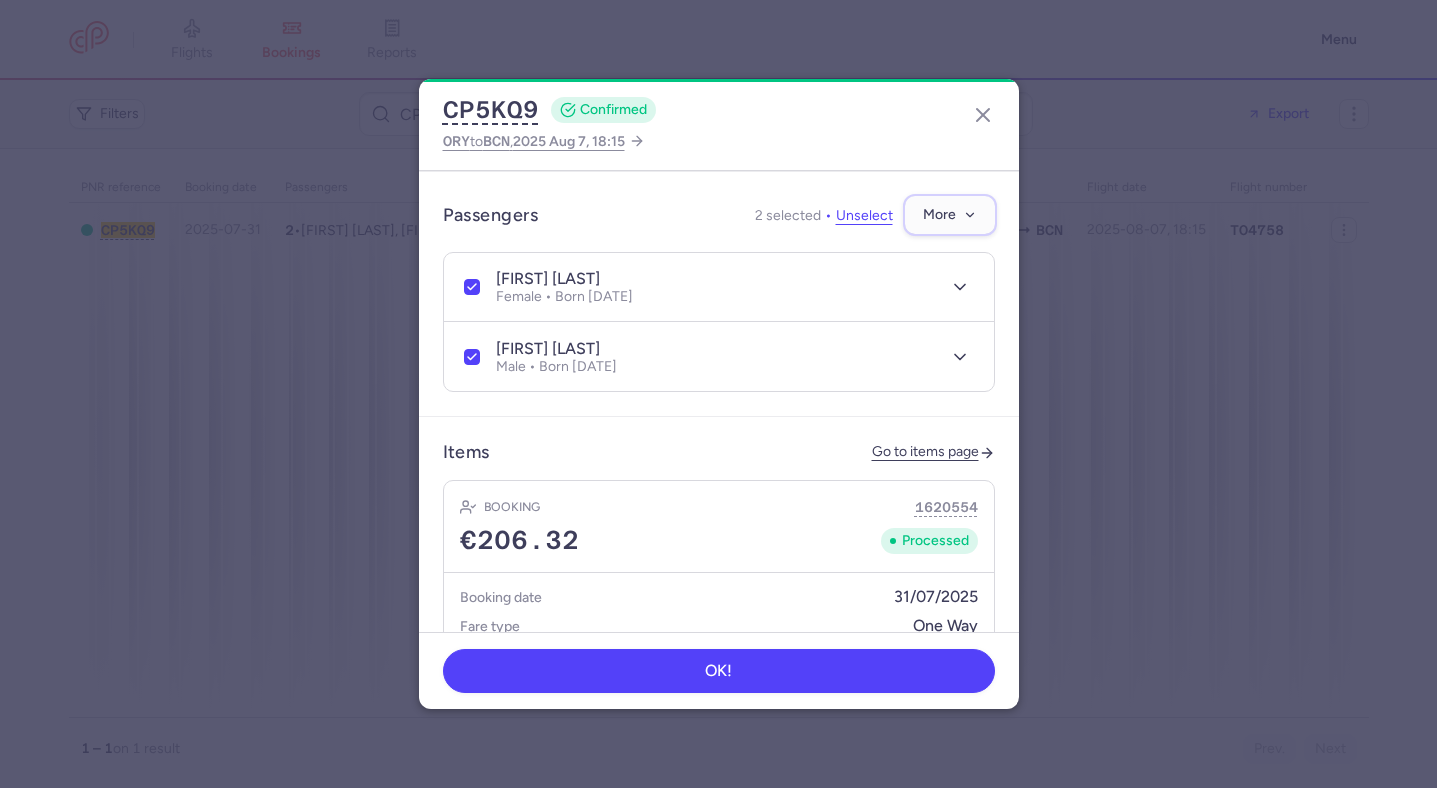 click 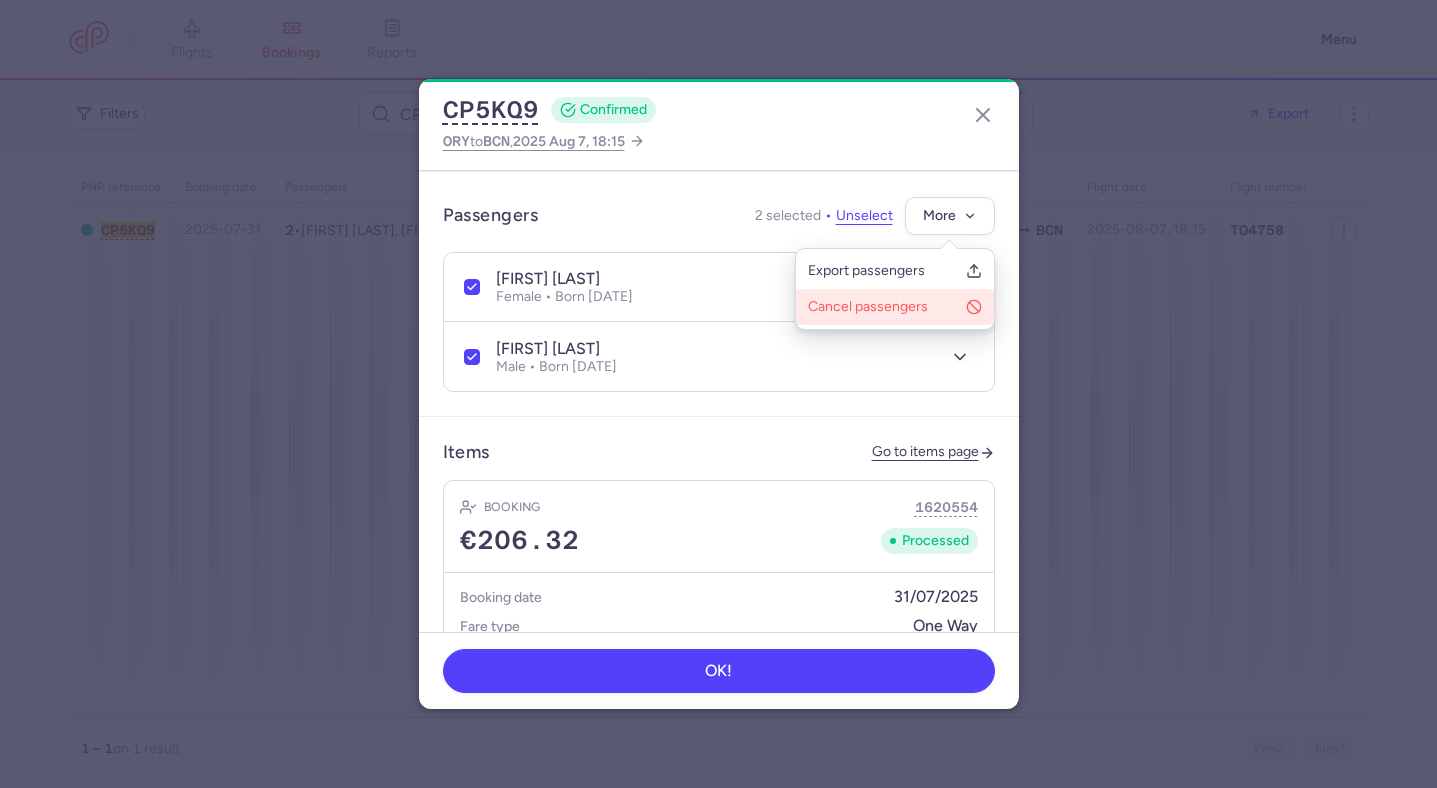 click on "Cancel passengers" at bounding box center (883, 307) 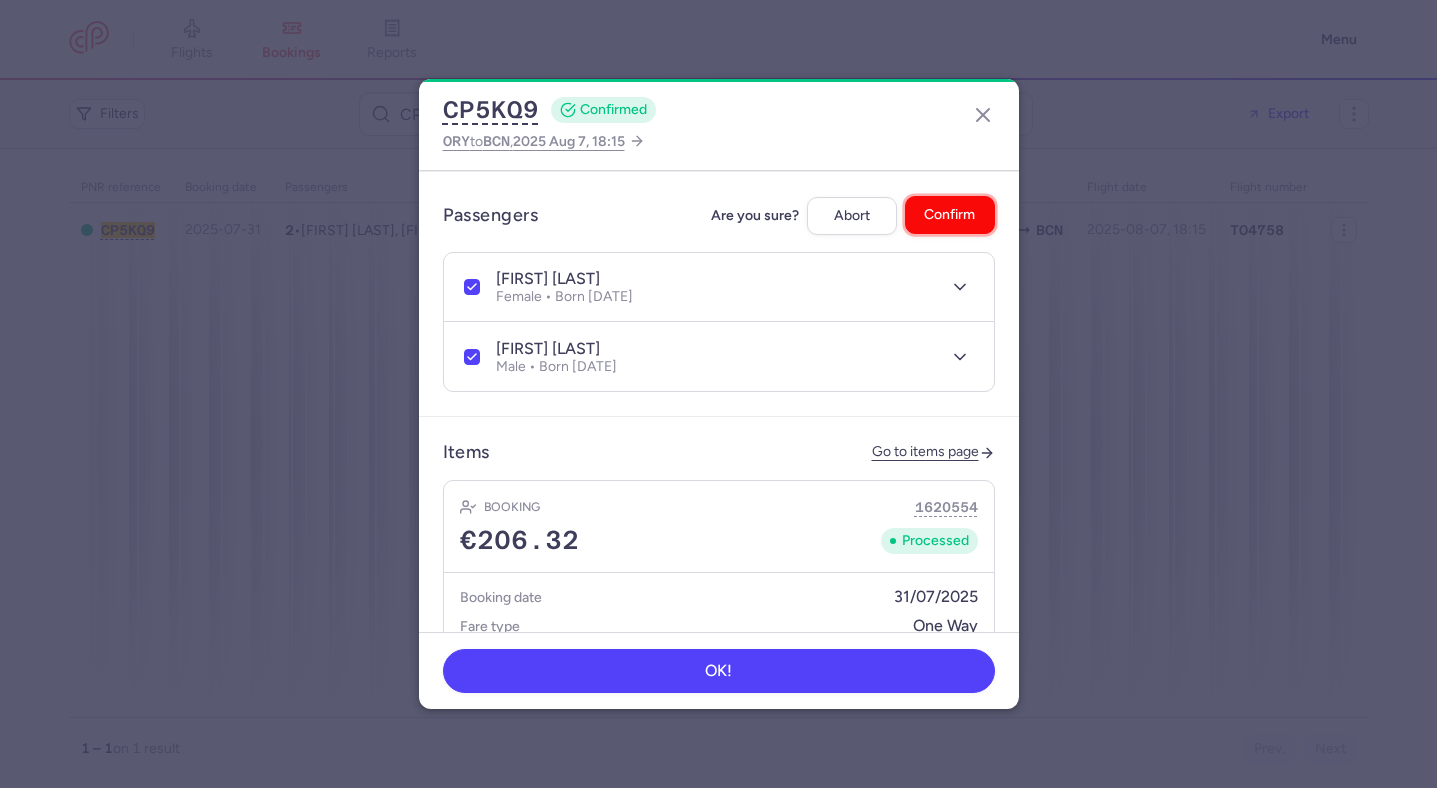 click on "Confirm" at bounding box center (949, 214) 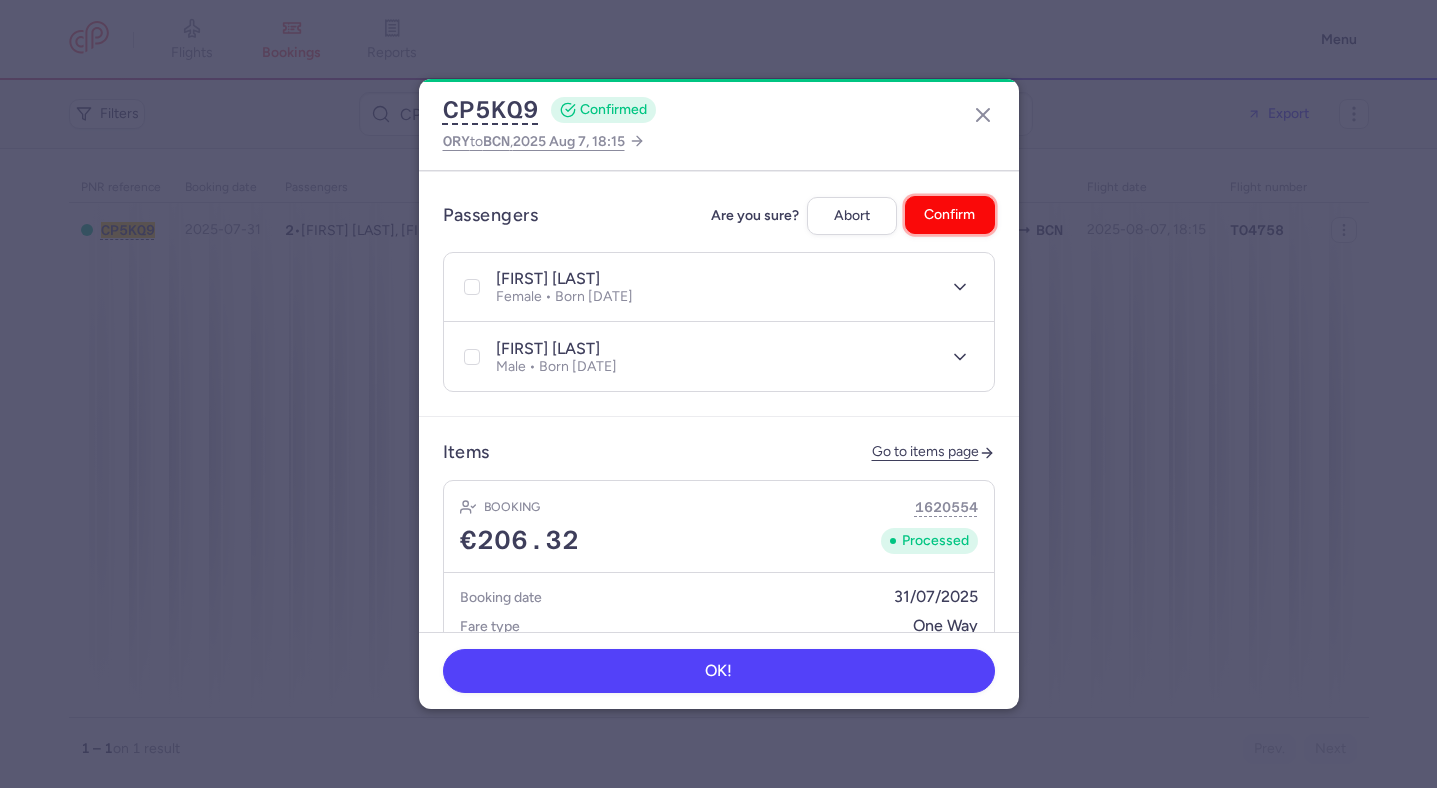 checkbox on "false" 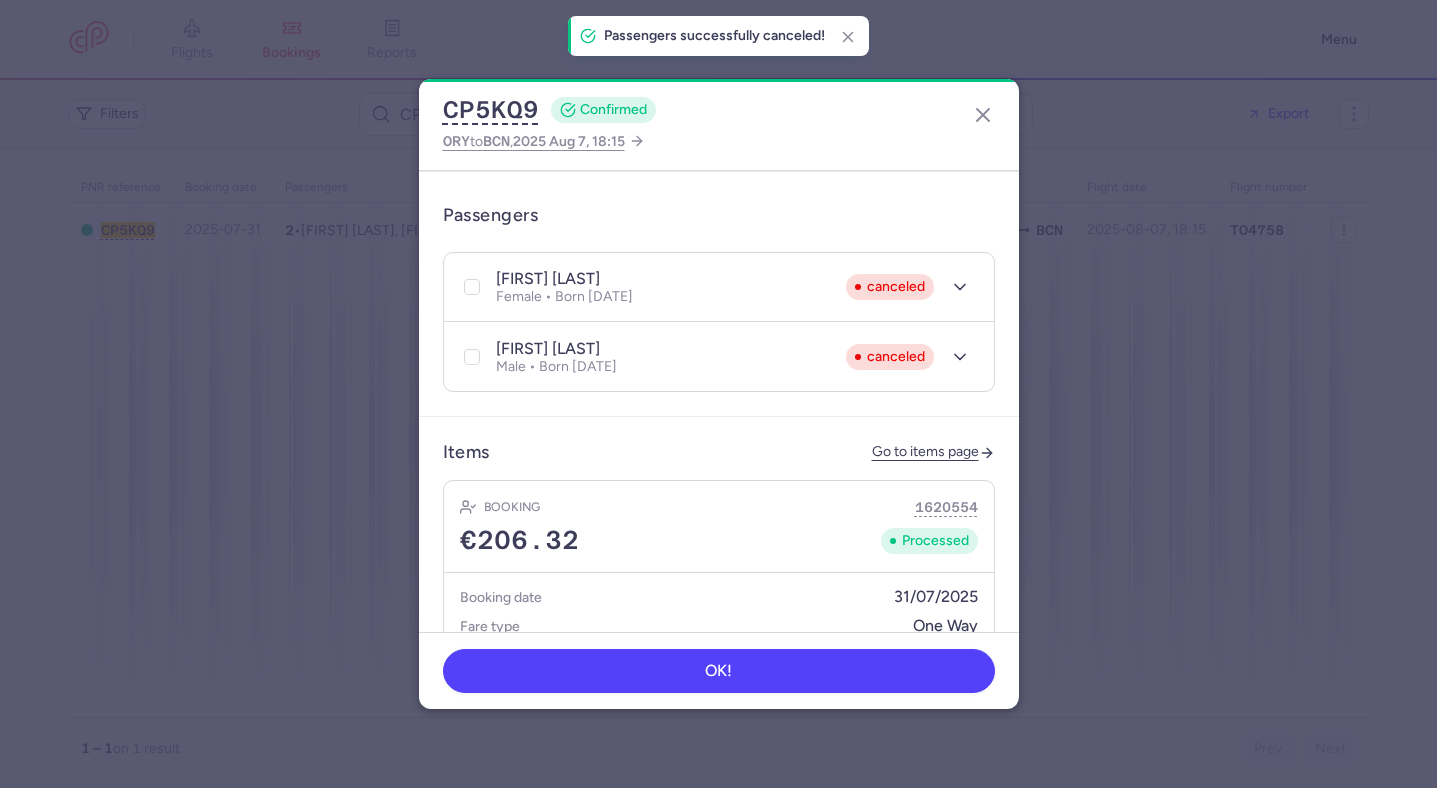 scroll, scrollTop: 719, scrollLeft: 0, axis: vertical 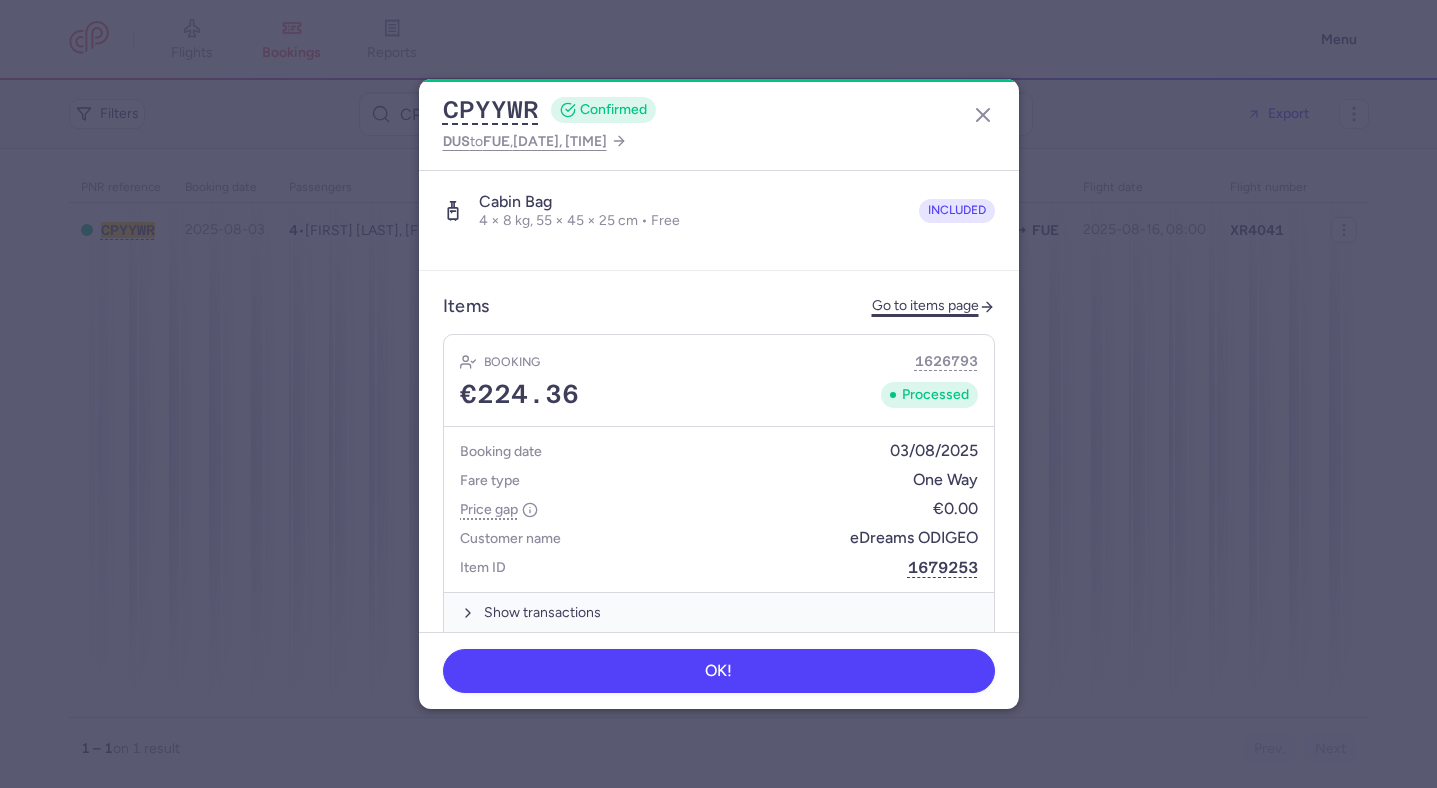 click on "Go to items page" 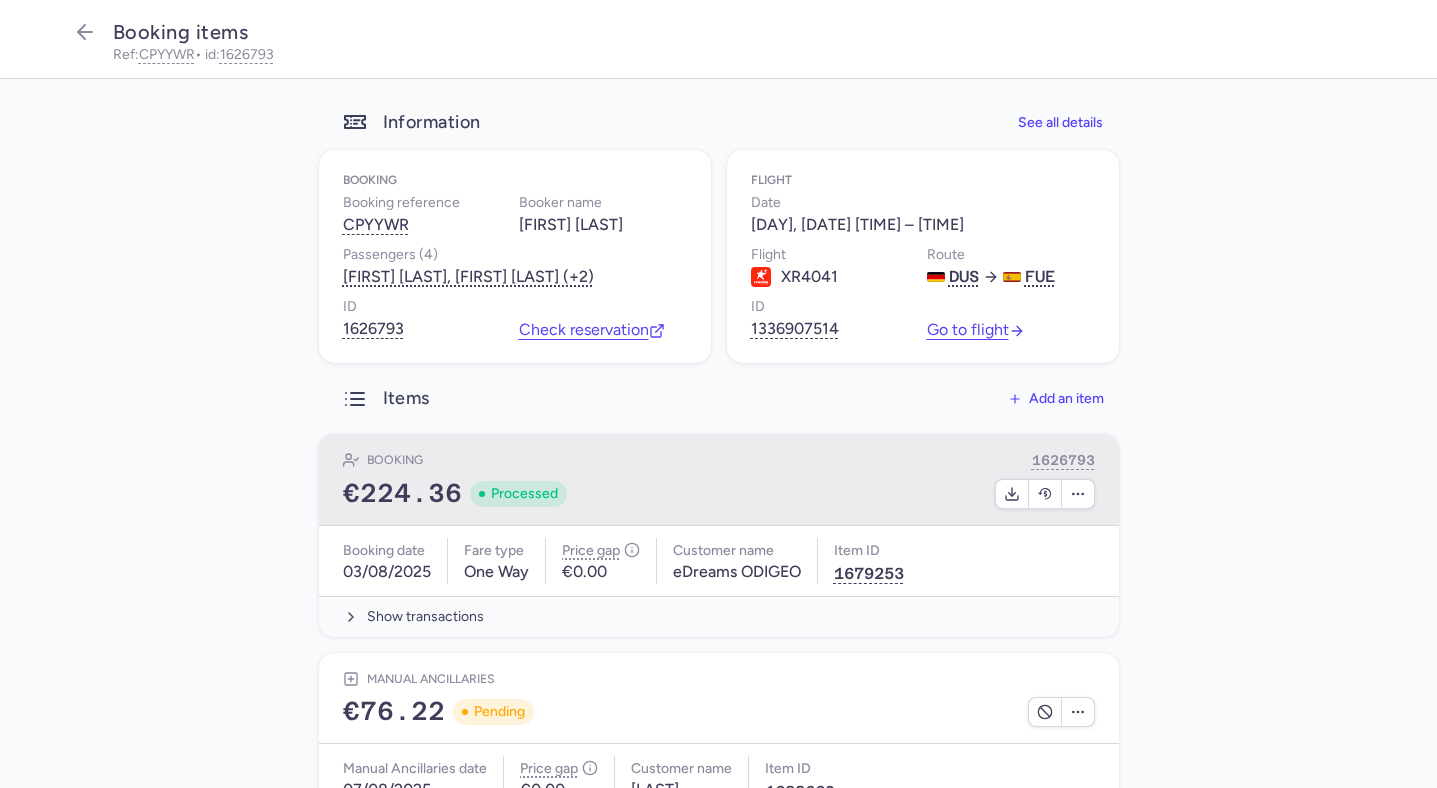 scroll, scrollTop: 74, scrollLeft: 0, axis: vertical 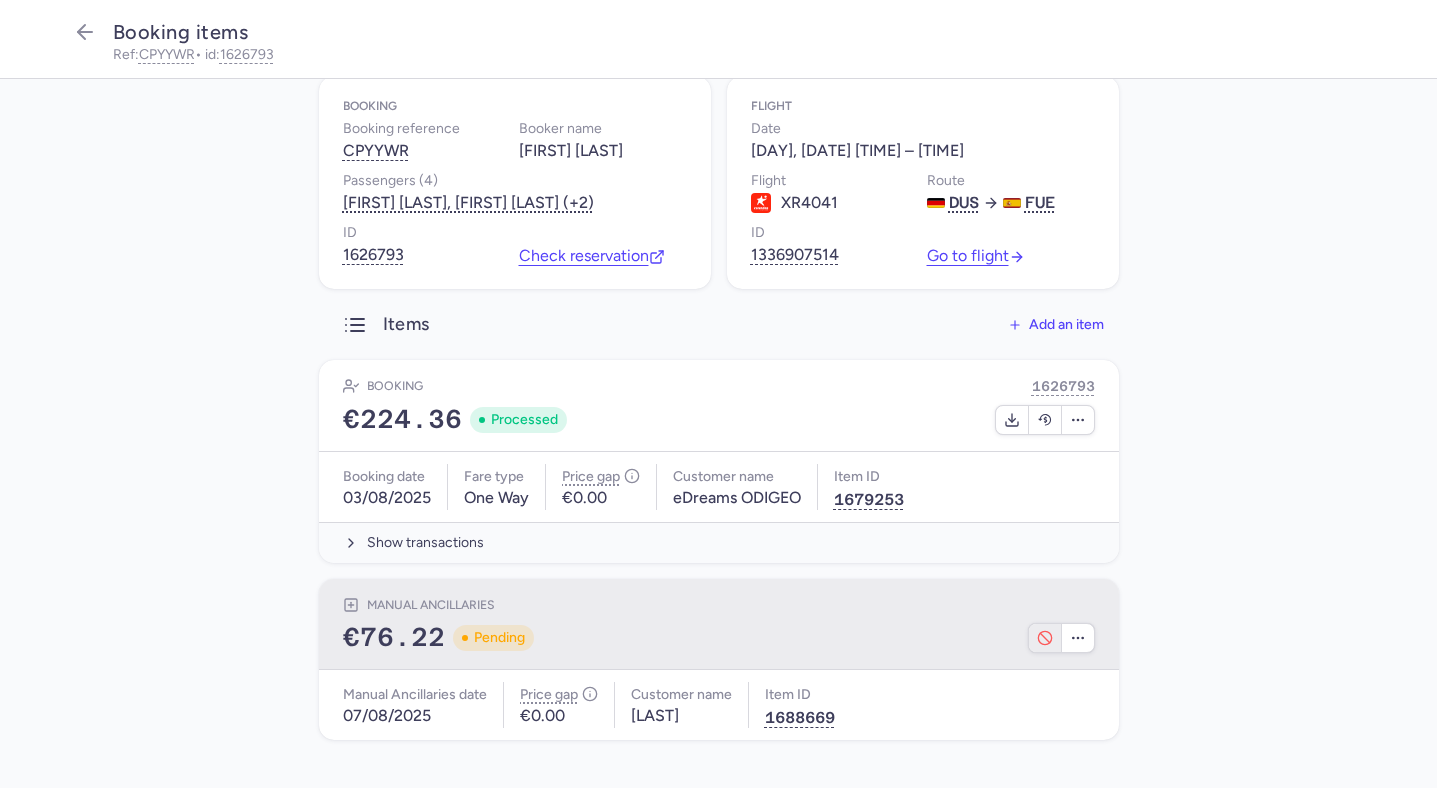 click 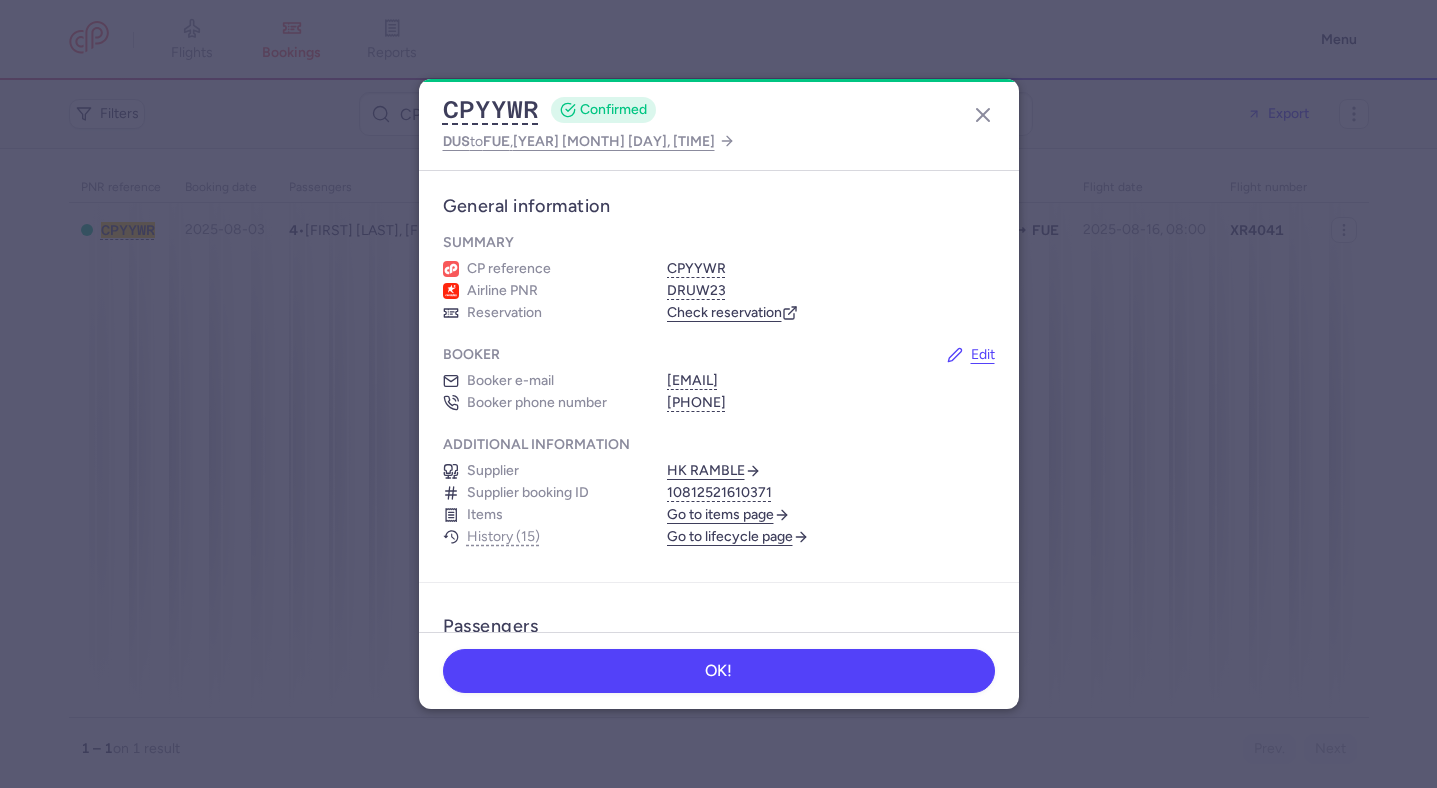 scroll, scrollTop: 0, scrollLeft: 0, axis: both 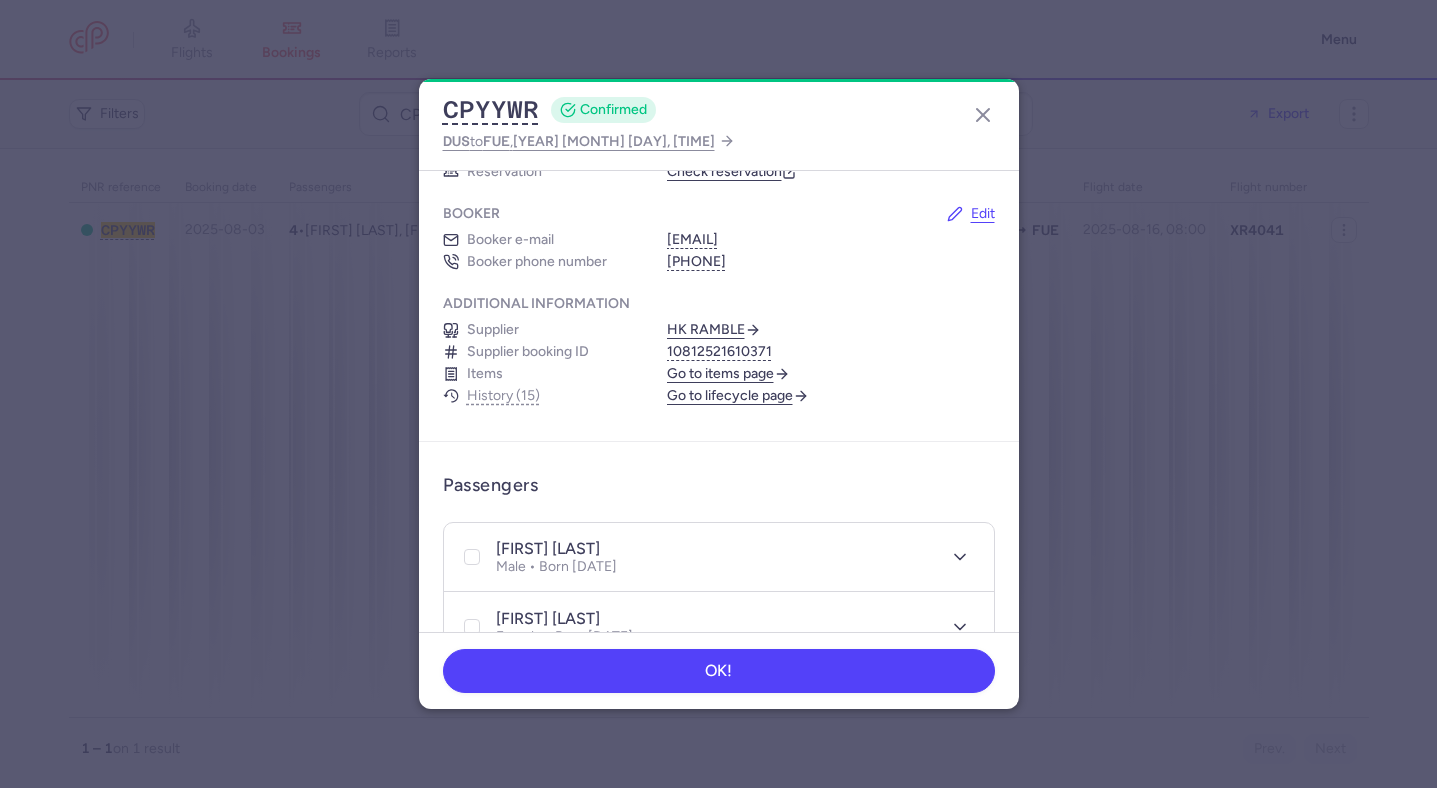 click on "Go to lifecycle page" at bounding box center [738, 396] 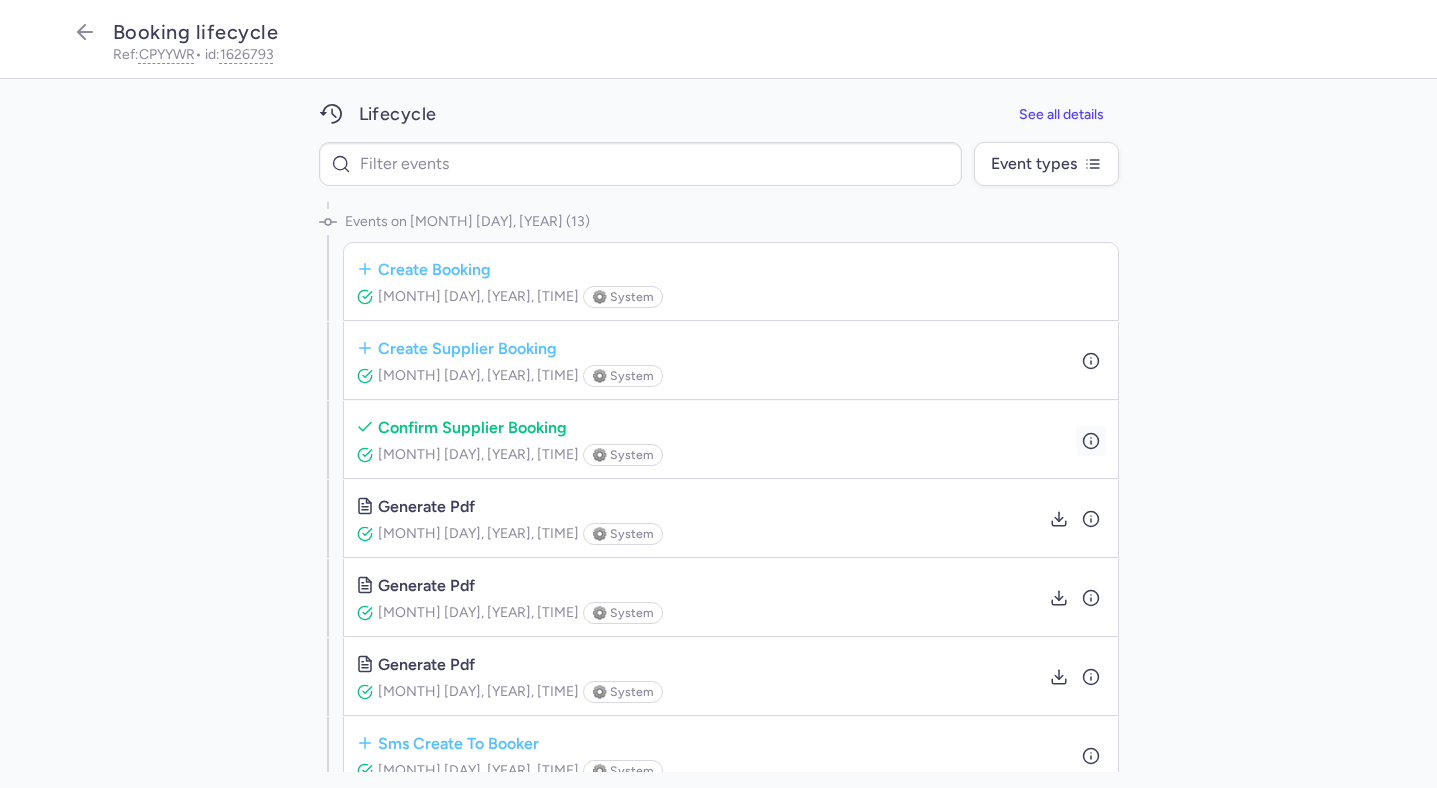 click at bounding box center (1091, 440) 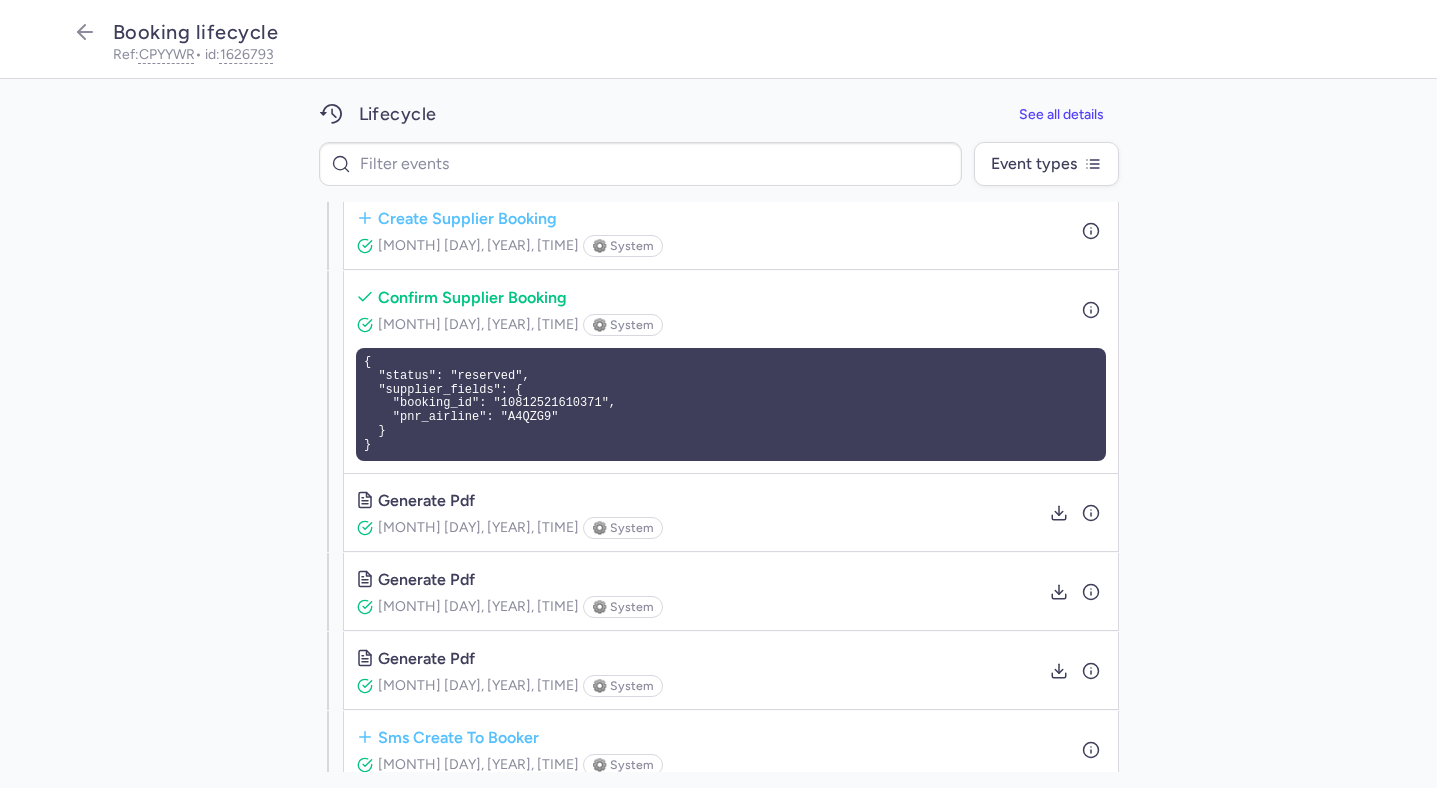 scroll, scrollTop: 137, scrollLeft: 0, axis: vertical 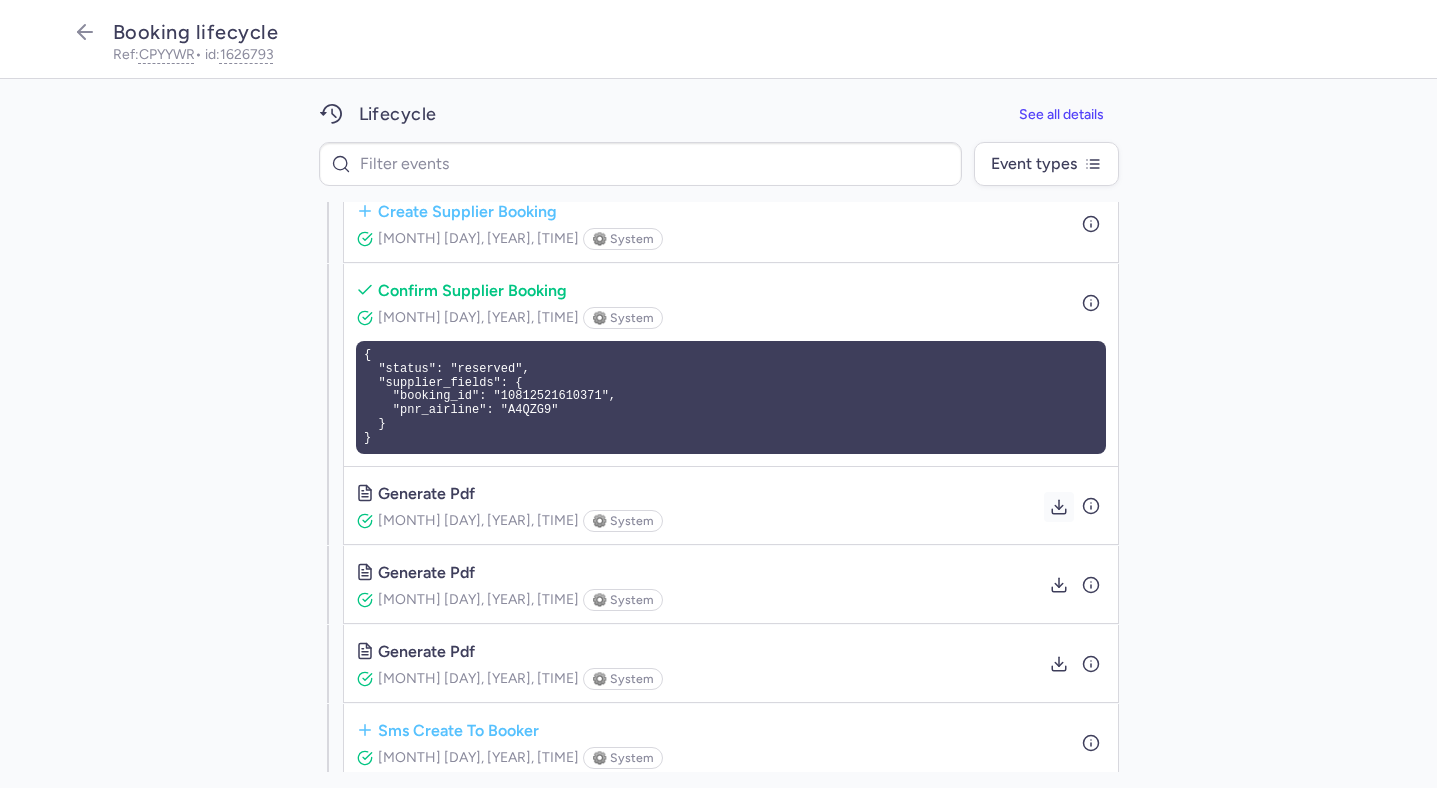 click at bounding box center (1059, 506) 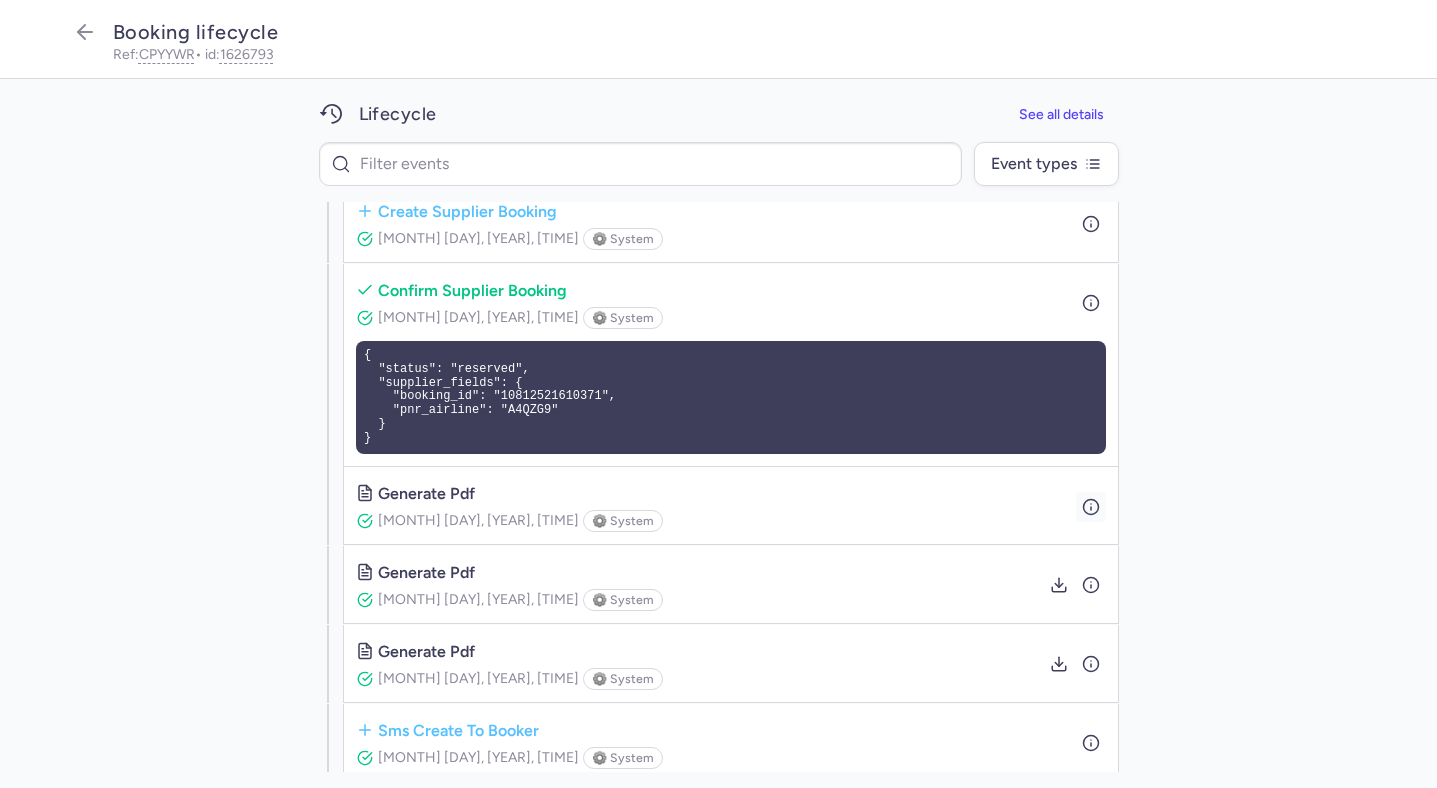 click at bounding box center (1091, 506) 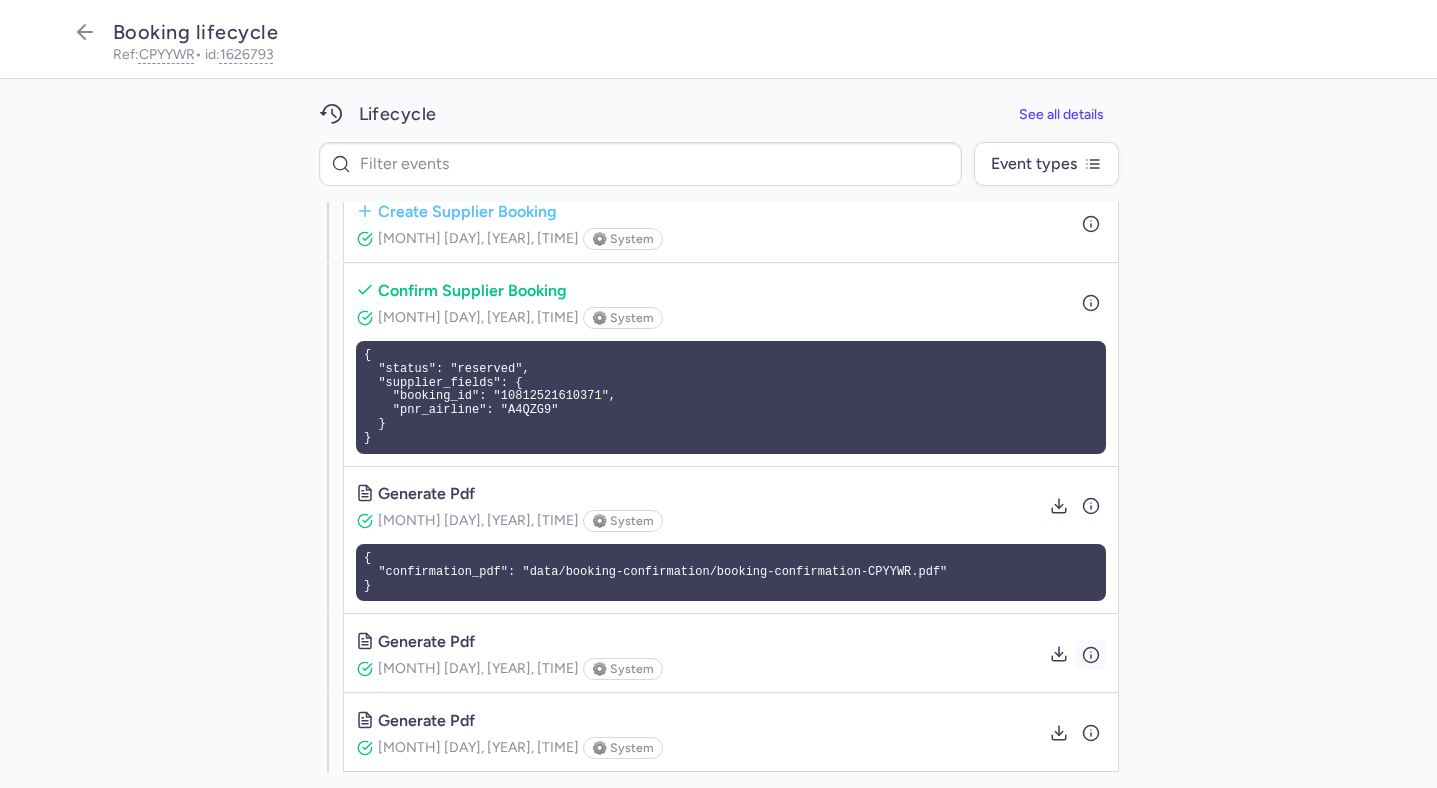 click at bounding box center [1091, 654] 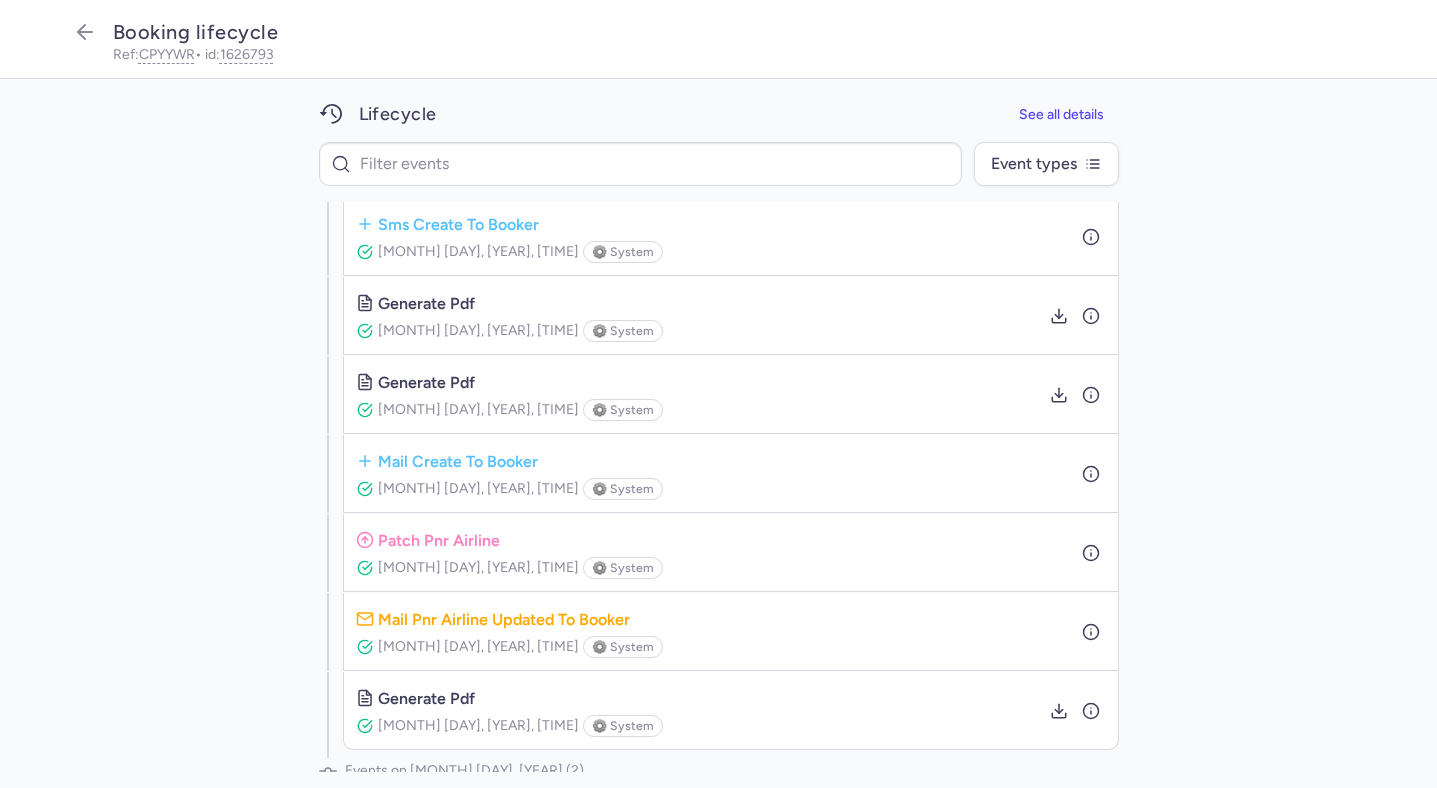 scroll, scrollTop: 884, scrollLeft: 0, axis: vertical 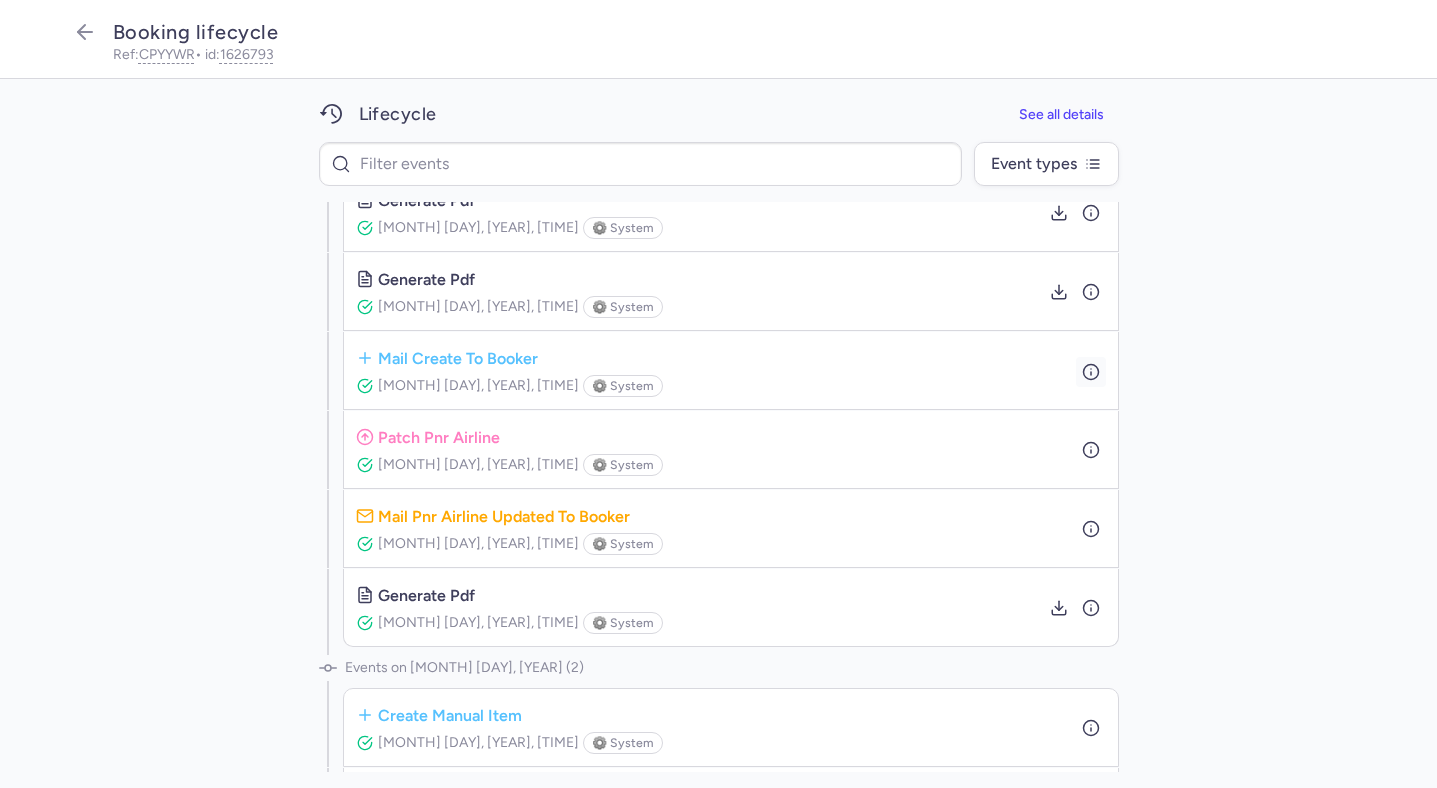 click 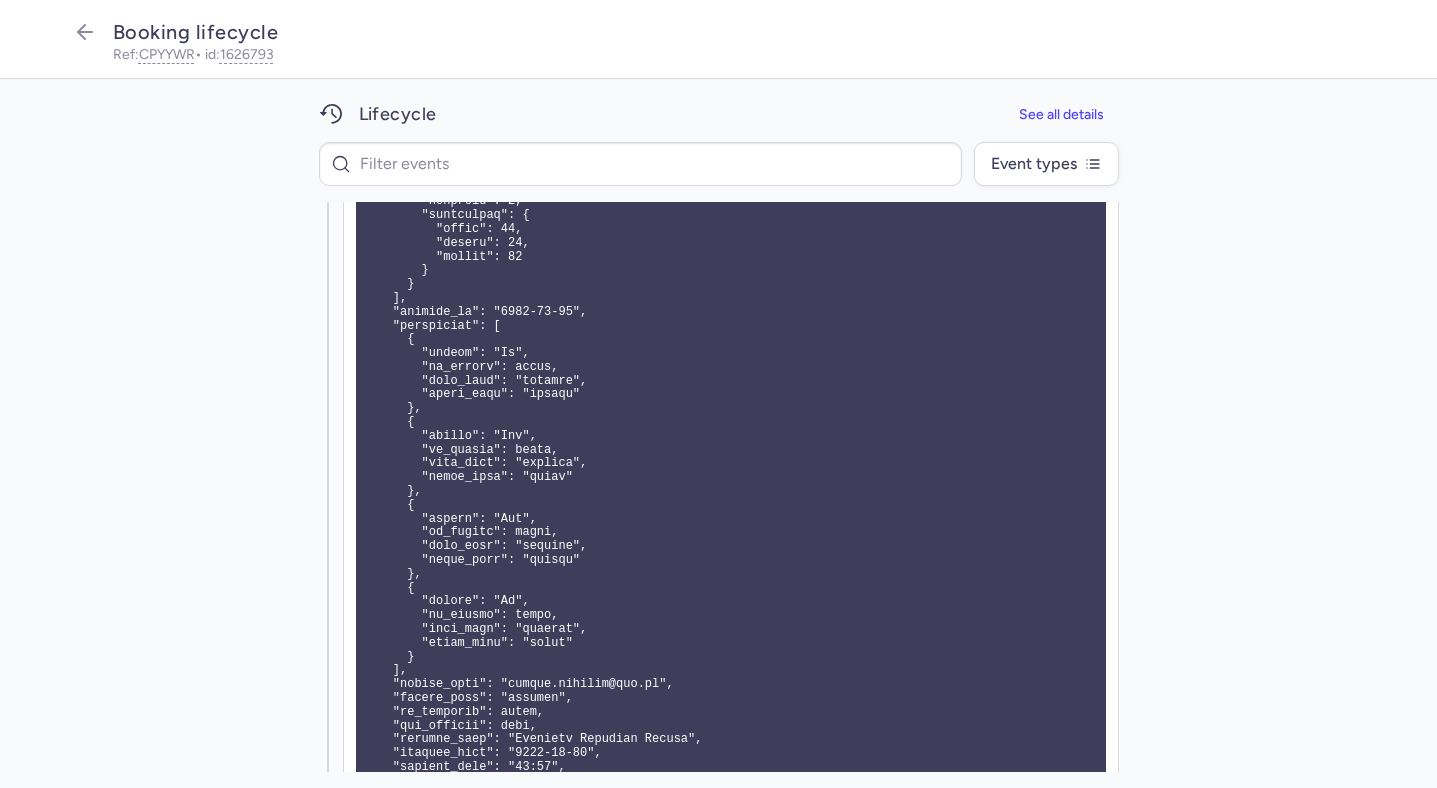 scroll, scrollTop: 1424, scrollLeft: 0, axis: vertical 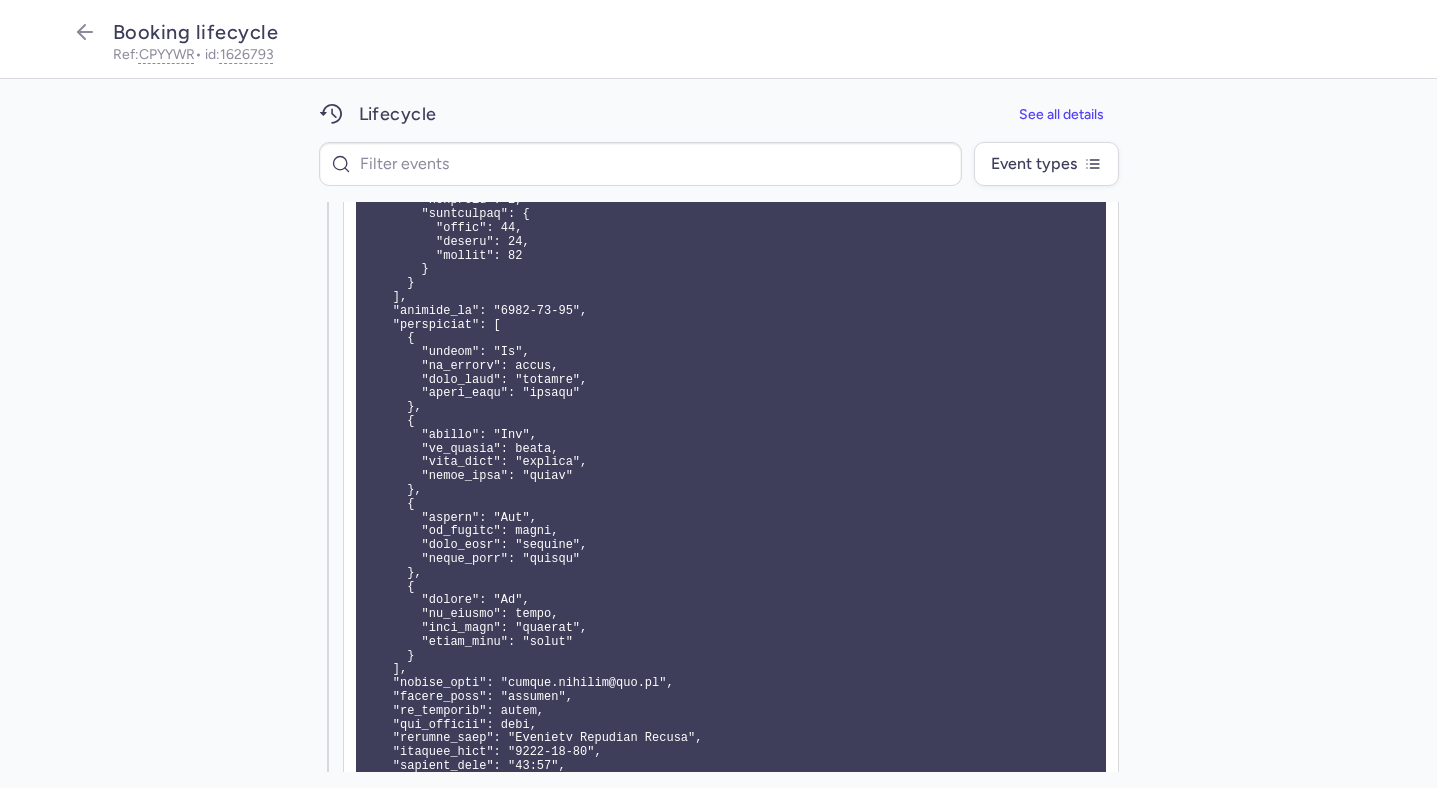 type 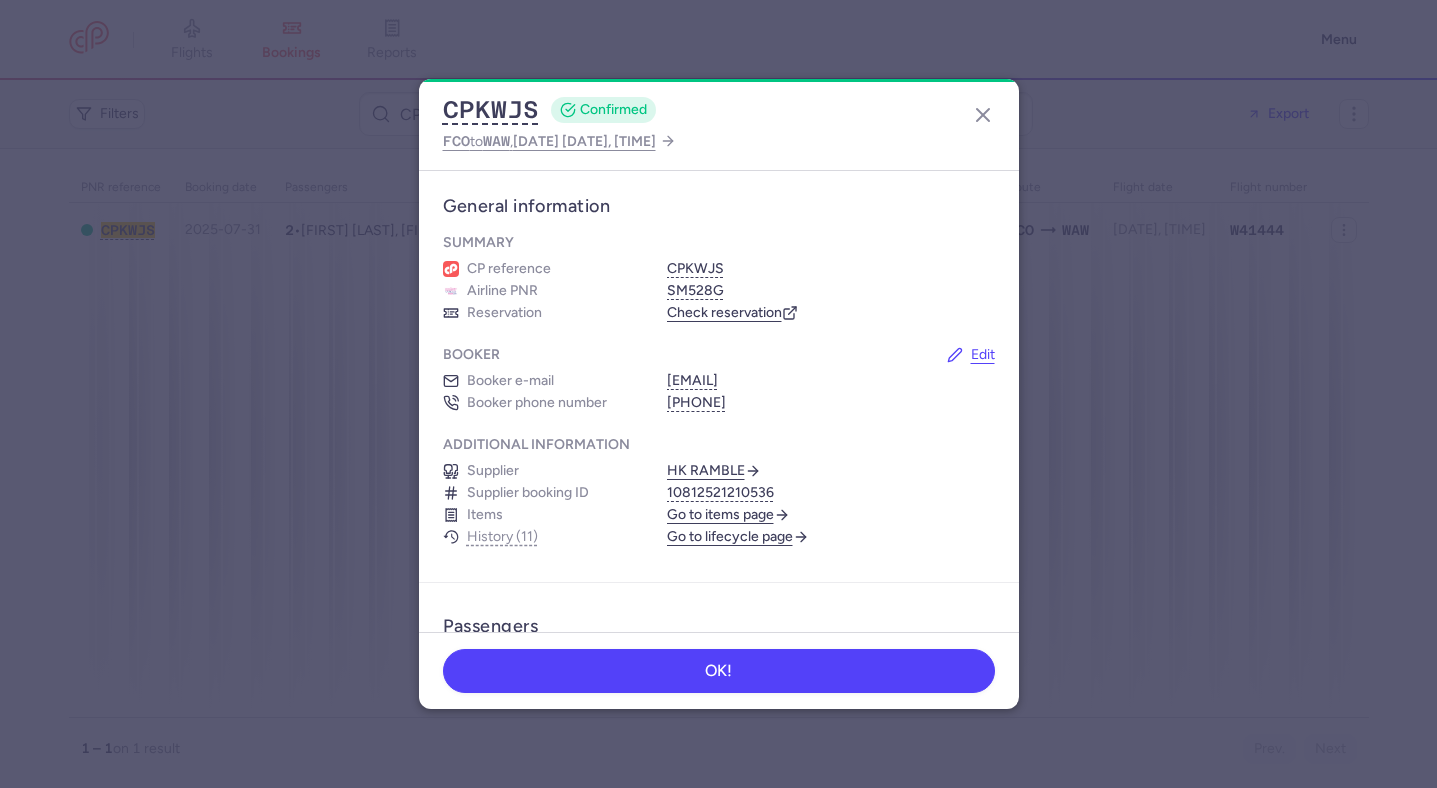 scroll, scrollTop: 0, scrollLeft: 0, axis: both 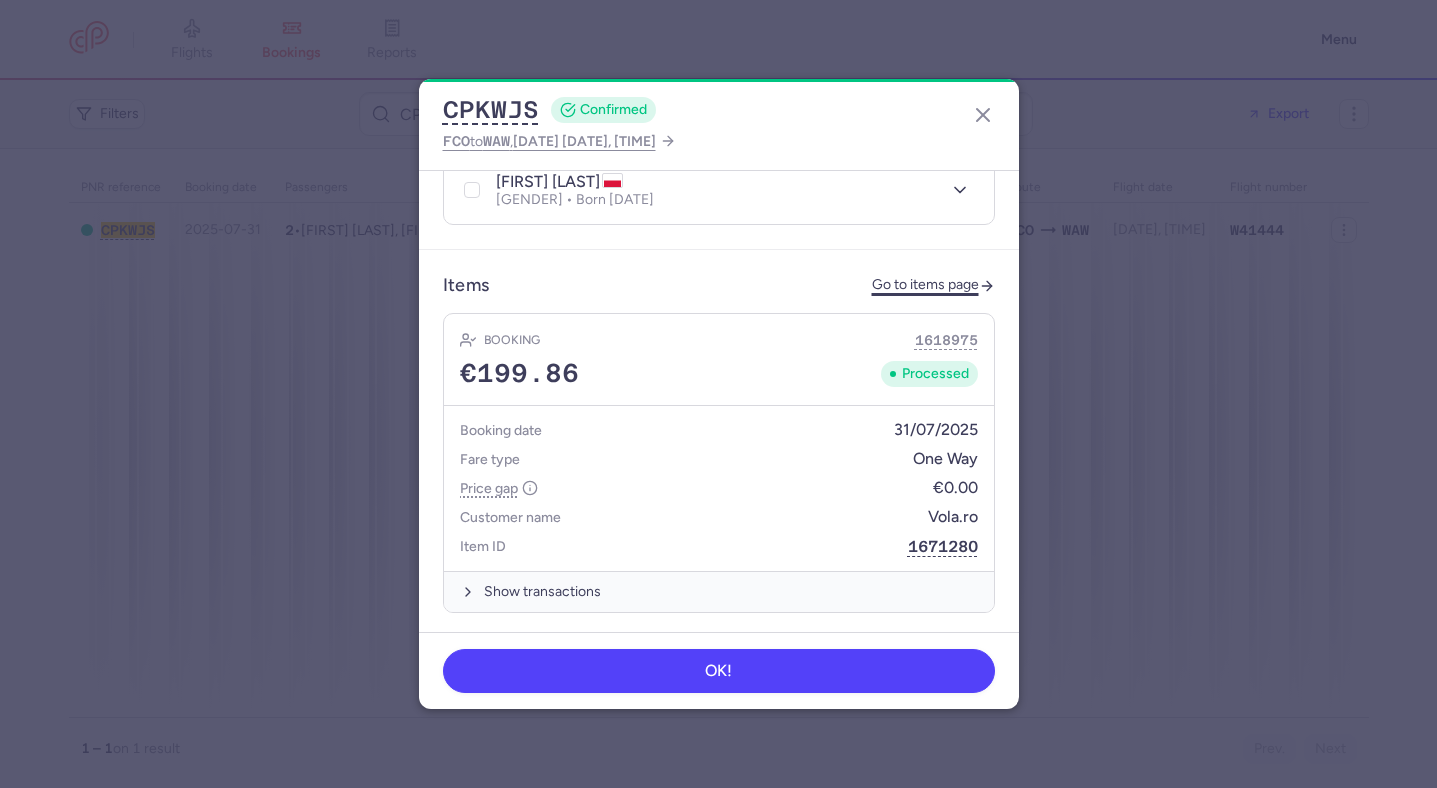 click on "Go to items page" 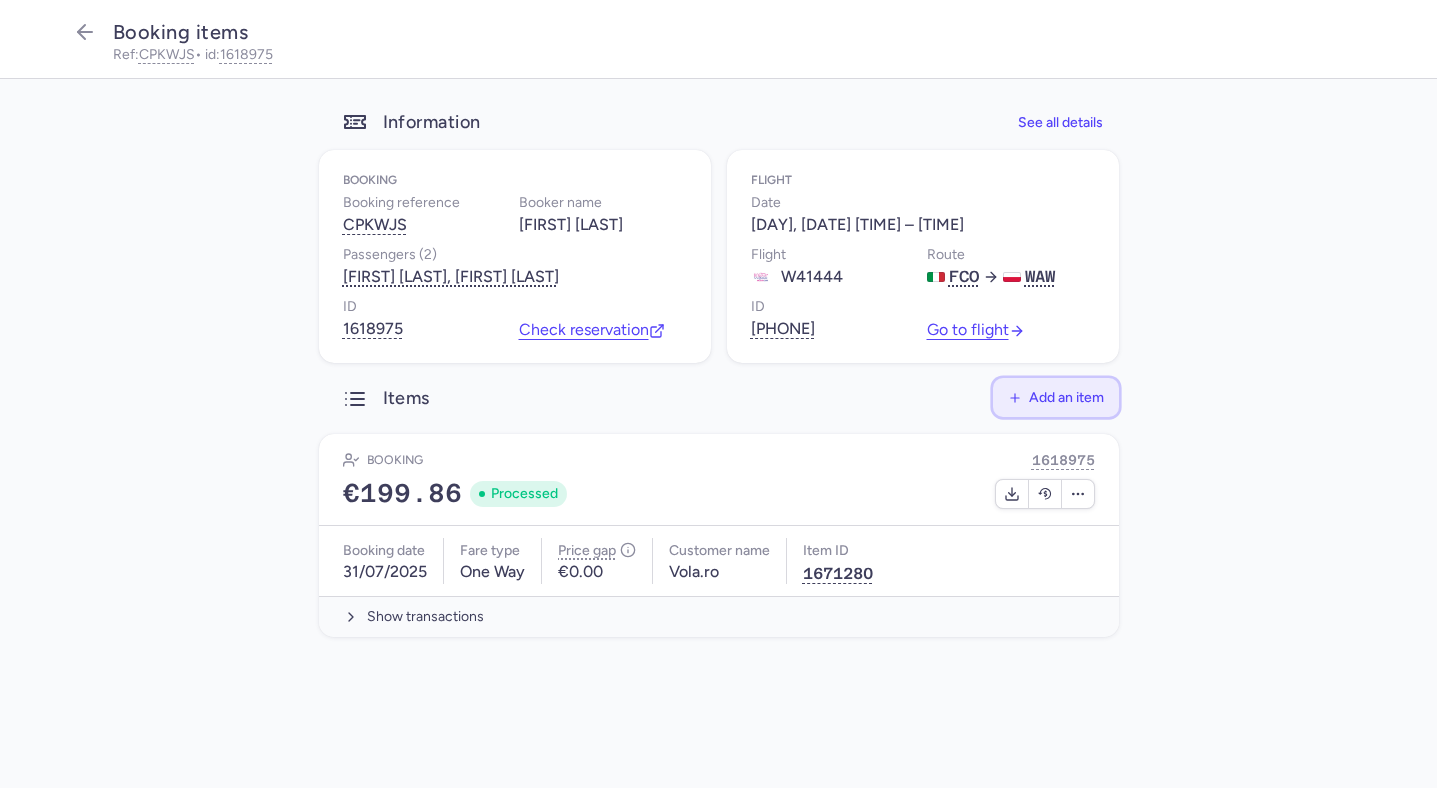 click on "Add an item" at bounding box center [1066, 397] 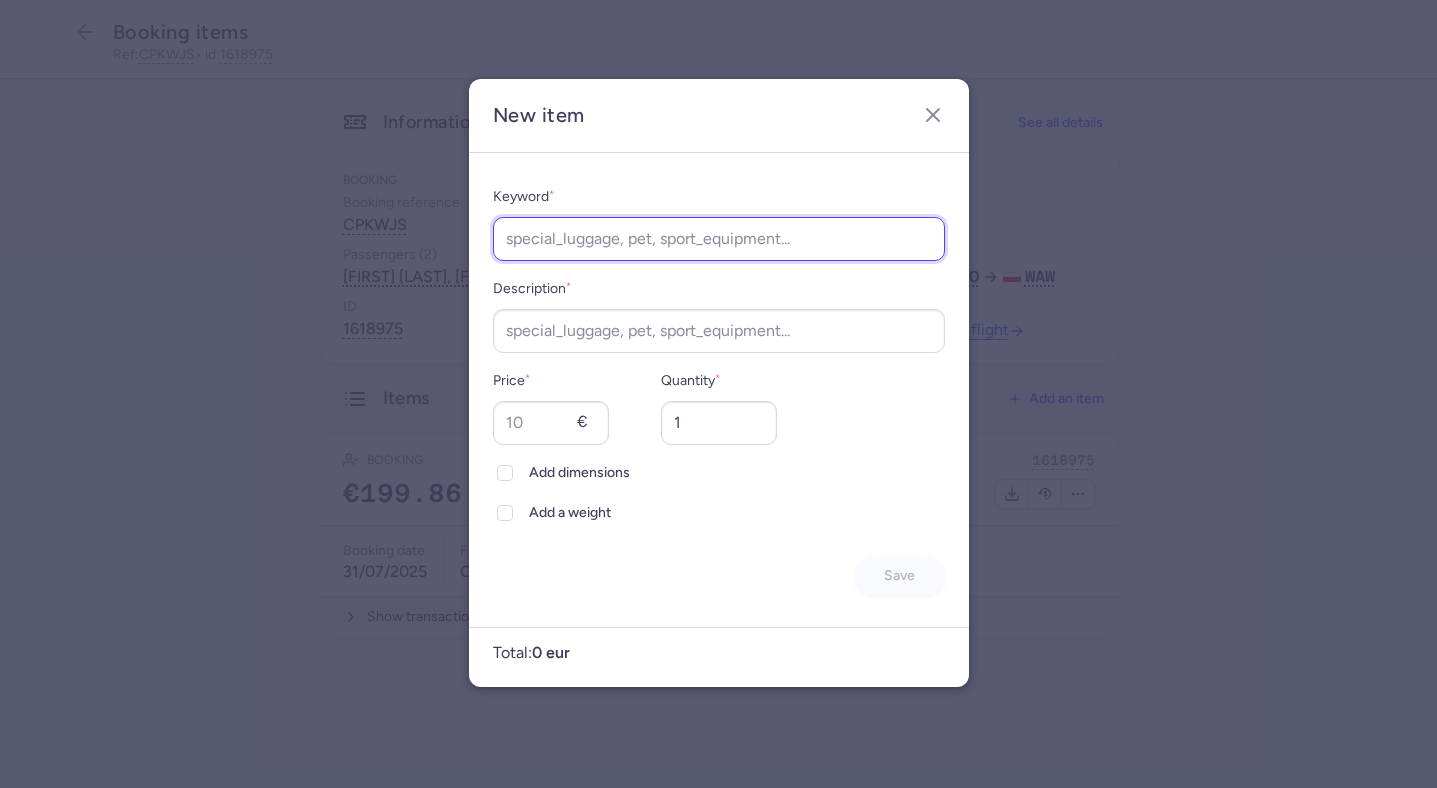 click on "Keyword  *" at bounding box center (719, 239) 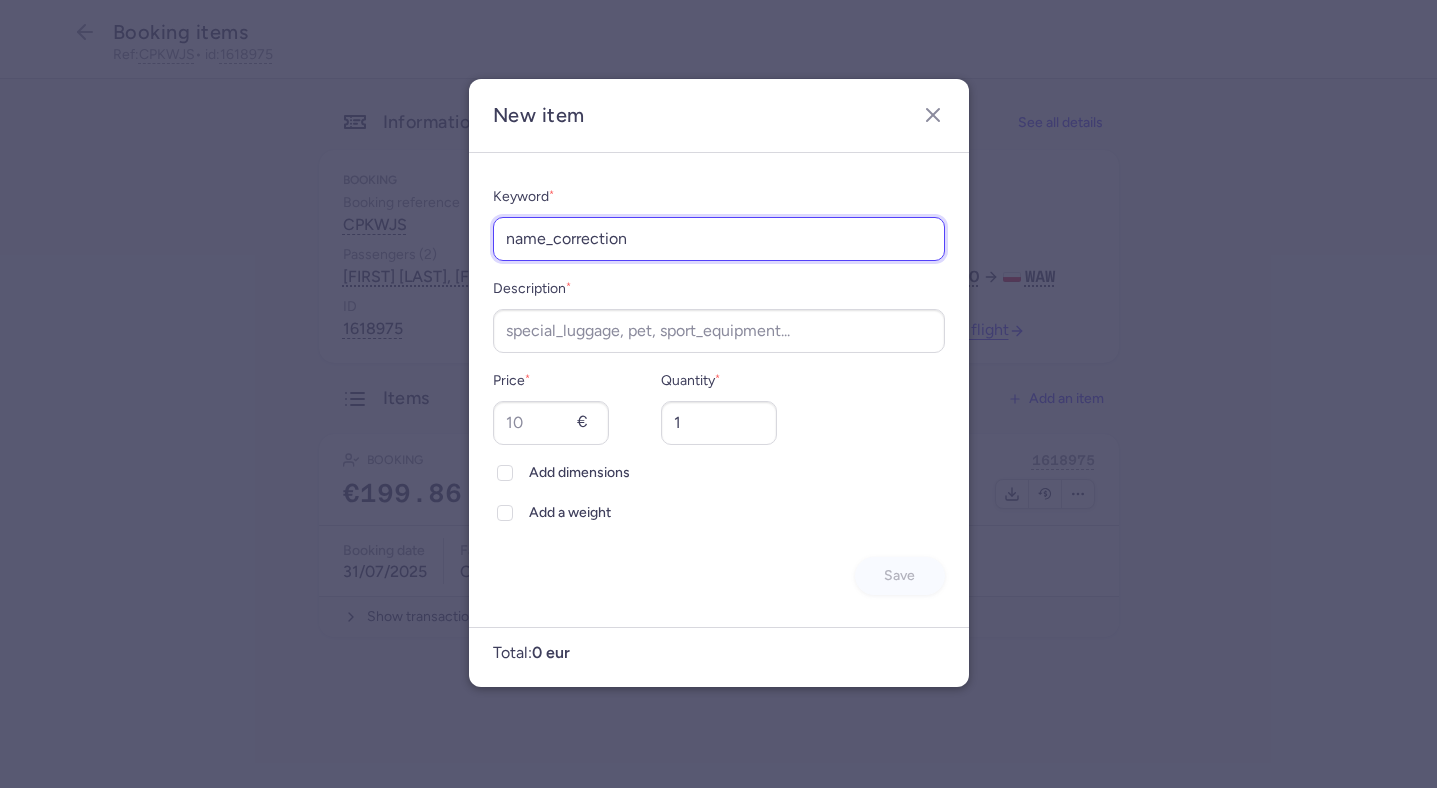 type on "name_correction" 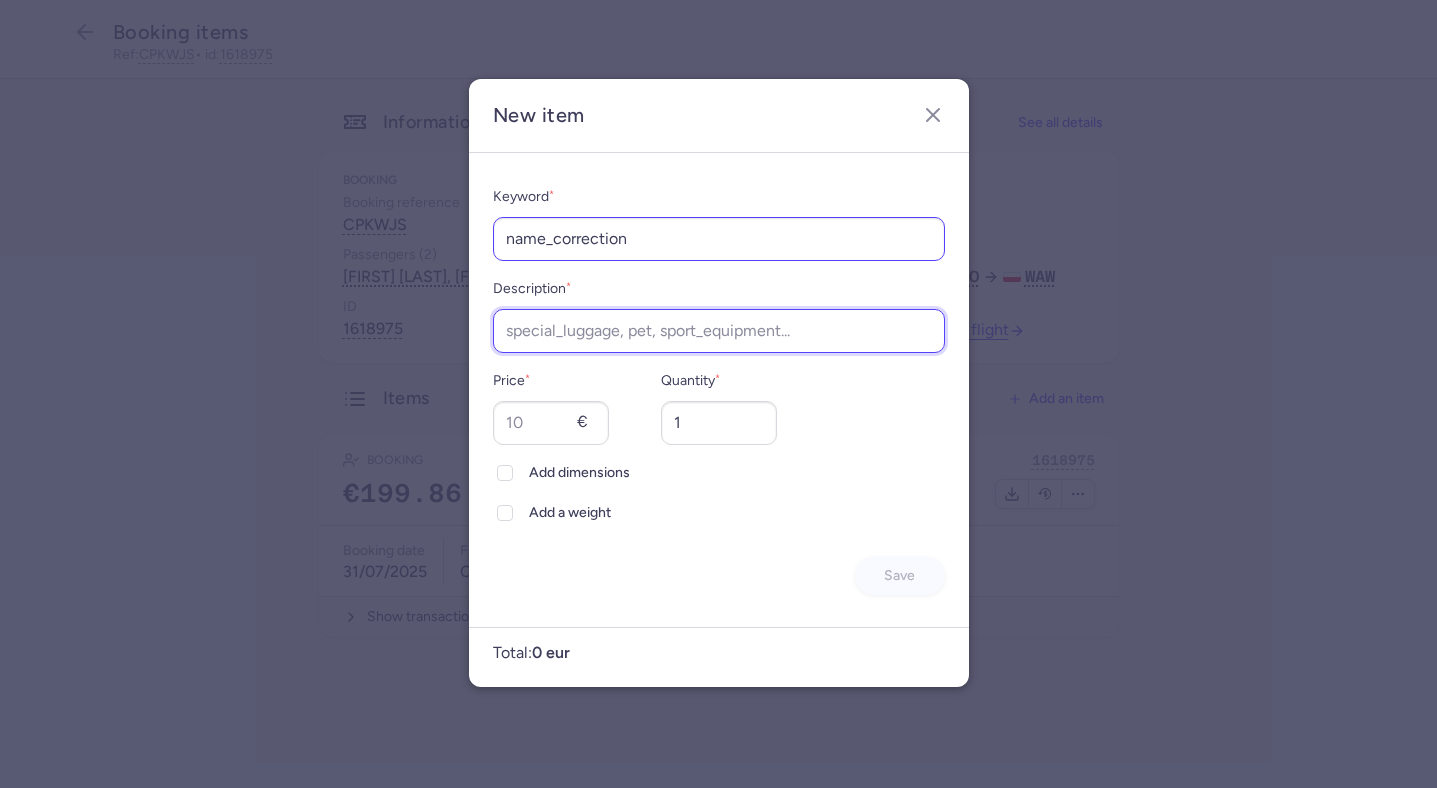 paste on "name_correction" 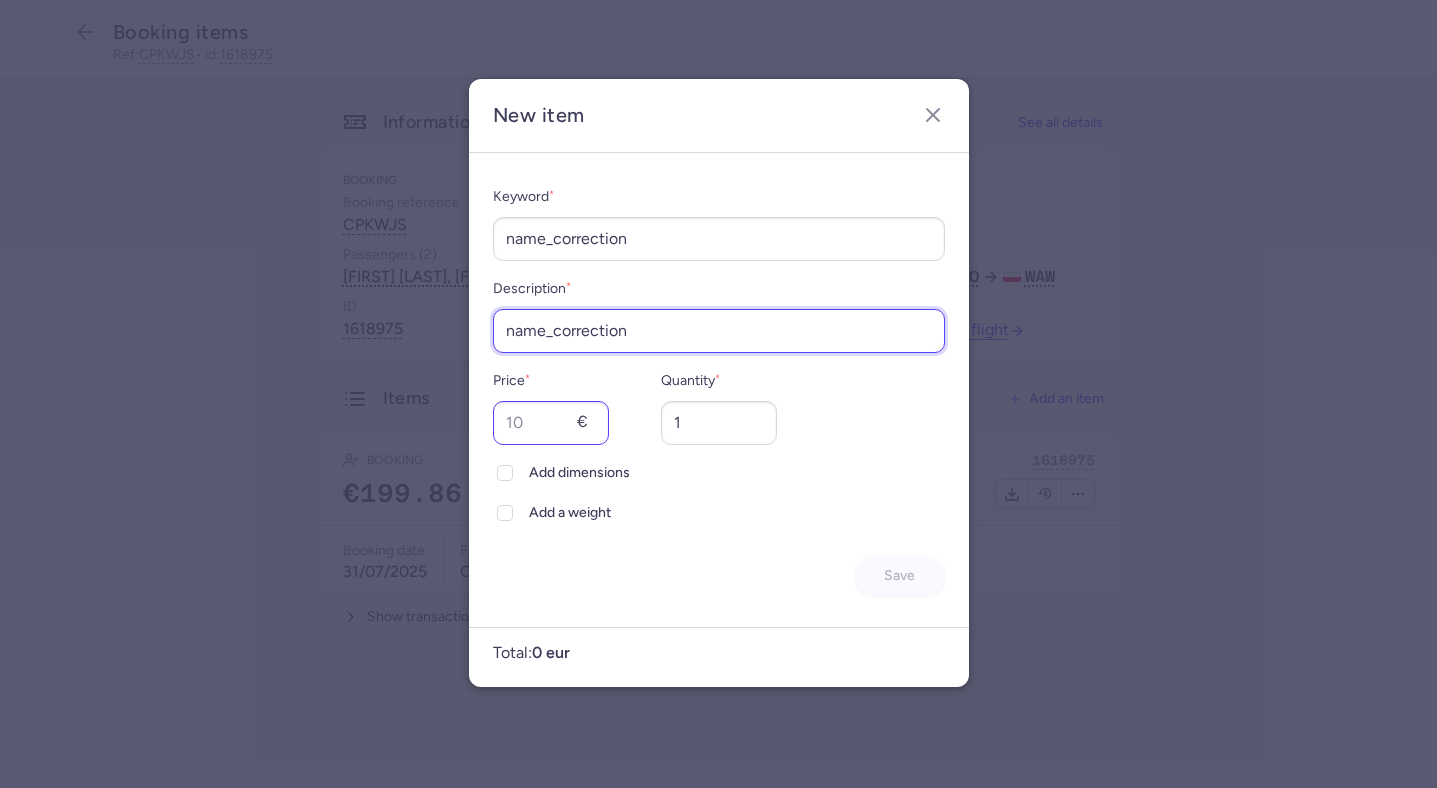 type on "name_correction" 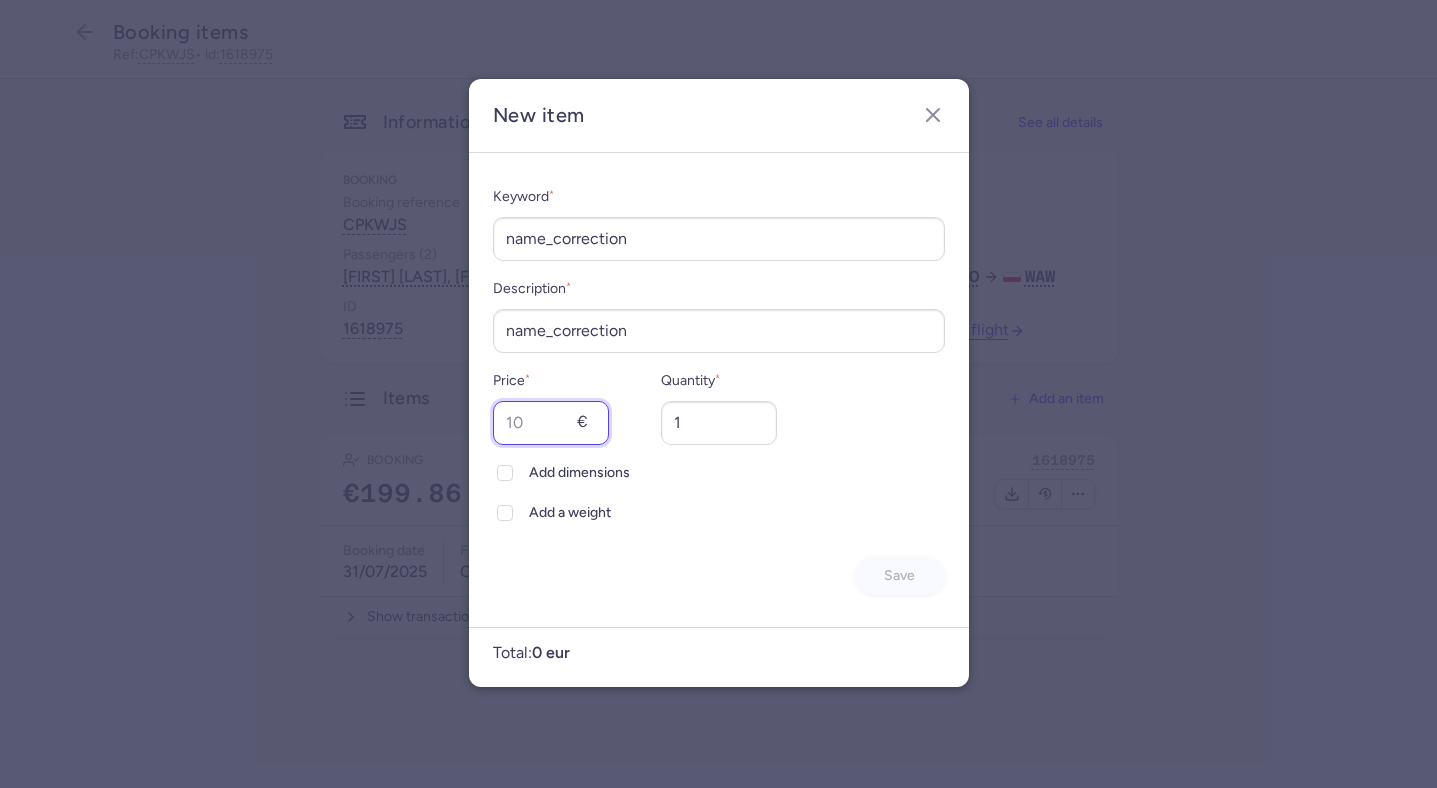 click on "Price  *" at bounding box center (551, 423) 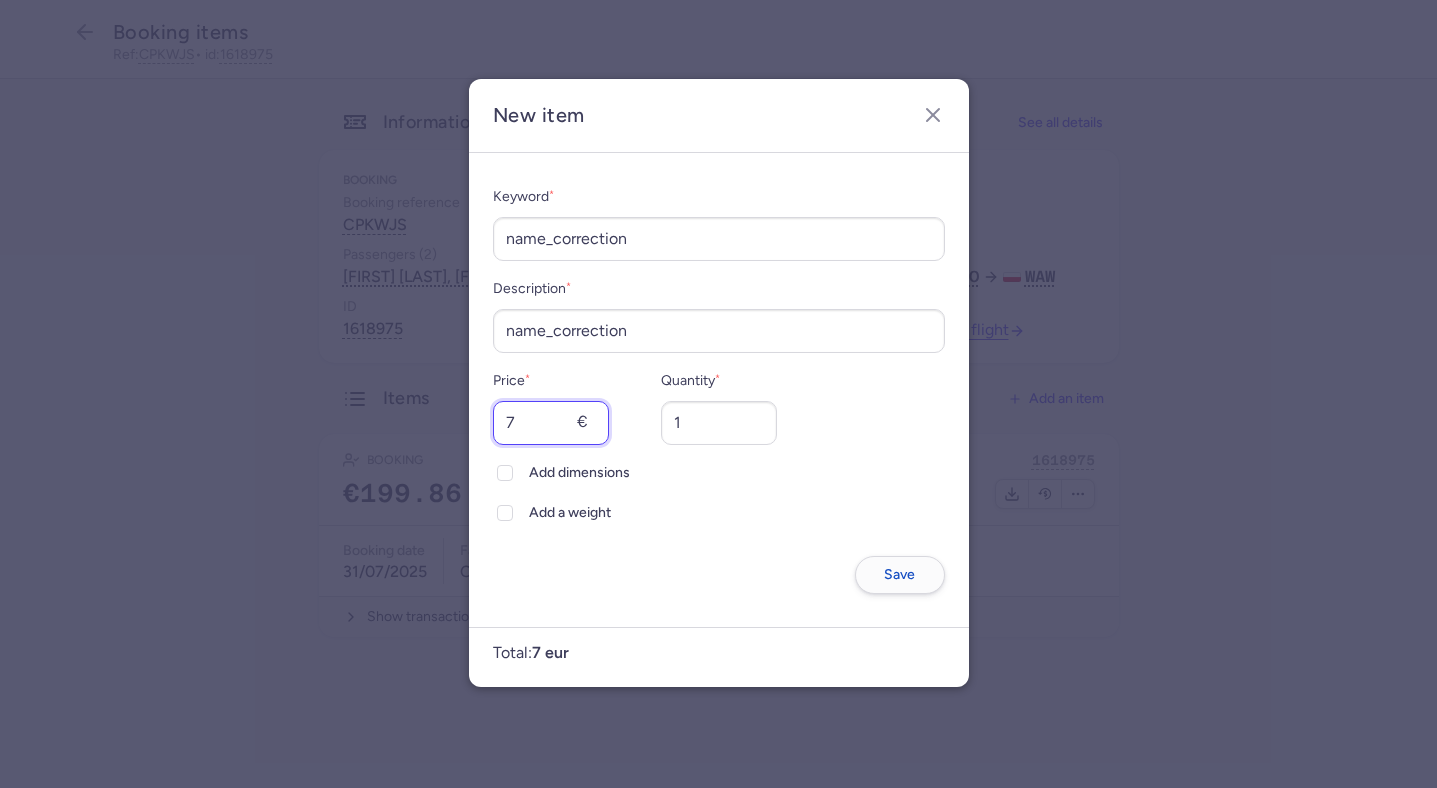 type on "7" 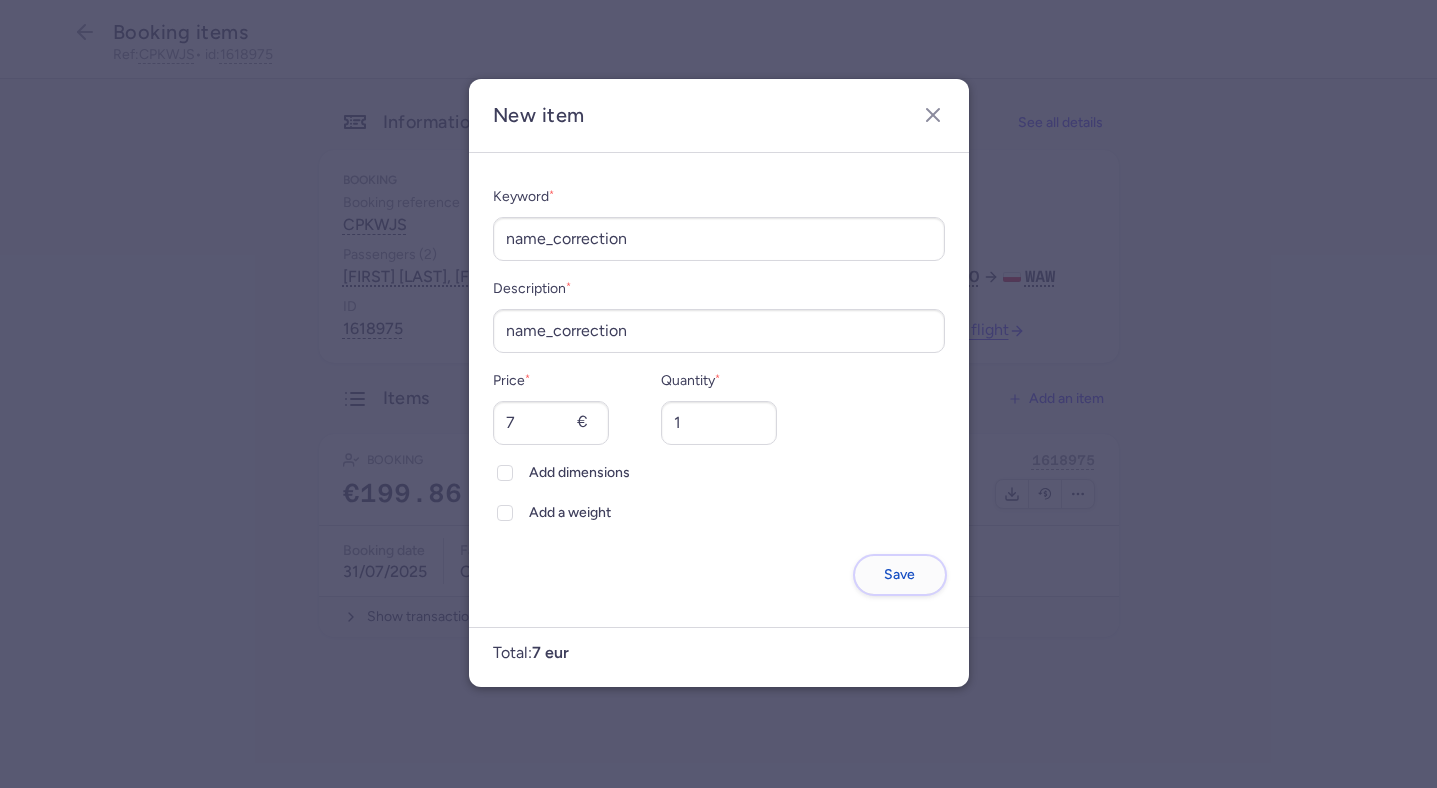 click on "Save" at bounding box center [899, 574] 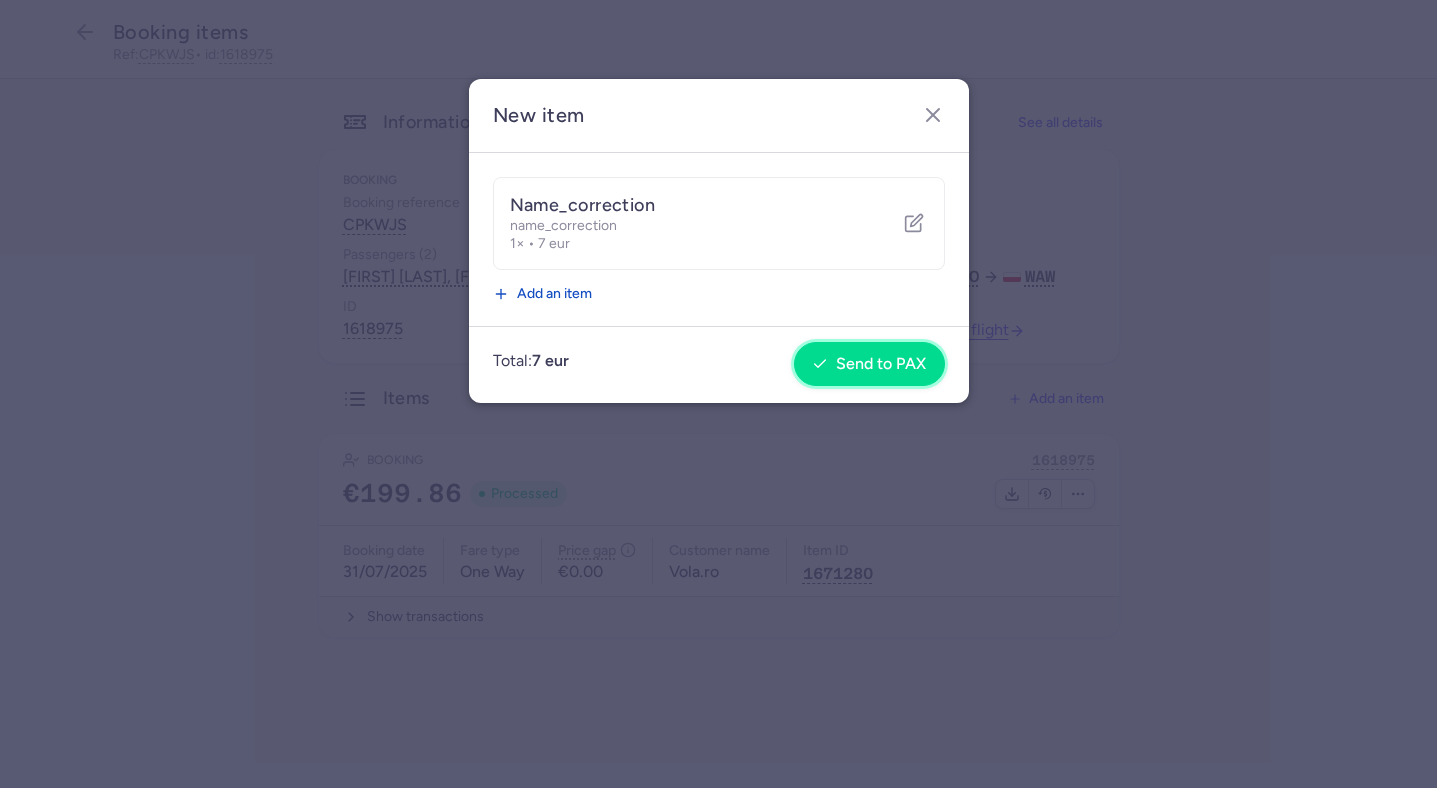 click on "Send to PAX" at bounding box center [869, 364] 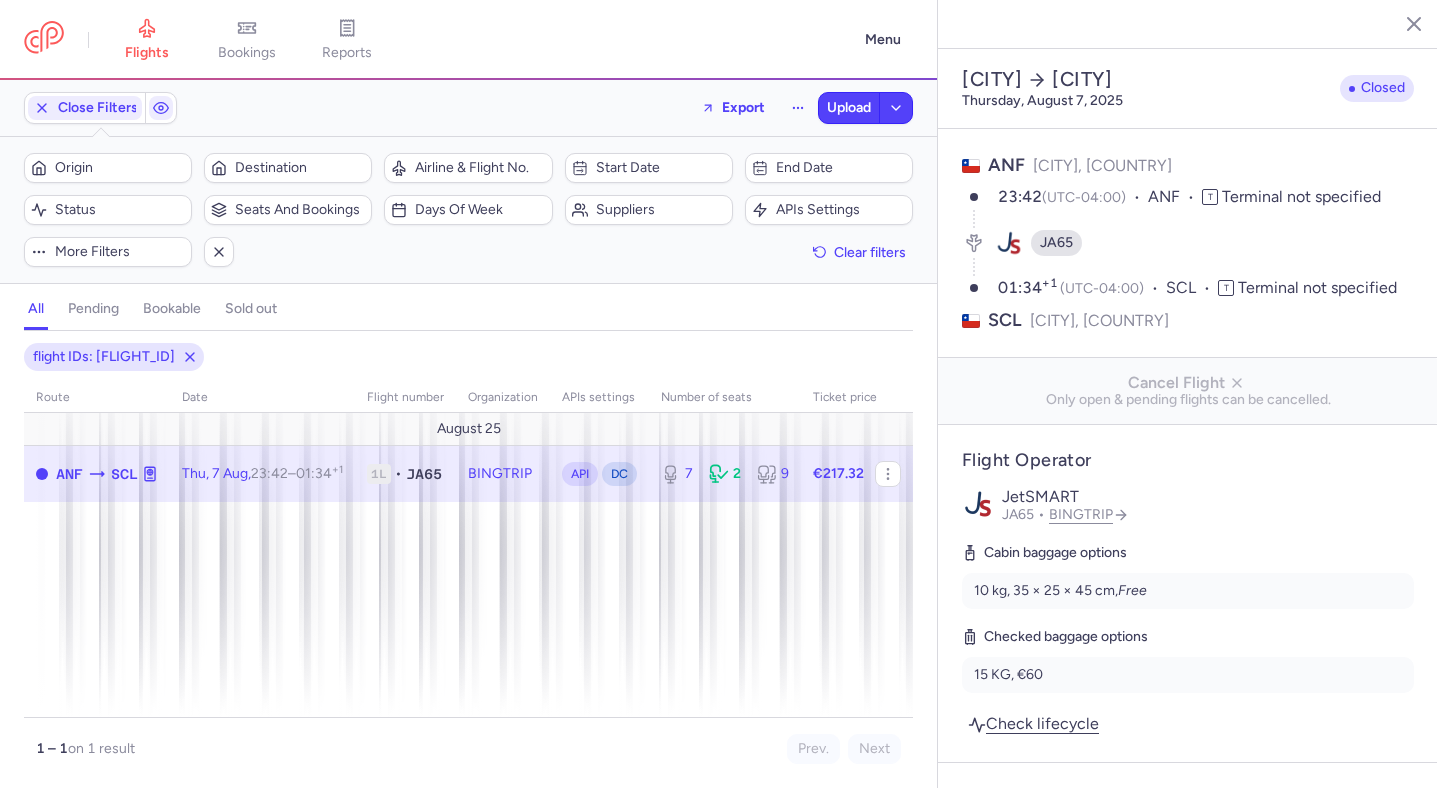 select on "days" 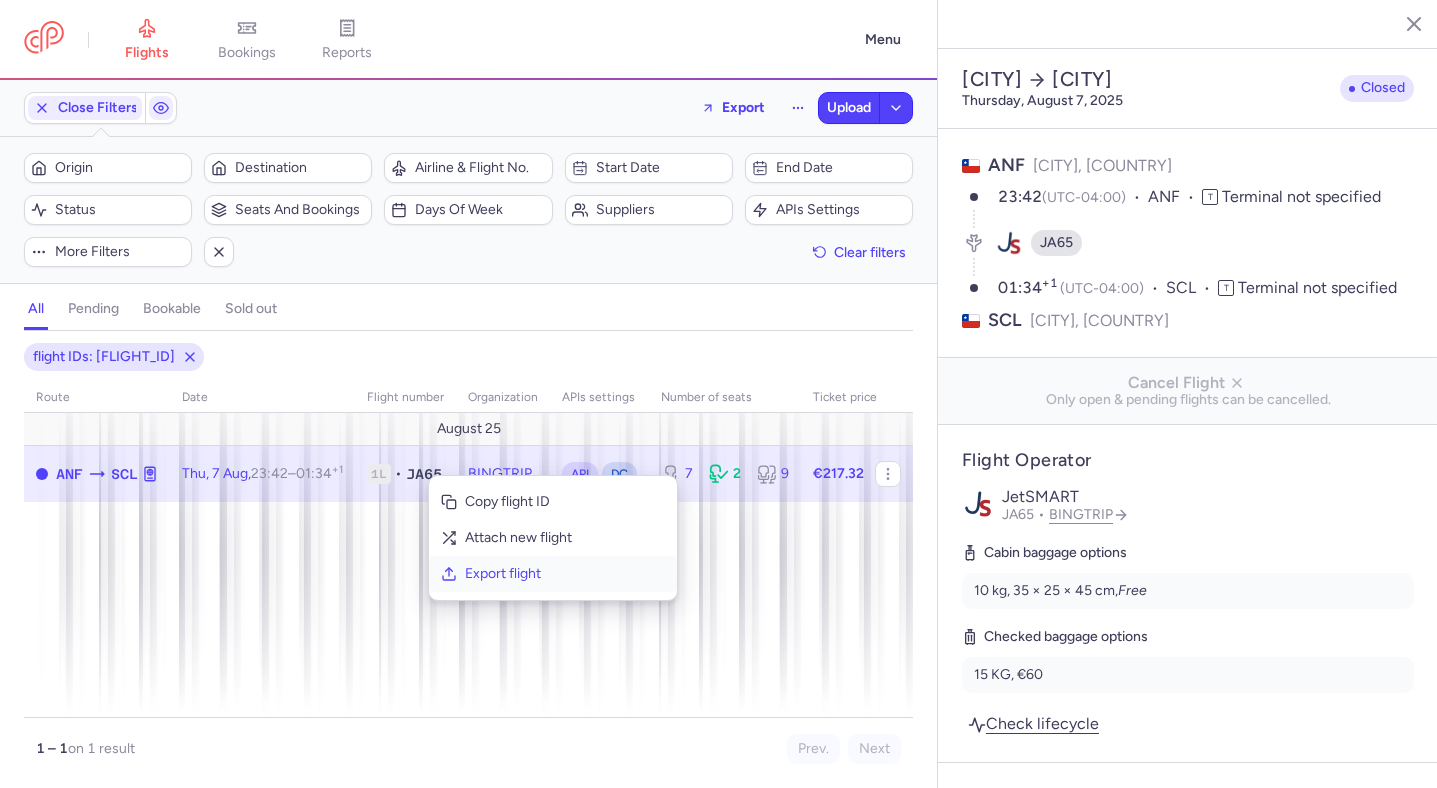 click on "Export flight" at bounding box center (565, 574) 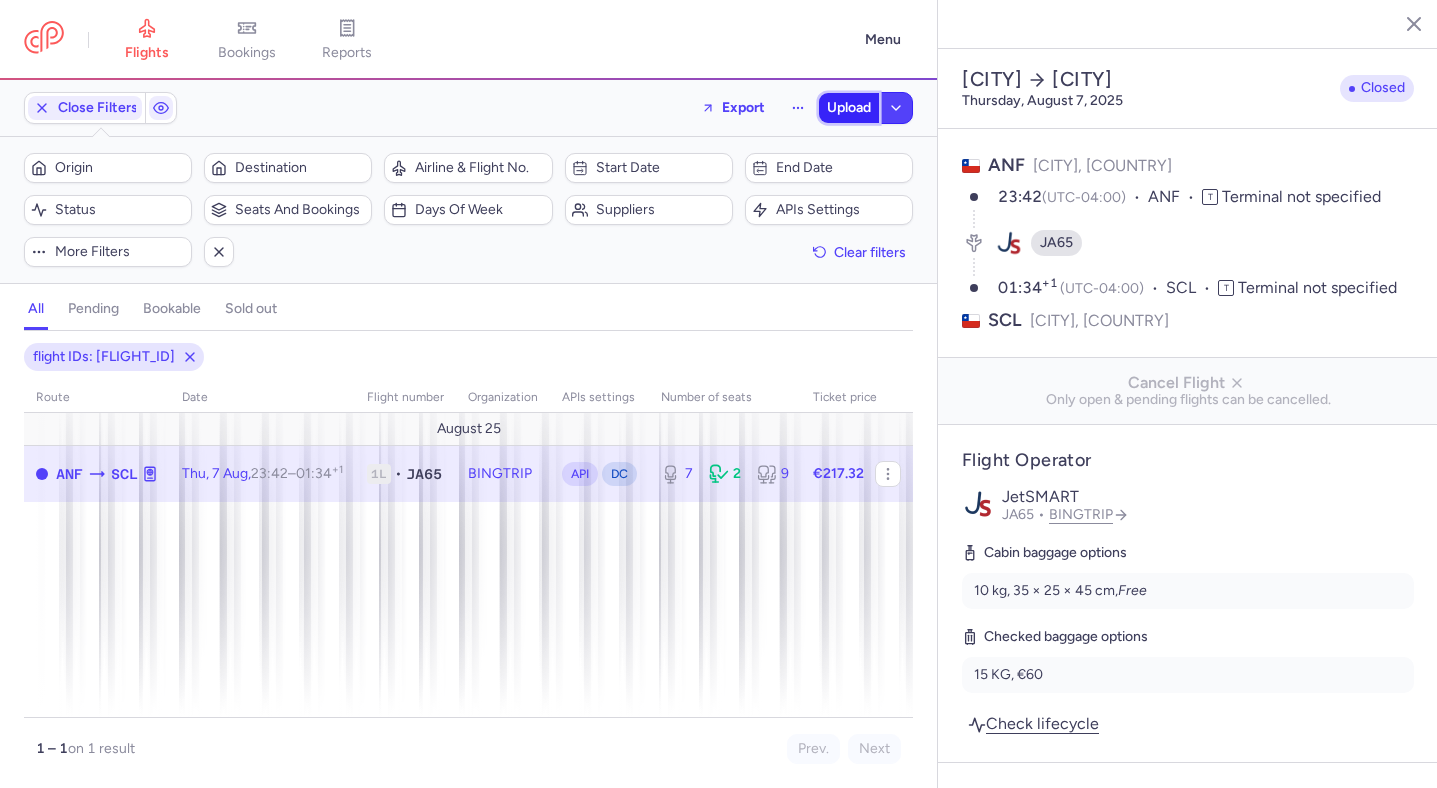 click on "Upload" at bounding box center (849, 108) 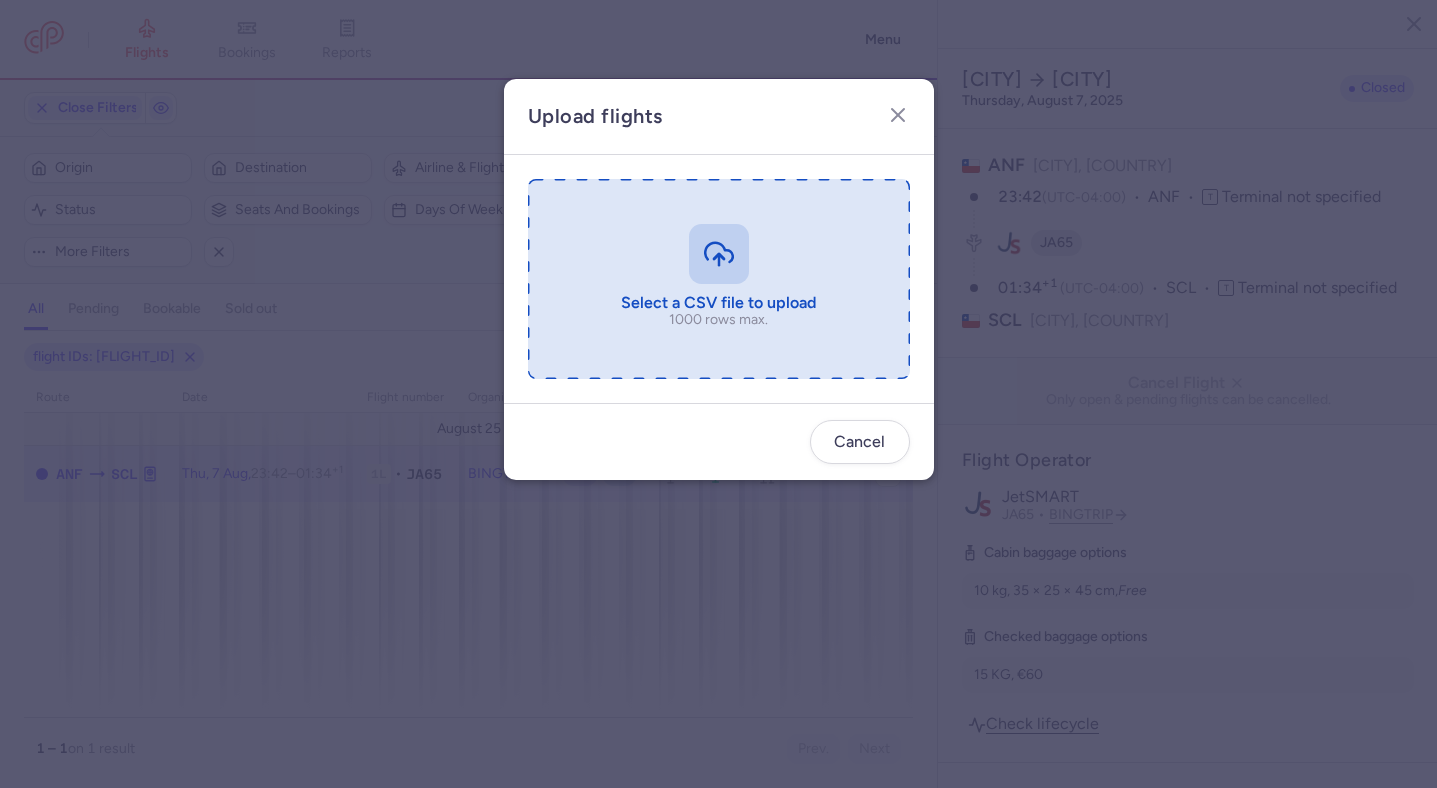 type on "[PATH]" 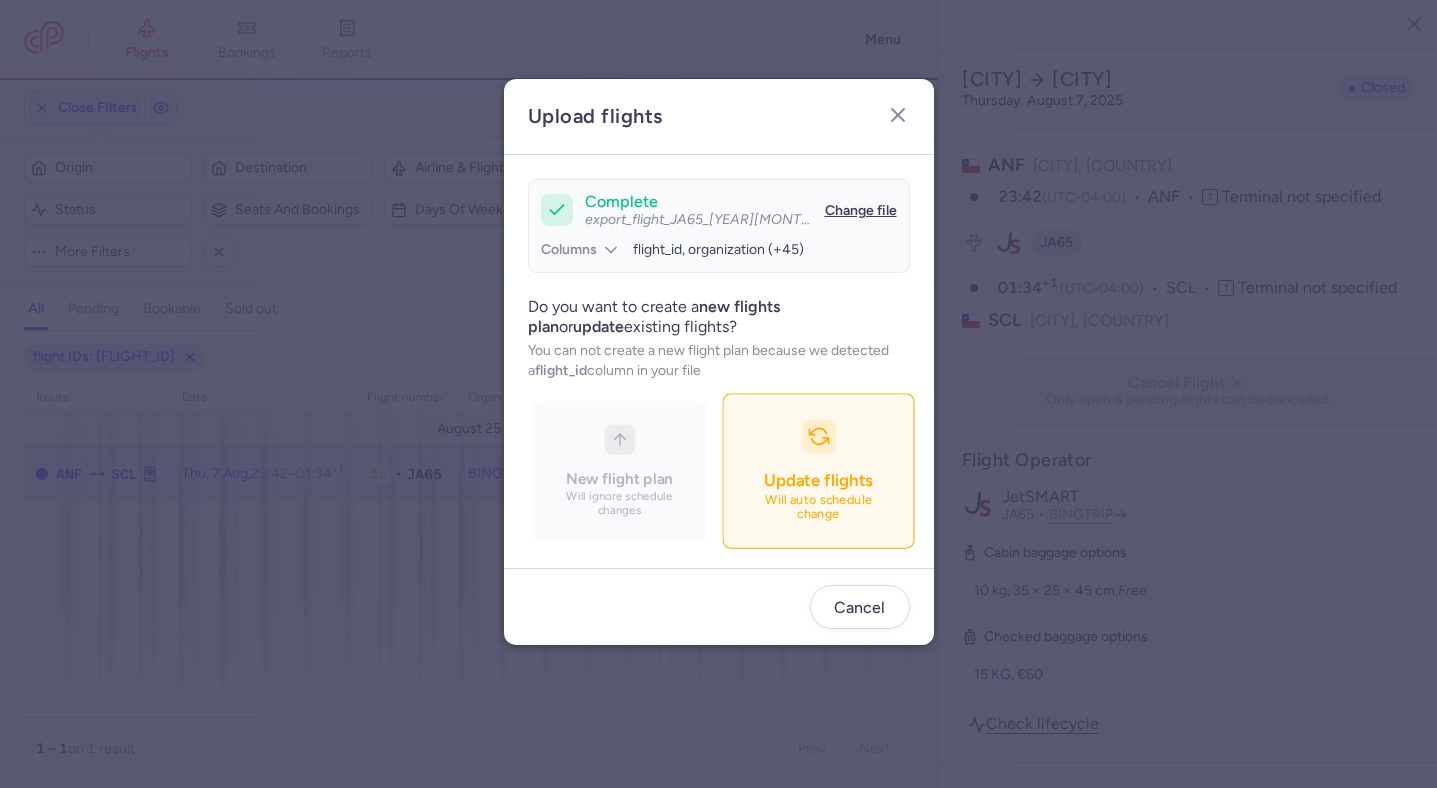 click on "Update flights" at bounding box center (818, 480) 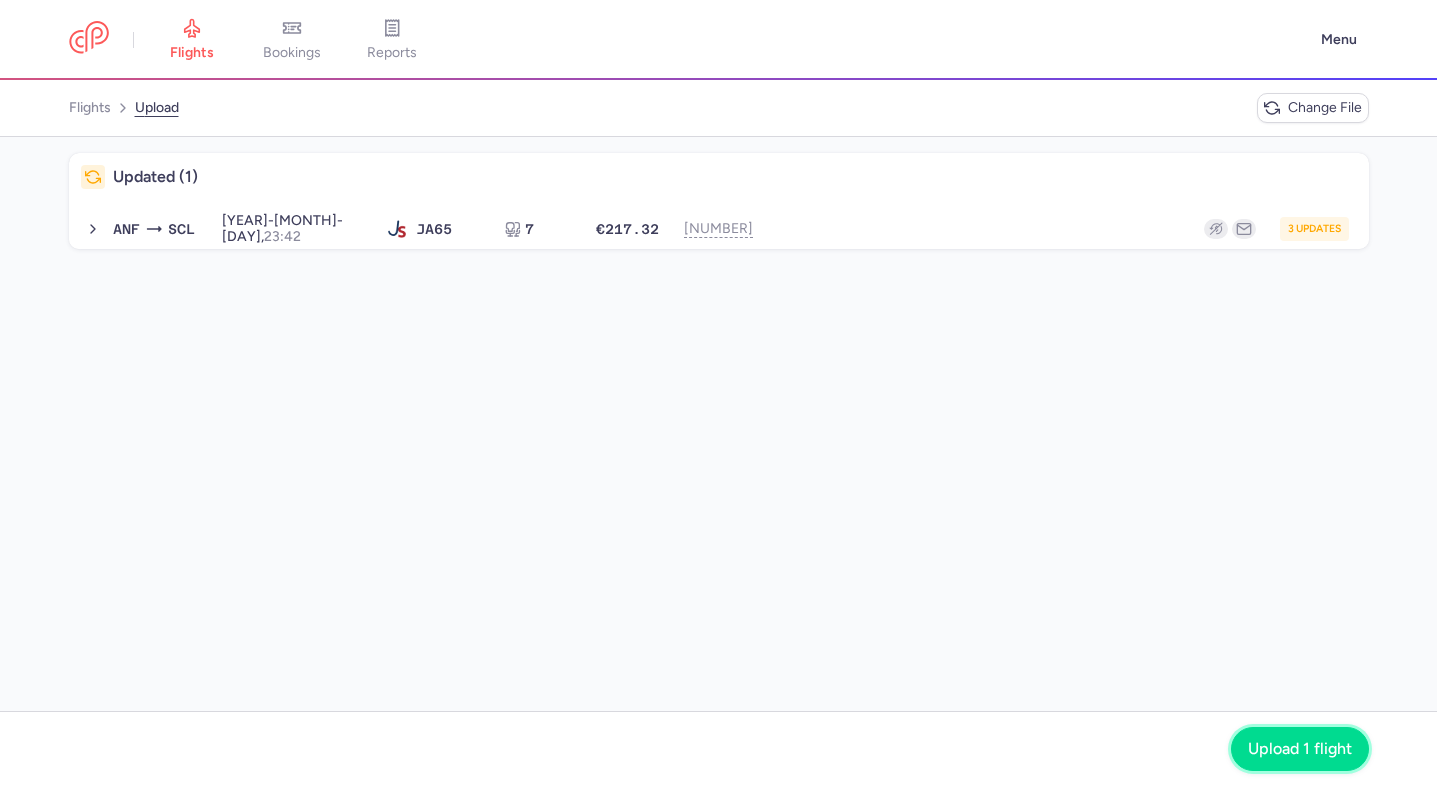 click on "Upload 1 flight" at bounding box center (1300, 749) 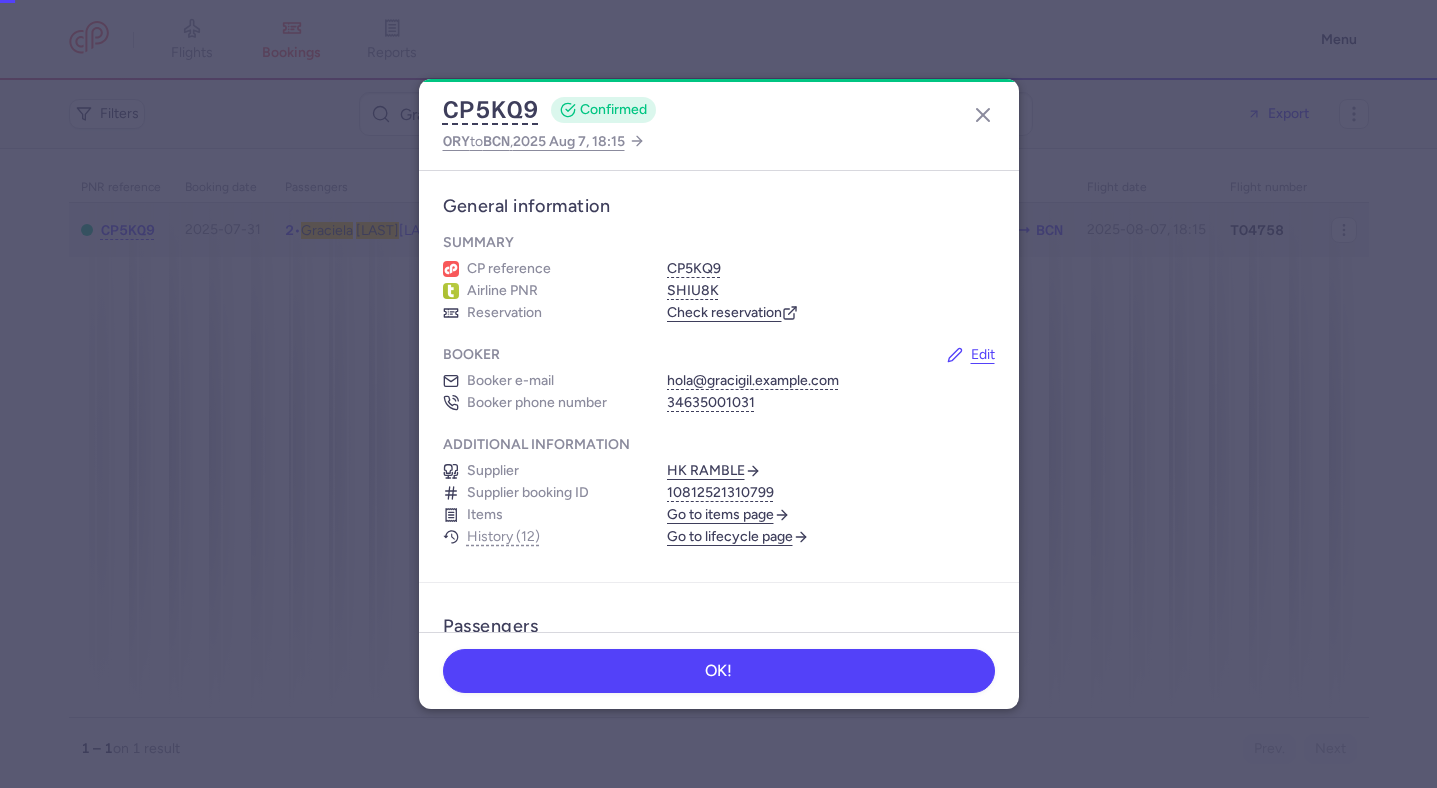 scroll, scrollTop: 0, scrollLeft: 0, axis: both 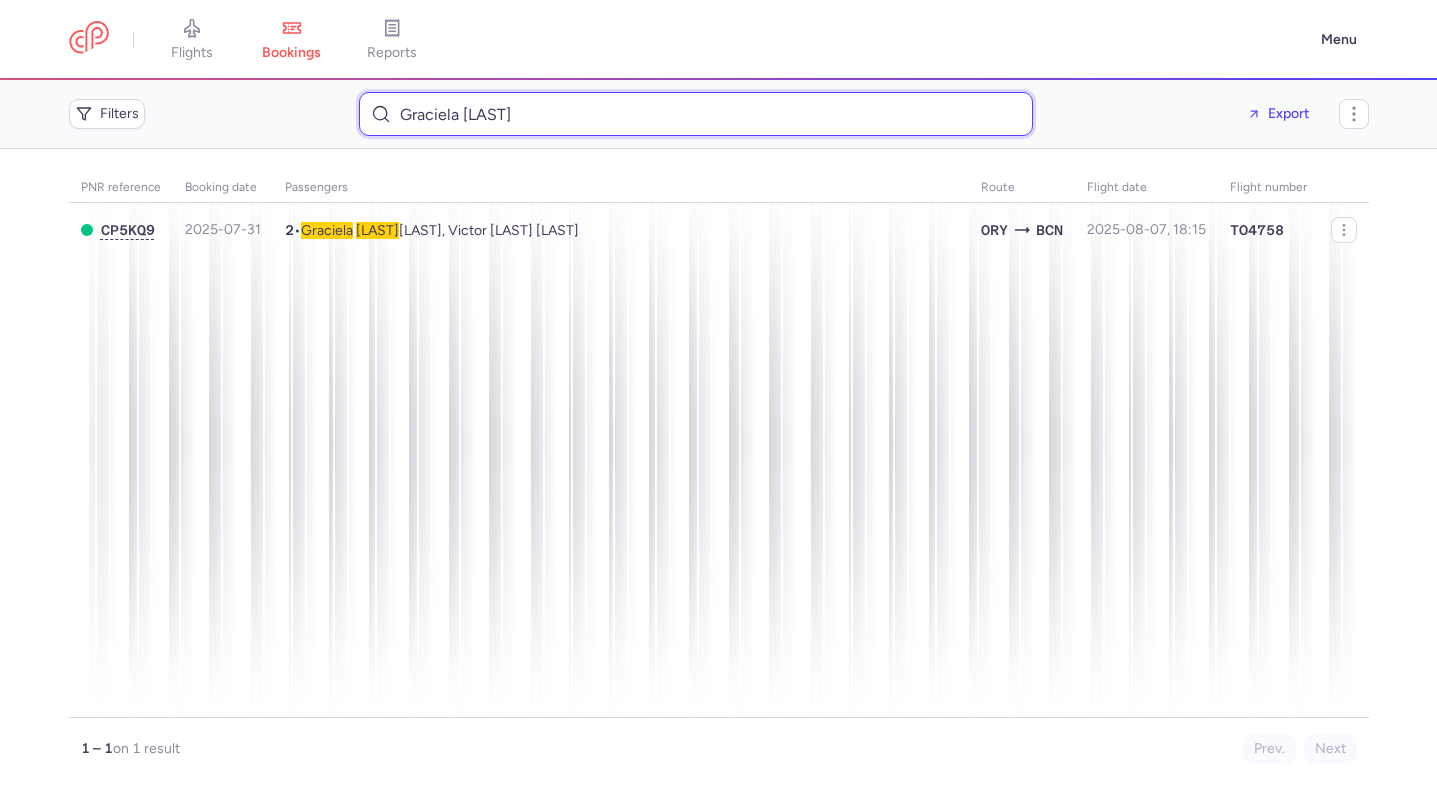 click on "Graciela GIL" at bounding box center (696, 114) 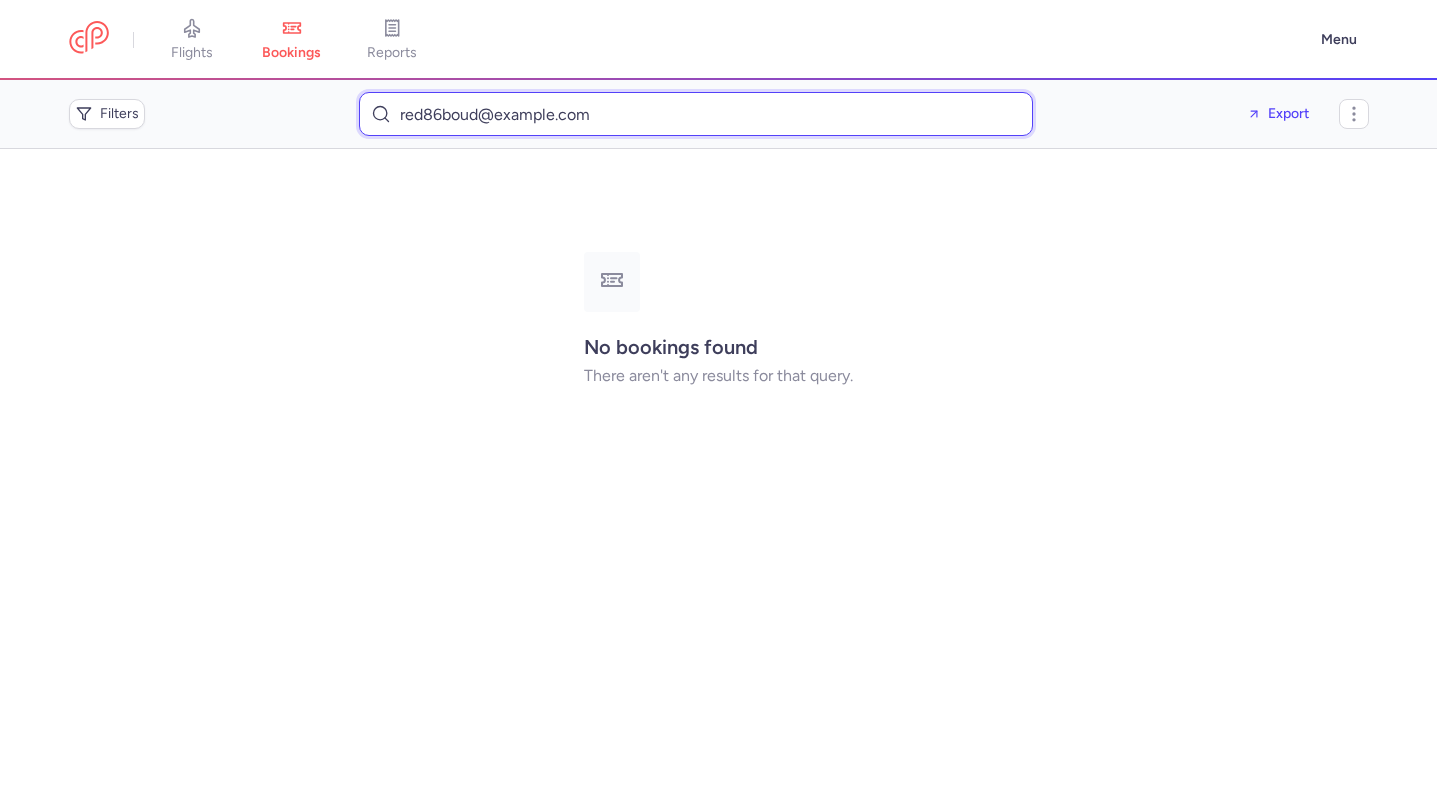 click on "red86boud@gmail.com" at bounding box center (696, 114) 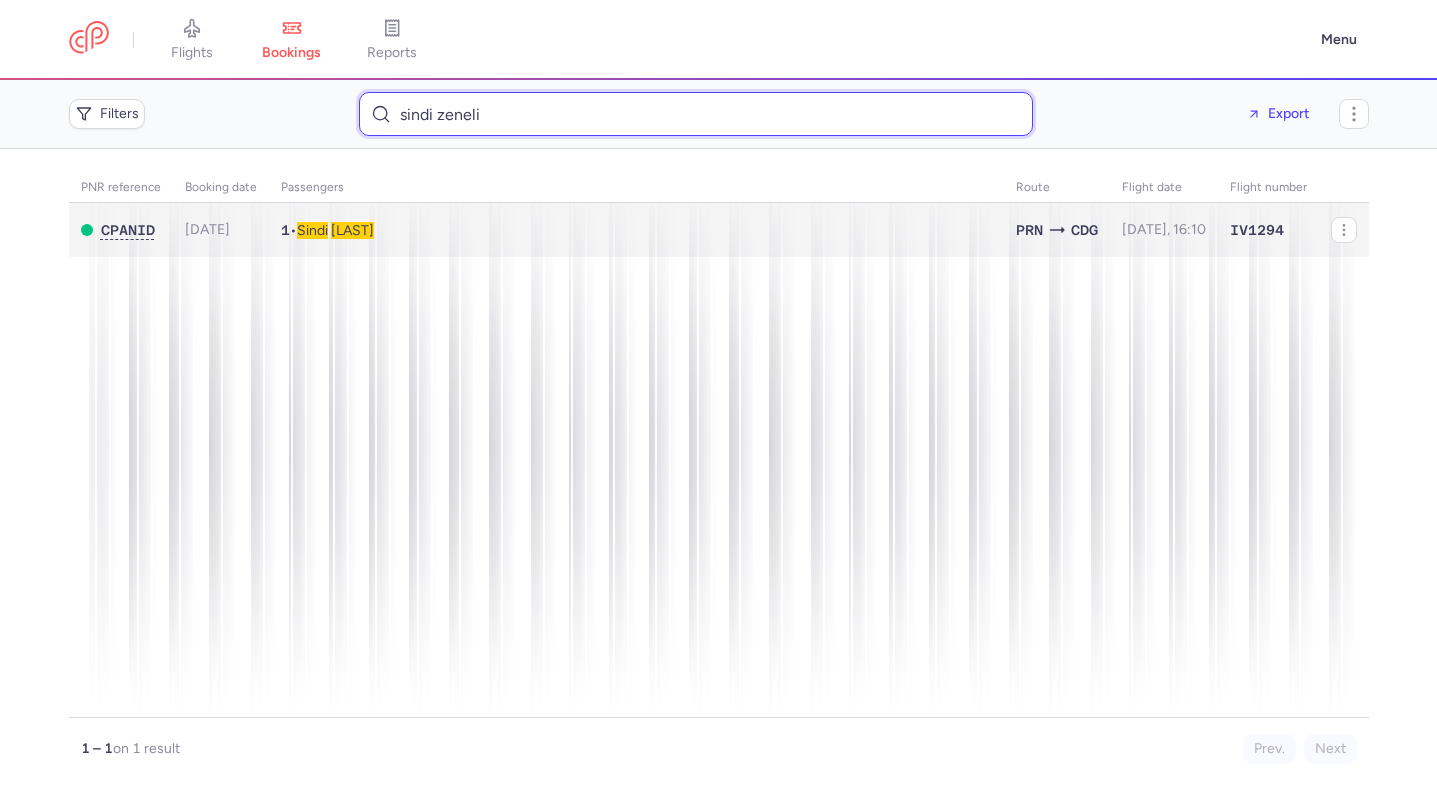 type on "sindi zeneli" 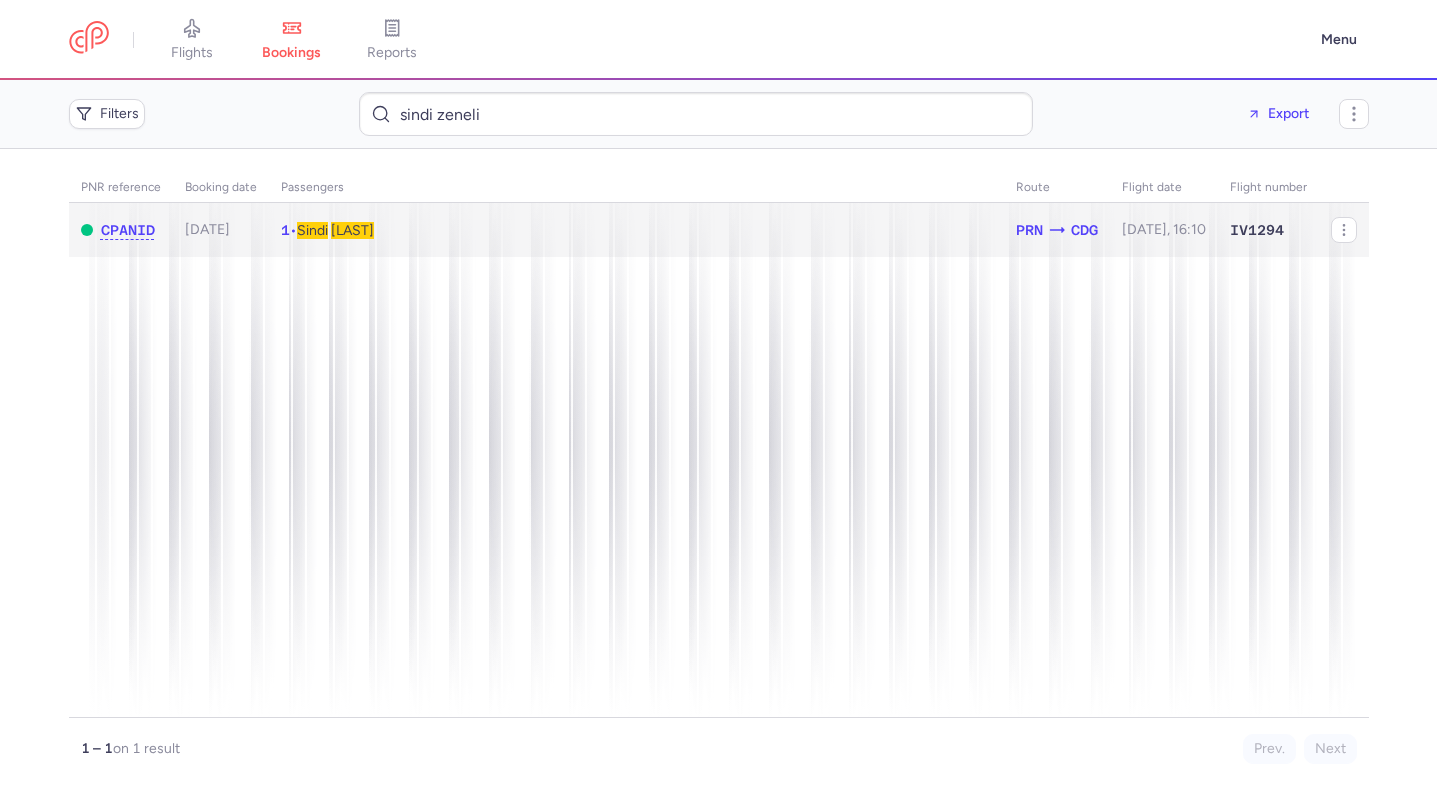 click on "1  •  Sindi   ZENELI" 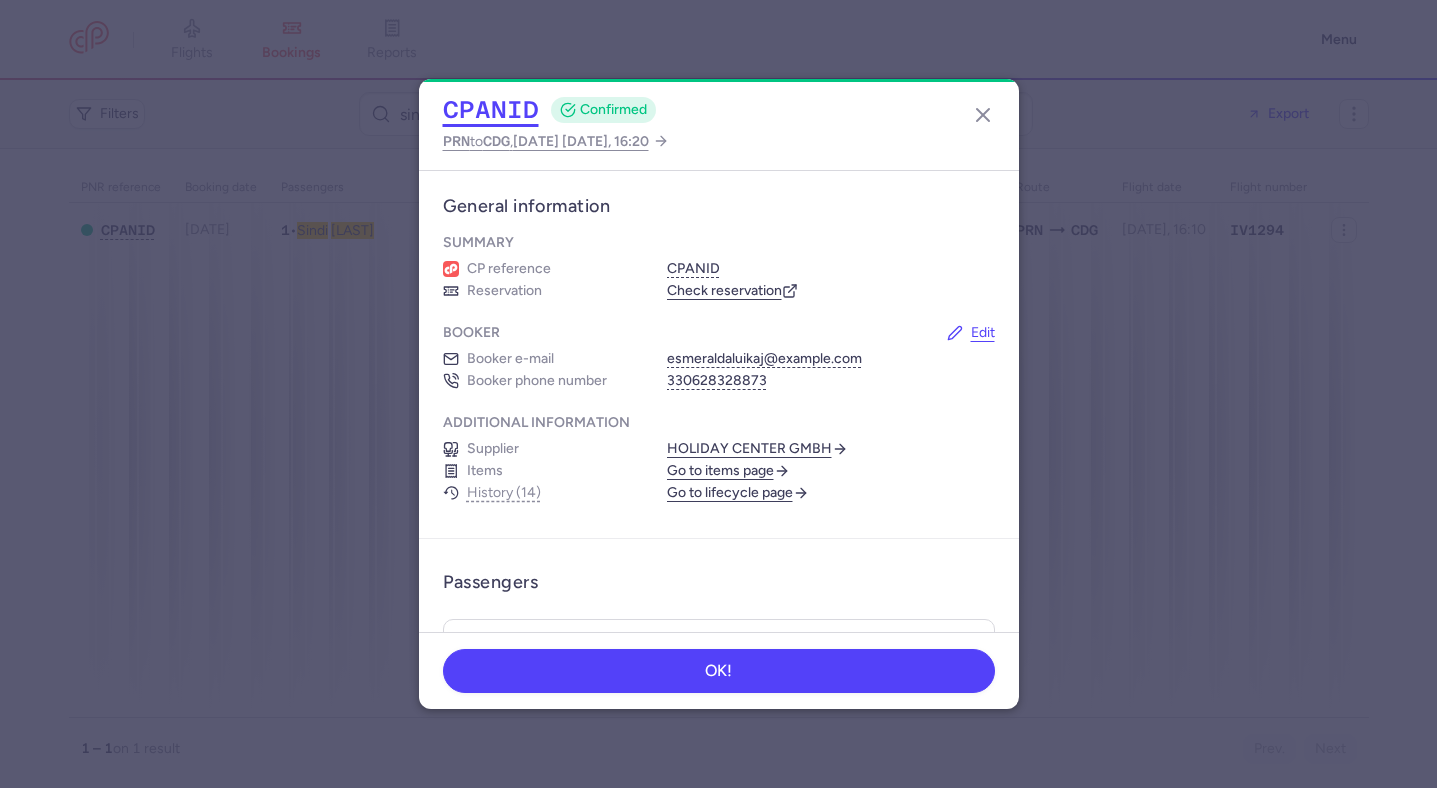 click on "CPANID" 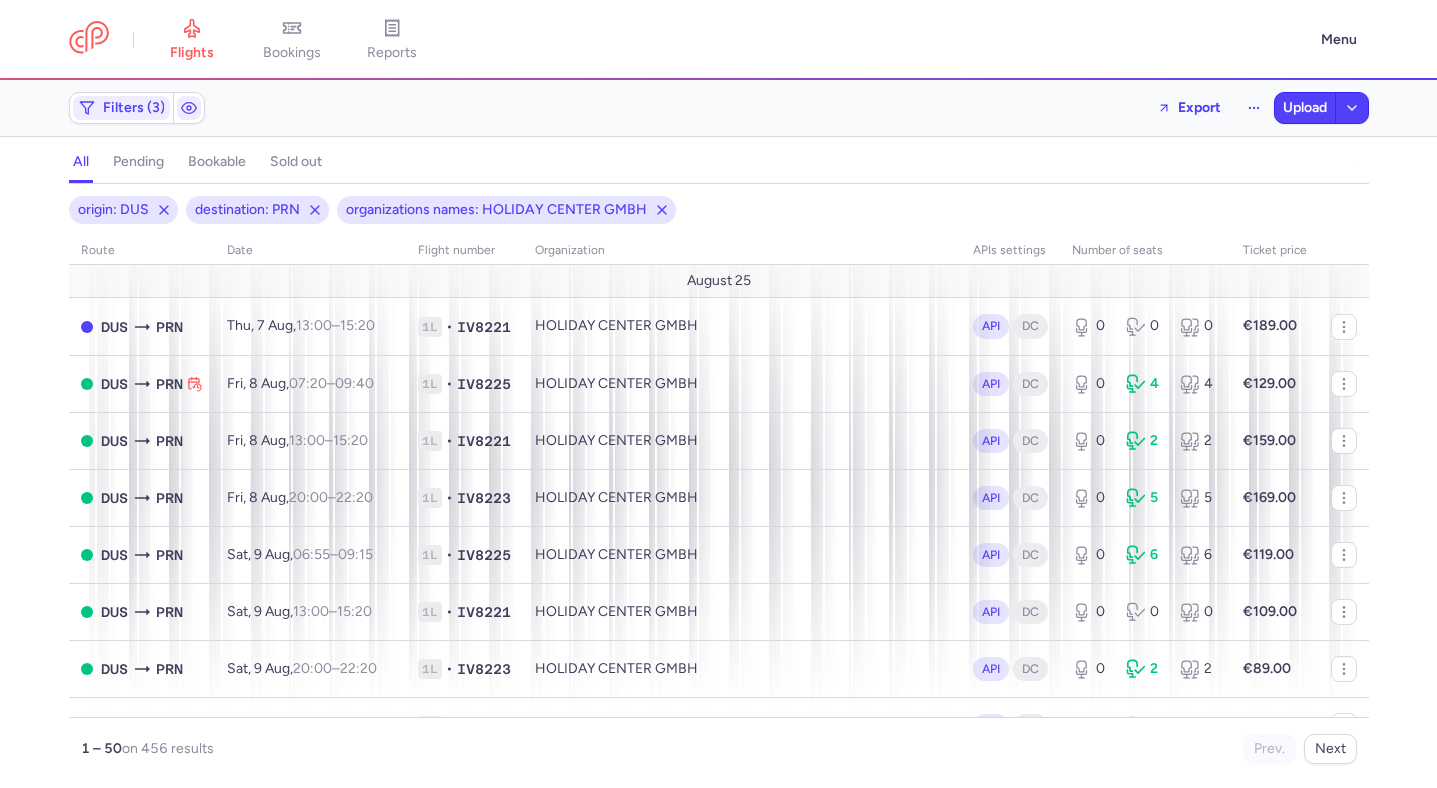scroll, scrollTop: 0, scrollLeft: 0, axis: both 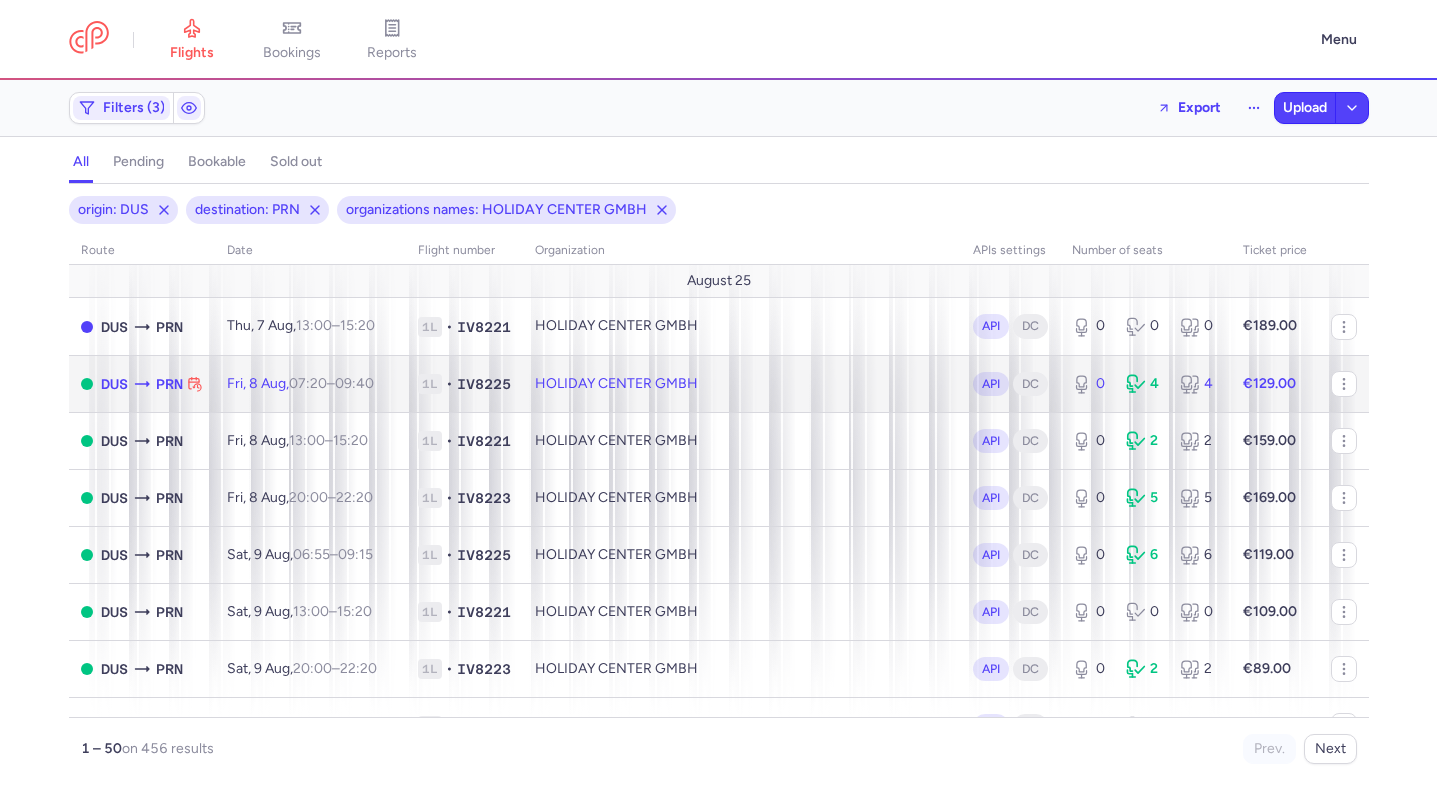 click on "Fri, 8 Aug,  07:20  –  09:40  +0" at bounding box center [310, 383] 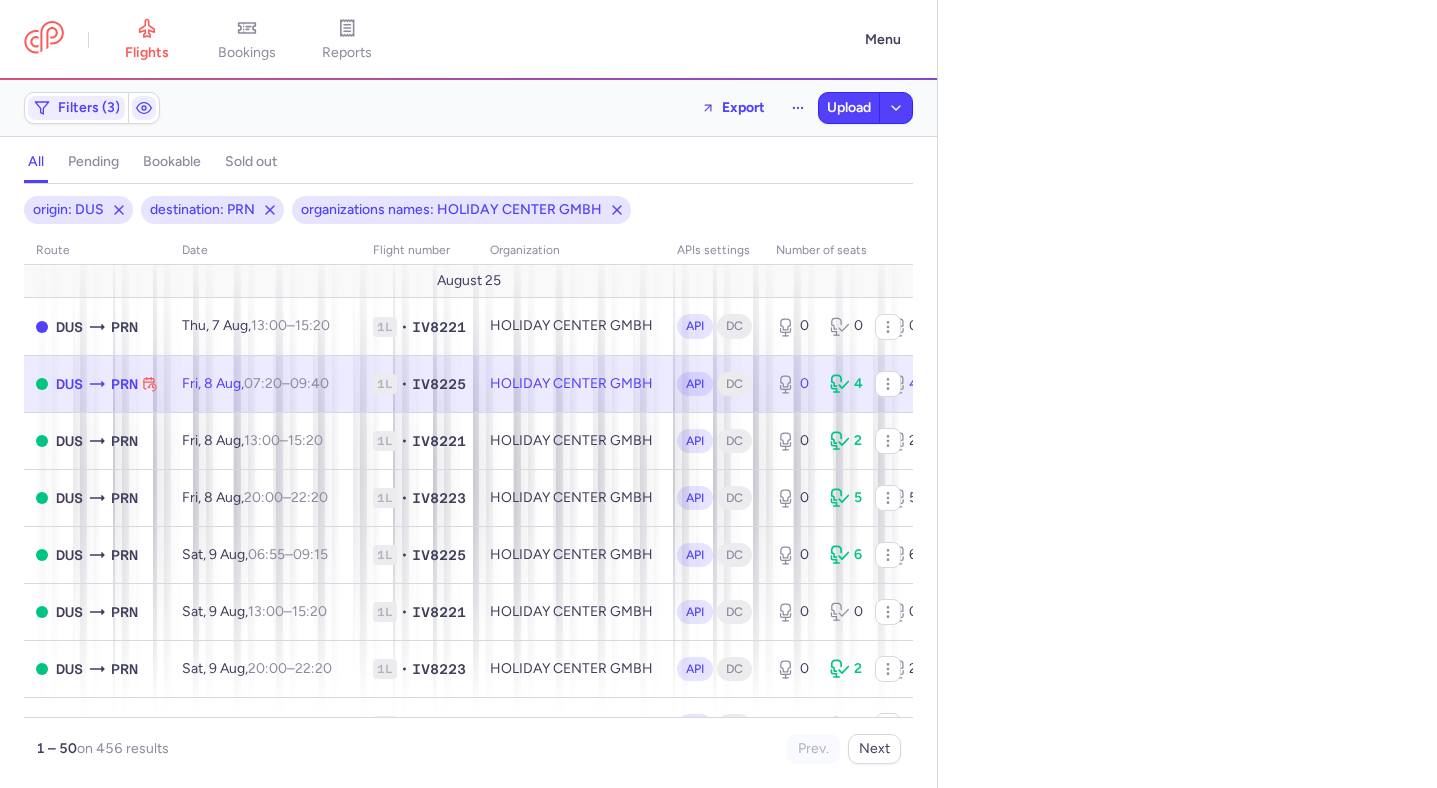 select on "hours" 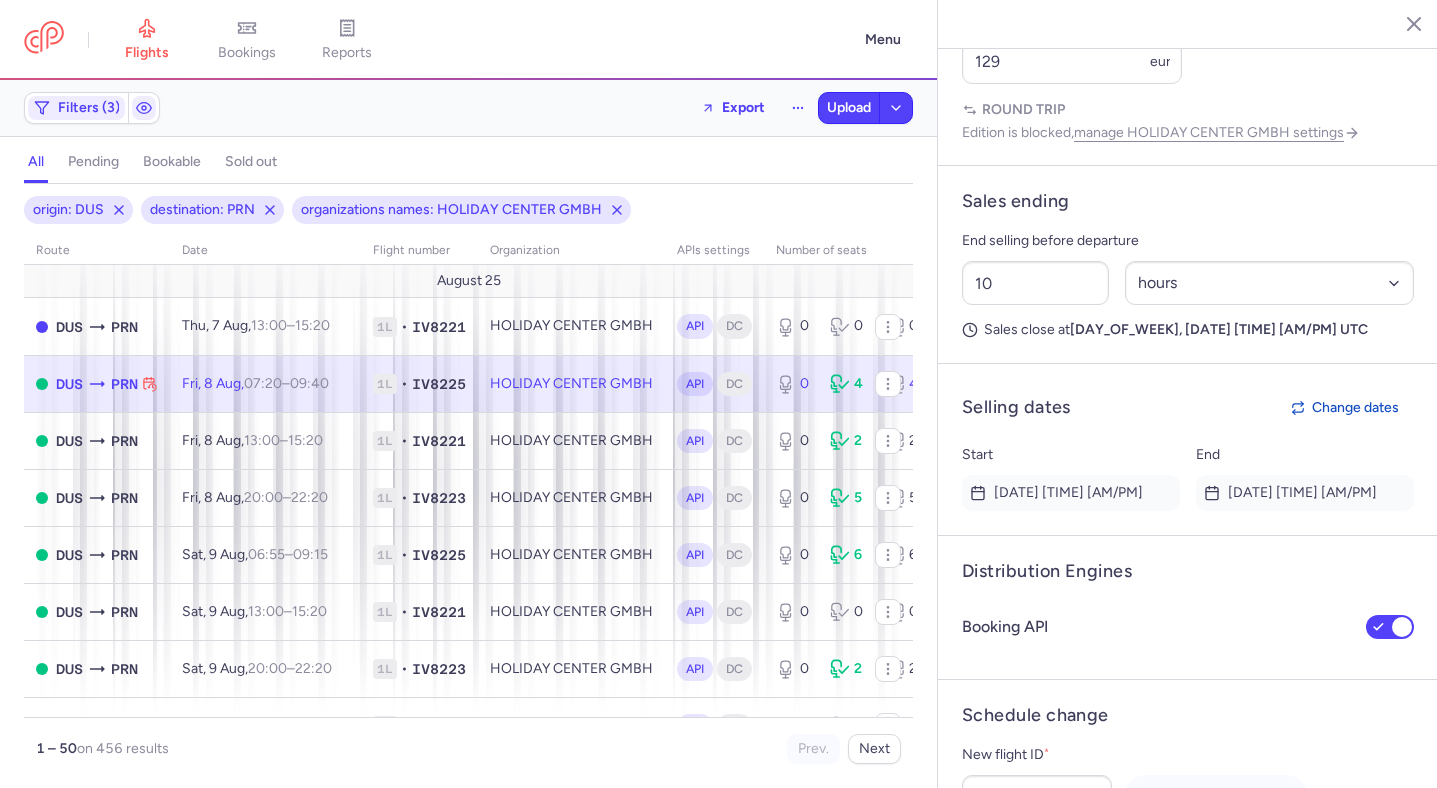 scroll, scrollTop: 1434, scrollLeft: 0, axis: vertical 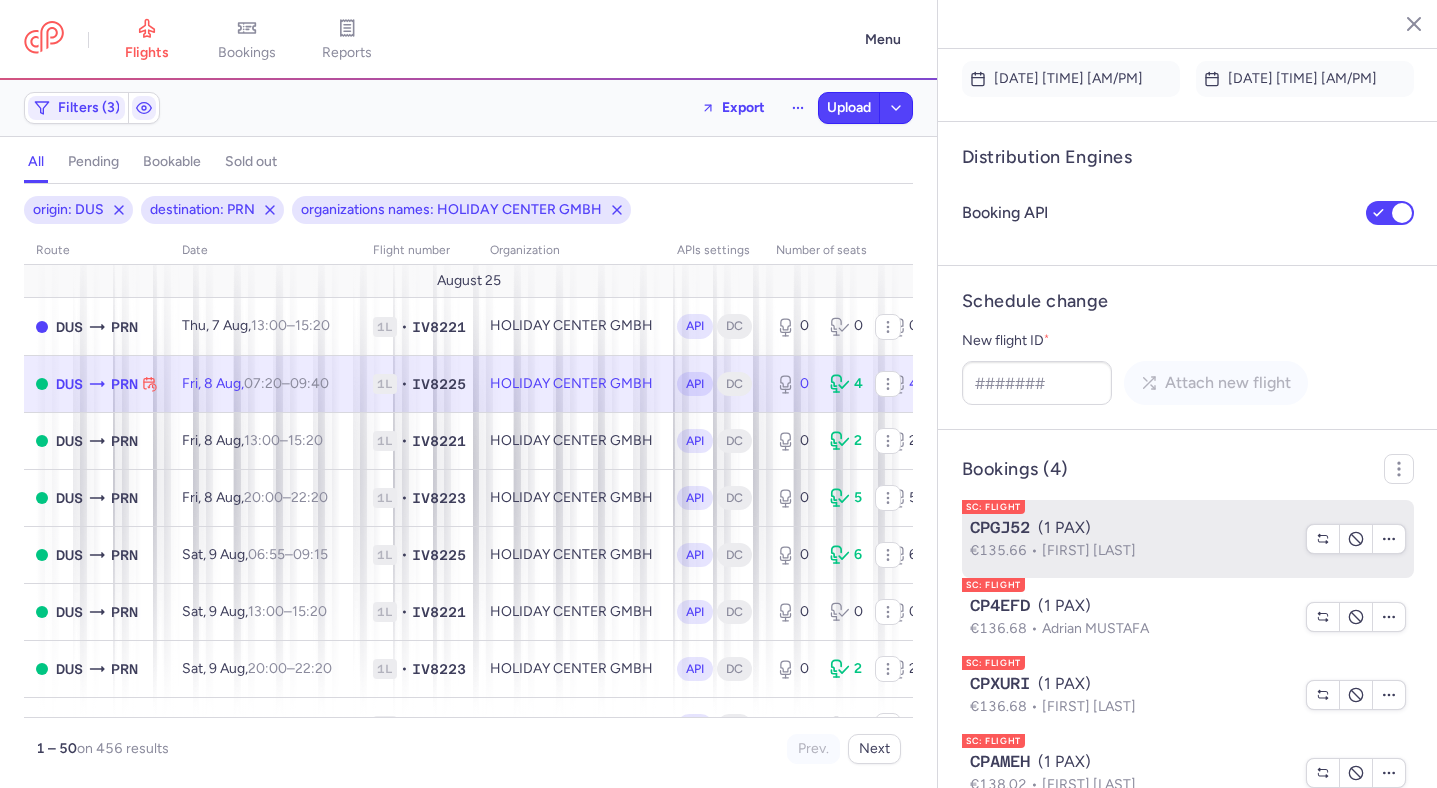click on "CPGJ52  (1 PAX)" at bounding box center [1132, 528] 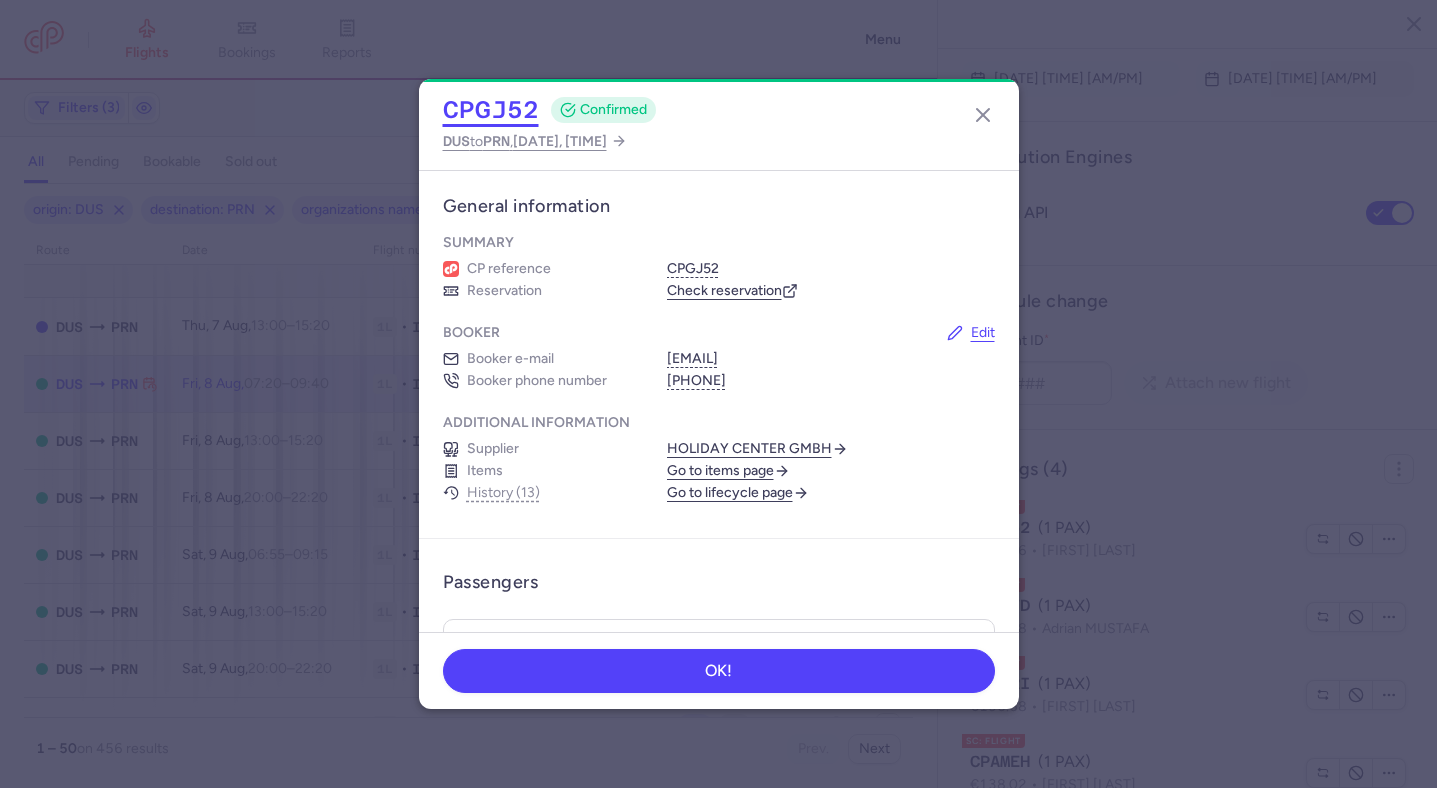 click on "CPGJ52" 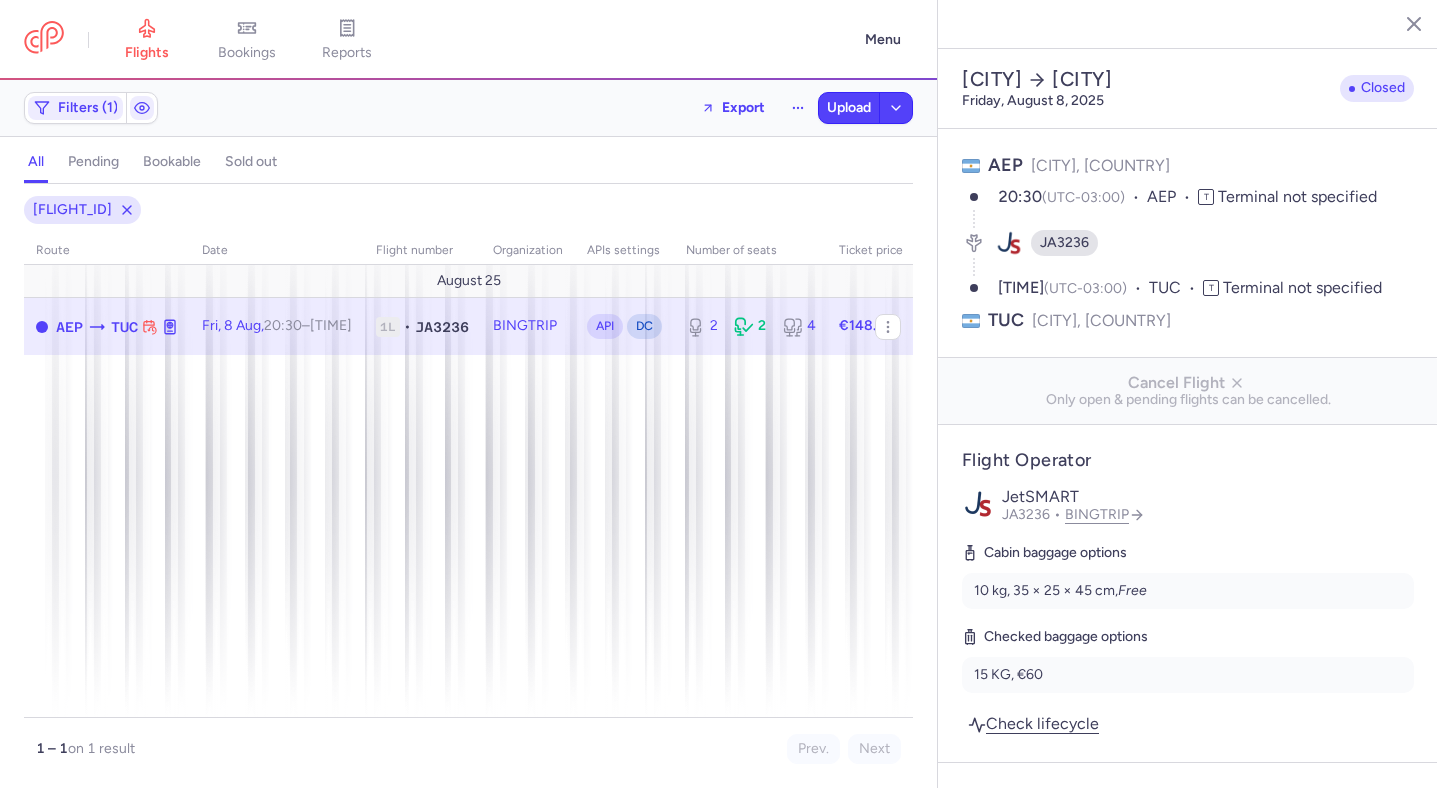 select on "days" 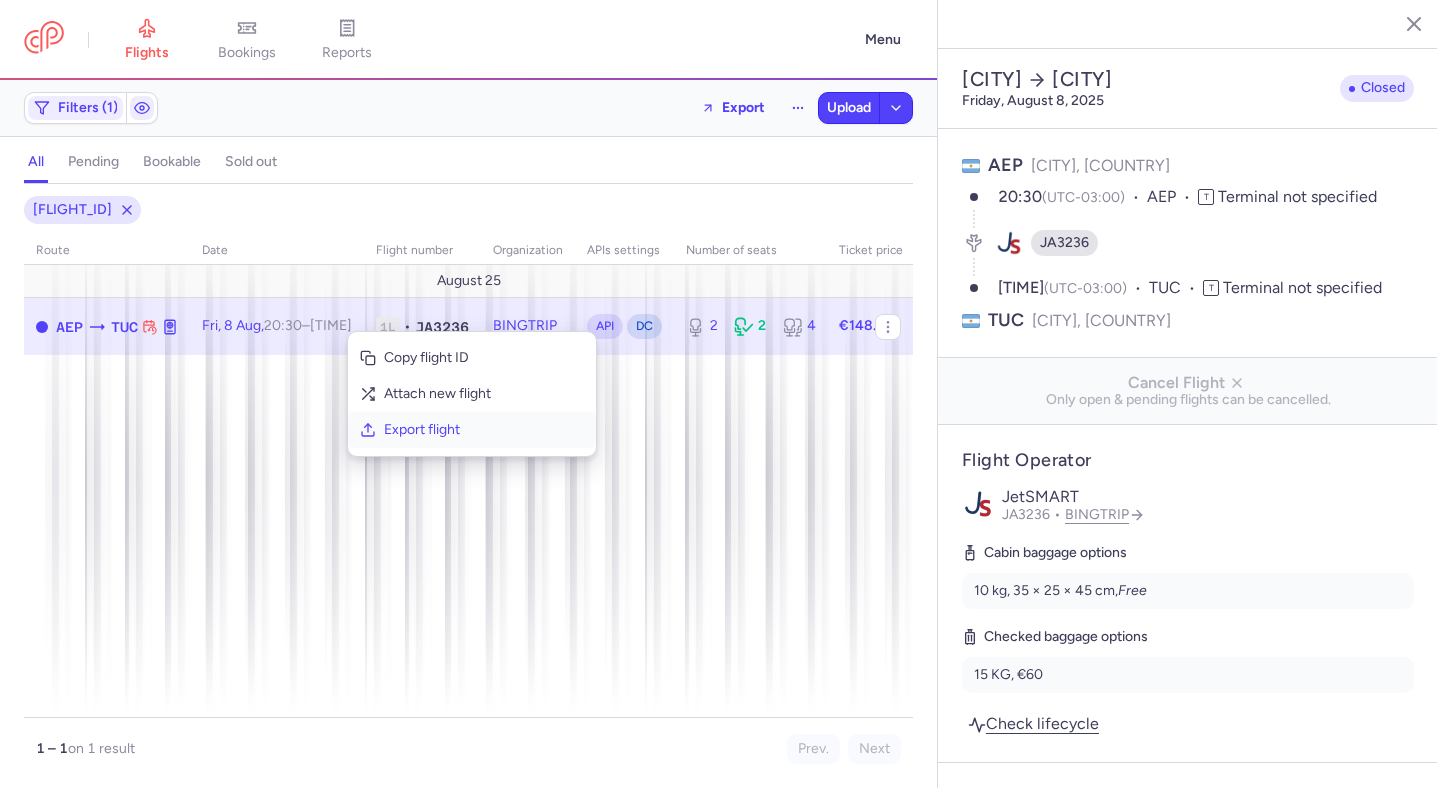 click on "Export flight" at bounding box center [484, 430] 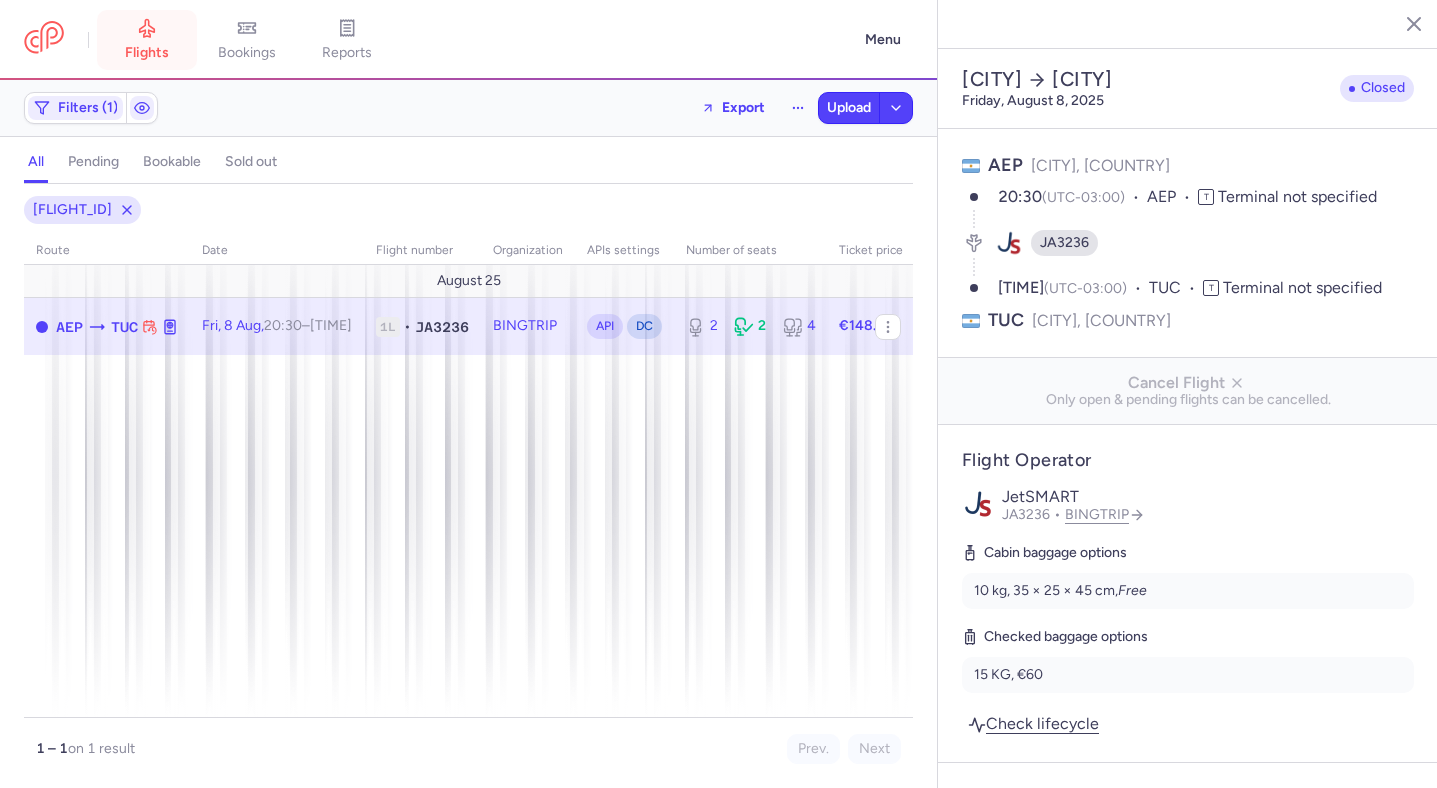 click on "flights" at bounding box center (147, 53) 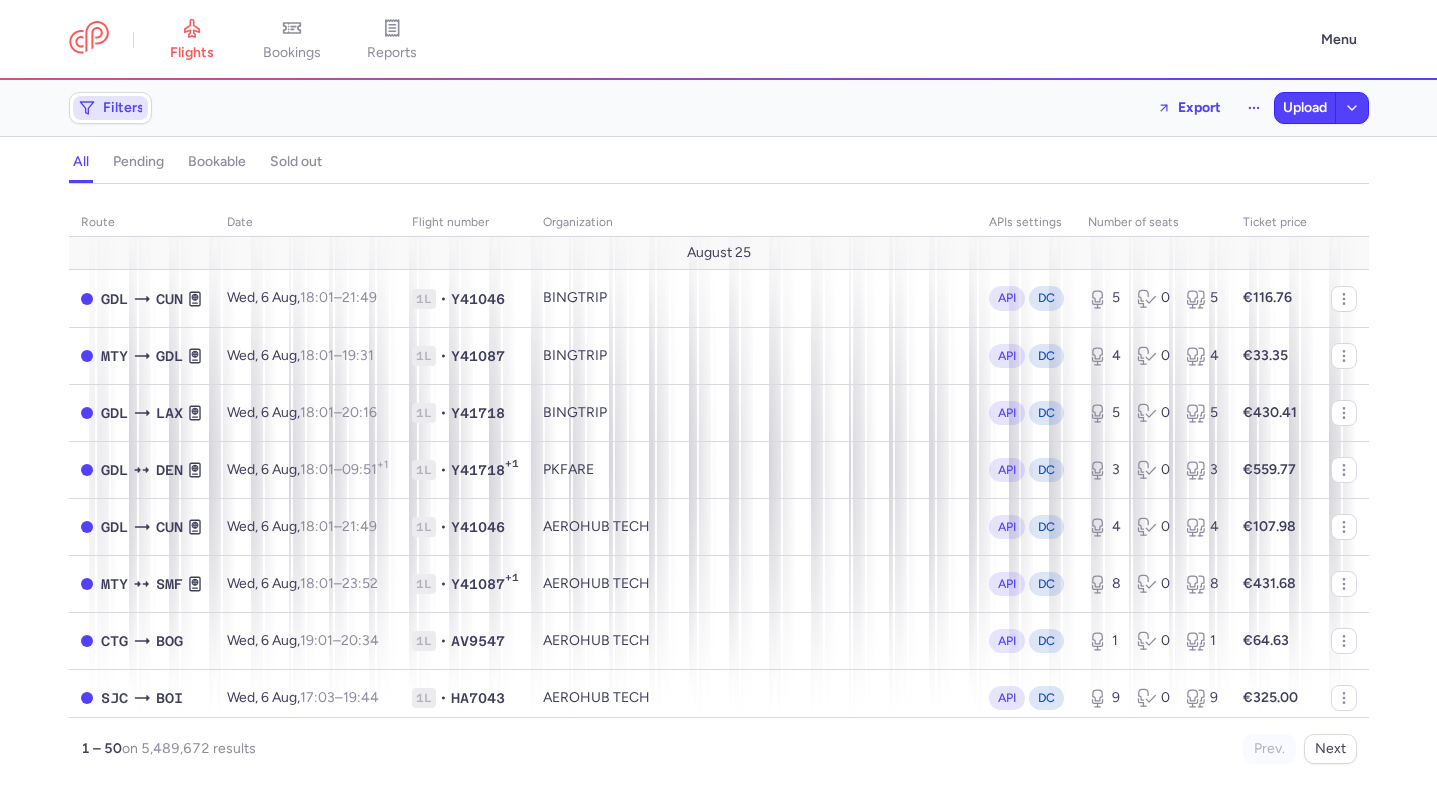 click on "Filters" at bounding box center [110, 108] 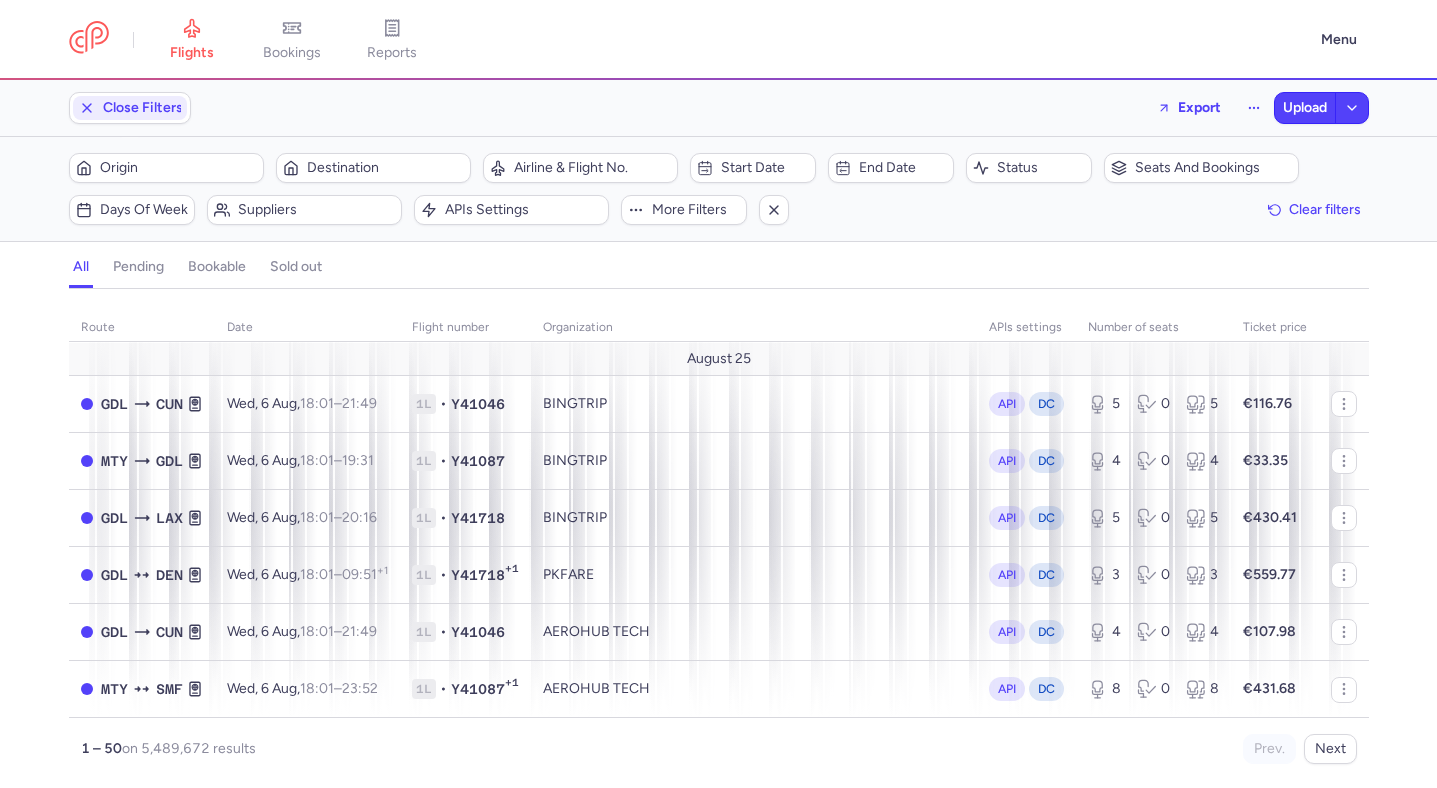 scroll, scrollTop: 0, scrollLeft: 0, axis: both 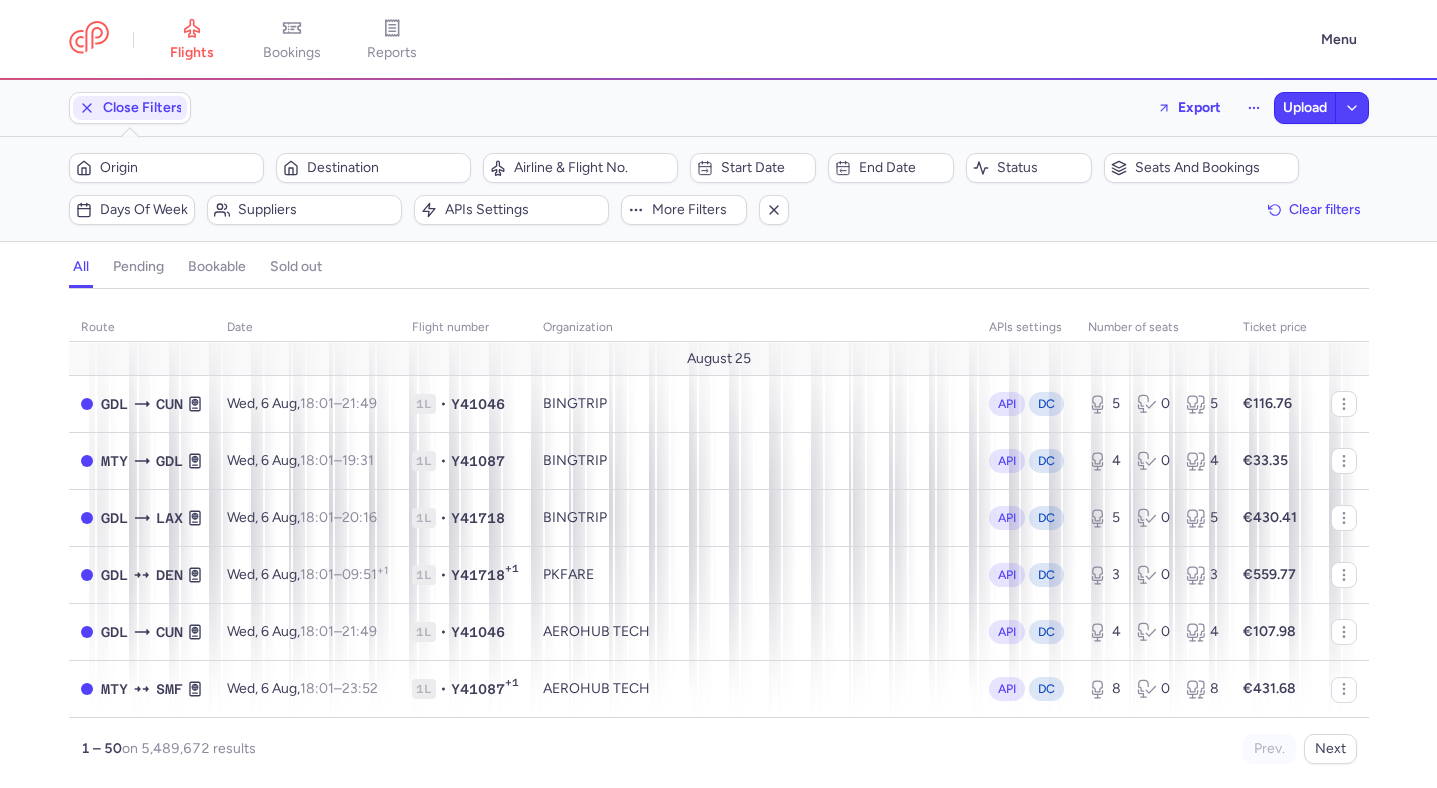 click on "Origin  Destination" at bounding box center [270, 168] 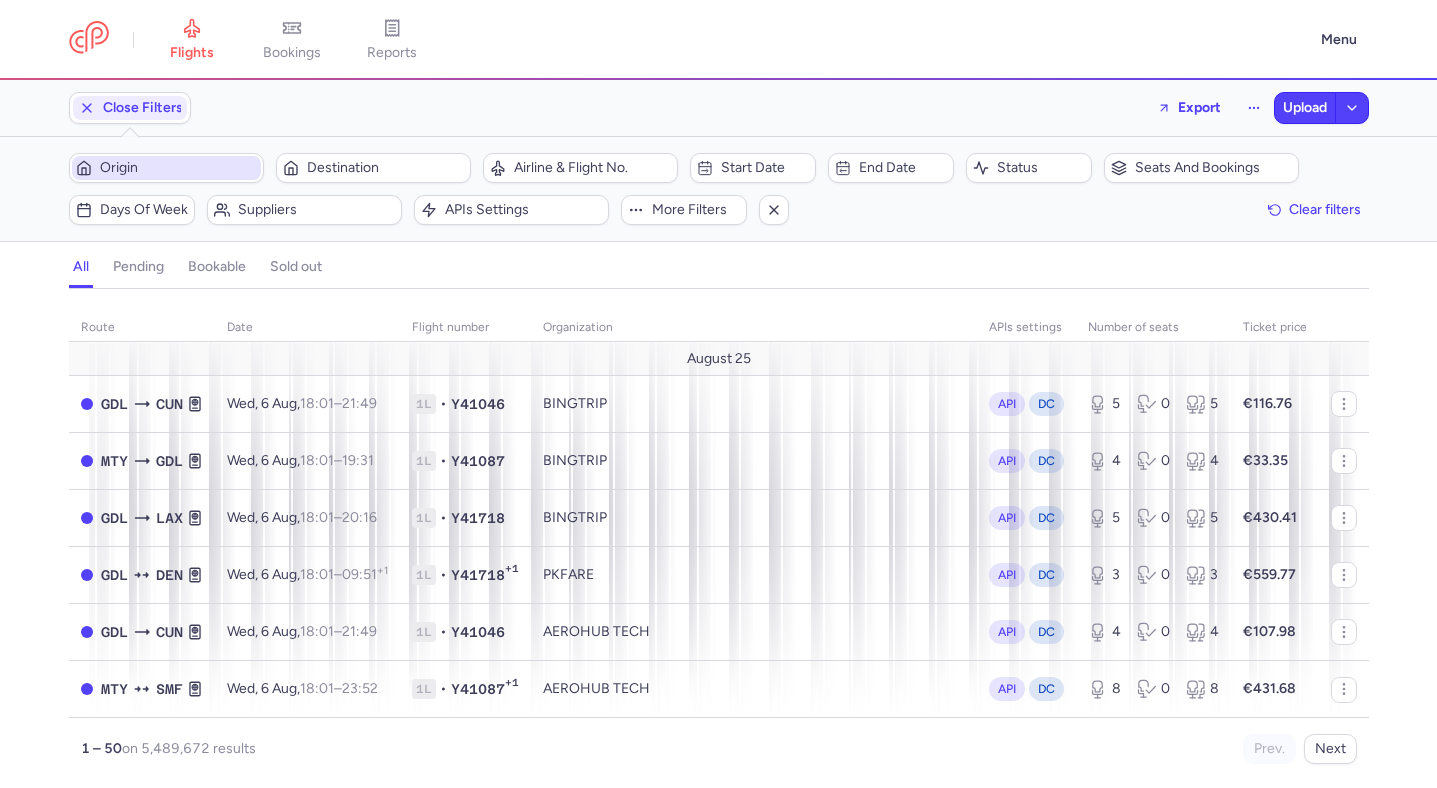 click on "Origin" at bounding box center [178, 168] 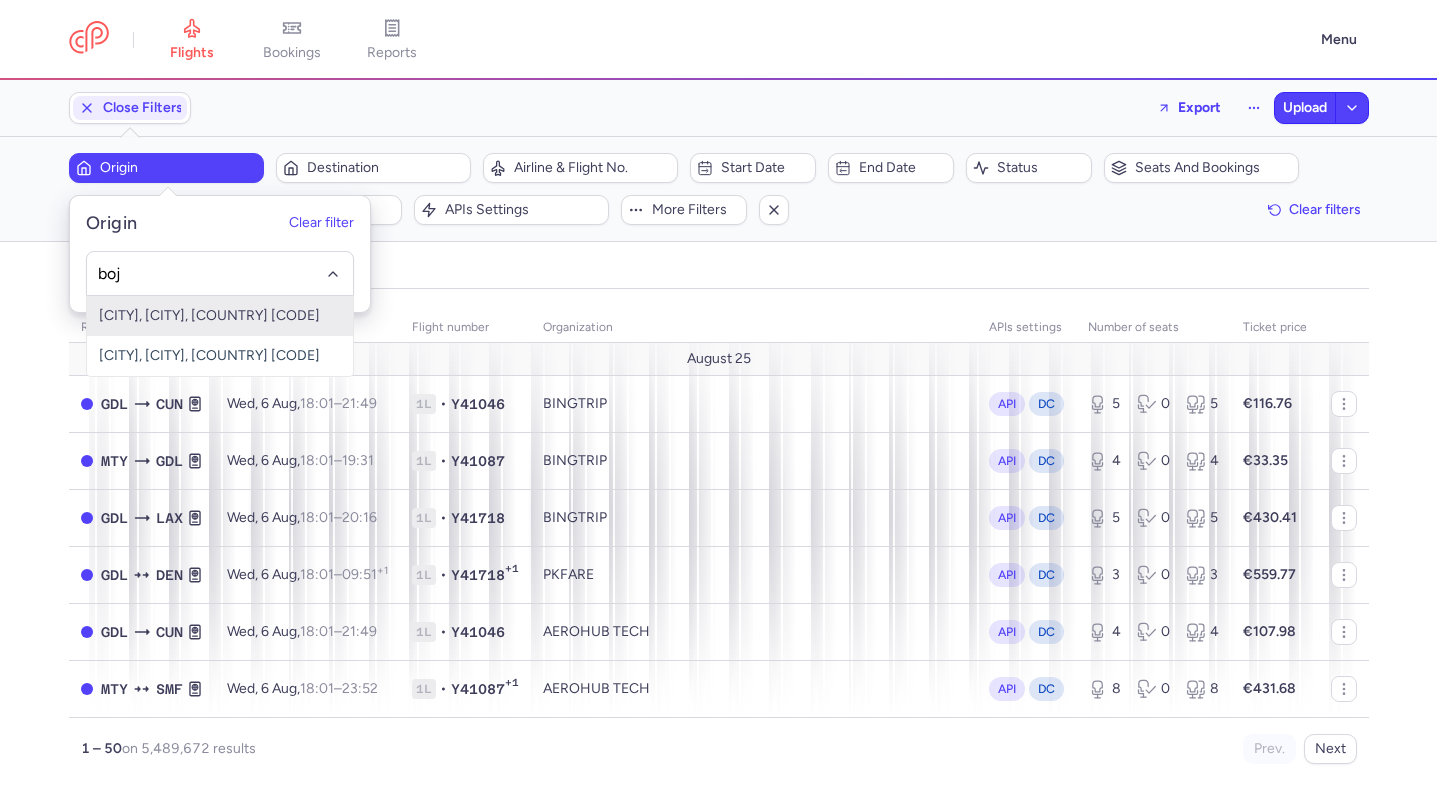 type on "boj" 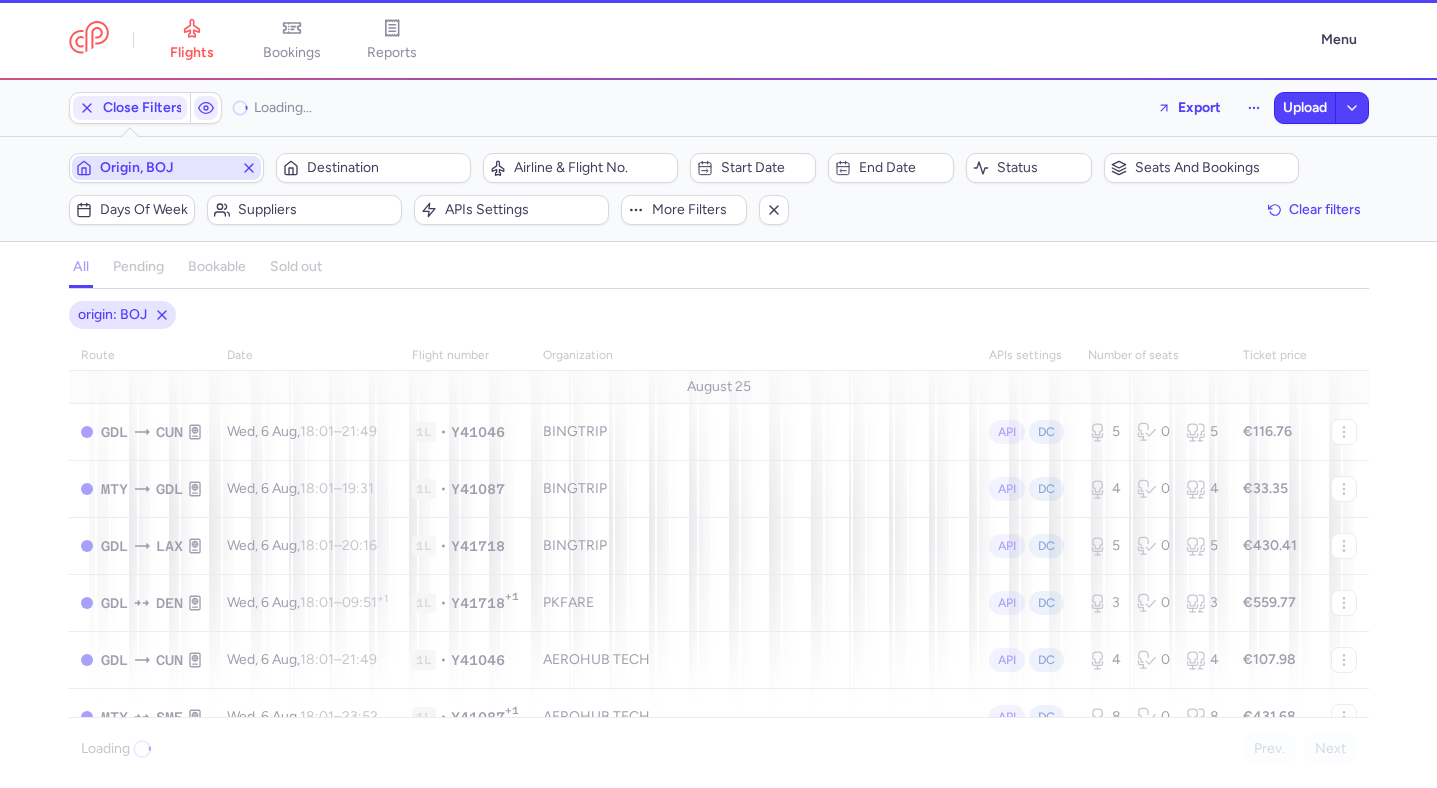 type 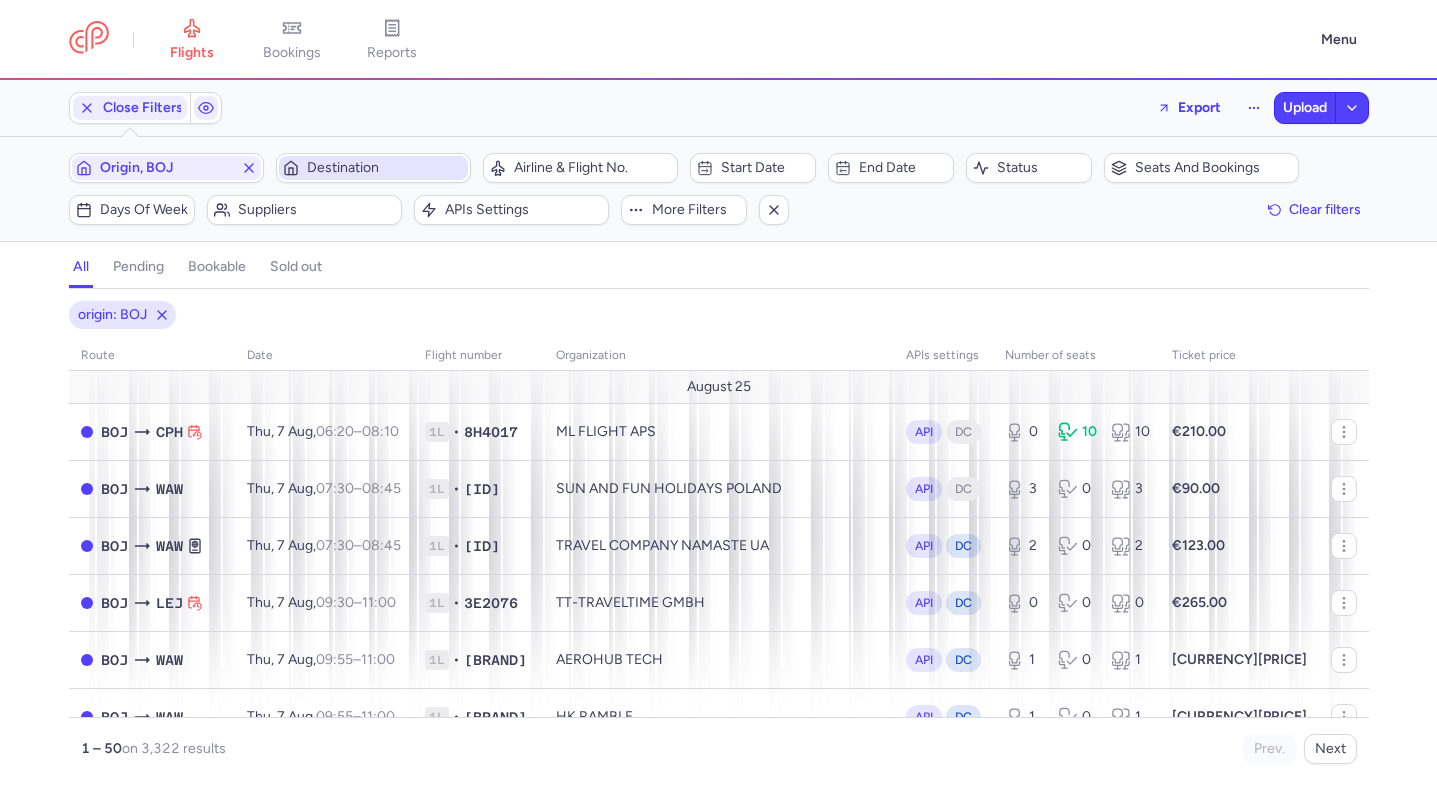 click on "Destination" at bounding box center [385, 168] 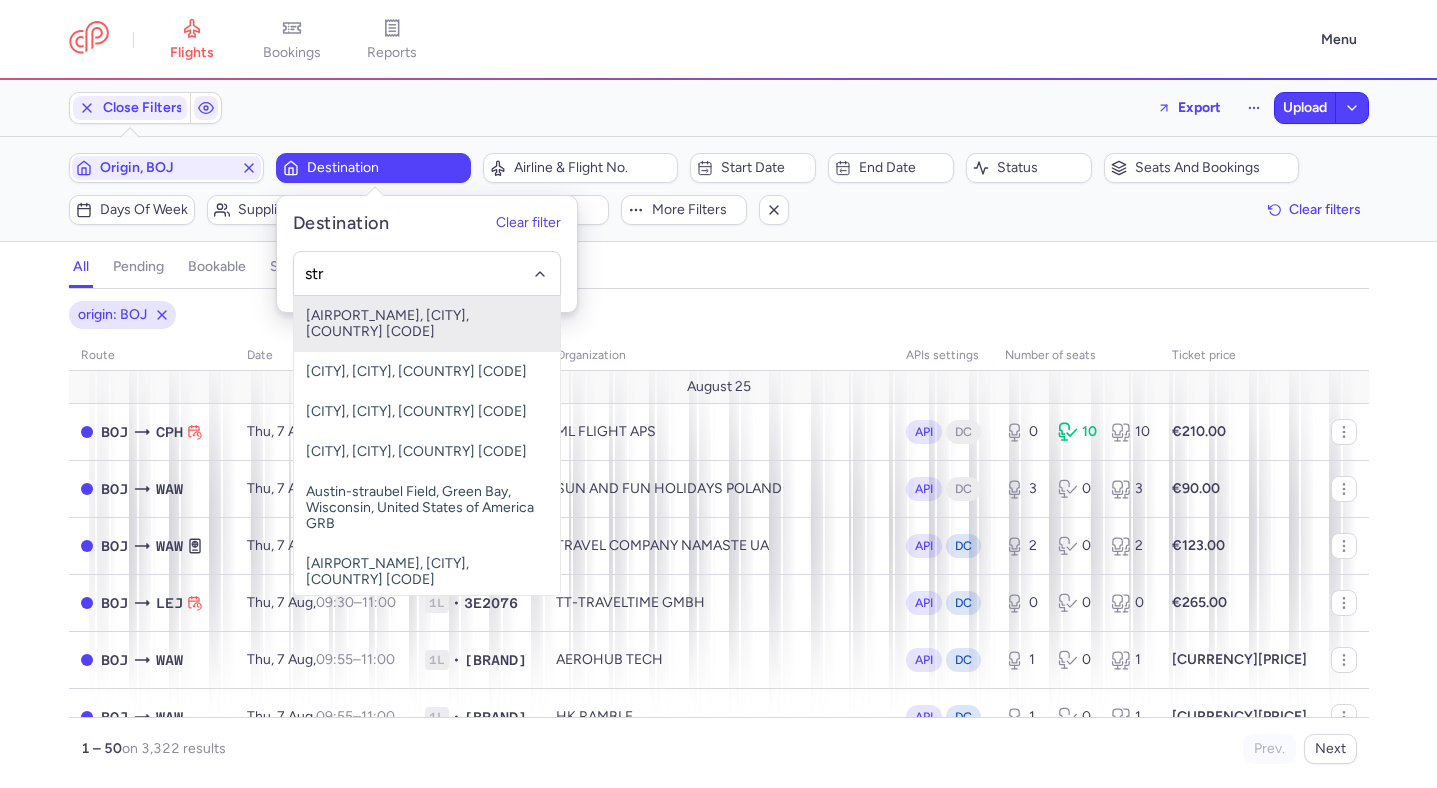 type on "str" 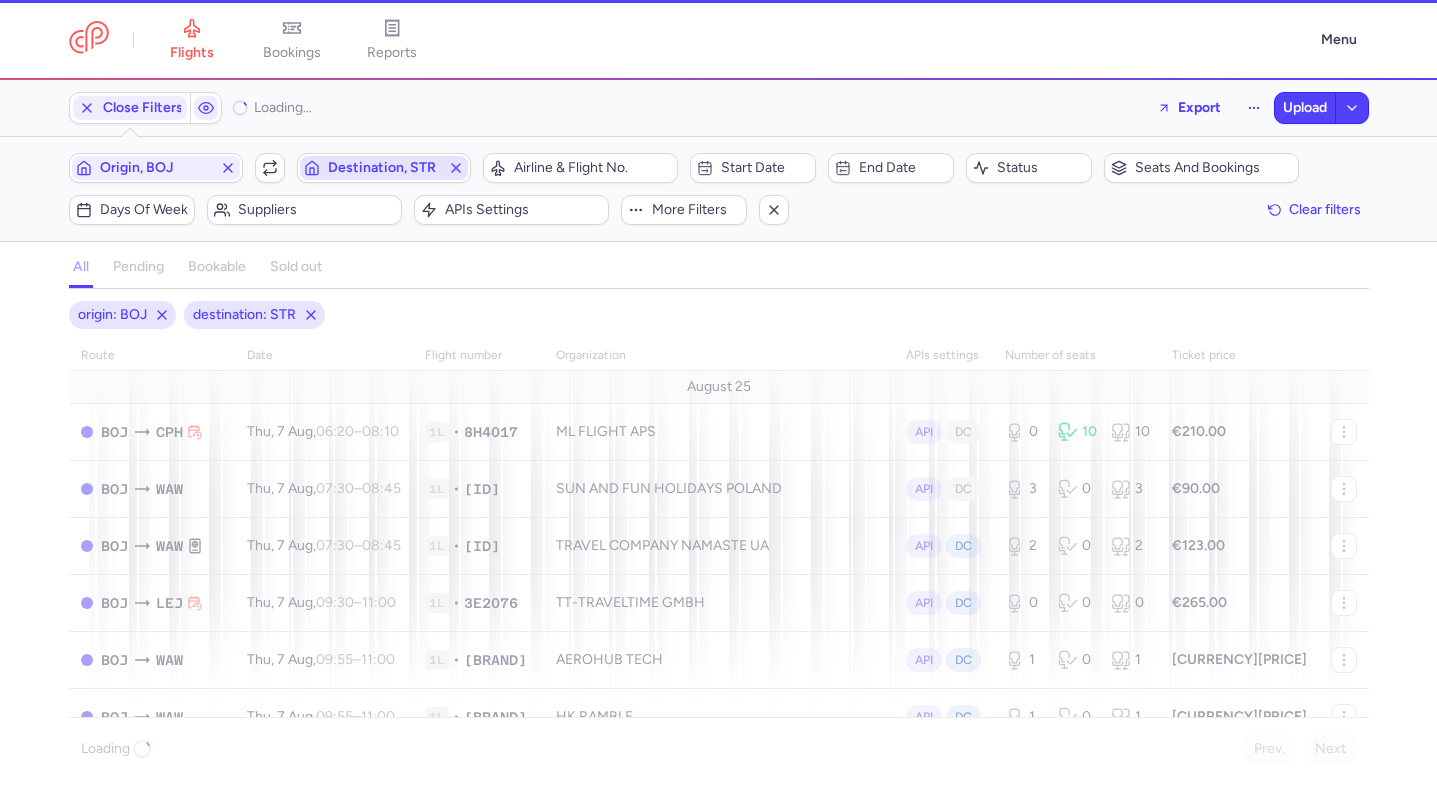 type 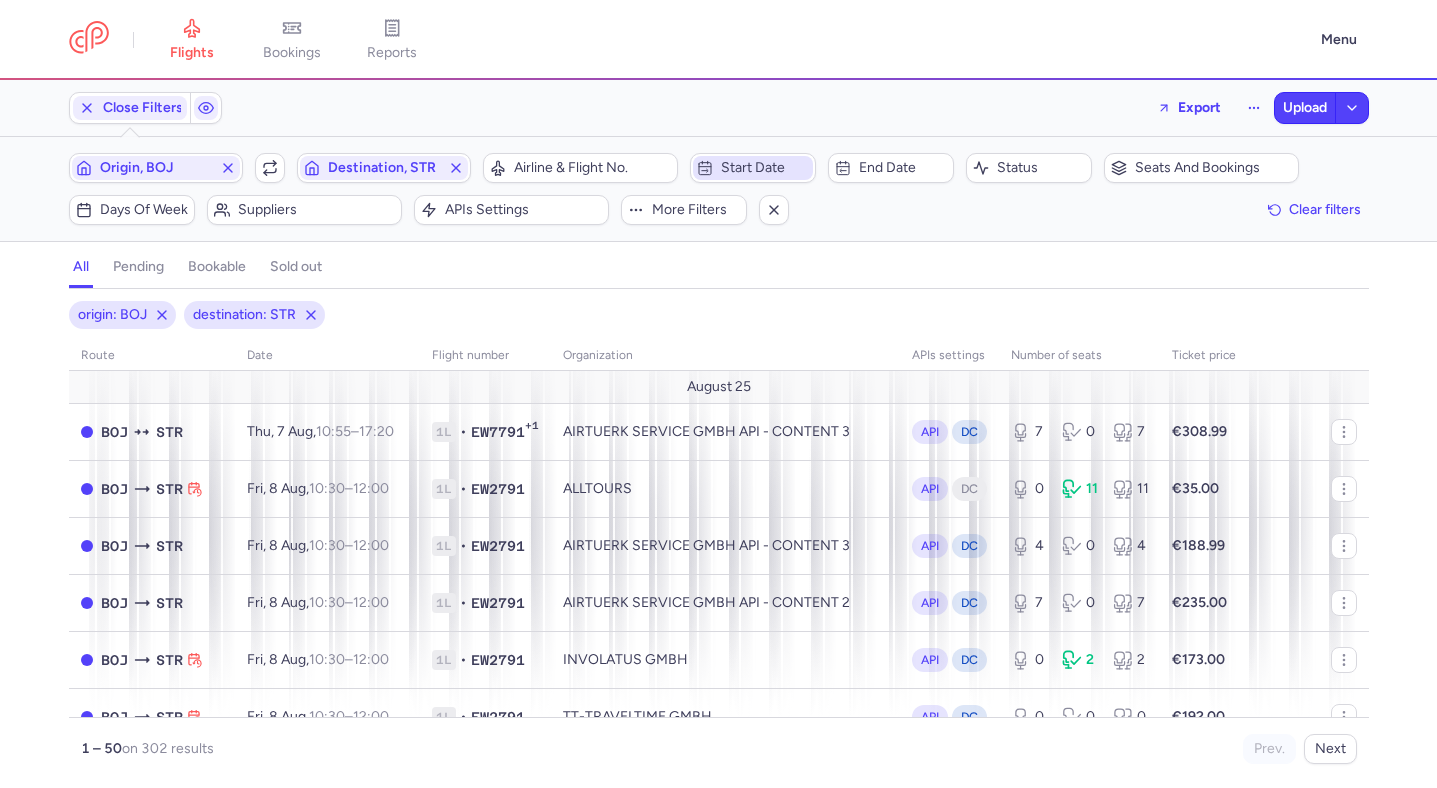 click on "Start date" at bounding box center [753, 168] 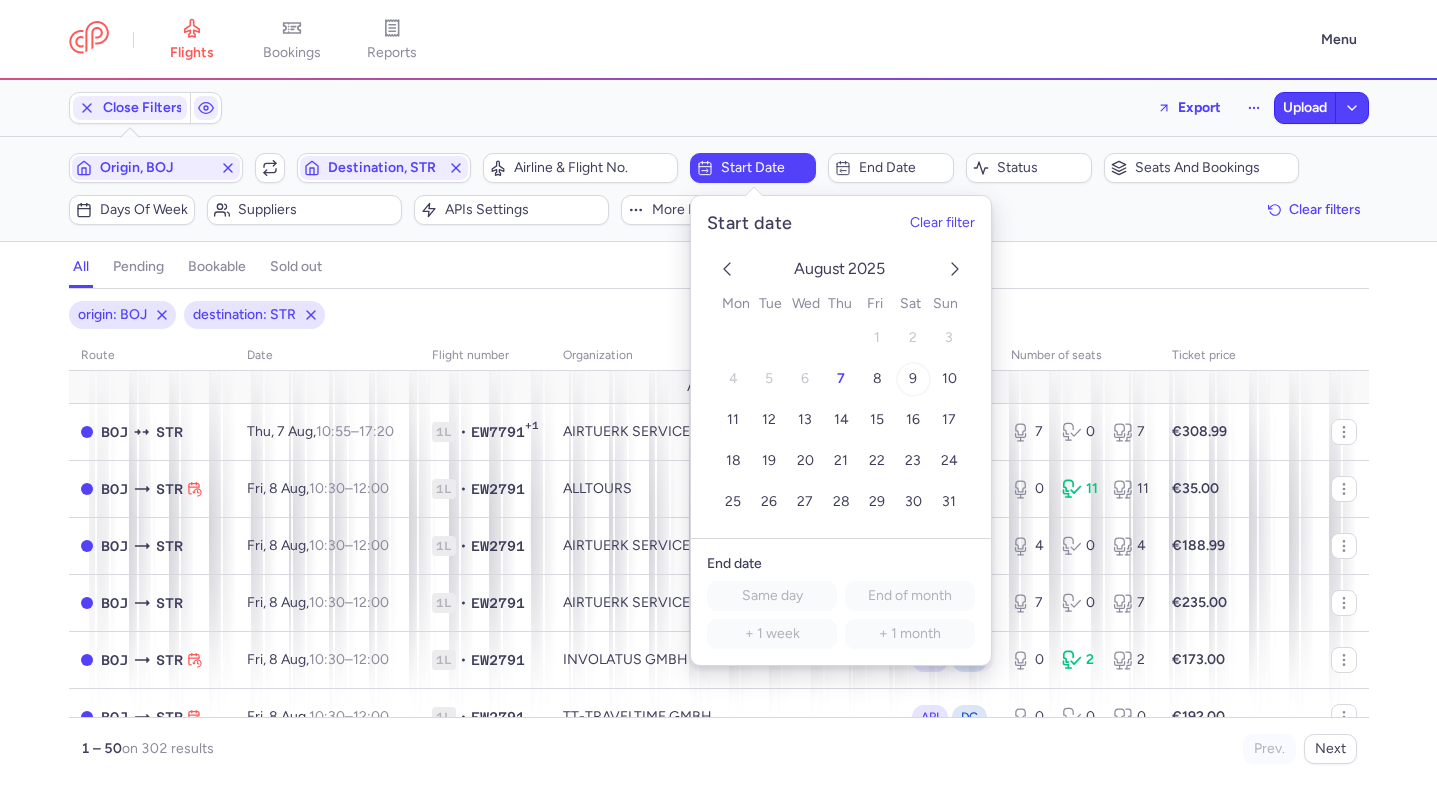 click on "9" at bounding box center [912, 379] 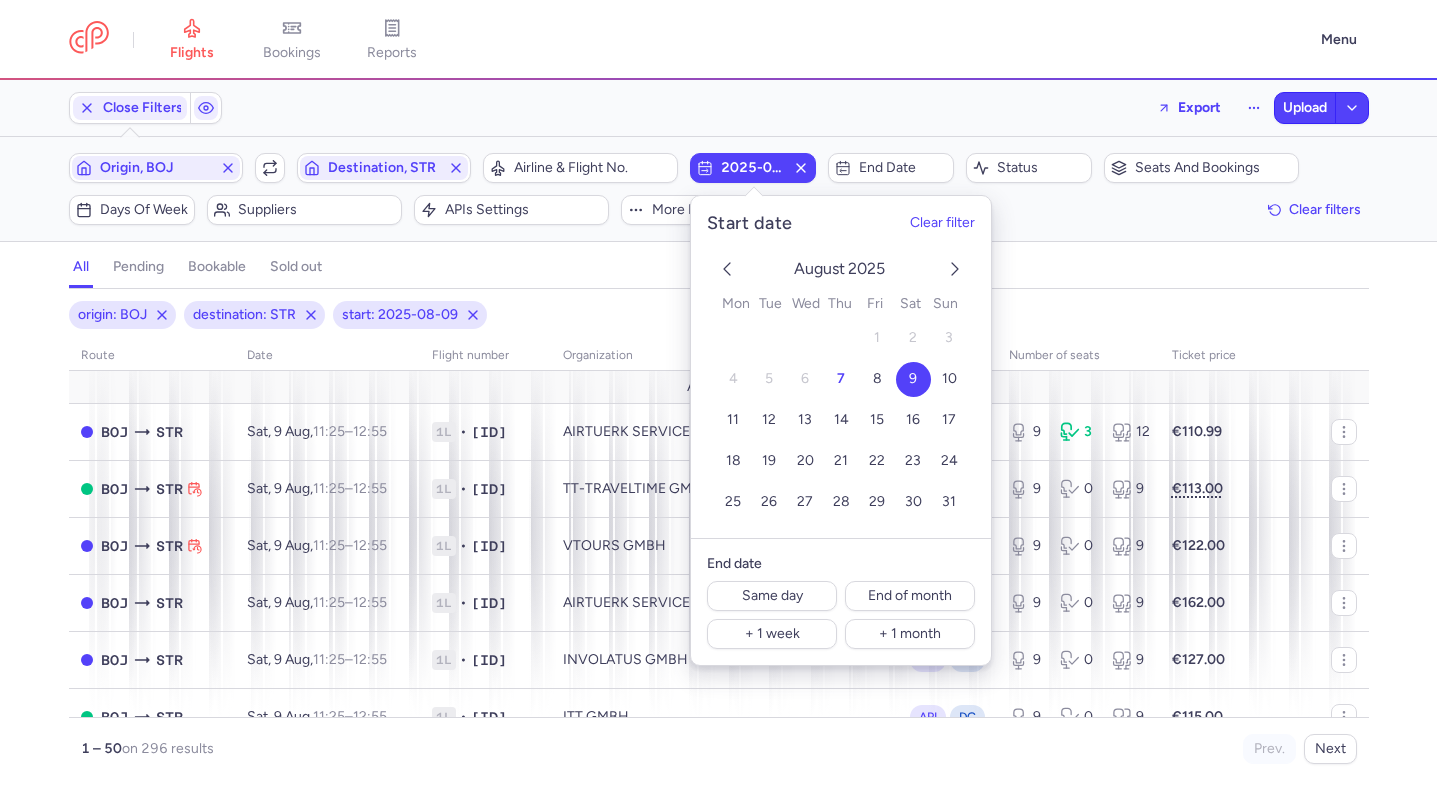 click on "all pending bookable sold out" at bounding box center (719, 271) 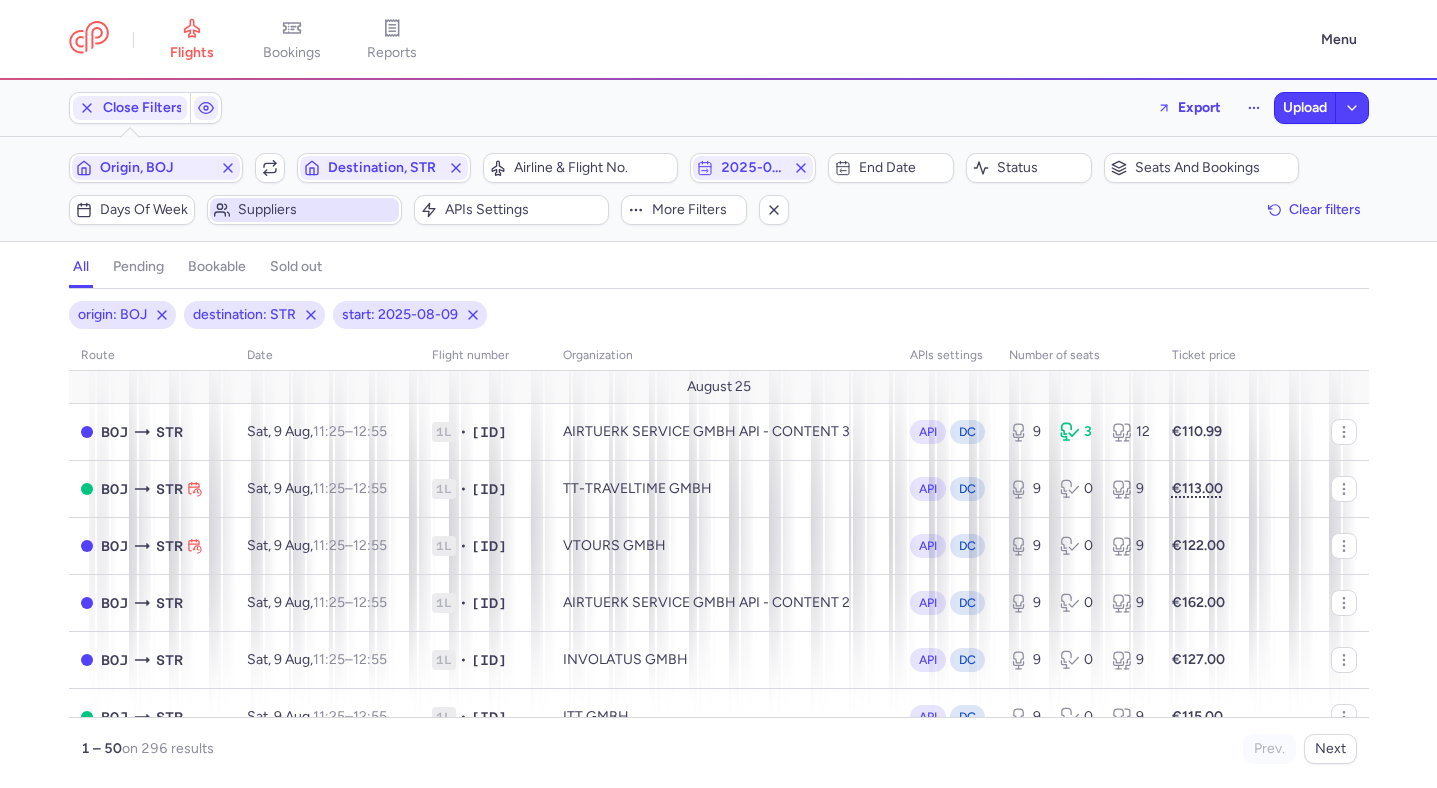 click on "Suppliers" at bounding box center (304, 210) 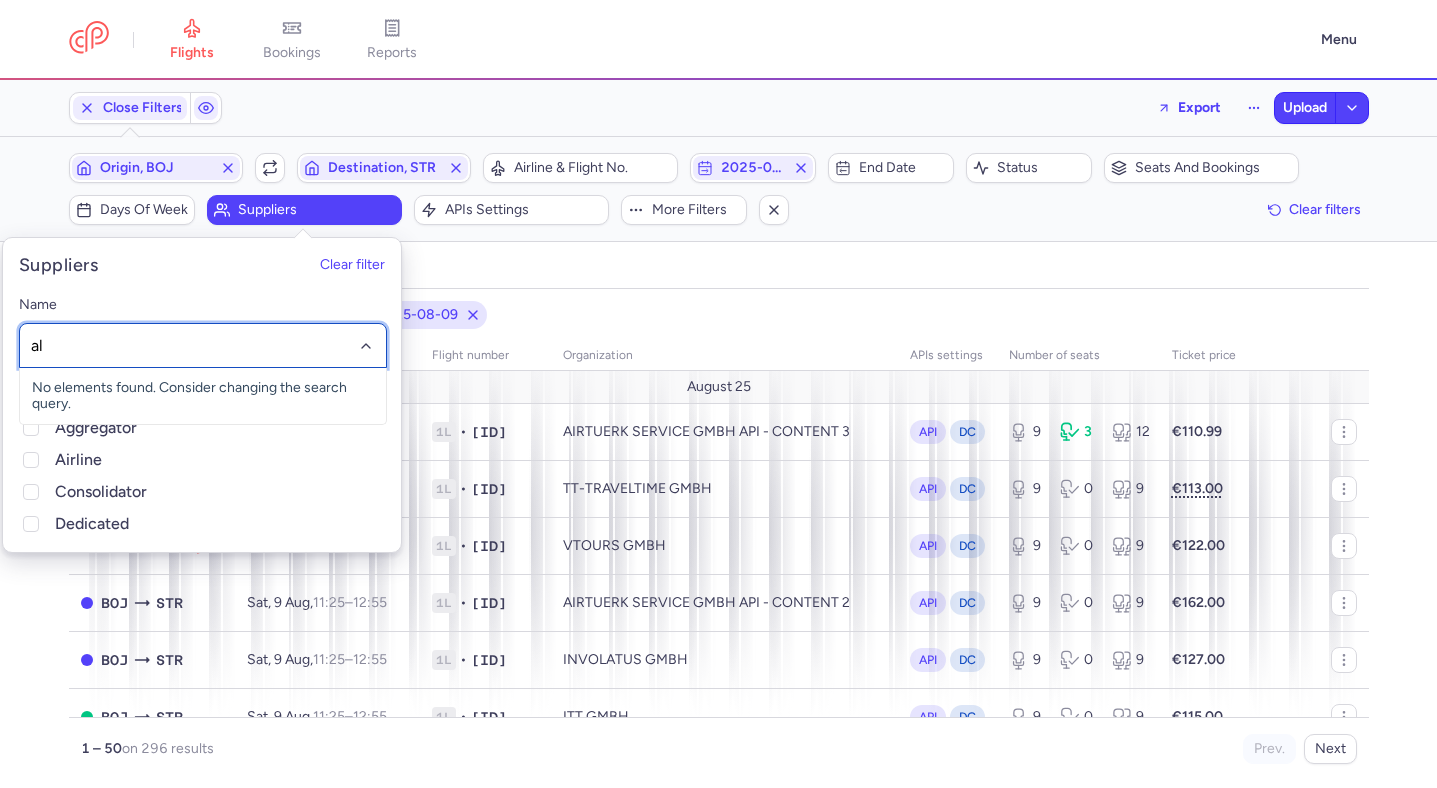 type on "all" 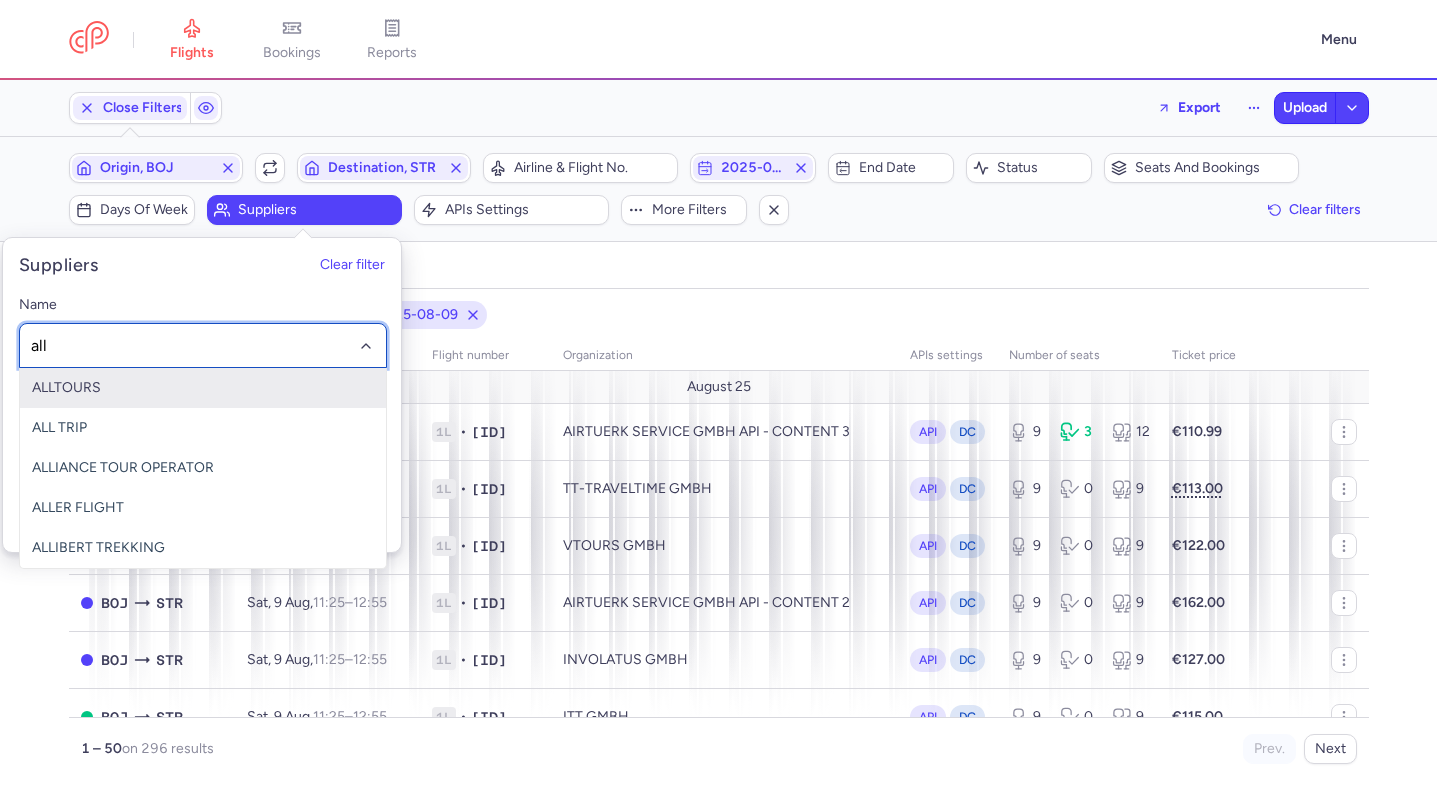 click on "ALLTOURS" at bounding box center [203, 388] 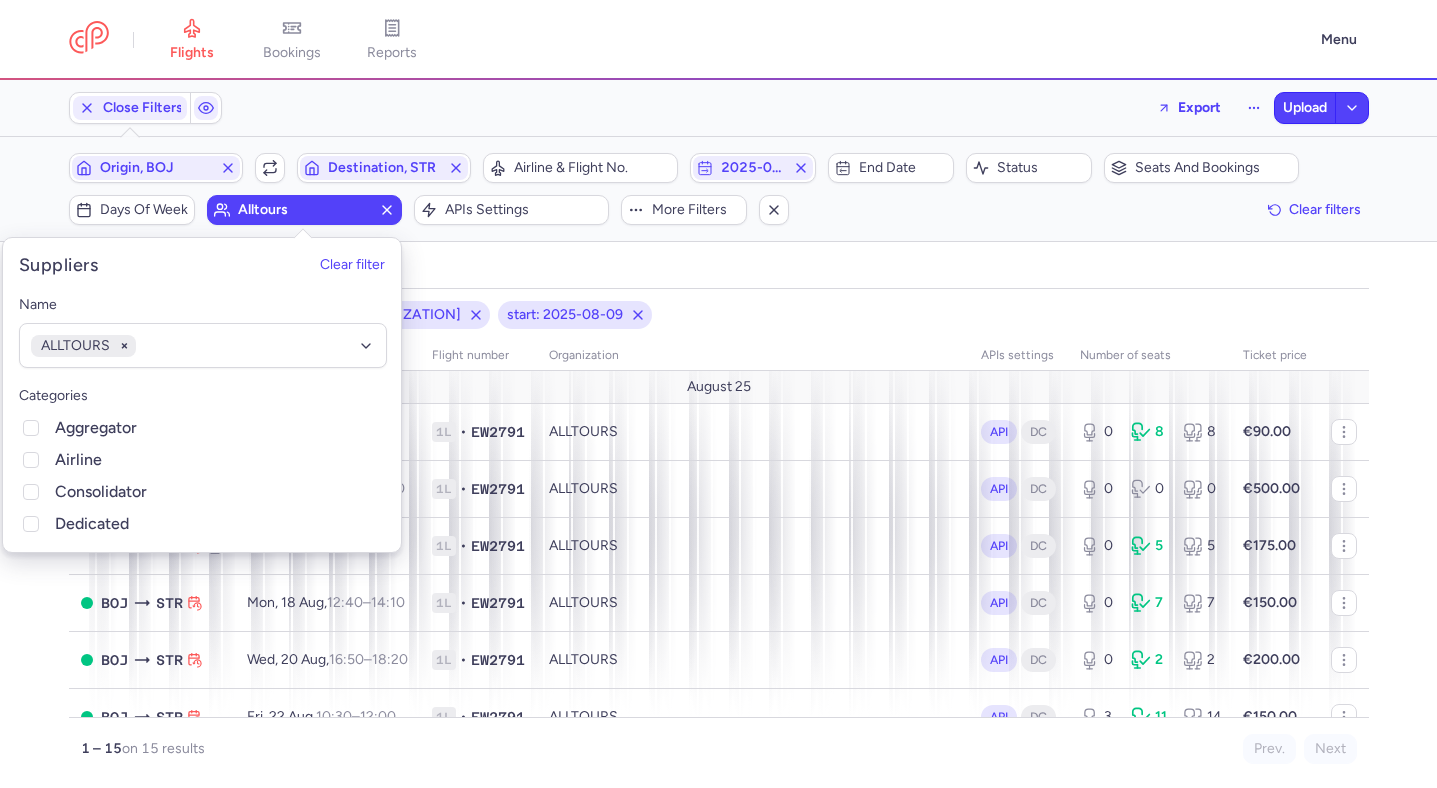 click on "all pending bookable sold out" at bounding box center (719, 271) 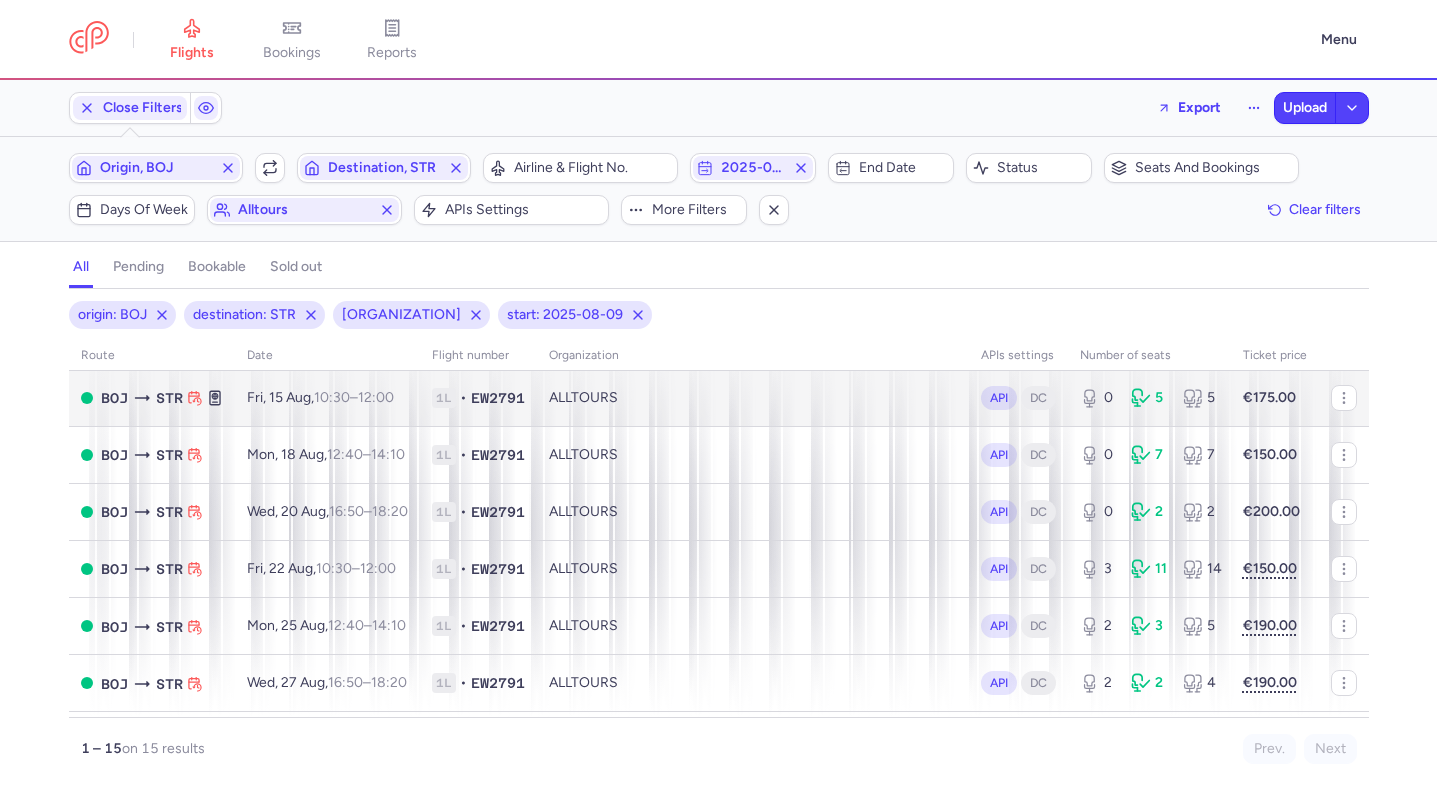 scroll, scrollTop: 199, scrollLeft: 0, axis: vertical 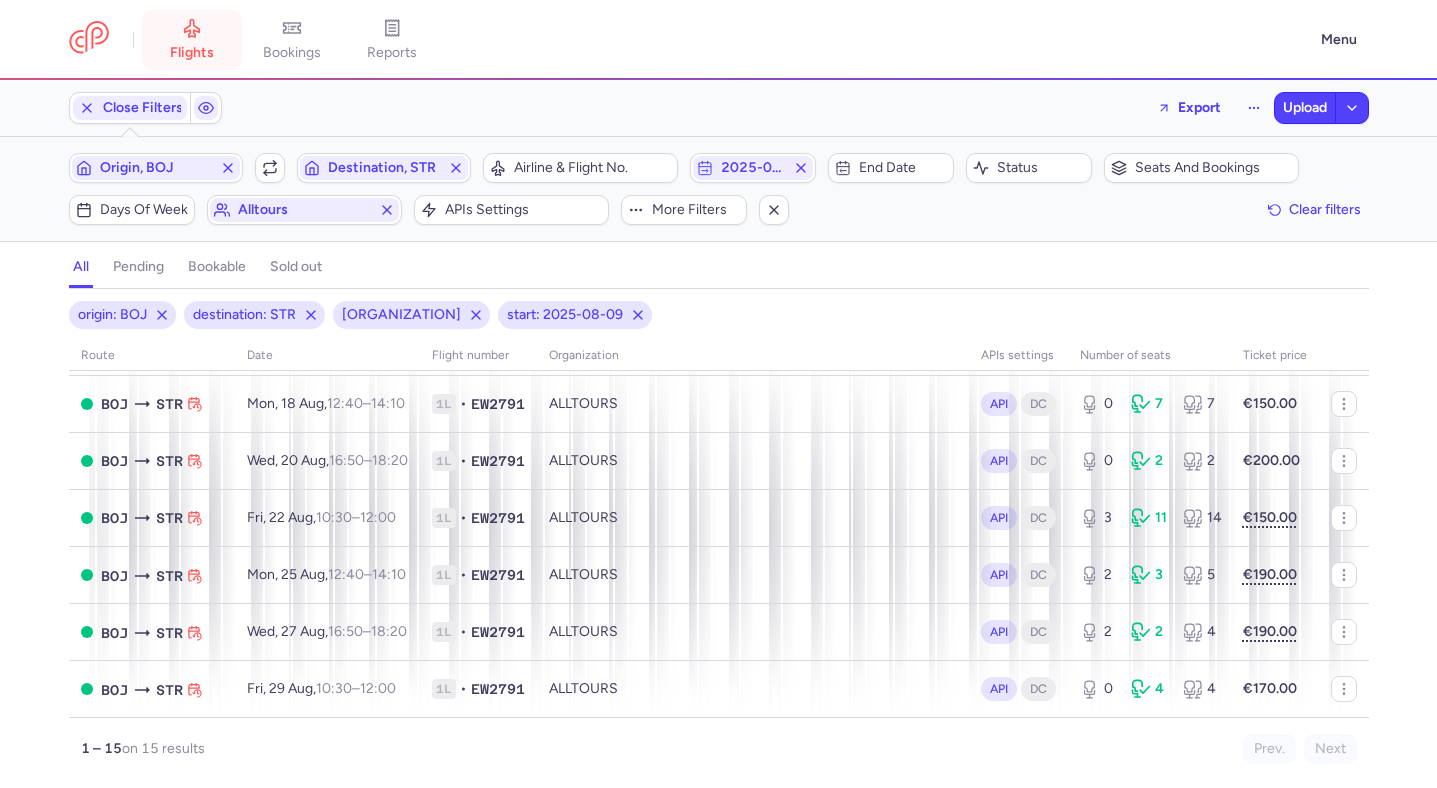 click on "flights" at bounding box center (192, 40) 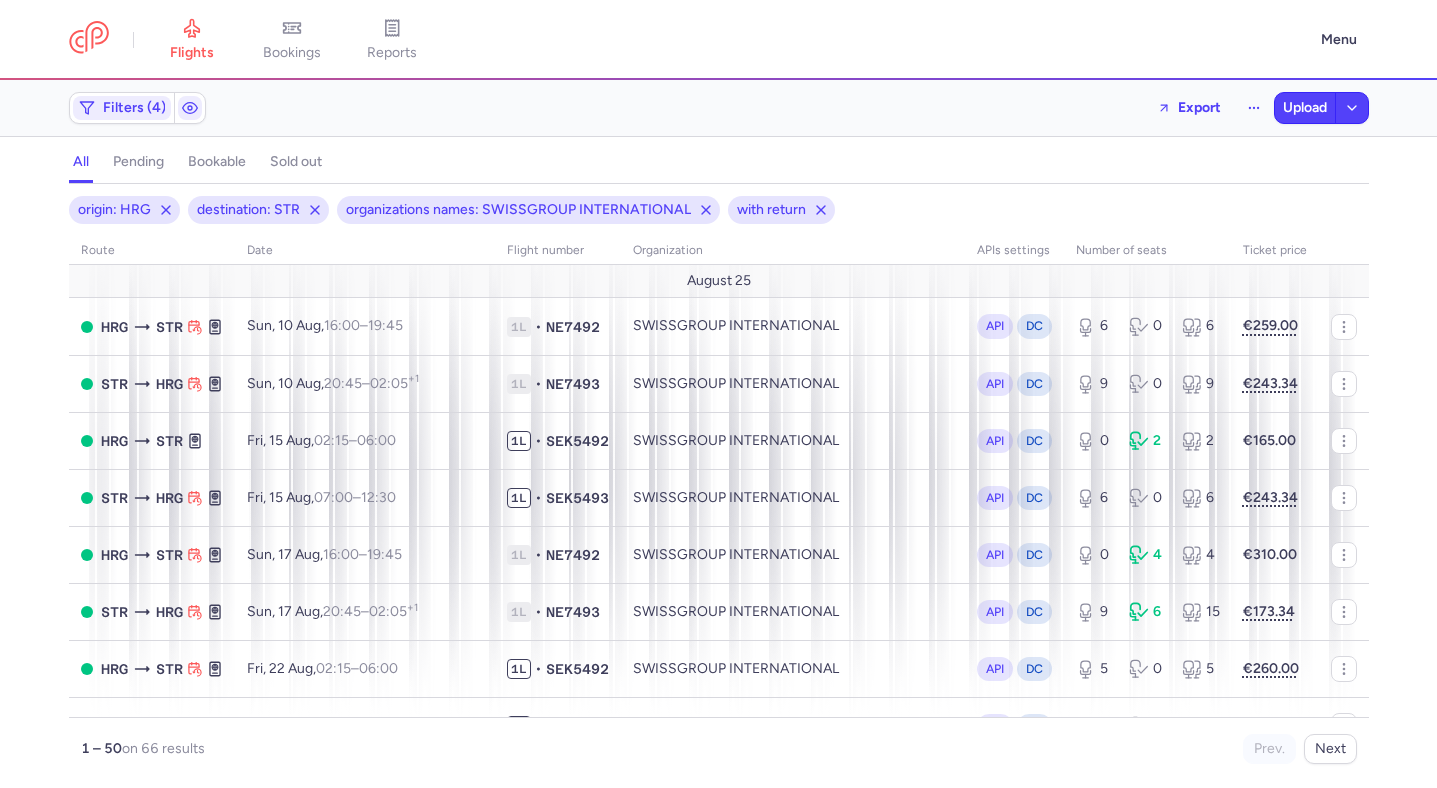 scroll, scrollTop: 0, scrollLeft: 0, axis: both 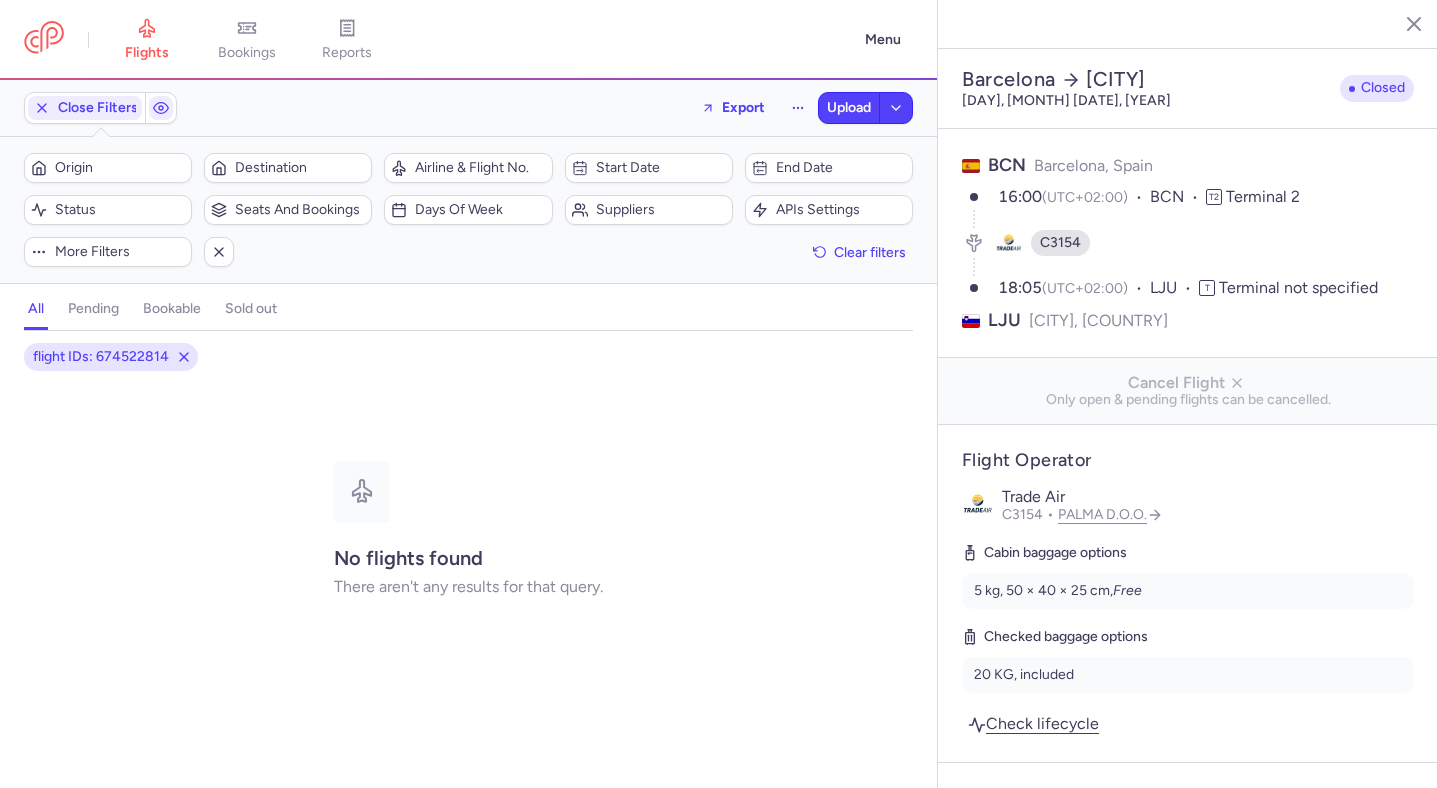 select on "days" 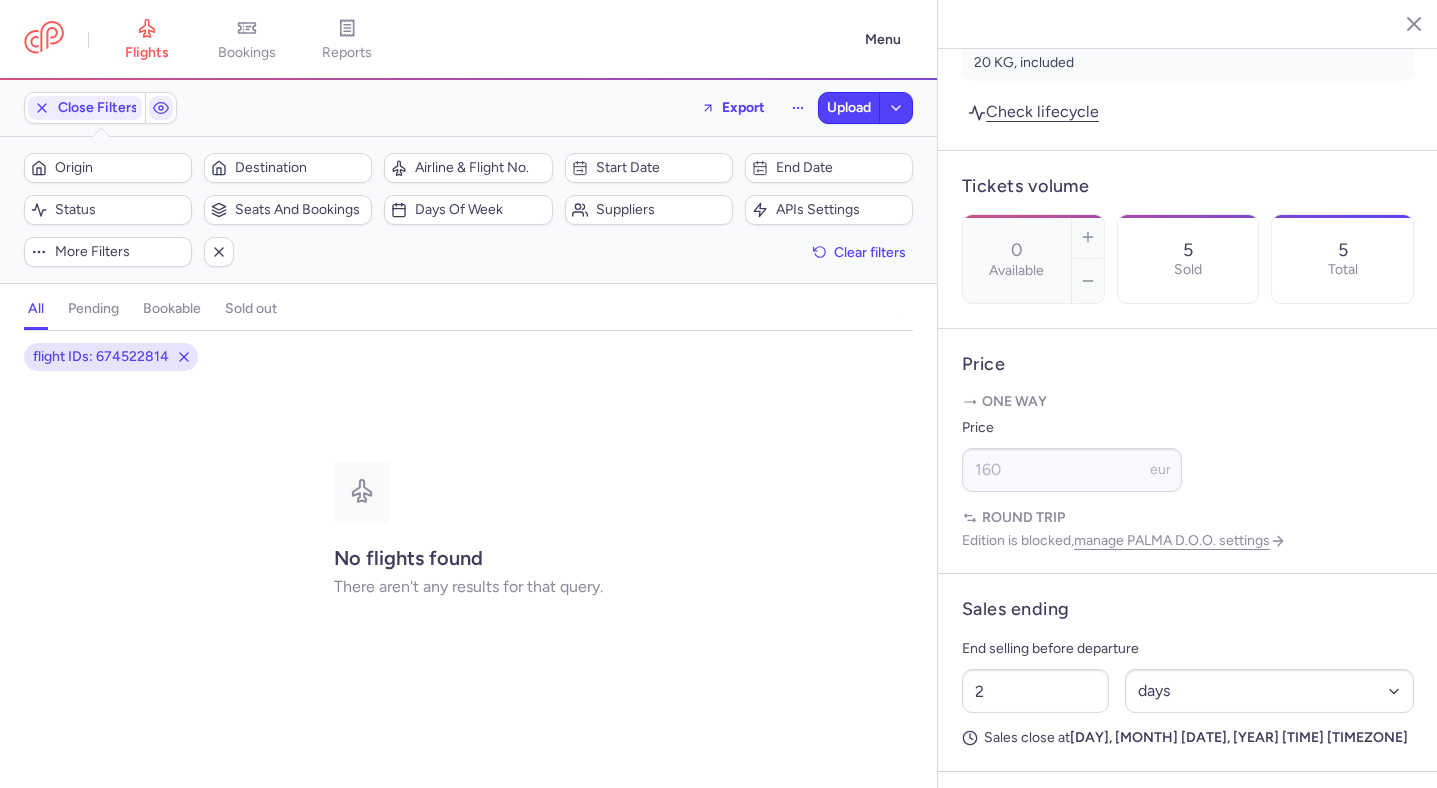 scroll, scrollTop: 1348, scrollLeft: 0, axis: vertical 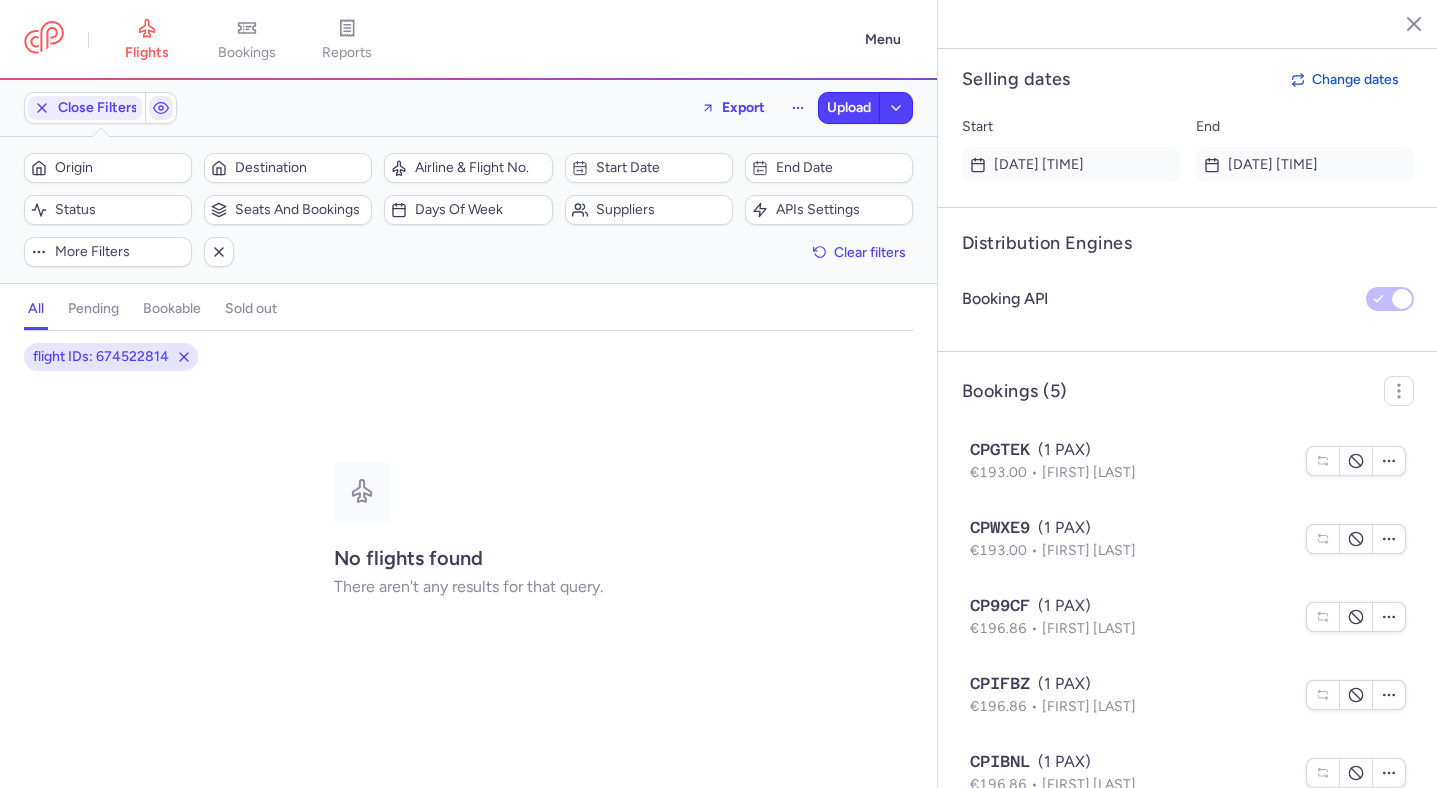type 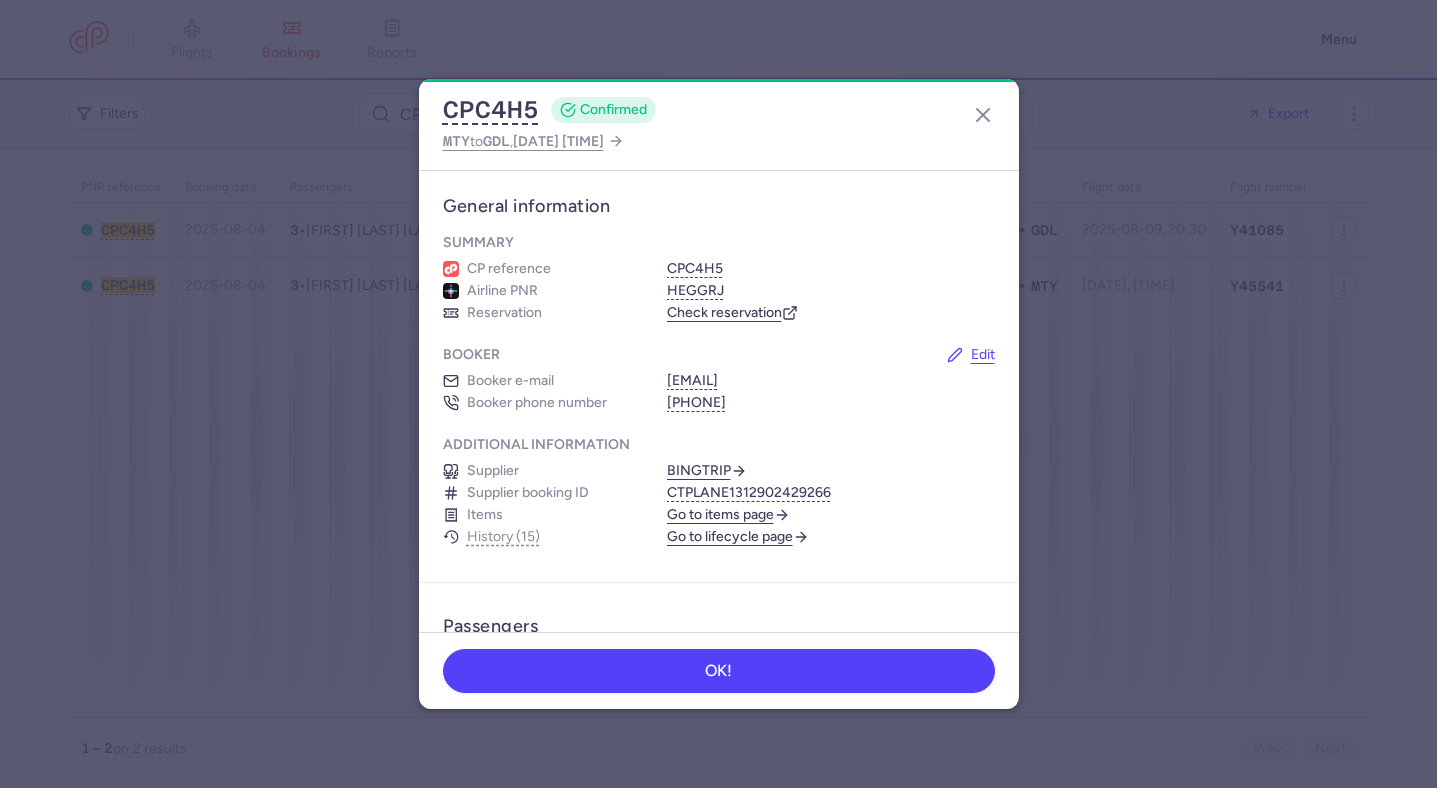 scroll, scrollTop: 0, scrollLeft: 0, axis: both 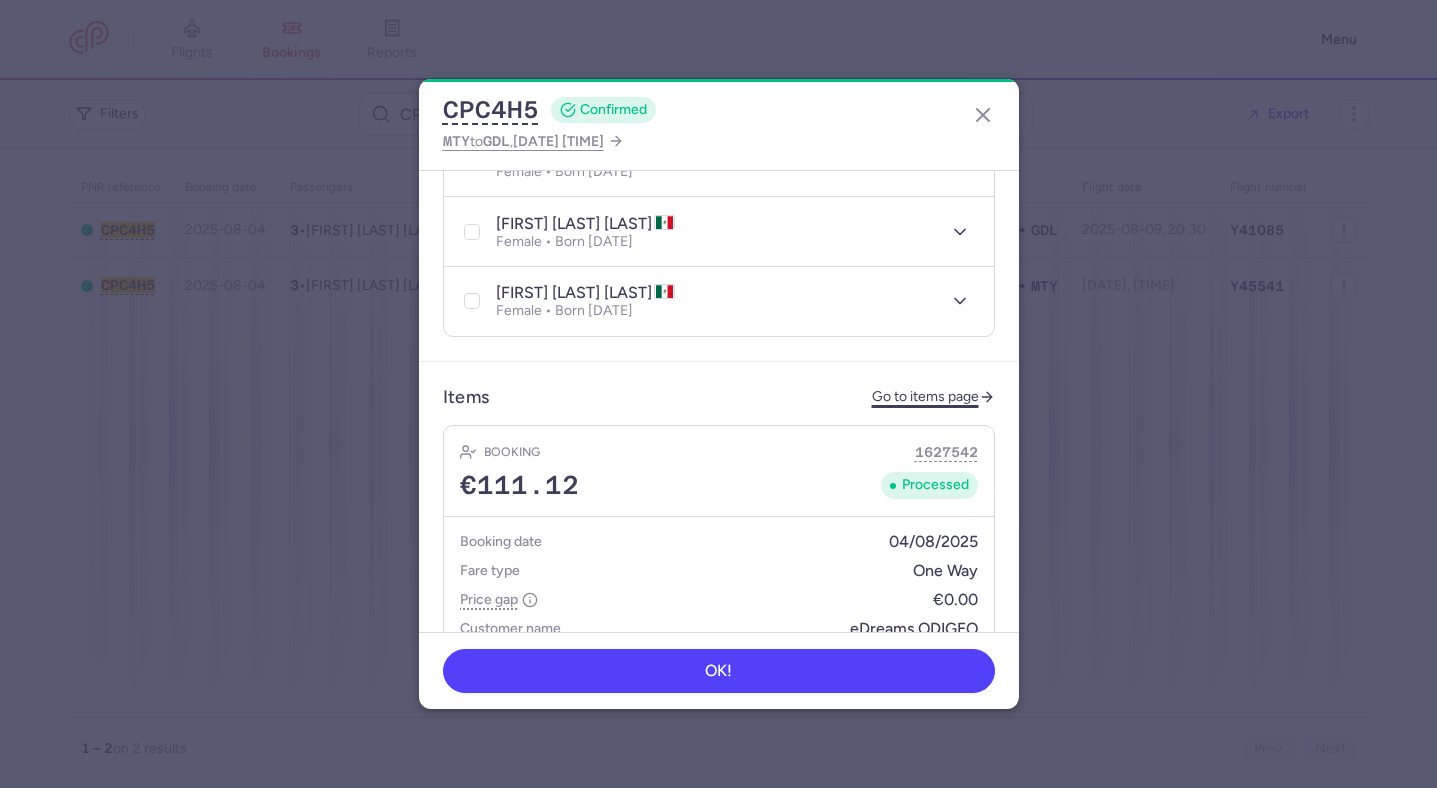 click on "Go to items page" 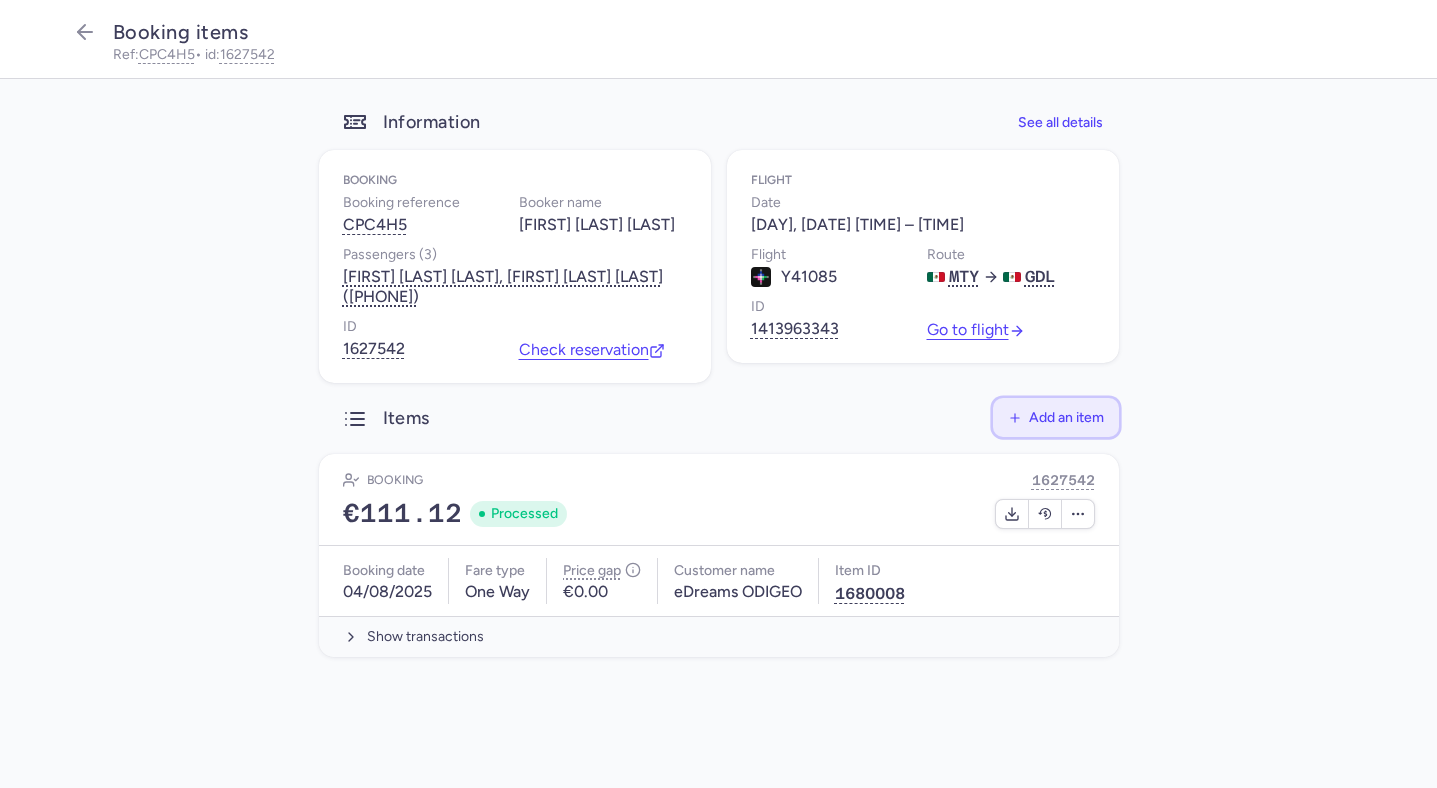 click on "Add an item" at bounding box center [1066, 417] 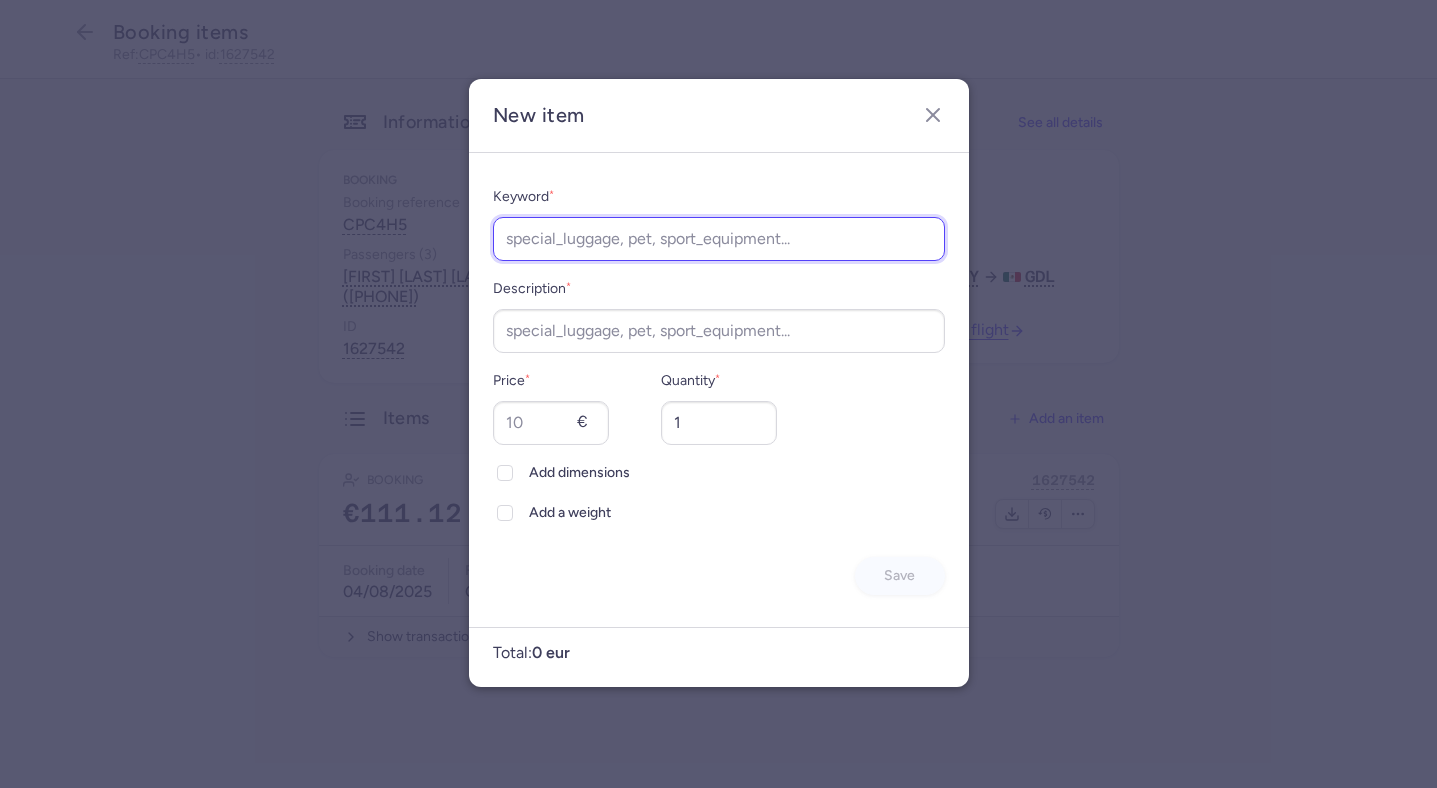 click on "Keyword  *" at bounding box center [719, 239] 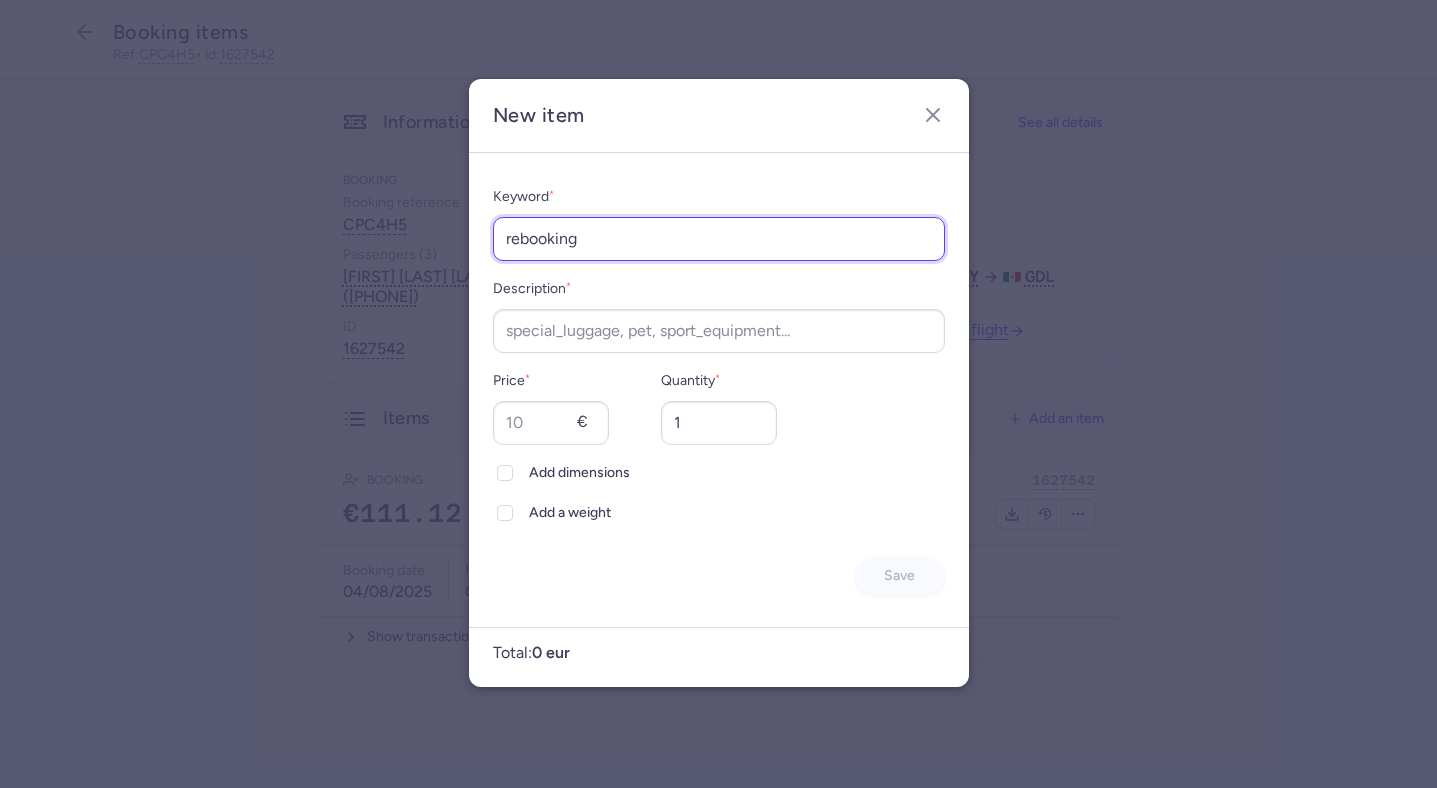 type on "rebooking" 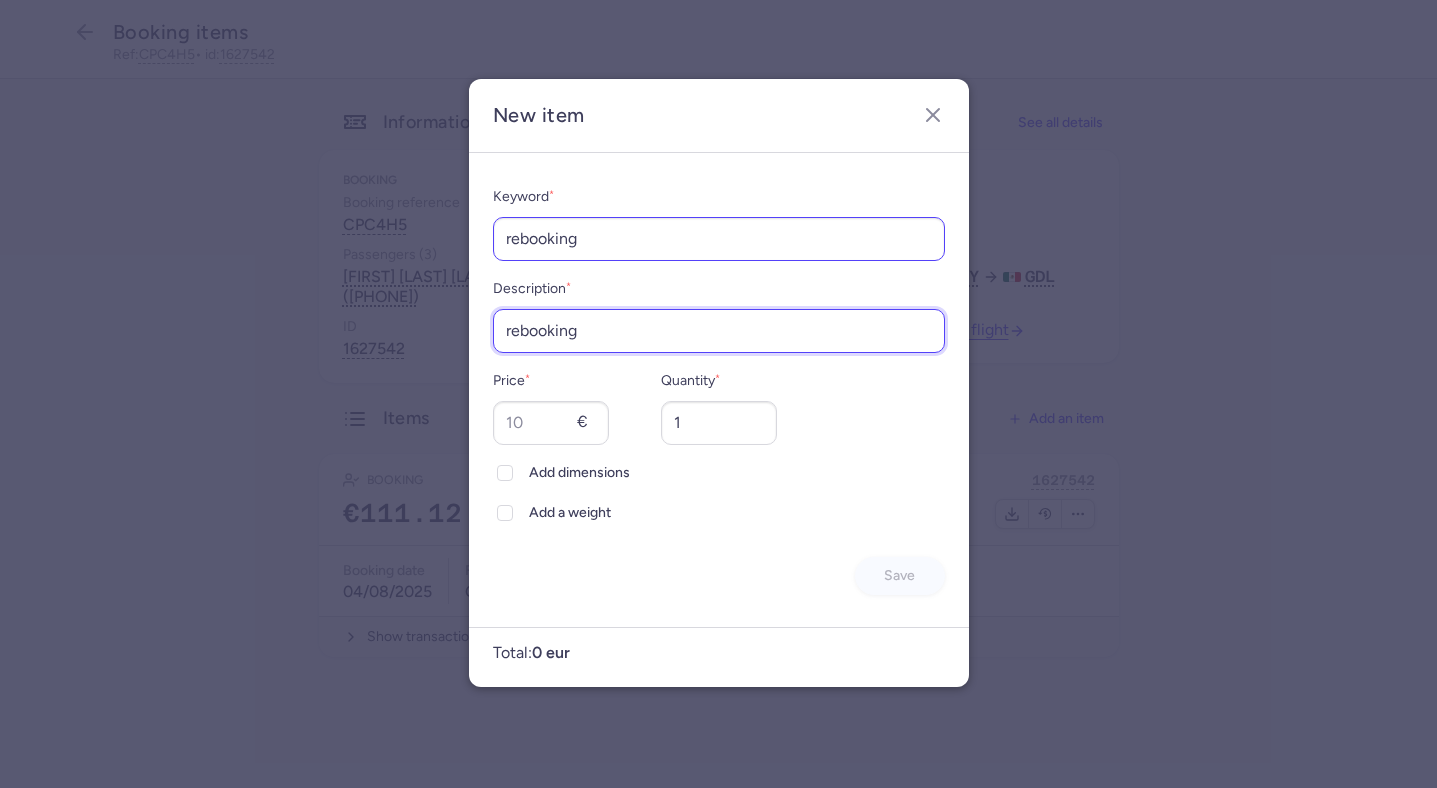 type on "rebooking" 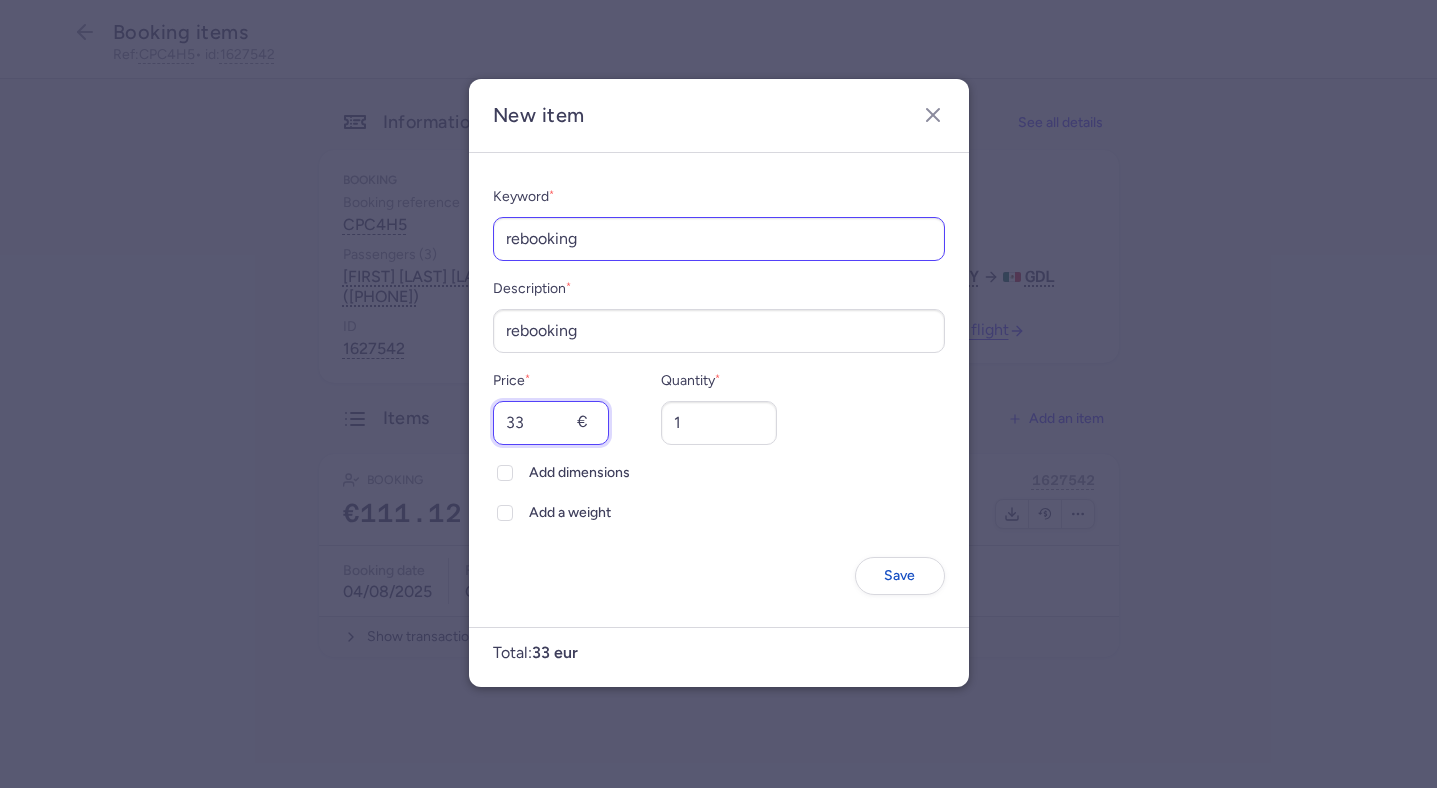 type on "336" 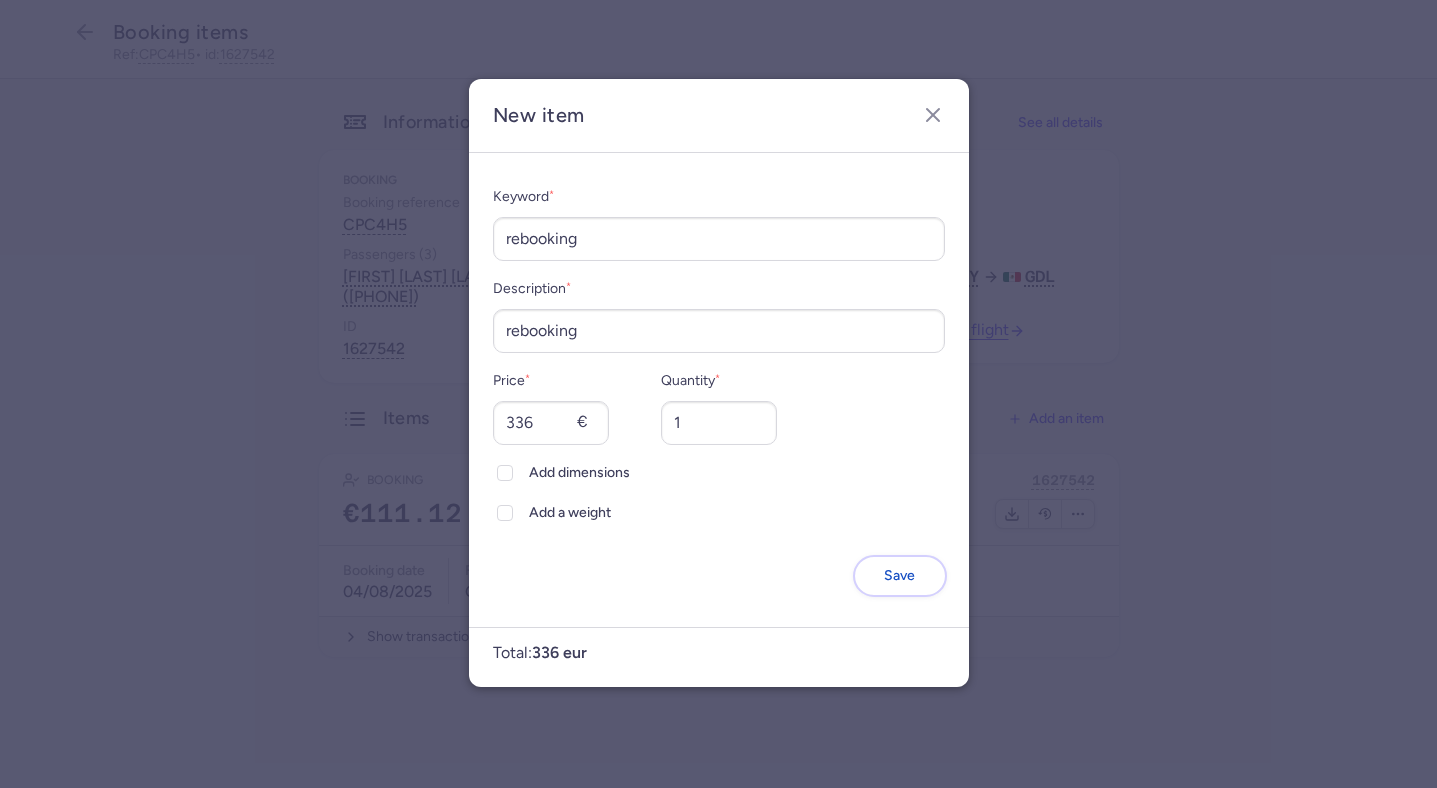 click on "Save" at bounding box center [900, 576] 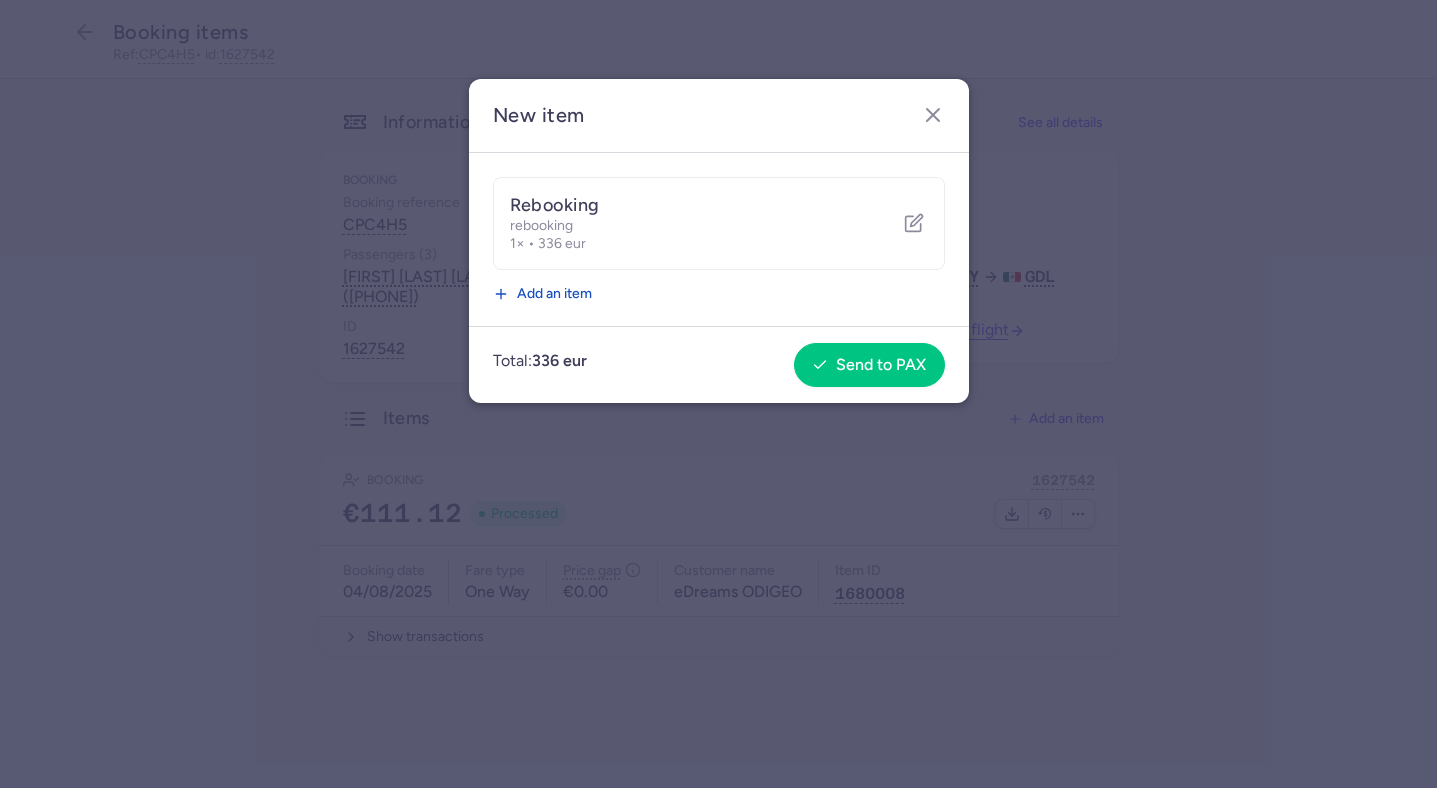 click on "Total:  336 eur  Send to PAX" 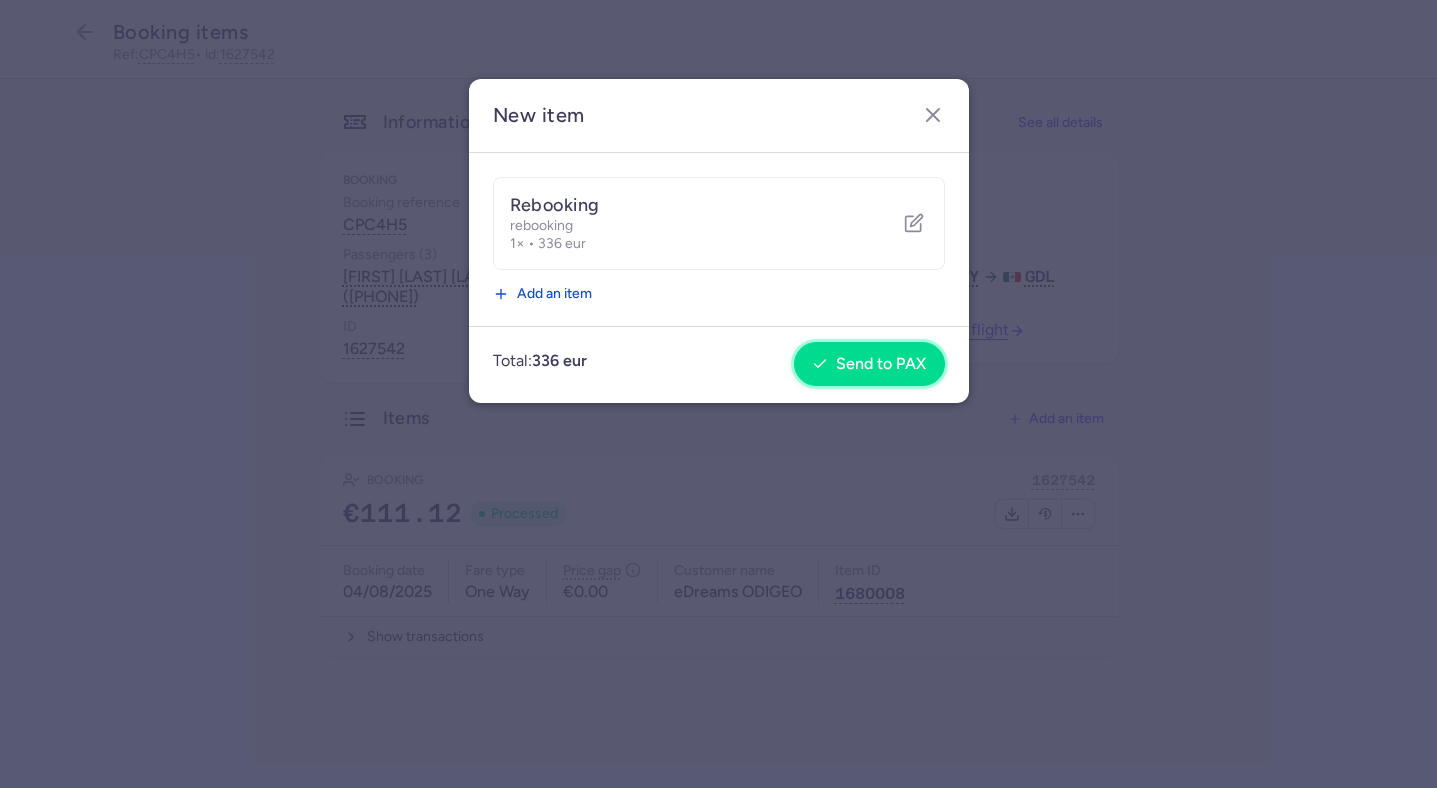 click on "Send to PAX" at bounding box center (881, 364) 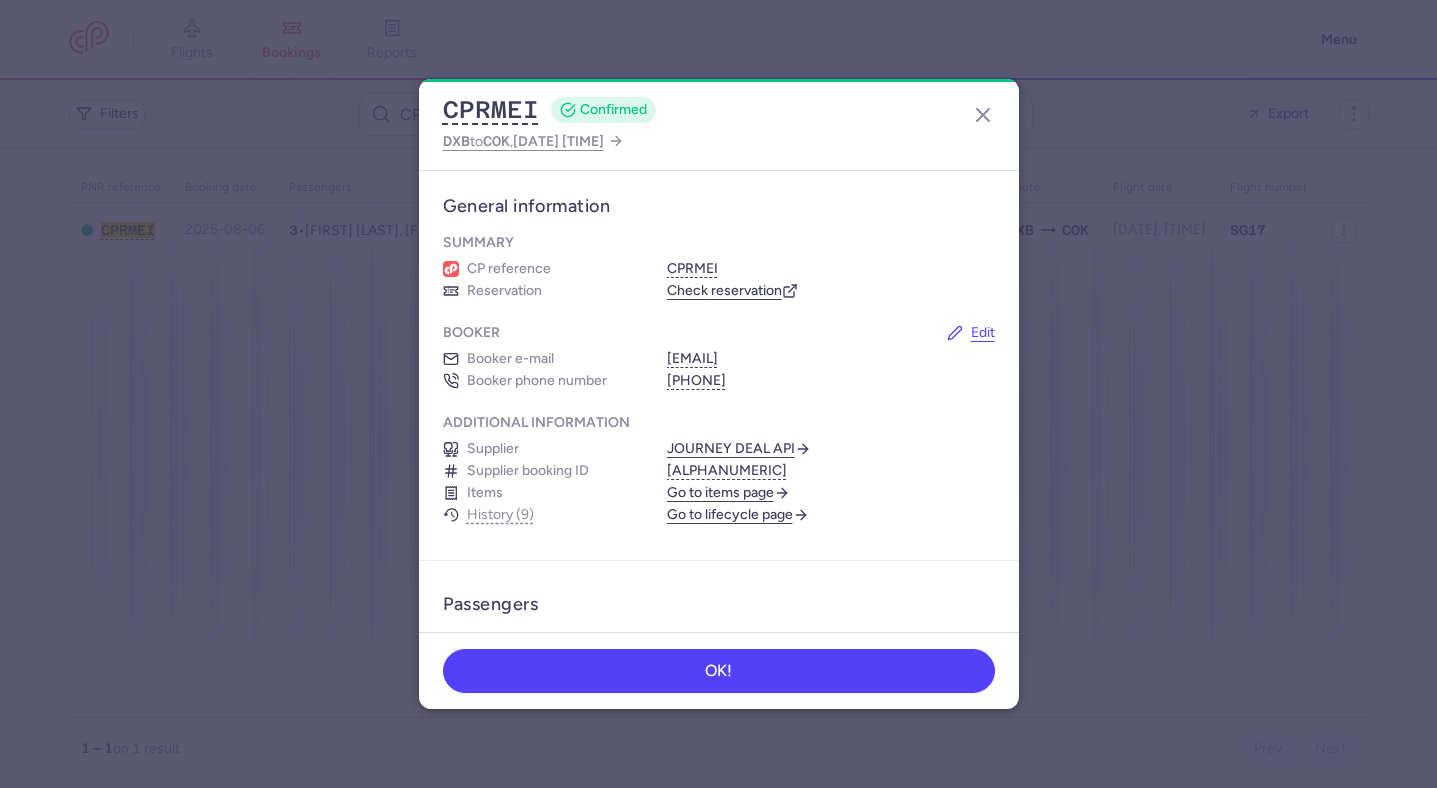 scroll, scrollTop: 0, scrollLeft: 0, axis: both 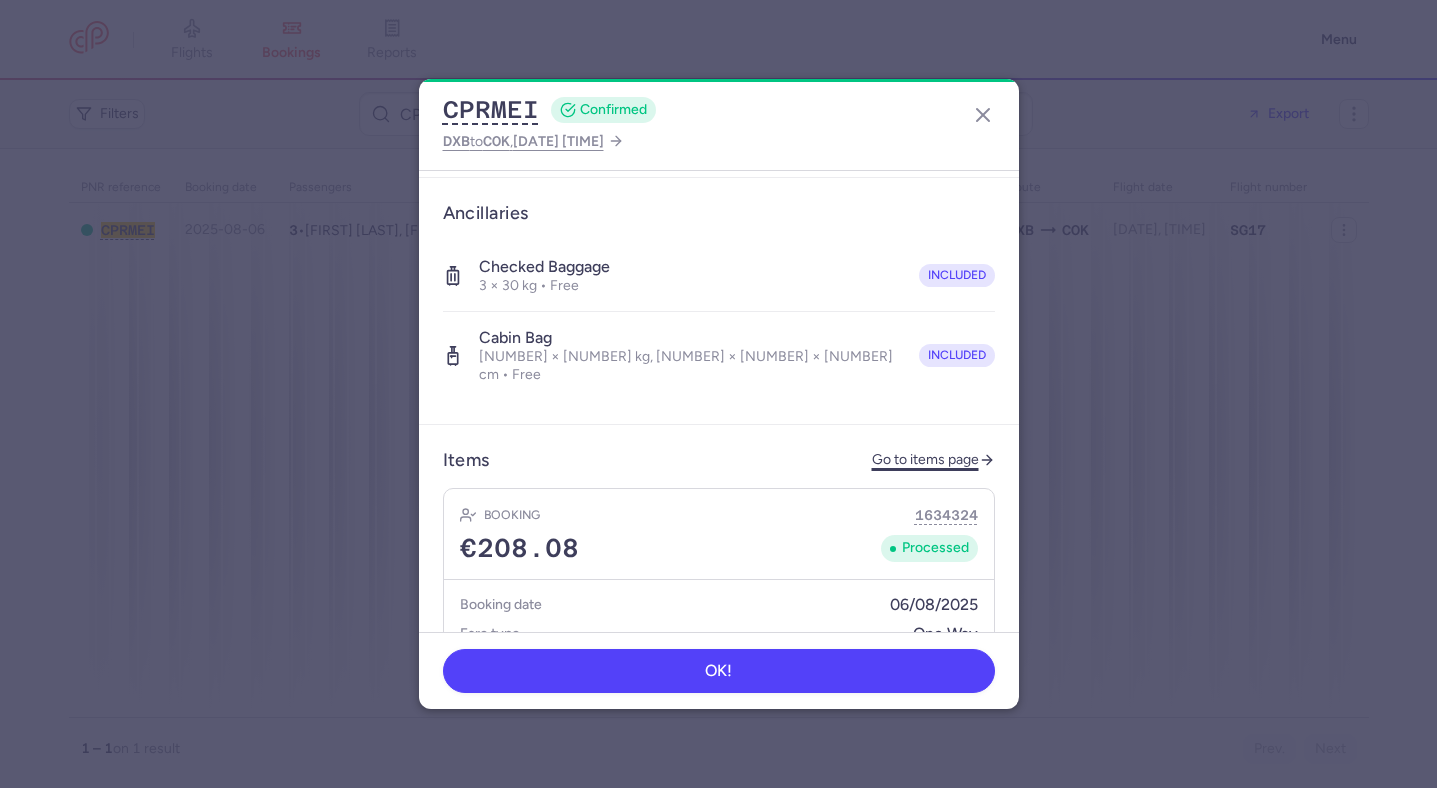 click on "Go to items page" 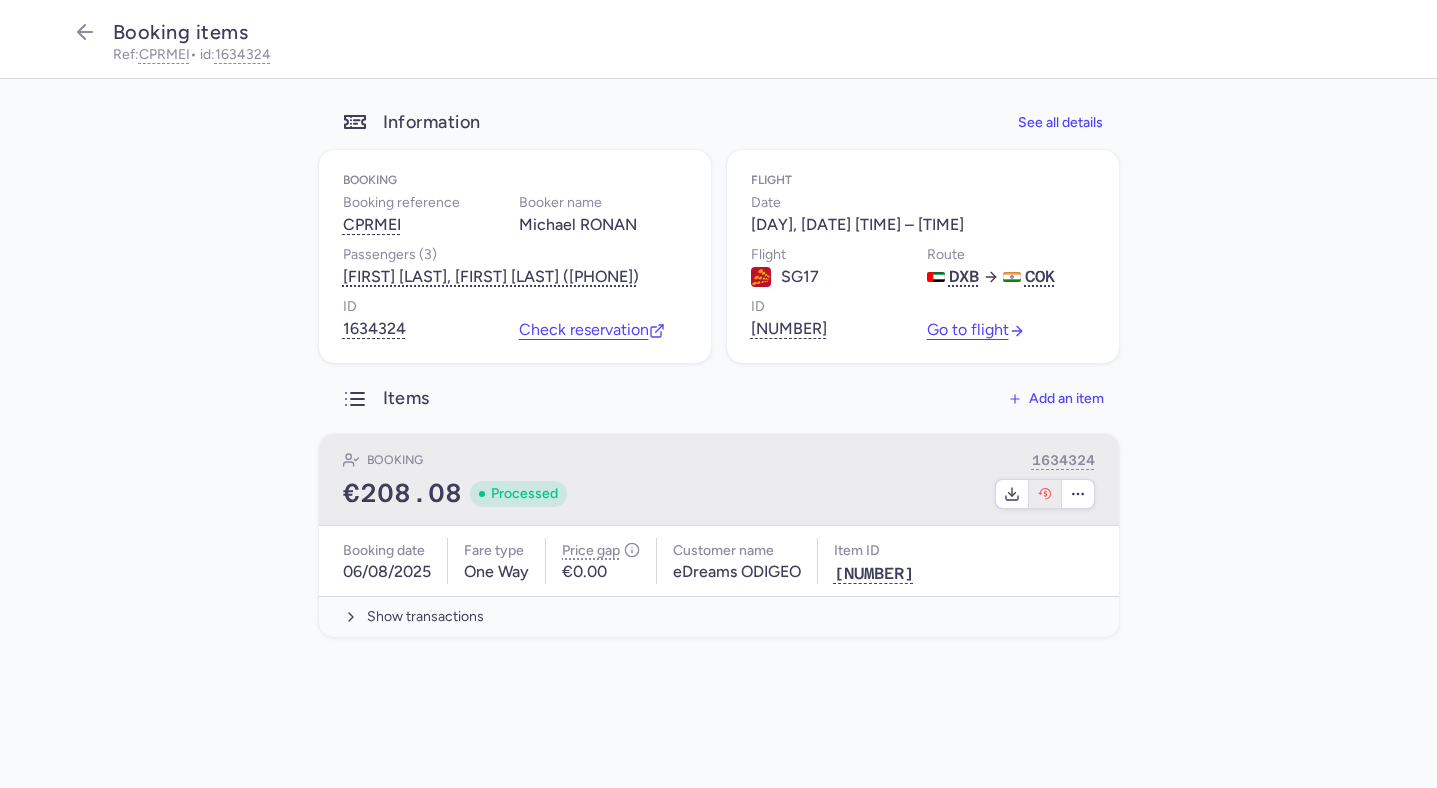 click 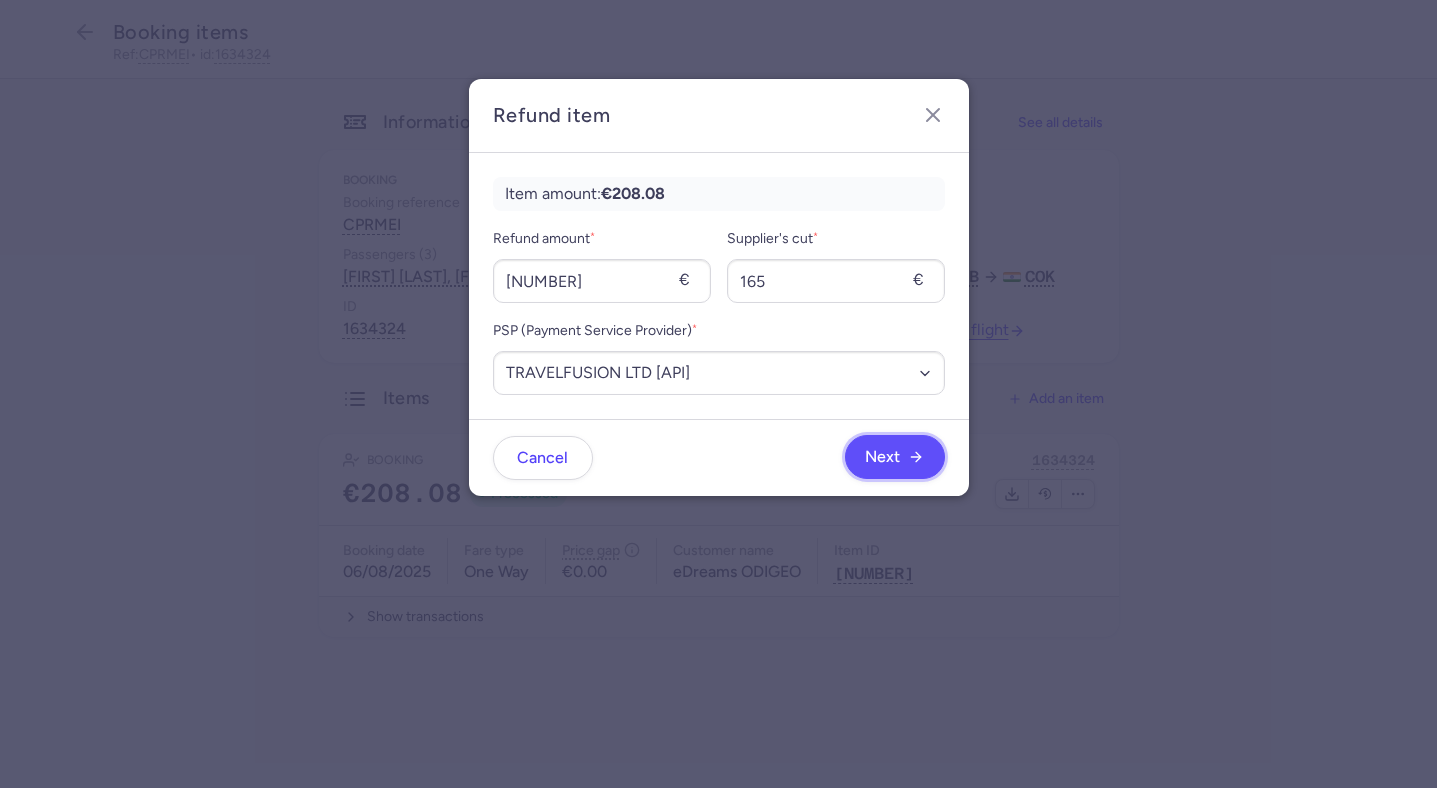 click on "Next" at bounding box center [895, 457] 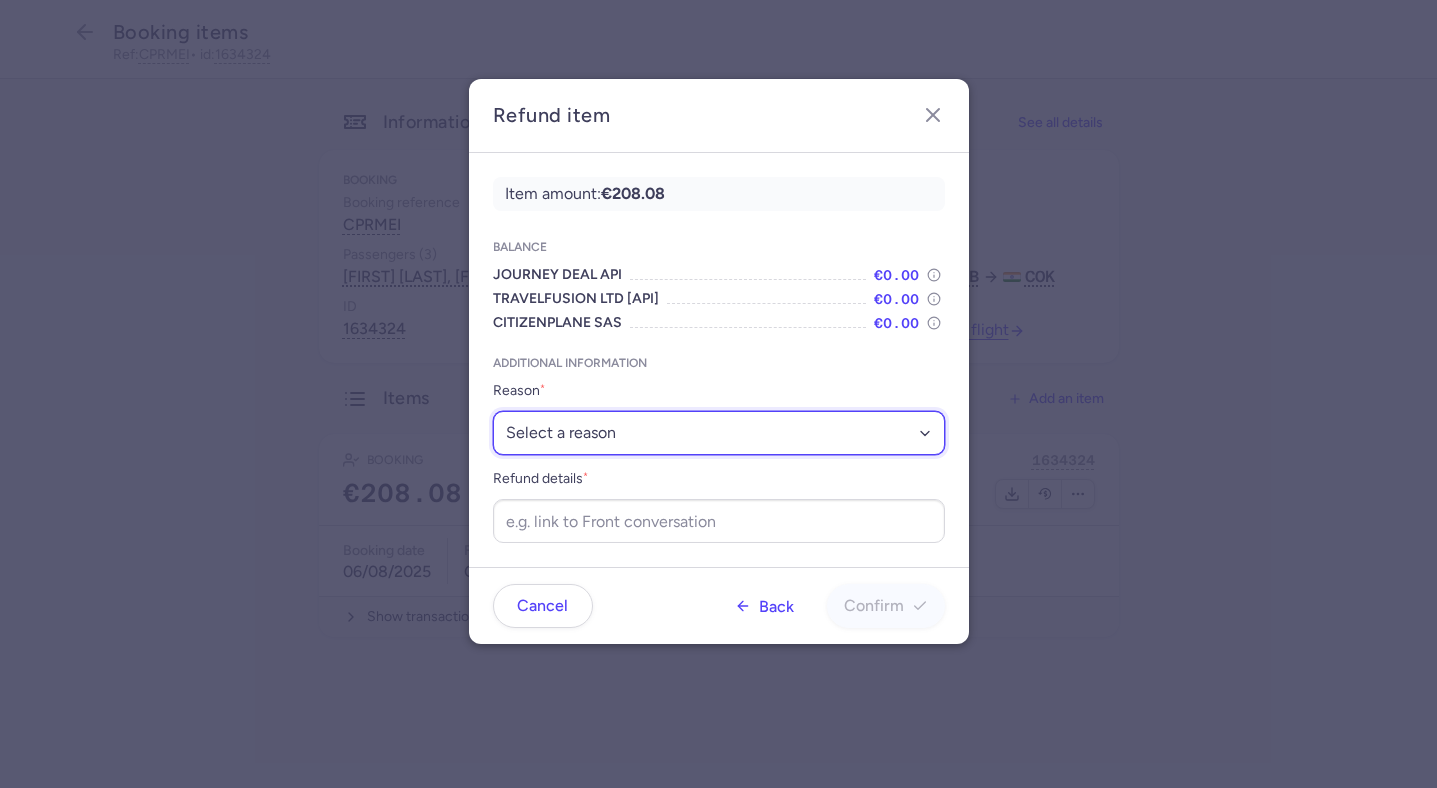 click on "Select a reason ✈️ Airline ceasing ops 💼 Ancillary issue 📄 APIS missing ⚙️ CitizenPlane error ⛔️ Denied boarding 🔁 Duplicate ❌ Flight canceled 🕵🏼‍♂️ Fraud 🎁 Goodwill 🎫 Goodwill allowance 🙃 Other 💺 Overbooking 💸 Refund with penalty 🙅 Schedule change not accepted 🤕 Supplier error 💵 Tax refund ❓ Unconfirmed booking" at bounding box center (719, 433) 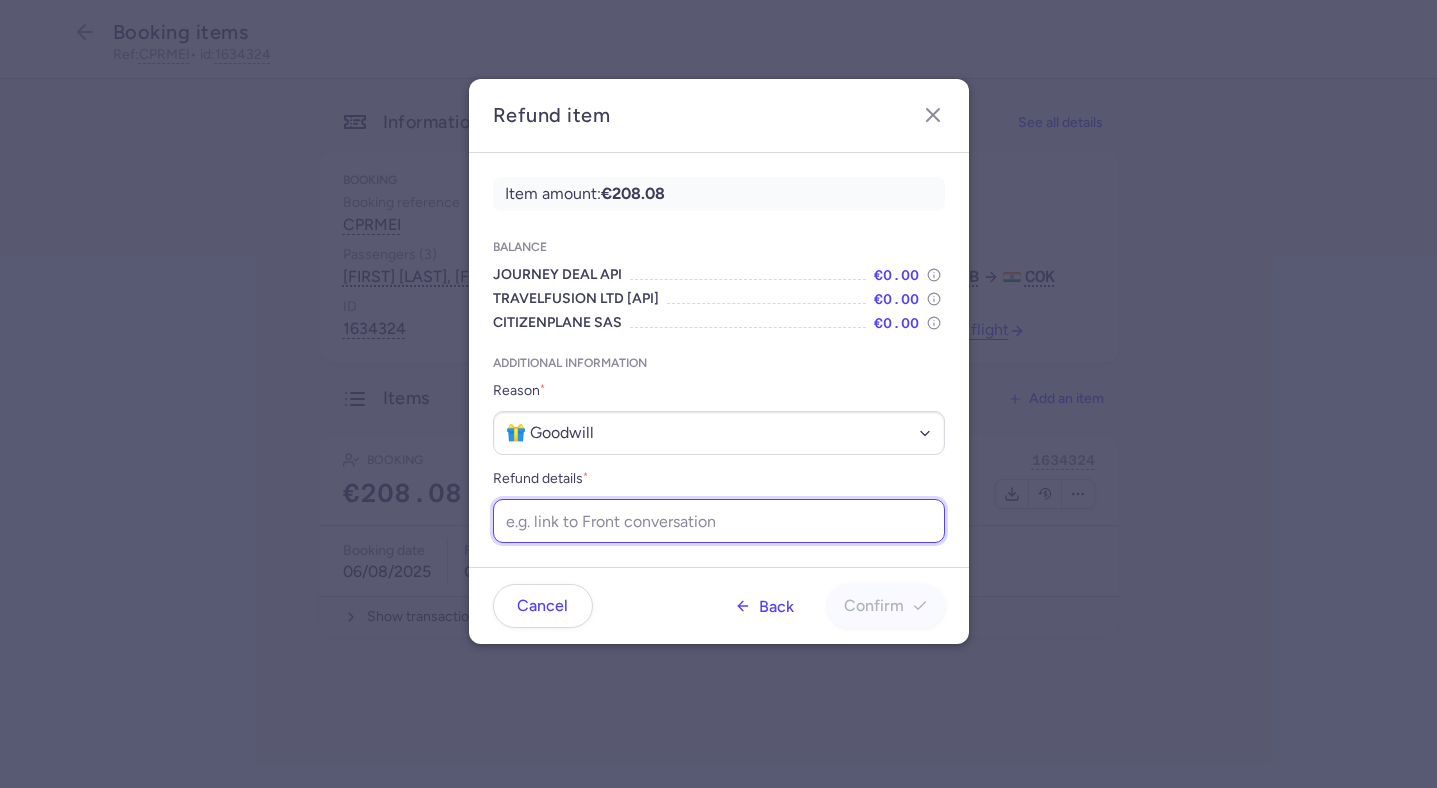 click on "Refund details  *" at bounding box center (719, 521) 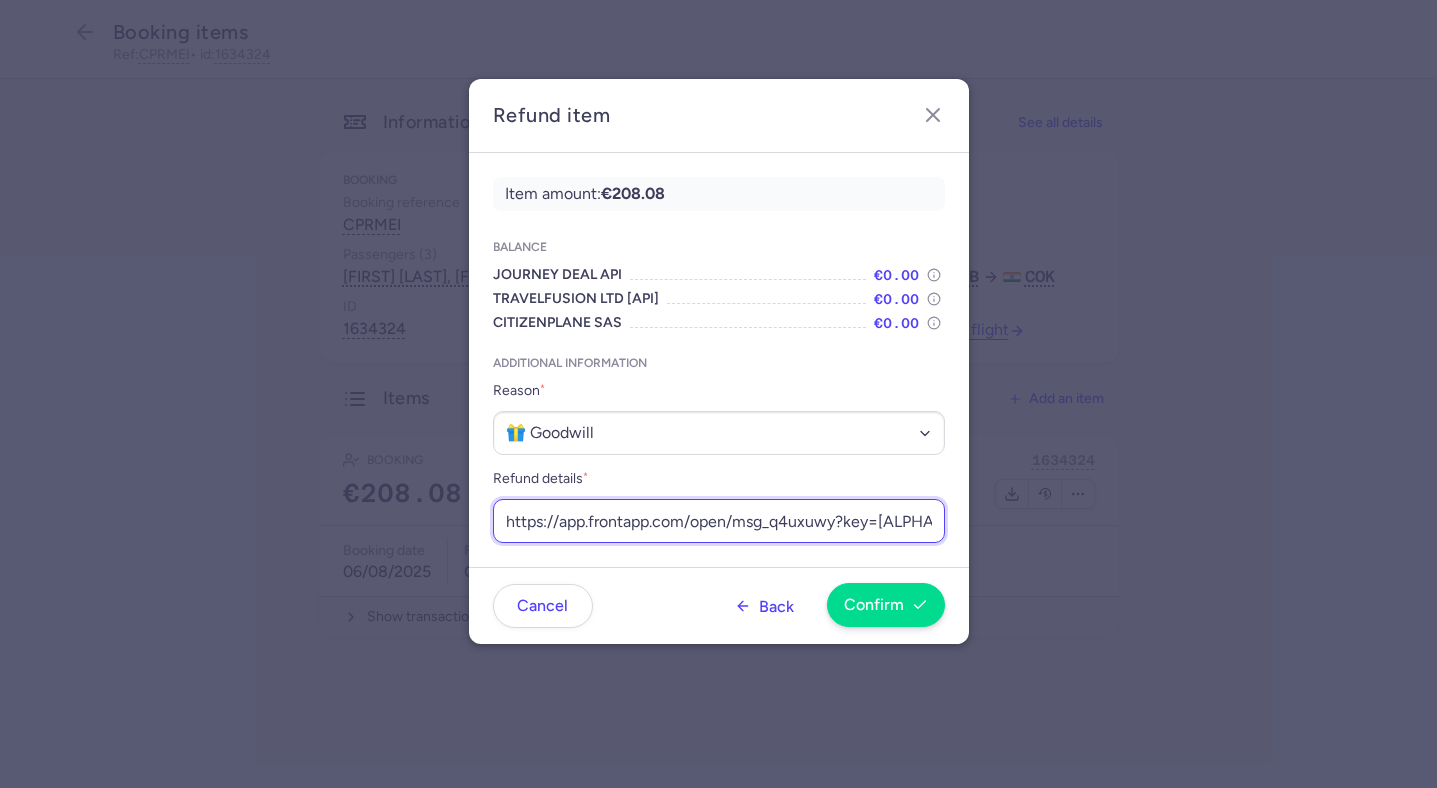 scroll, scrollTop: 0, scrollLeft: 288, axis: horizontal 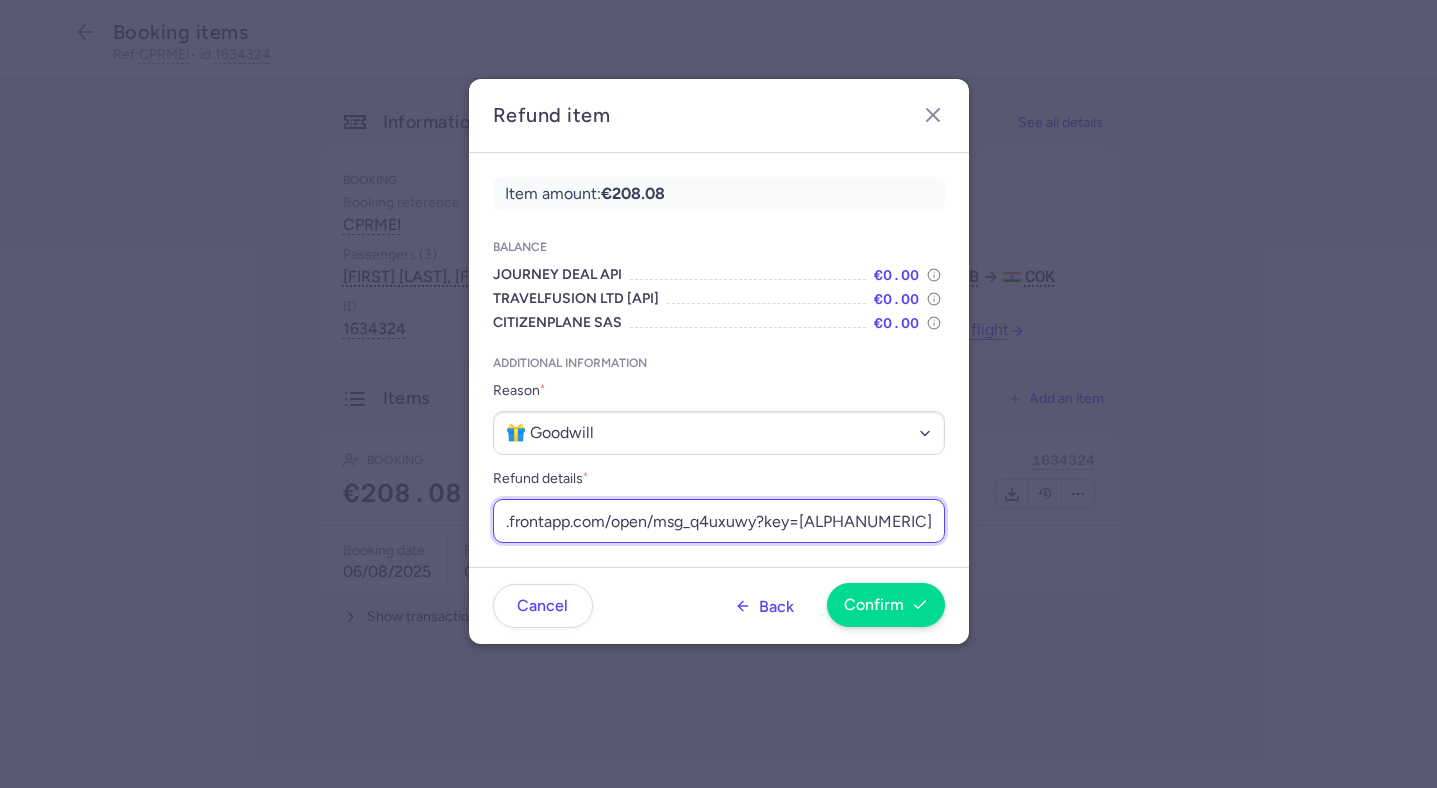 type on "https://app.frontapp.com/open/msg_q4uxuwy?key=ATjmUnm9KtPVWM9FPqwbW1W1MSQvpQoW" 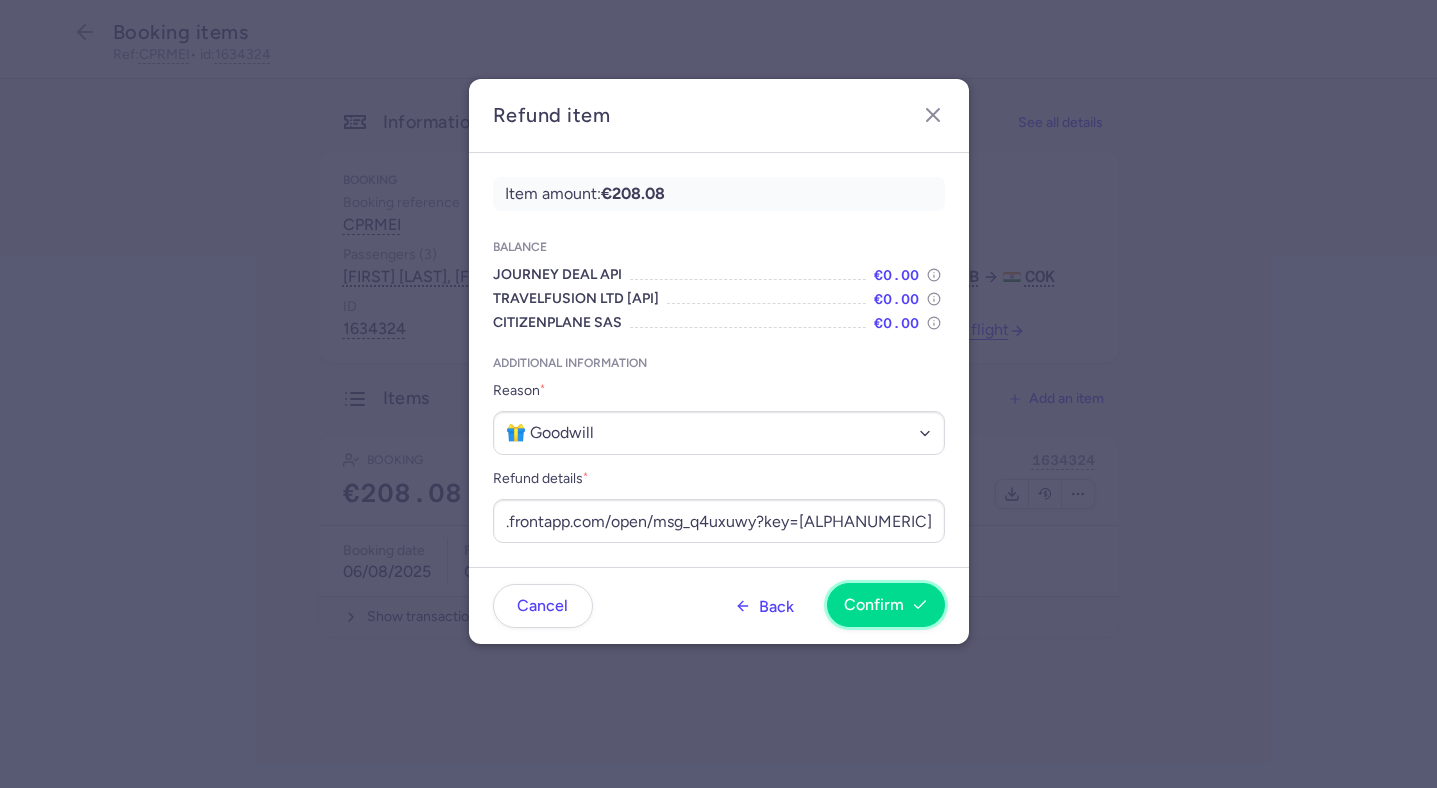 click on "Confirm" at bounding box center (886, 605) 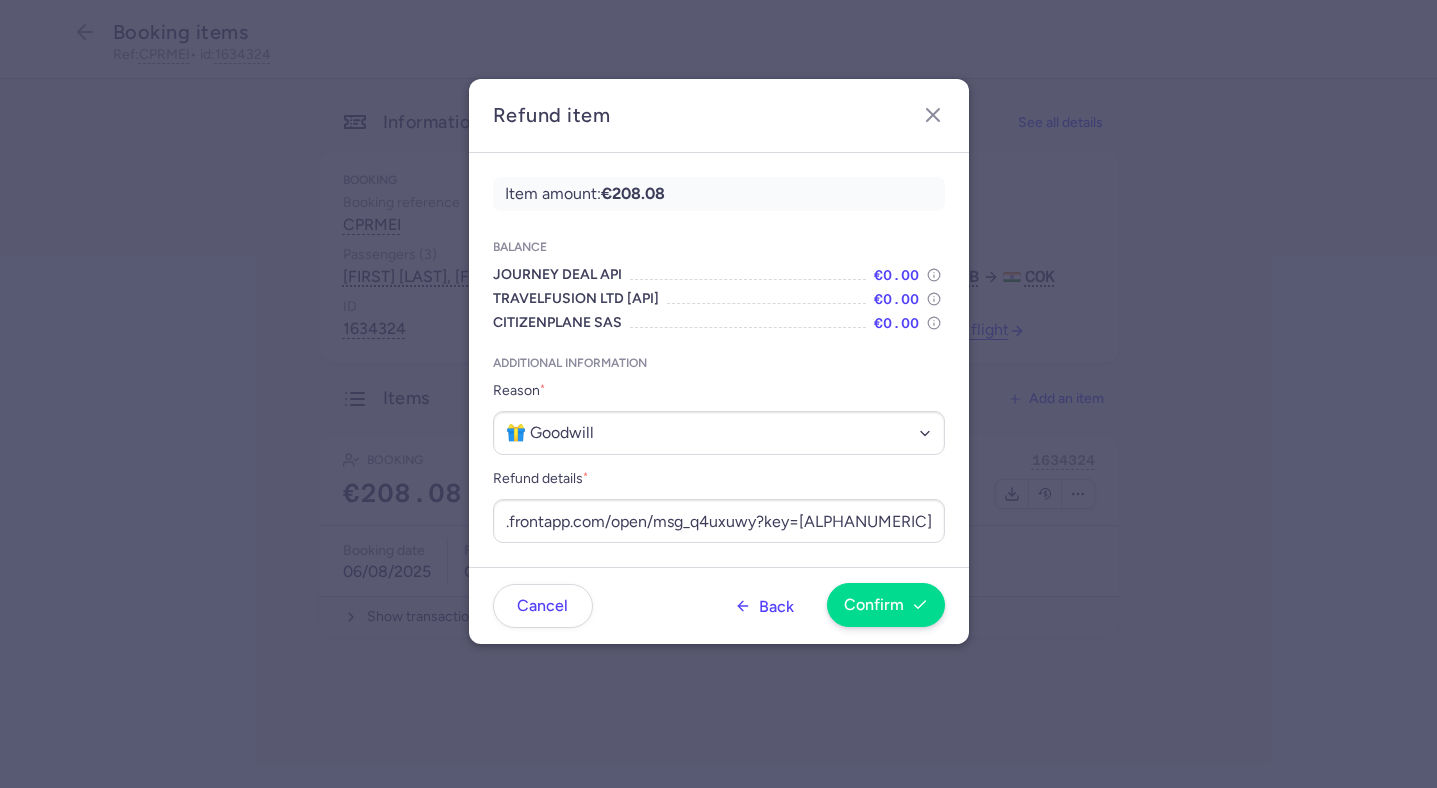 scroll, scrollTop: 0, scrollLeft: 0, axis: both 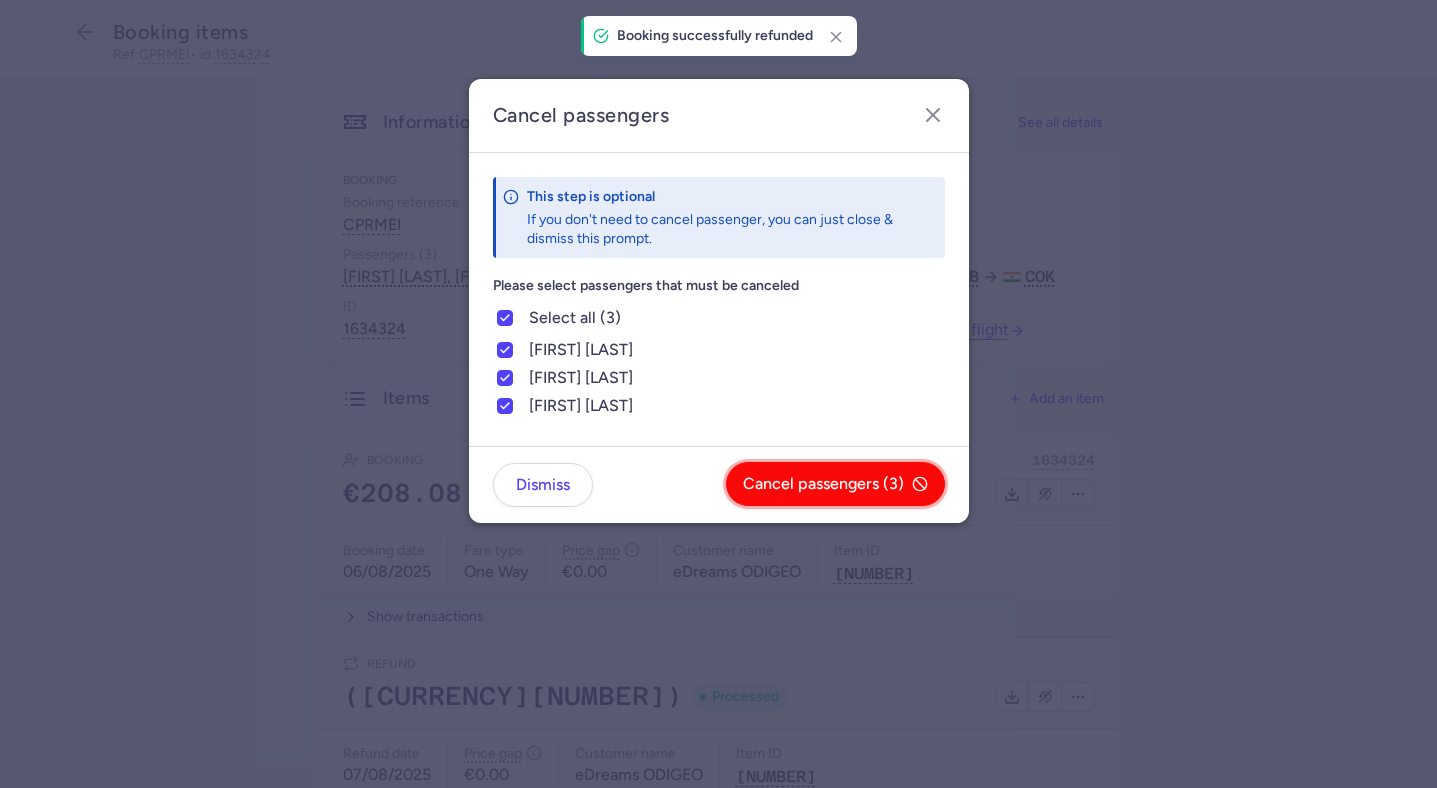 click on "Cancel passengers (3)" at bounding box center (823, 484) 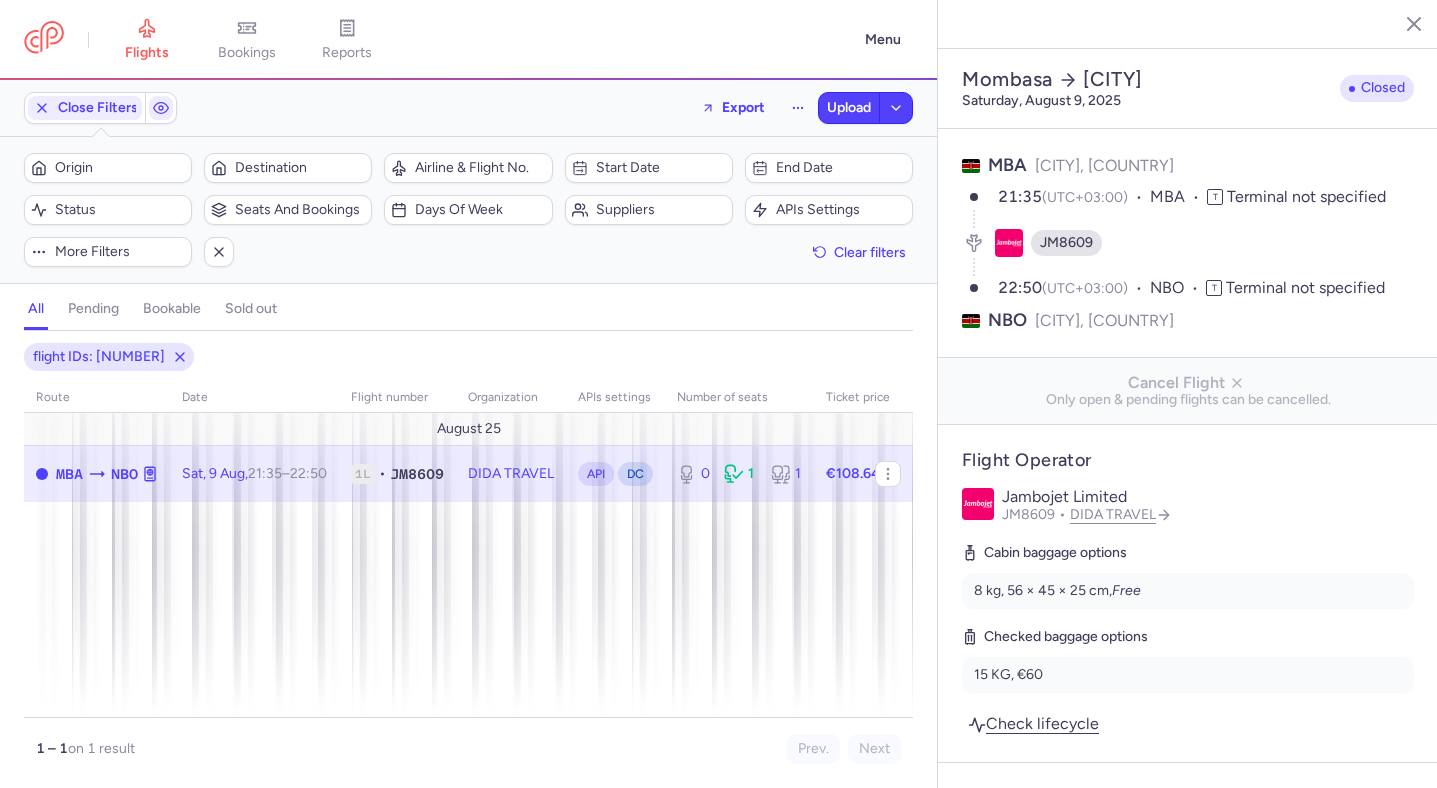 select on "days" 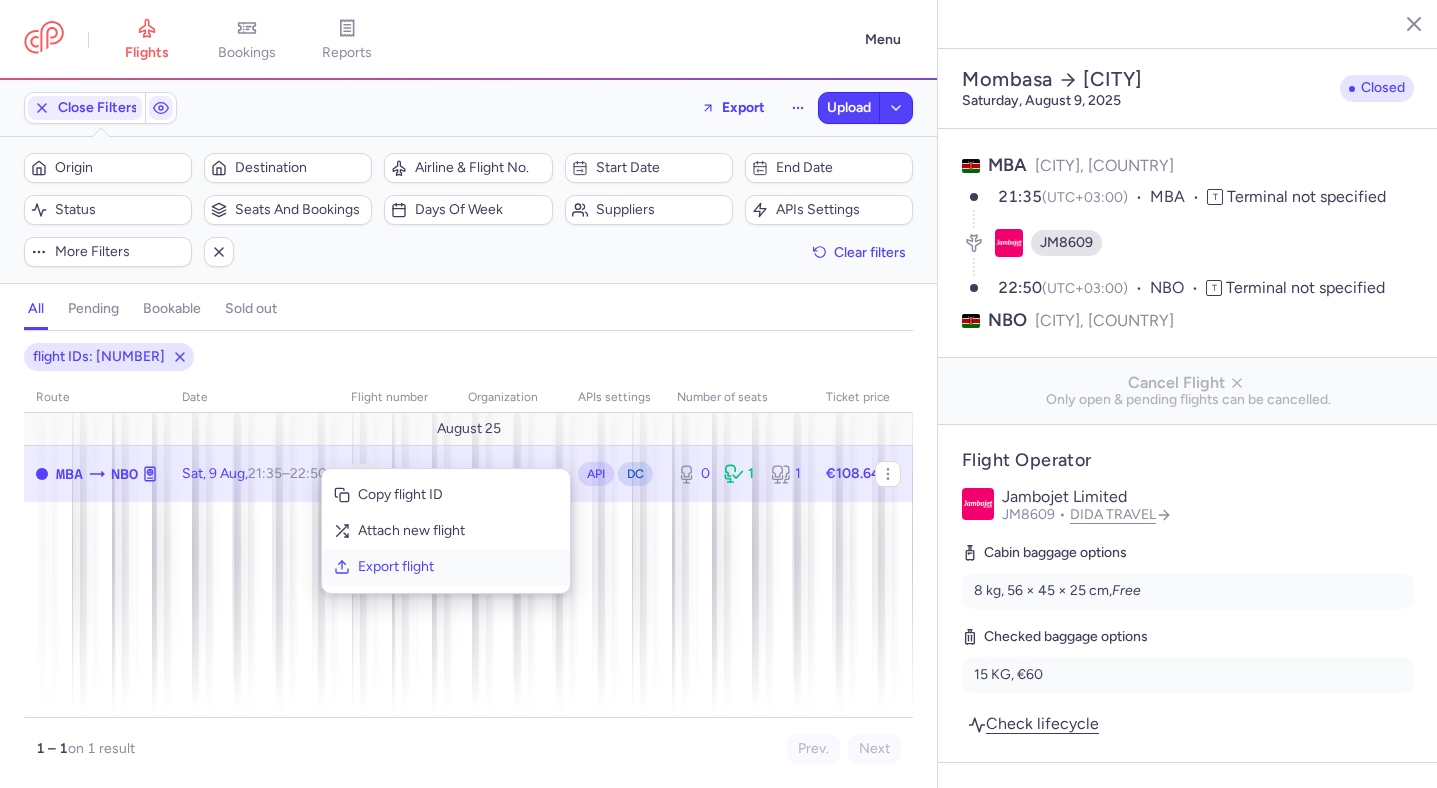 click on "Export flight" at bounding box center [458, 567] 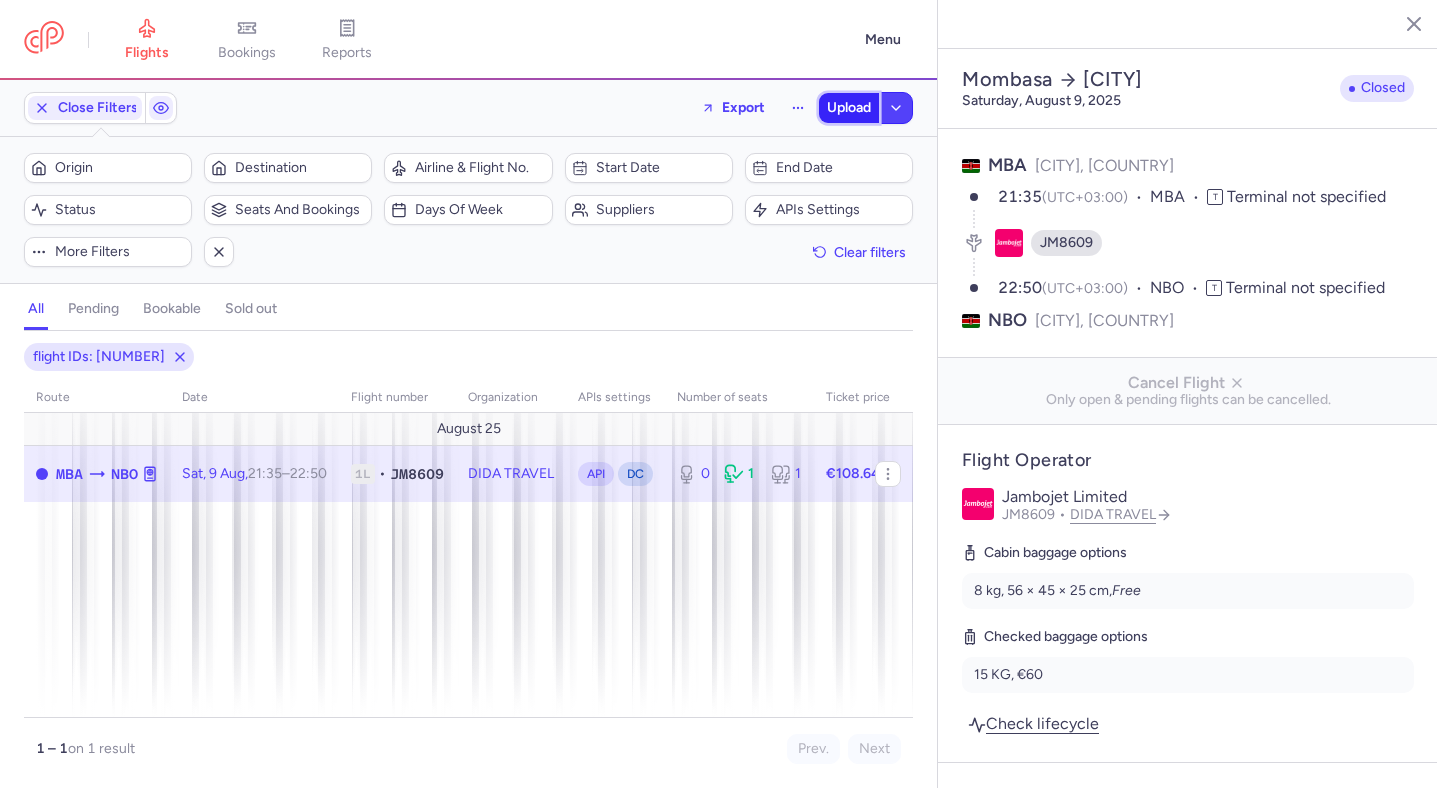 click on "Upload" at bounding box center (849, 108) 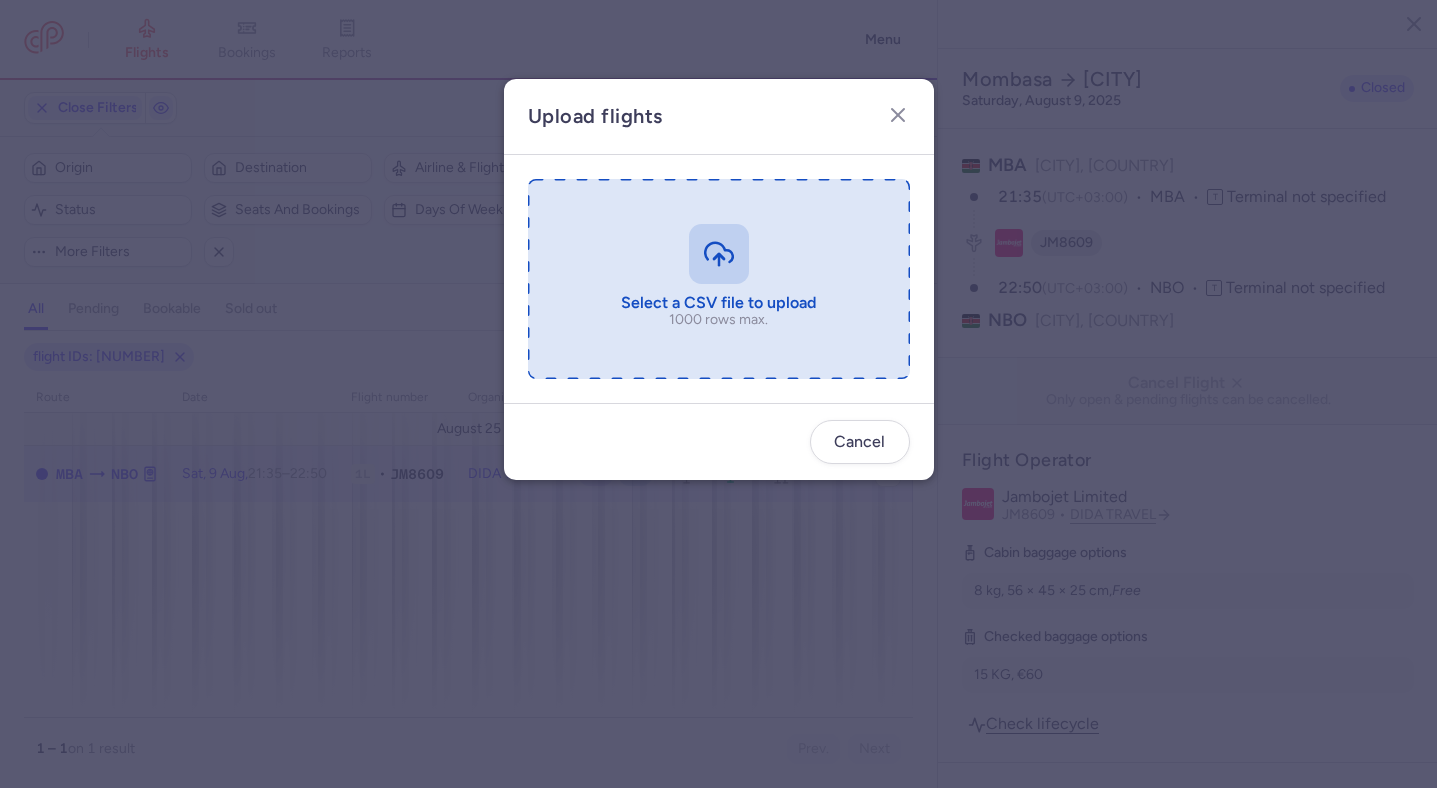 type on "C:\fakepath\export_flight_JM8609_[DATE],2005.csv" 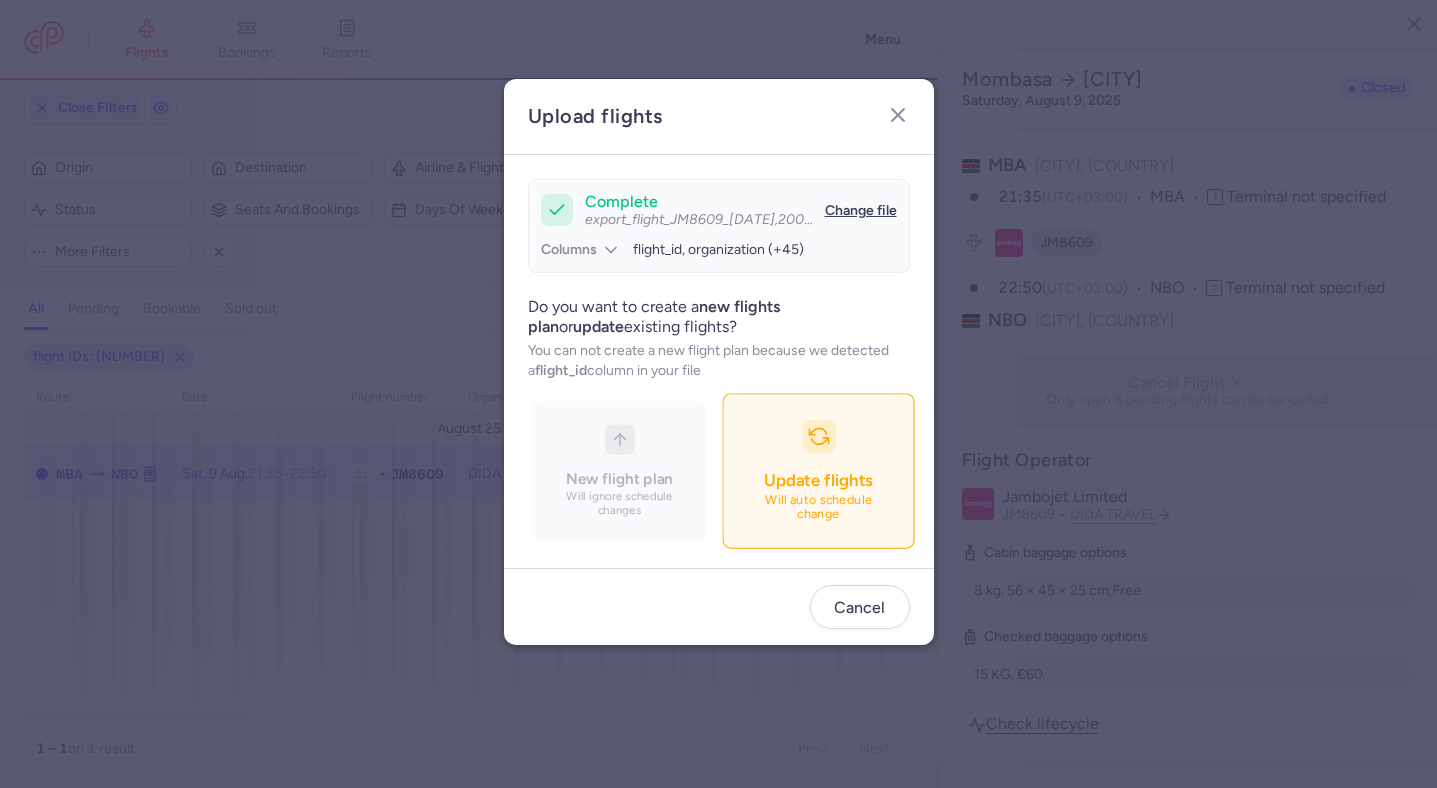 click on "Update flights Will auto schedule change" at bounding box center (818, 470) 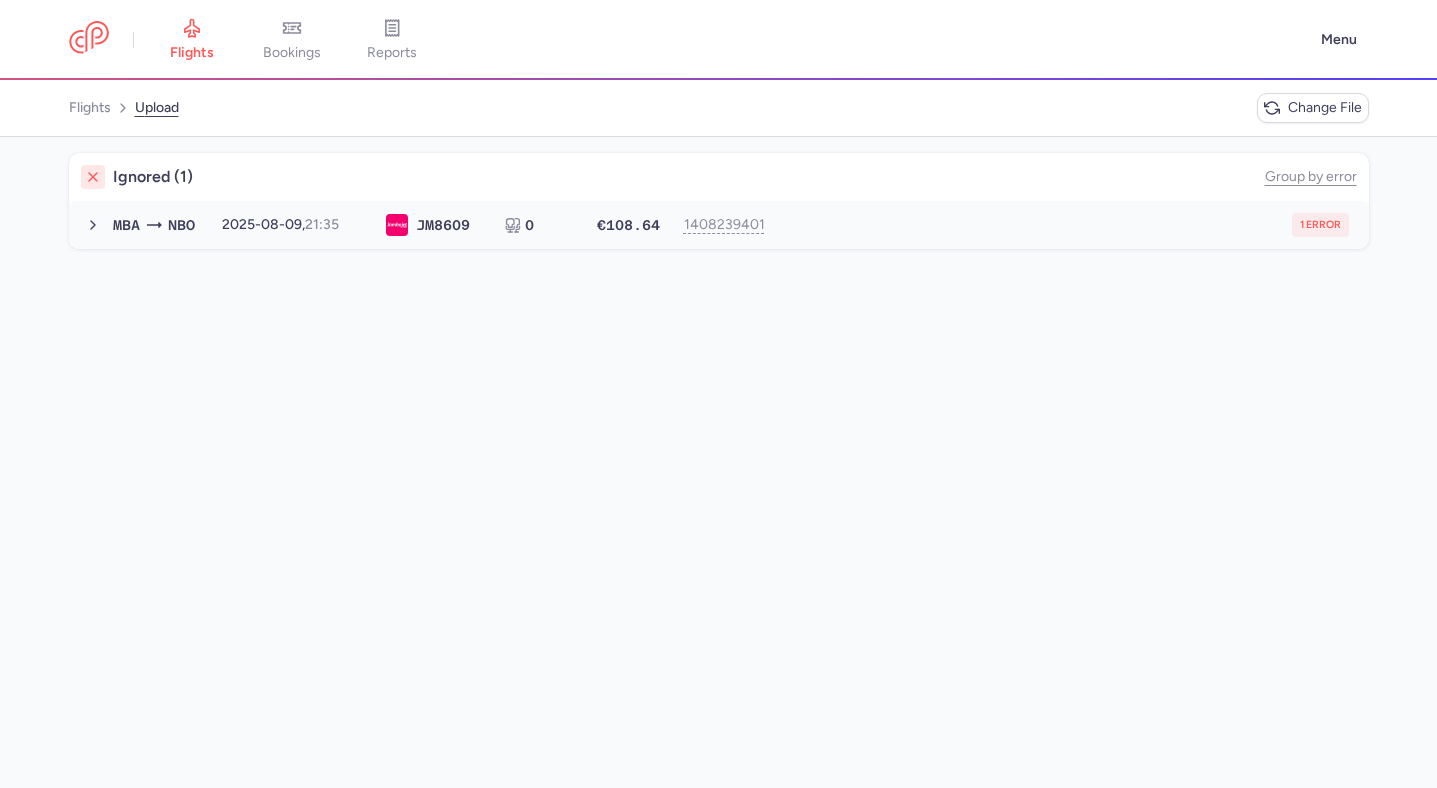 click on "1 error" at bounding box center (1062, 225) 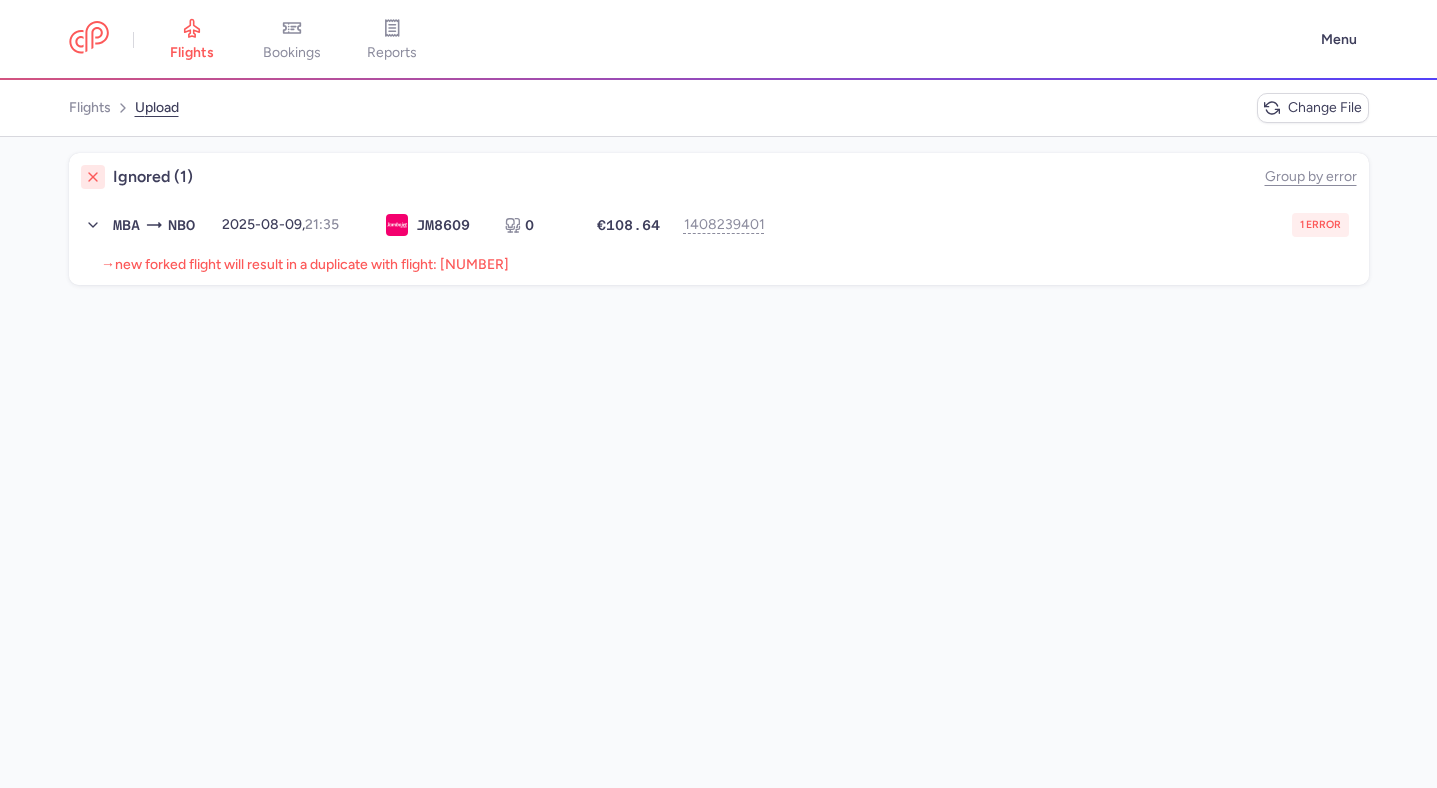 click on "new forked flight will result in a duplicate with flight: 1427674921" at bounding box center [312, 264] 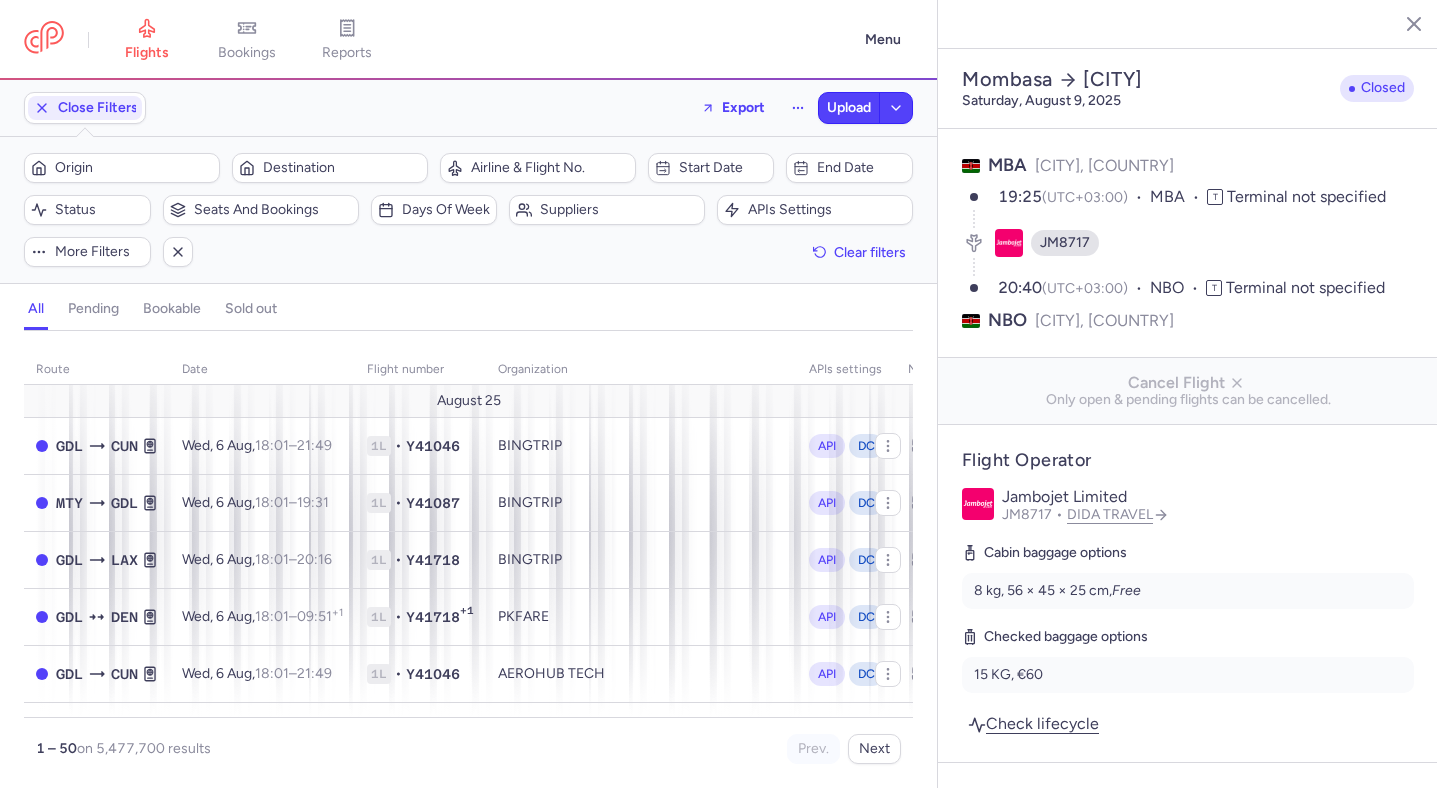 scroll, scrollTop: 0, scrollLeft: 0, axis: both 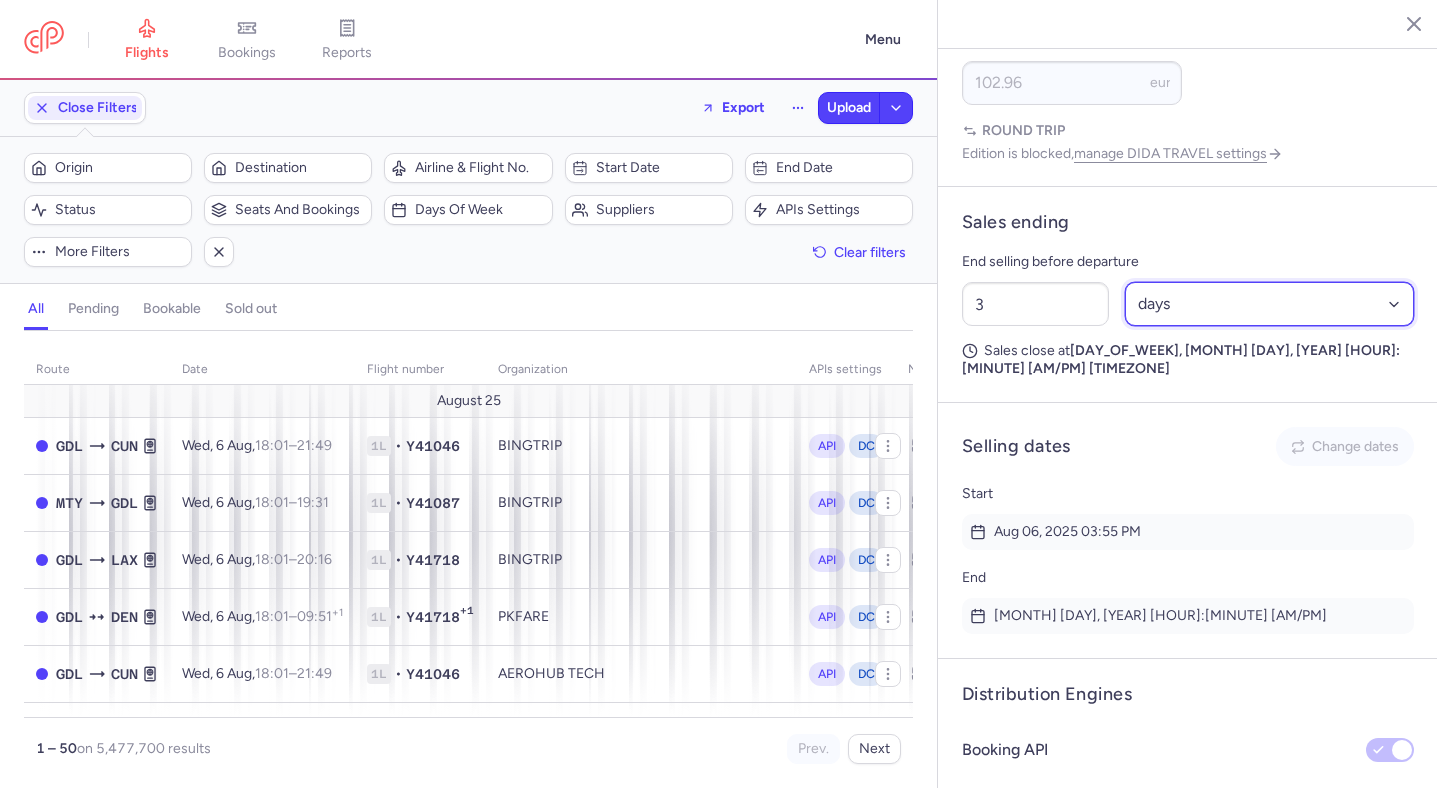 click on "Select an option hours days" at bounding box center [1270, 304] 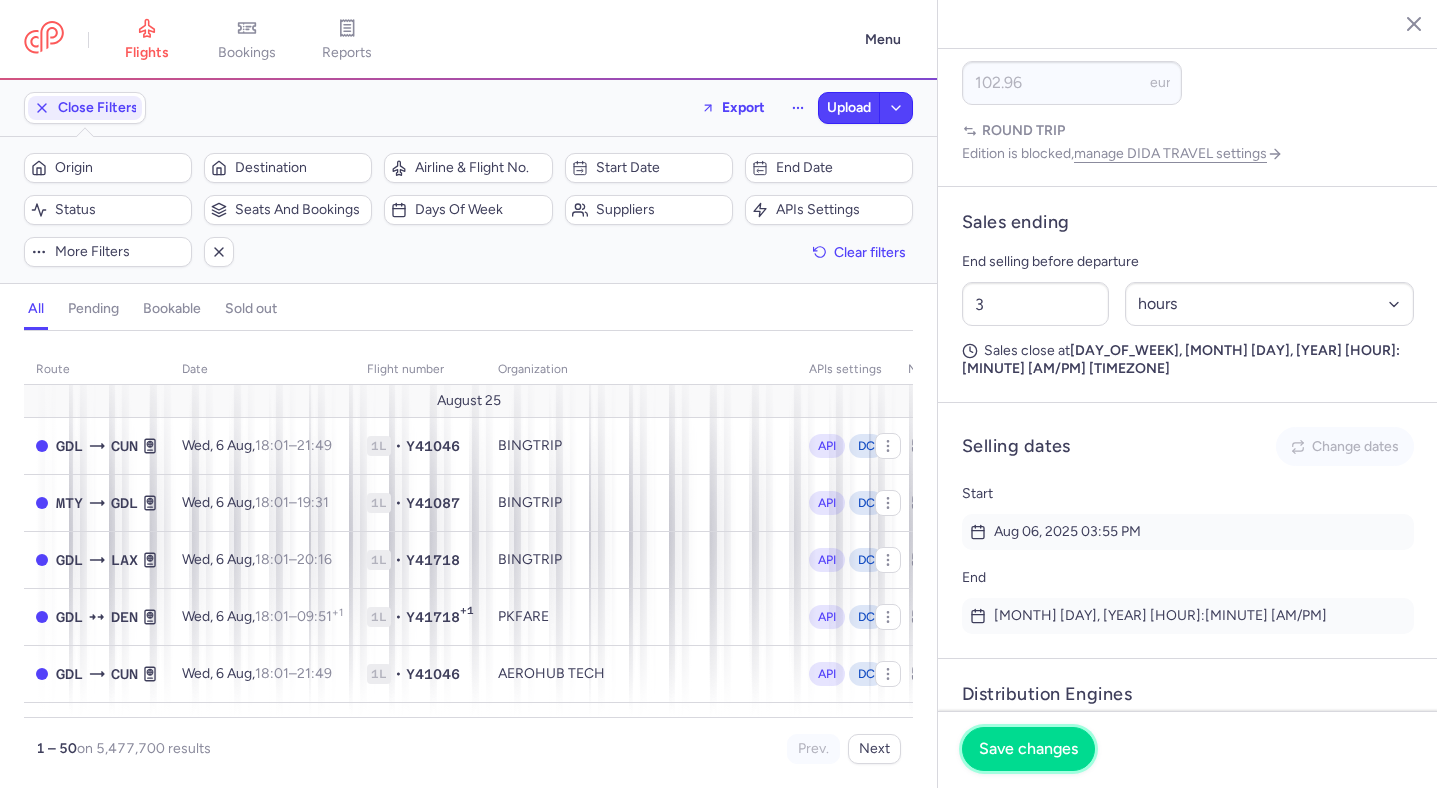 click on "Save changes" at bounding box center (1028, 749) 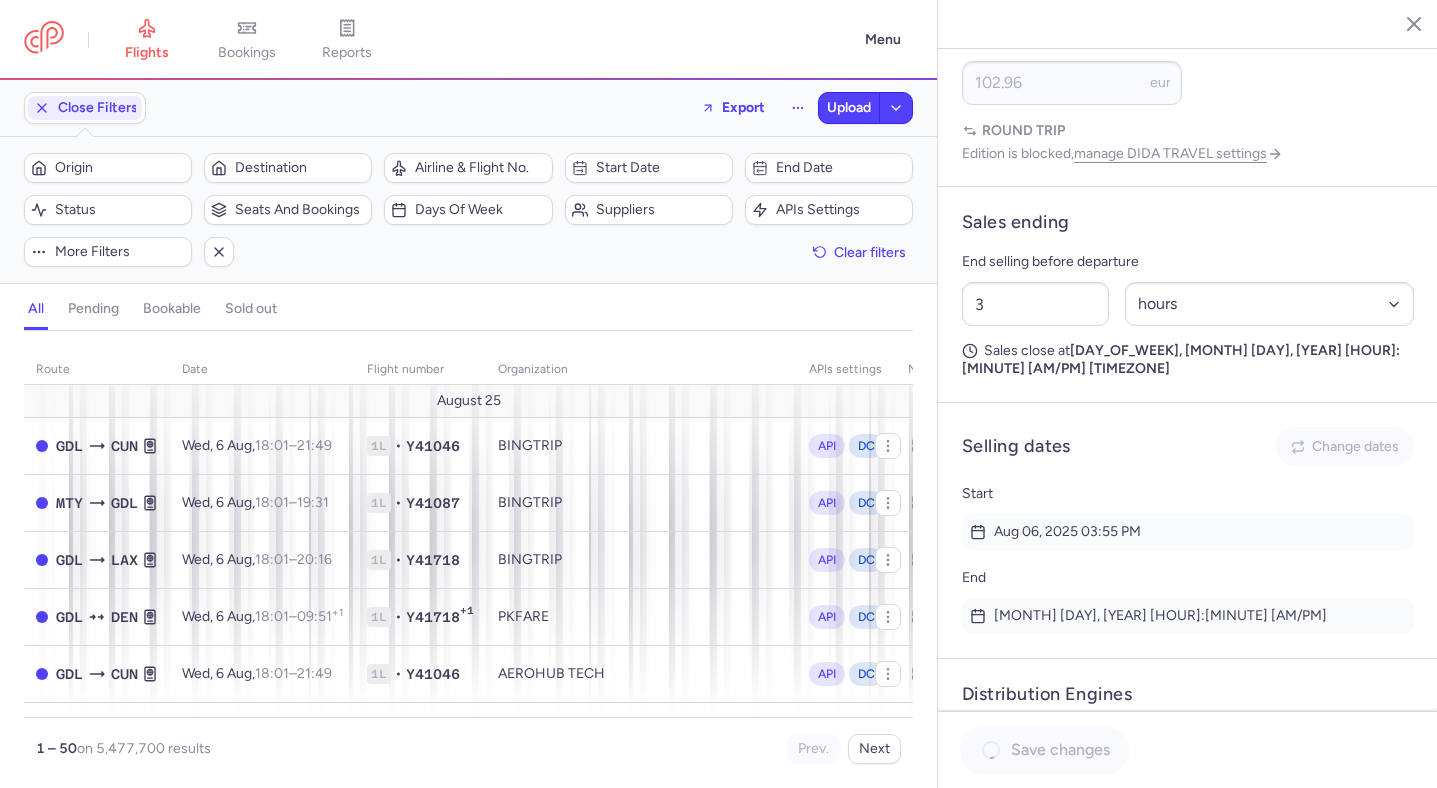 scroll, scrollTop: 1065, scrollLeft: 0, axis: vertical 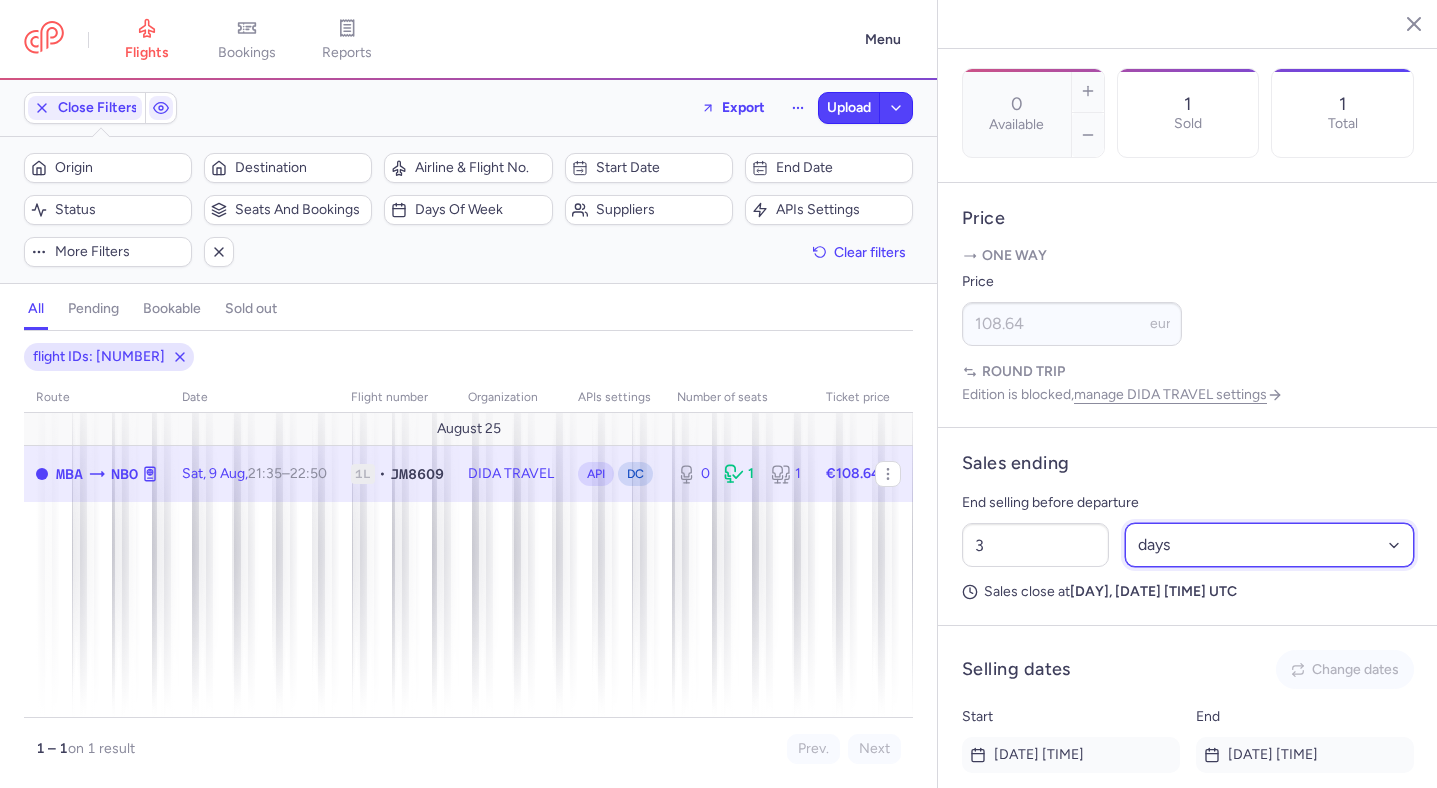 click on "Select an option hours days" at bounding box center (1270, 545) 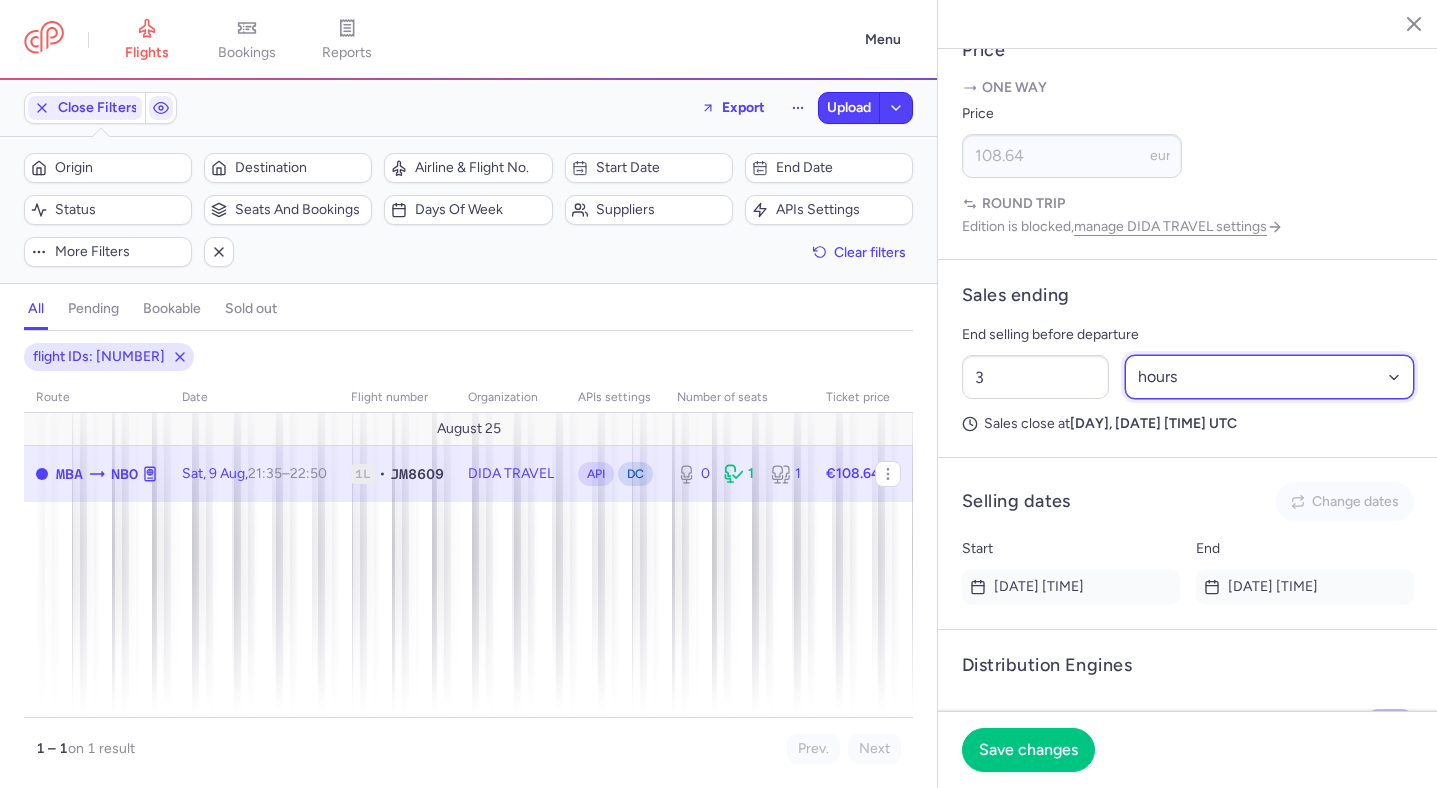 scroll, scrollTop: 945, scrollLeft: 0, axis: vertical 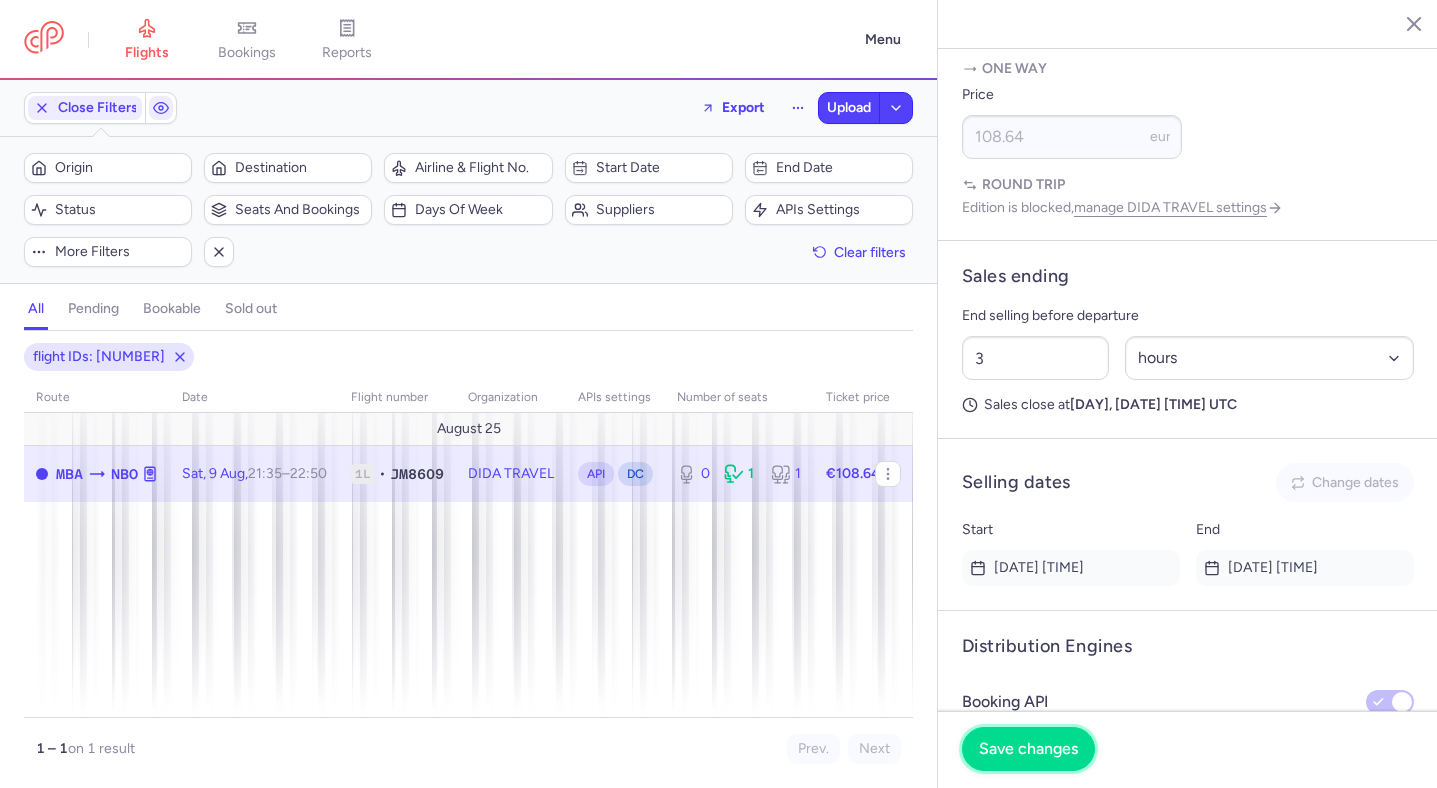 click on "Save changes" at bounding box center (1028, 749) 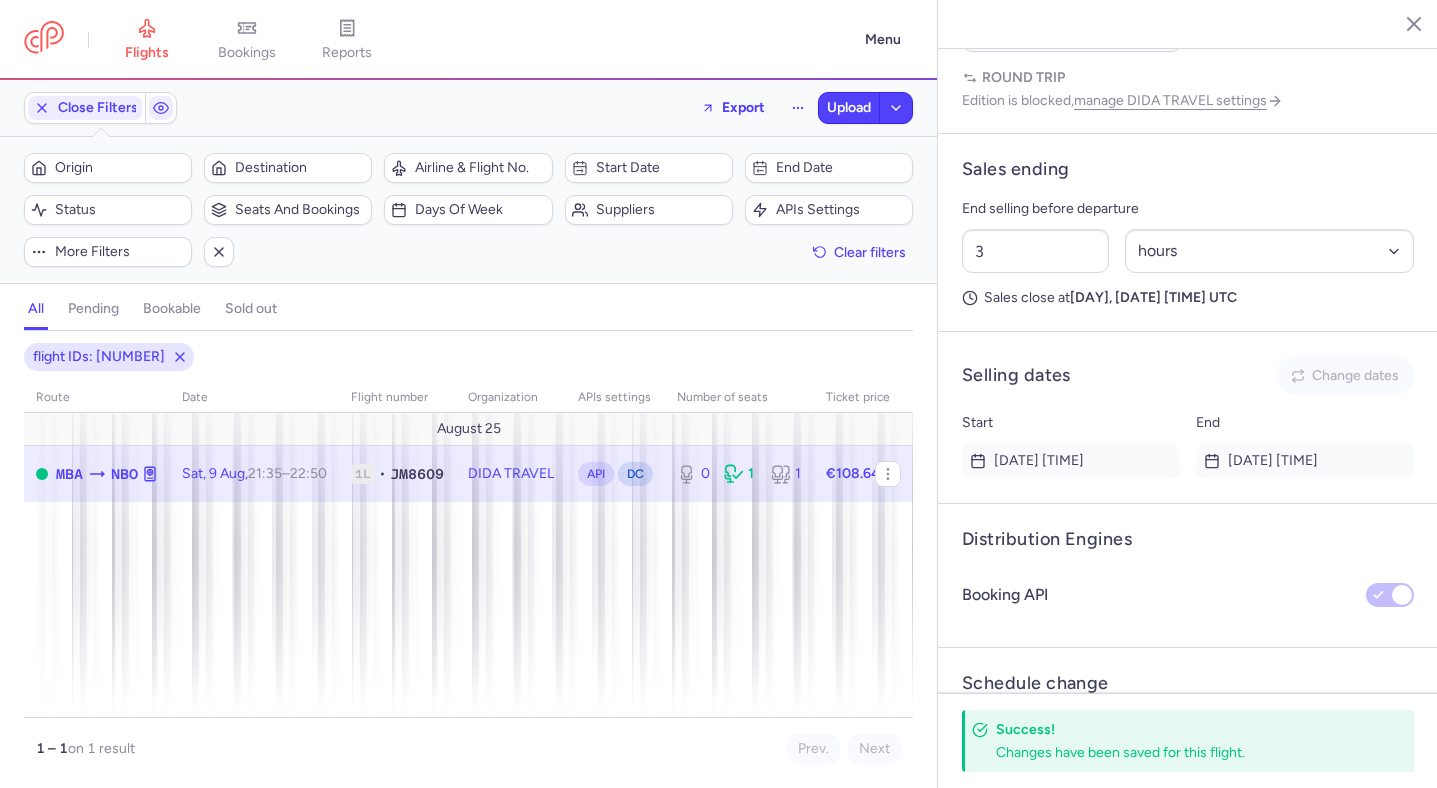 scroll, scrollTop: 1295, scrollLeft: 0, axis: vertical 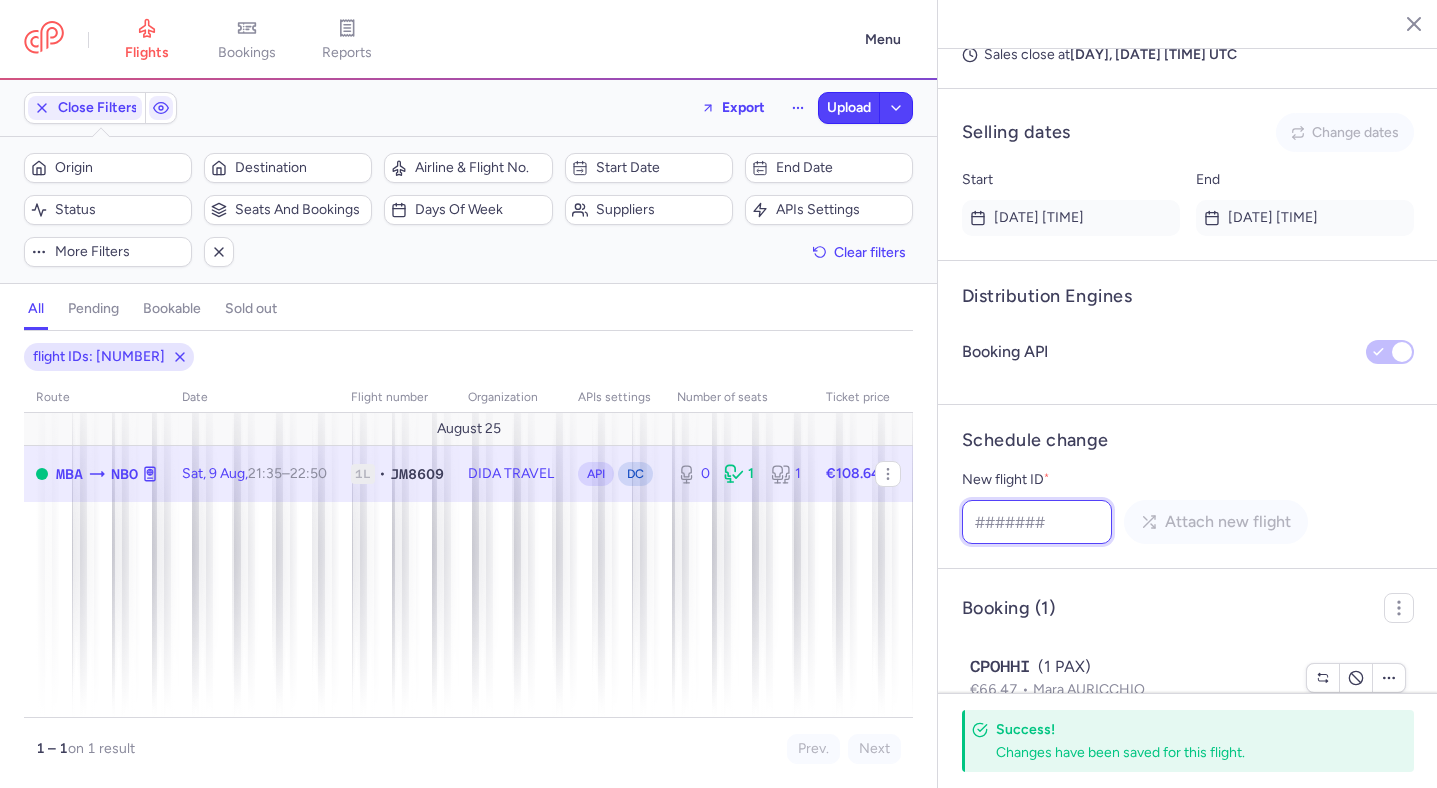 click on "New flight ID  *" at bounding box center [1037, 522] 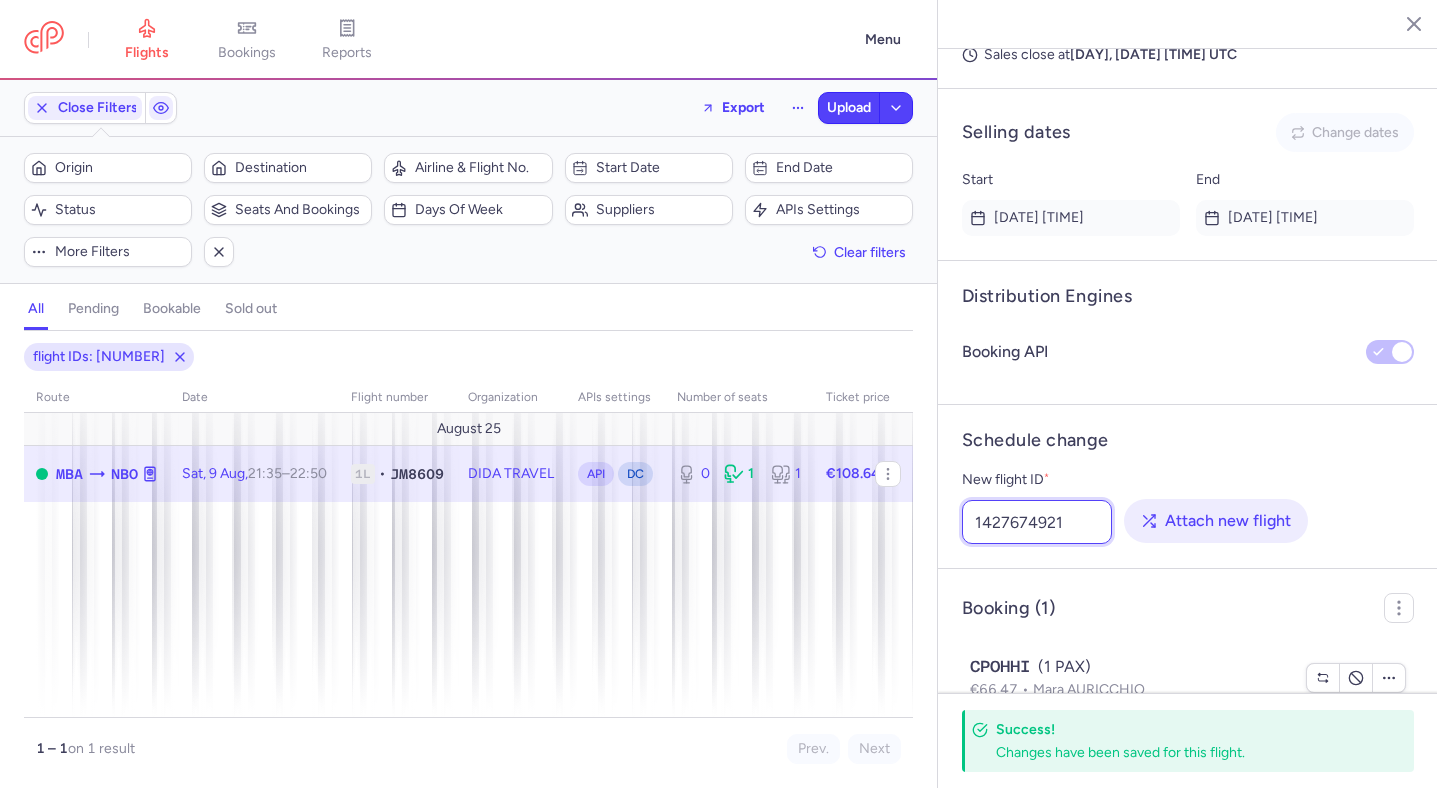 type on "1427674921" 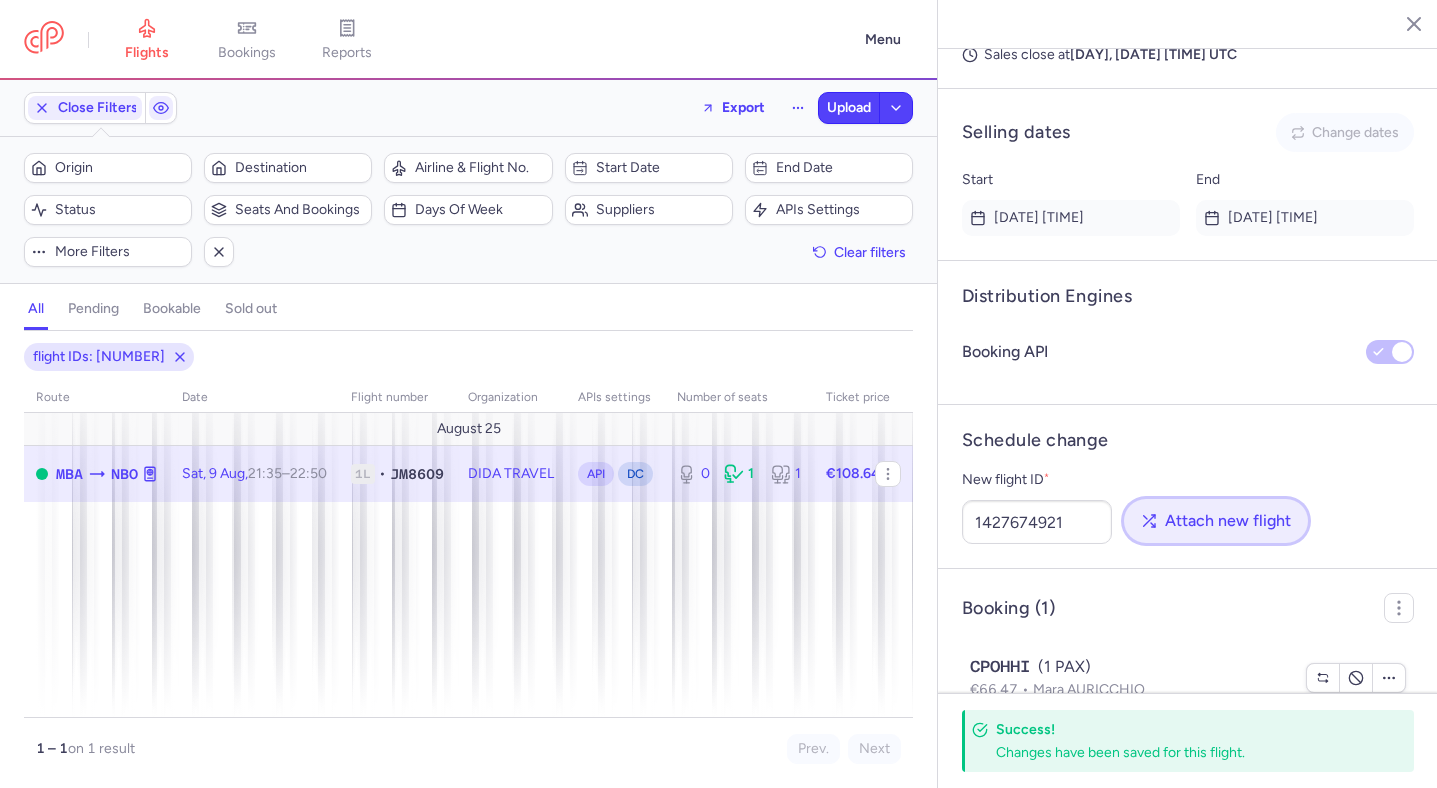 click on "Attach new flight" at bounding box center (1216, 521) 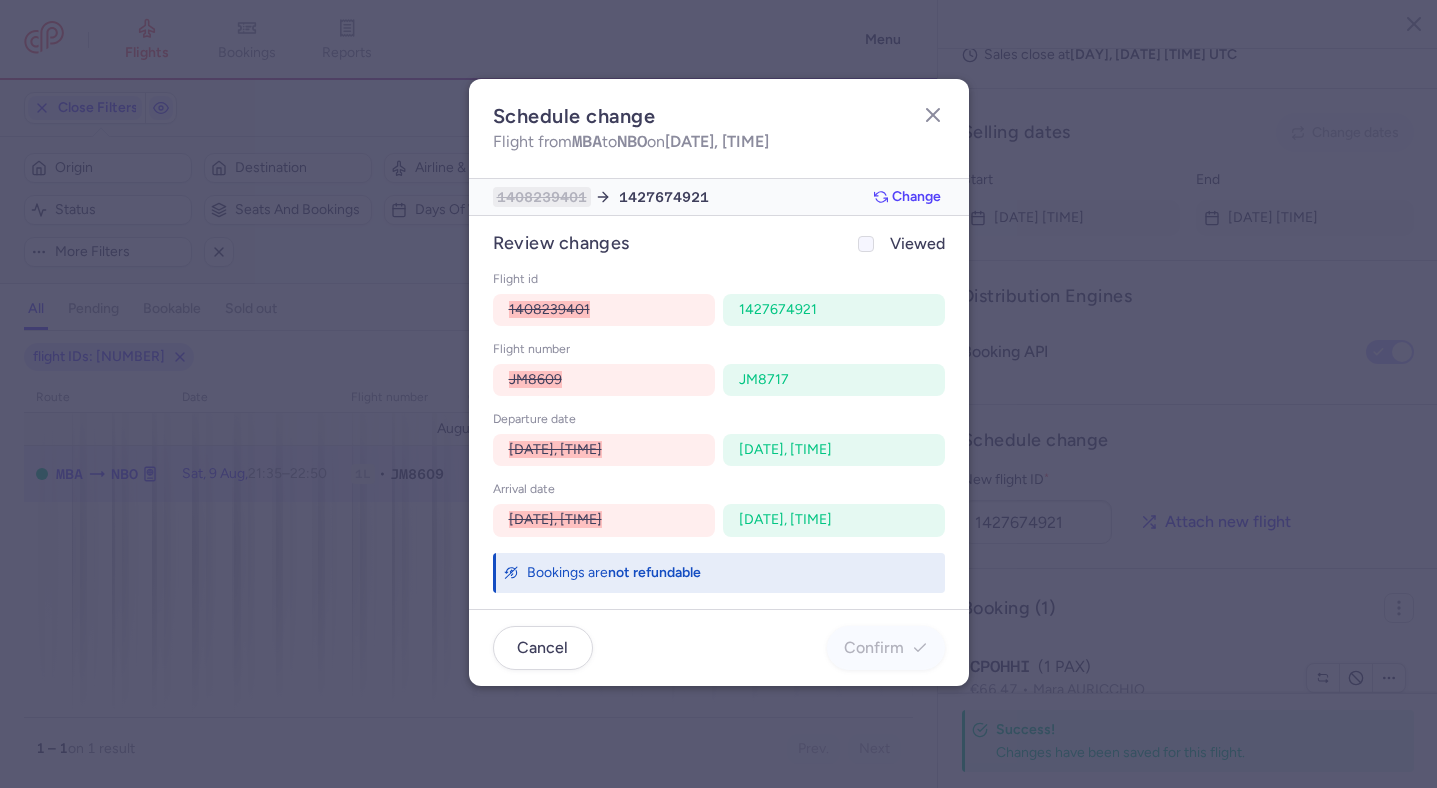 click on "Viewed" 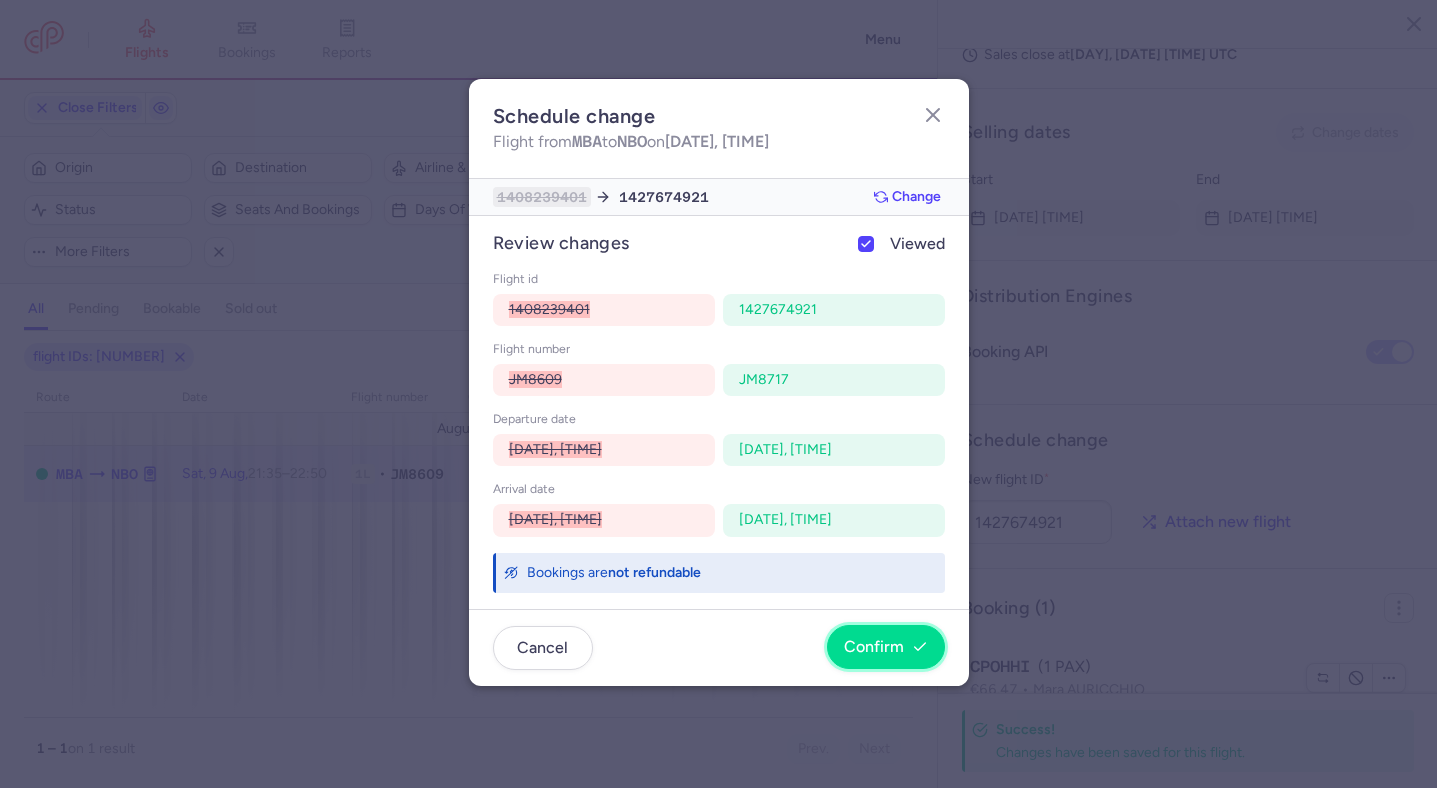 click on "Confirm" at bounding box center (886, 647) 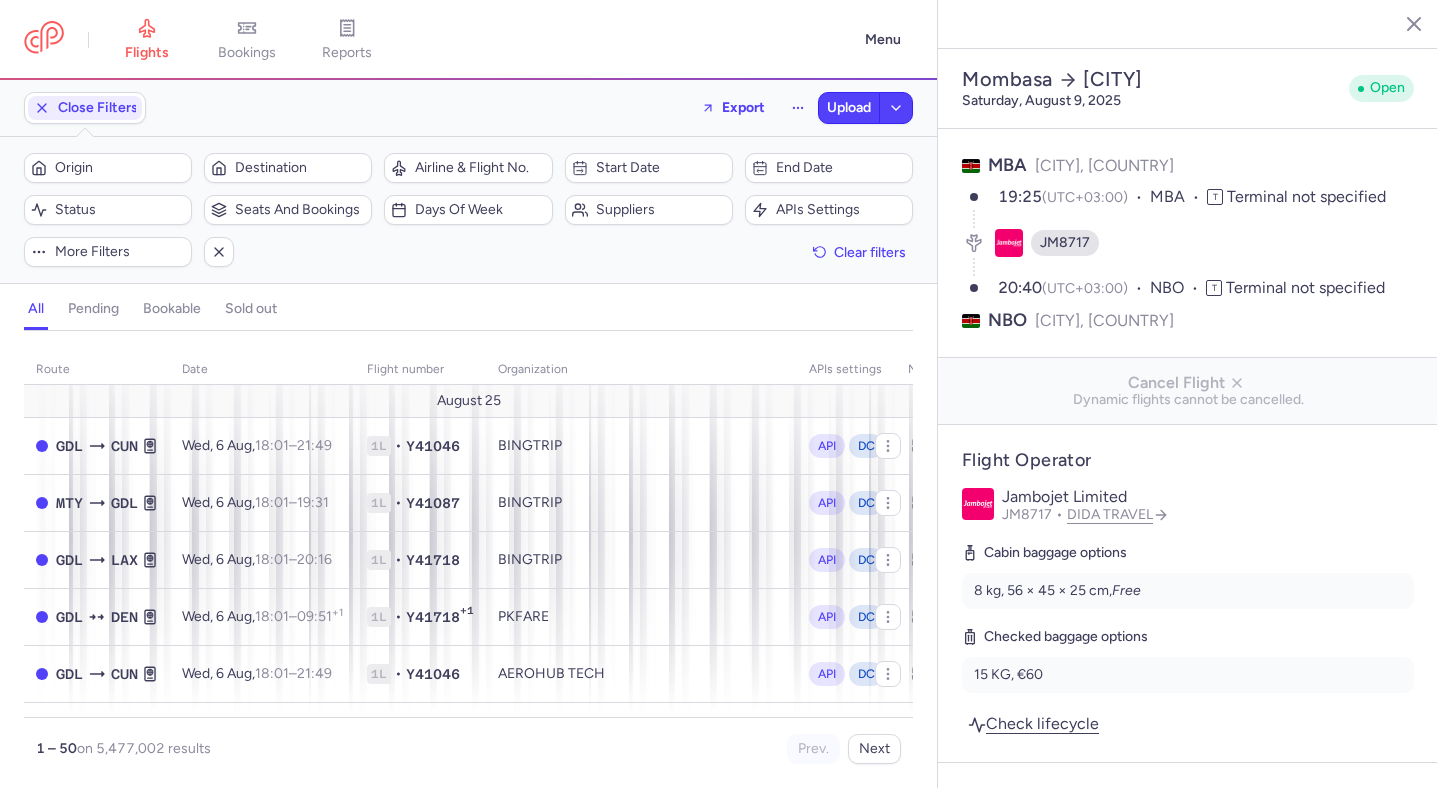 scroll, scrollTop: 0, scrollLeft: 0, axis: both 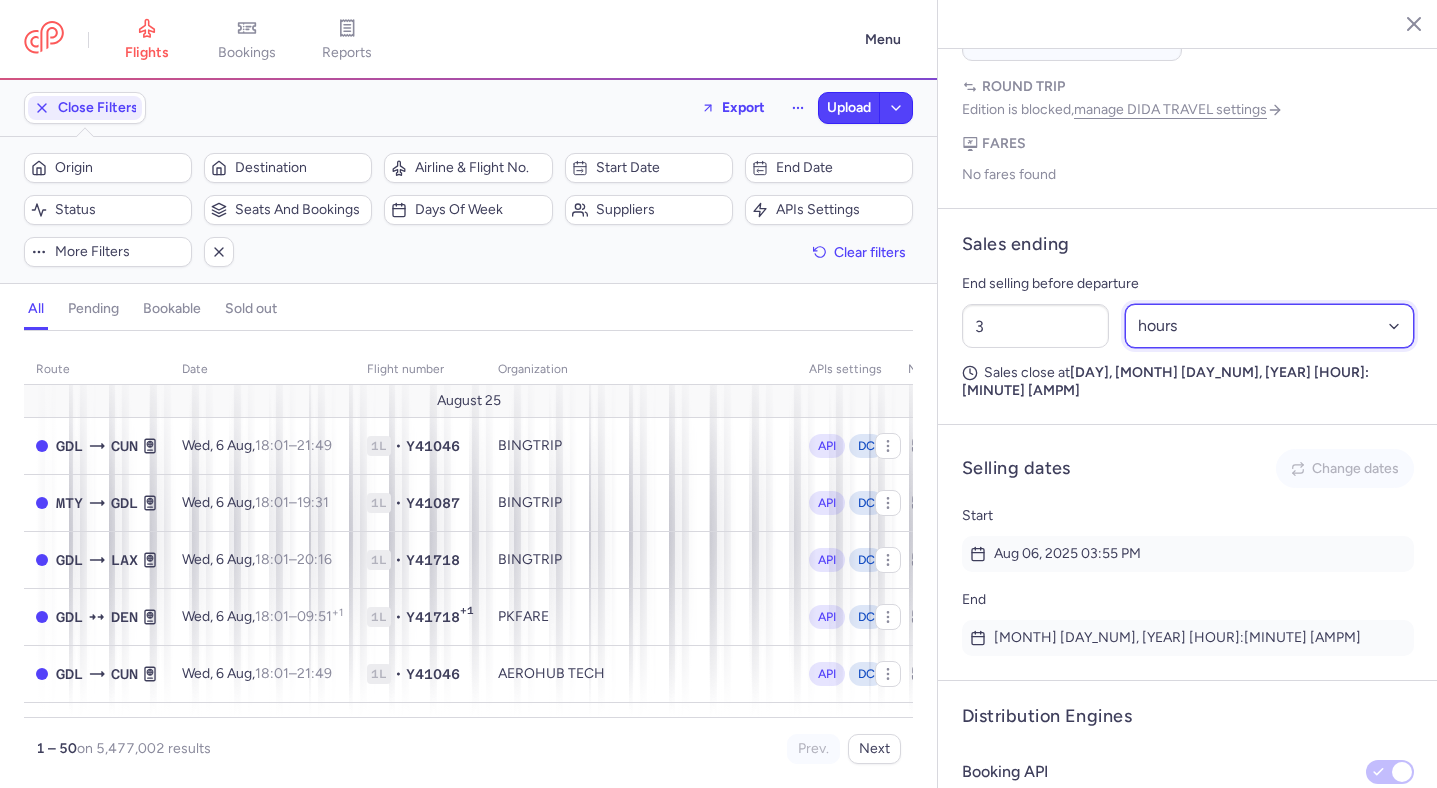 click on "Select an option hours days" at bounding box center (1270, 326) 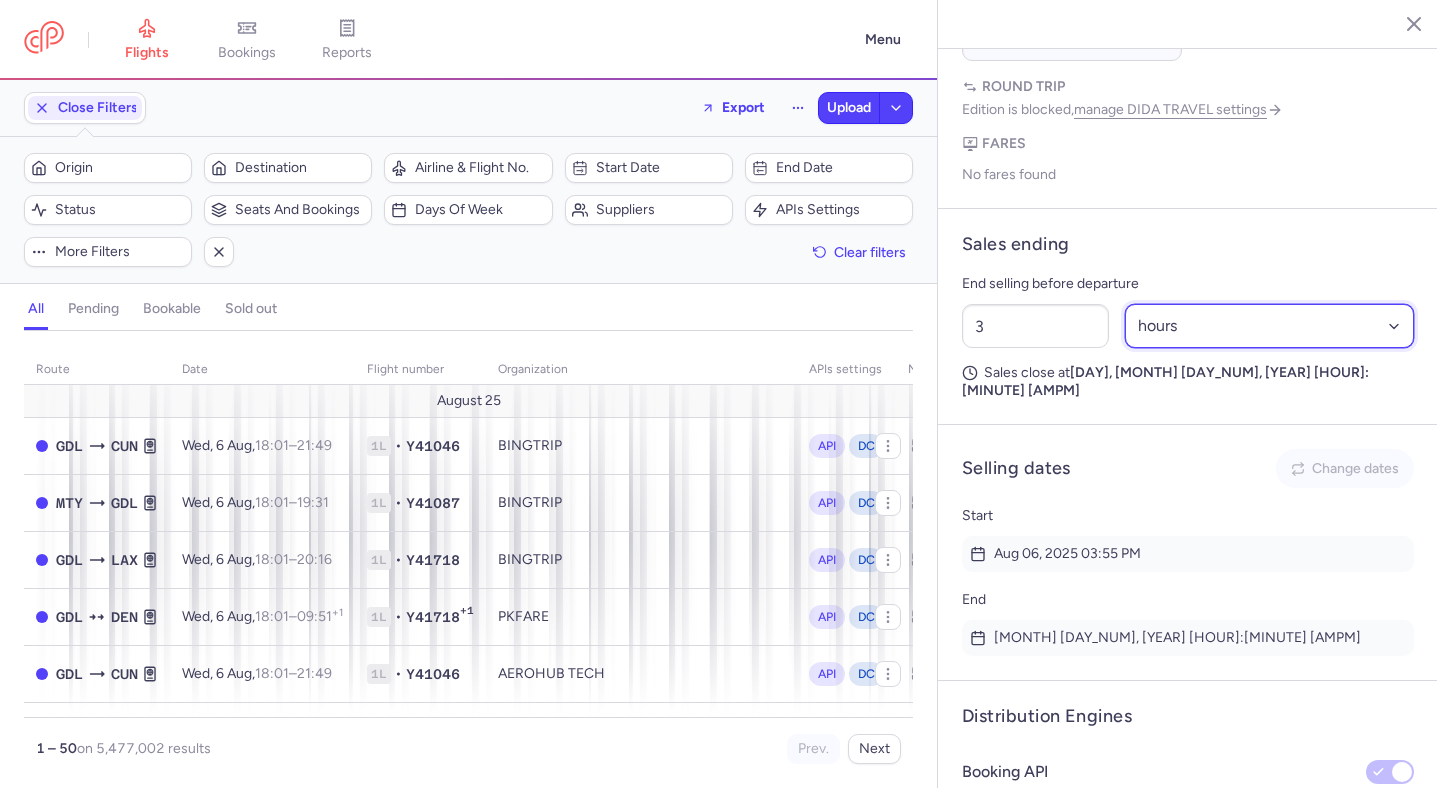select on "days" 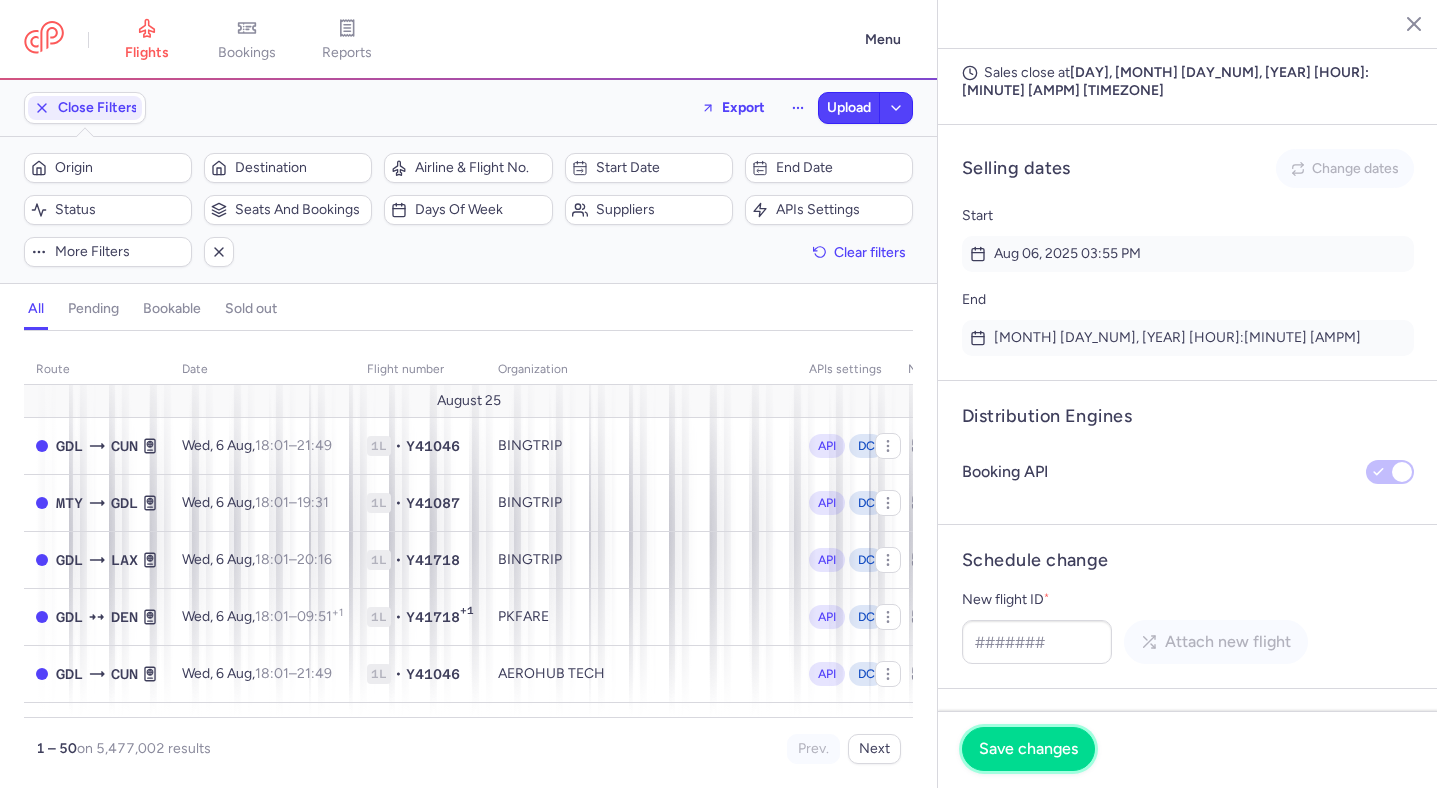 click on "Save changes" at bounding box center (1028, 749) 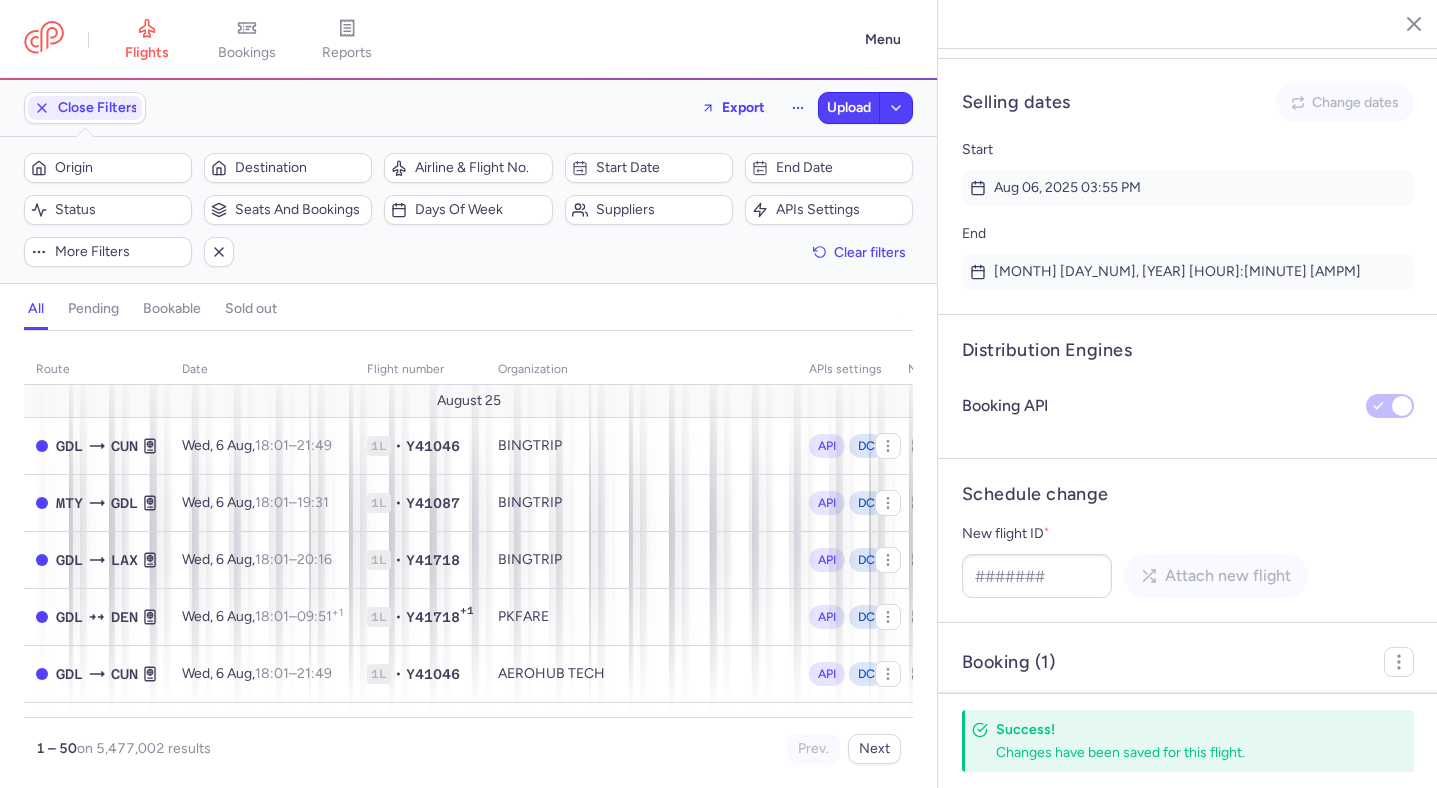 scroll, scrollTop: 1253, scrollLeft: 0, axis: vertical 